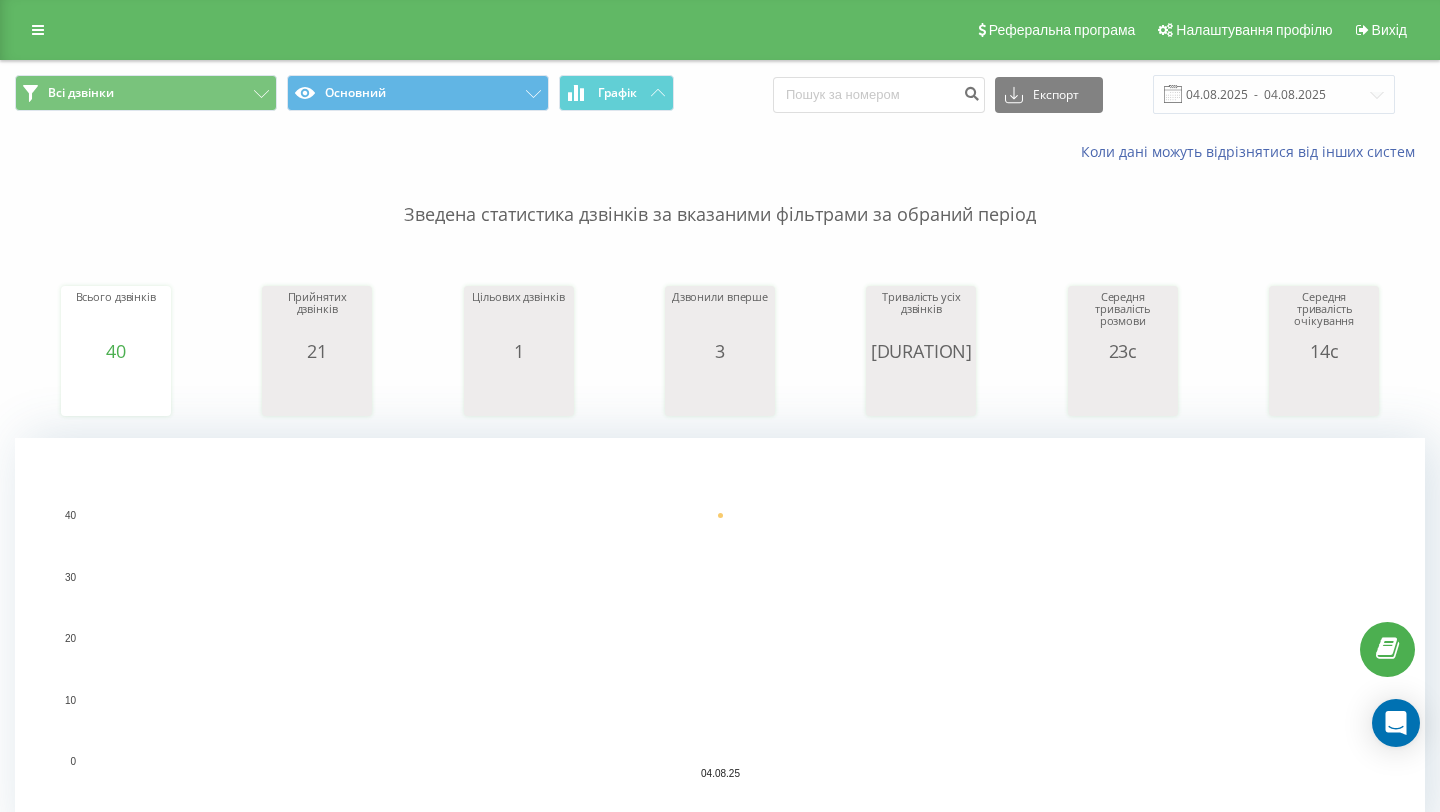 scroll, scrollTop: 0, scrollLeft: 0, axis: both 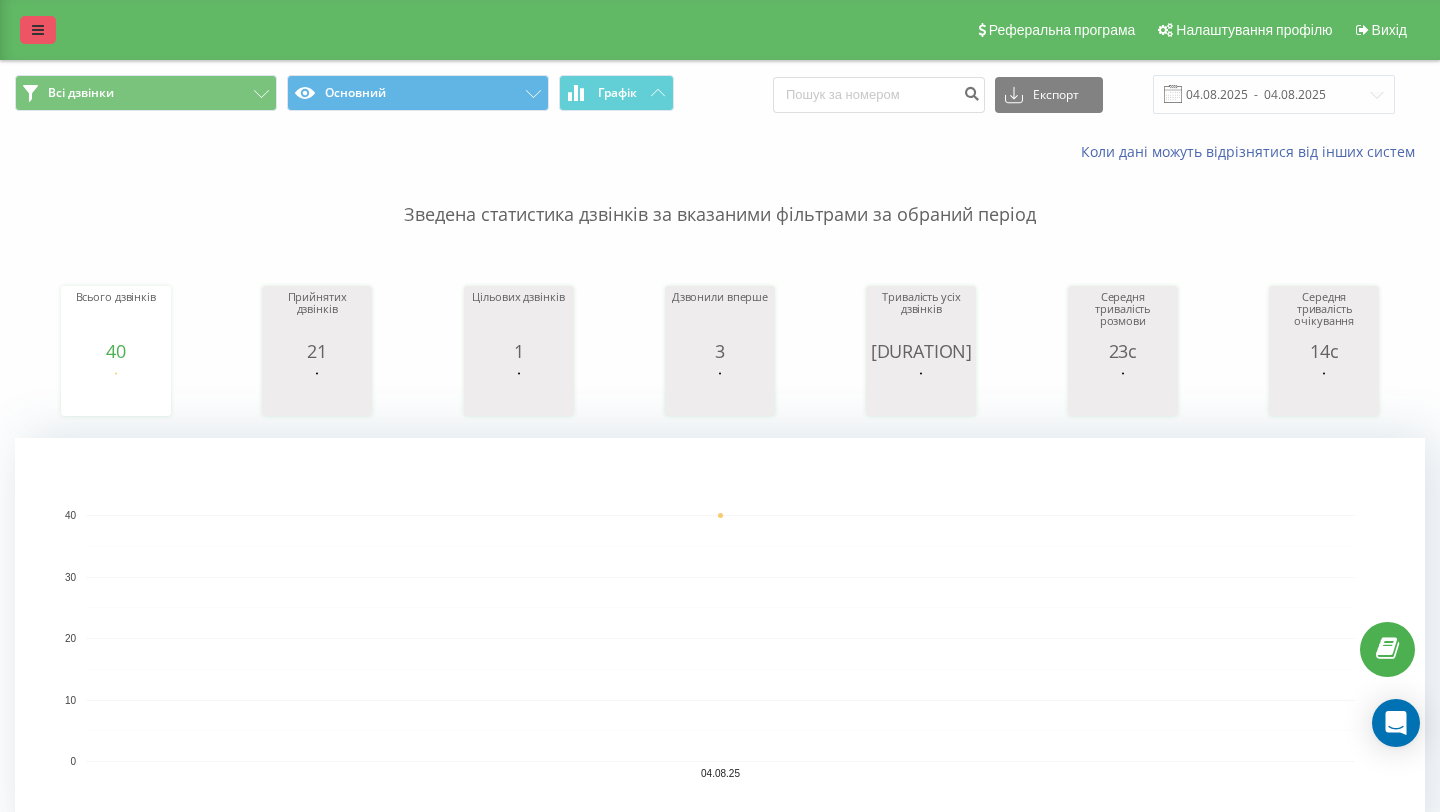 click at bounding box center [38, 30] 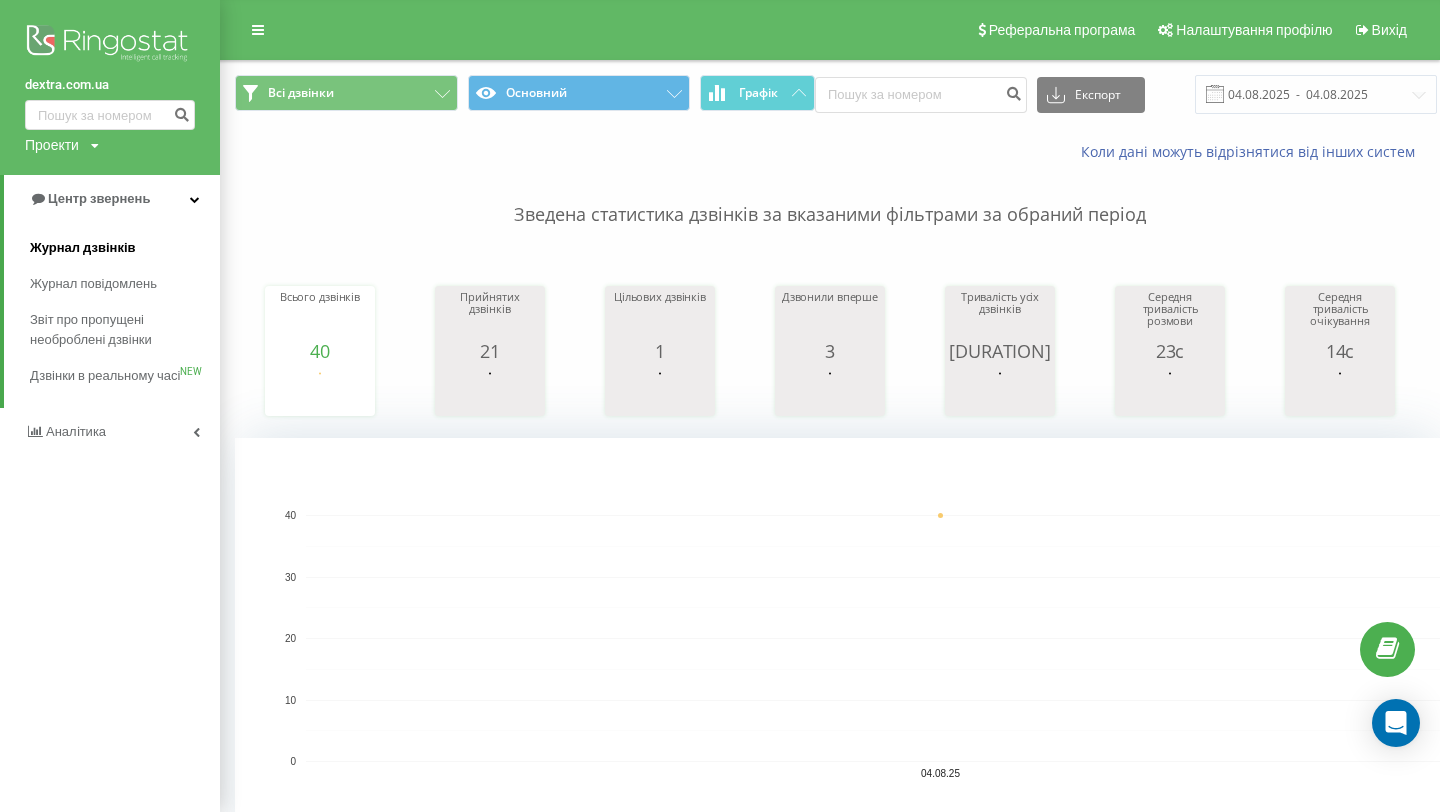 click on "Журнал дзвінків" at bounding box center (83, 248) 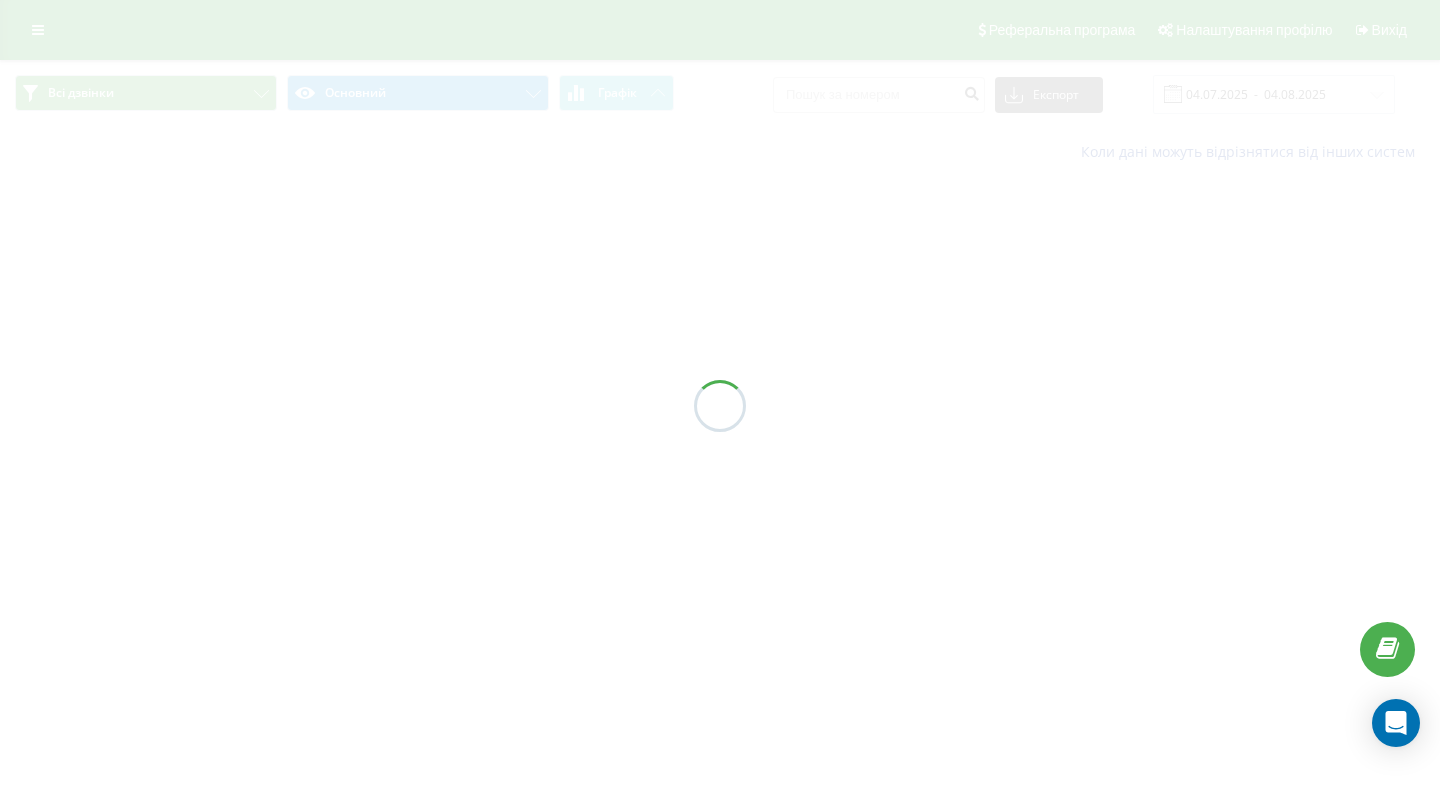 scroll, scrollTop: 0, scrollLeft: 0, axis: both 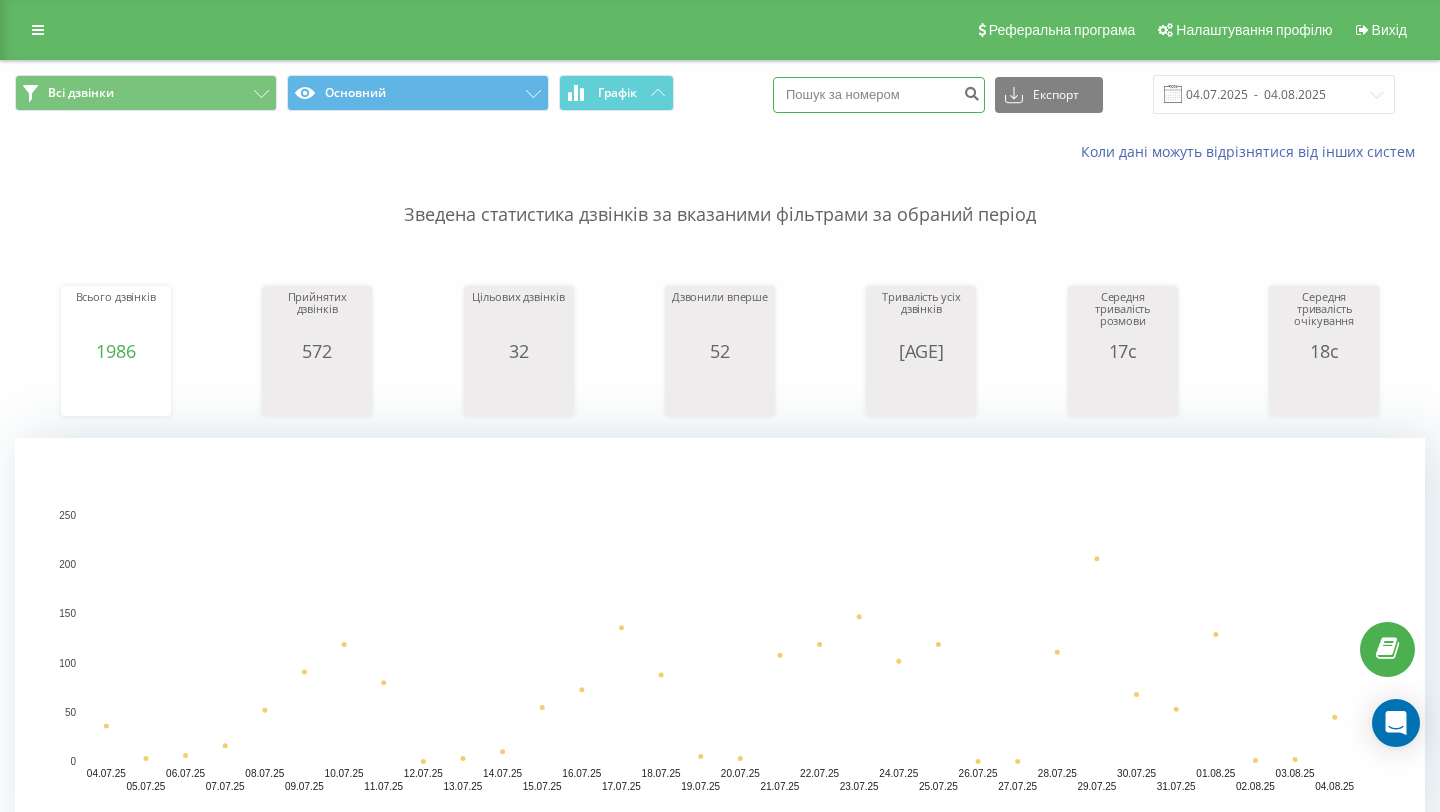 click at bounding box center [879, 95] 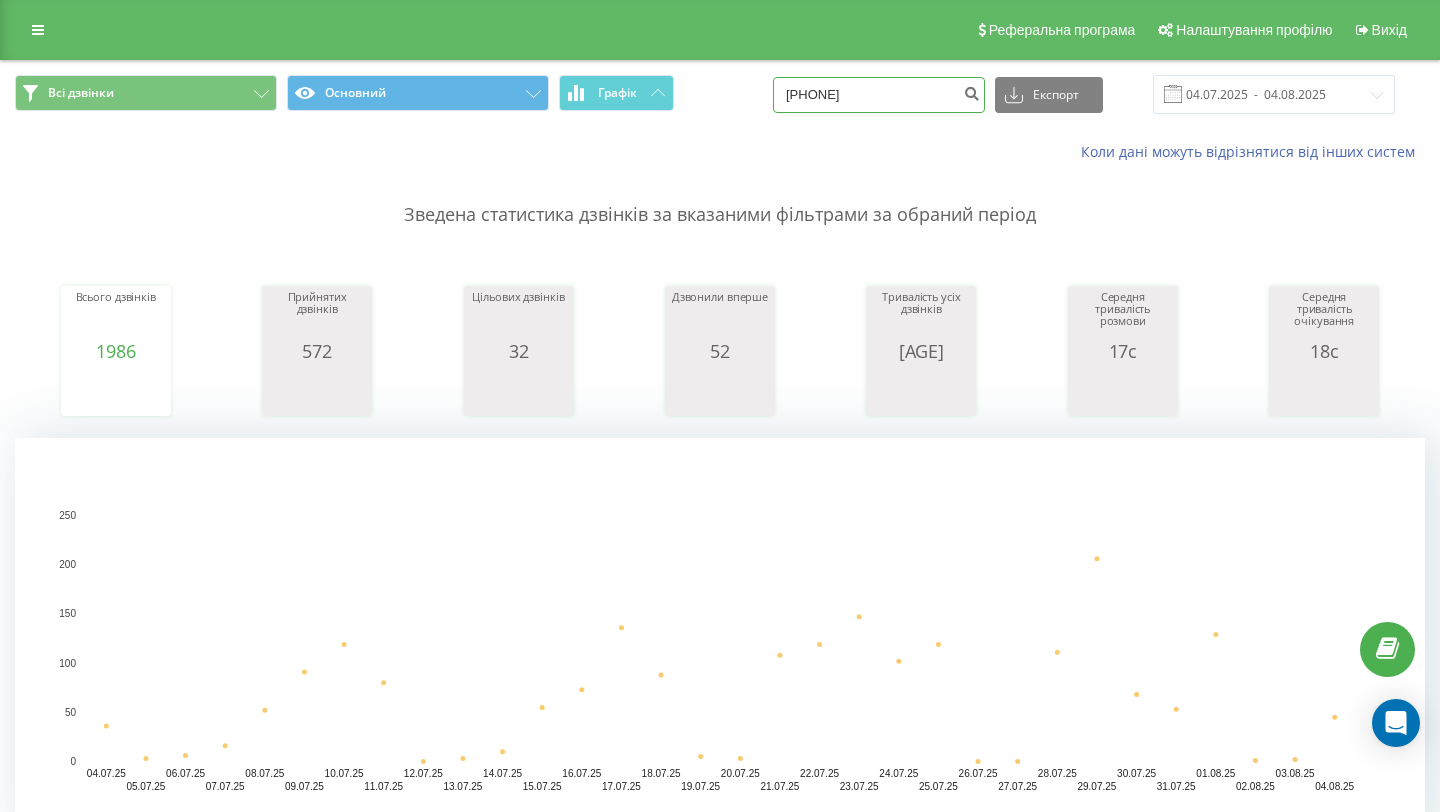type on "[PHONE]" 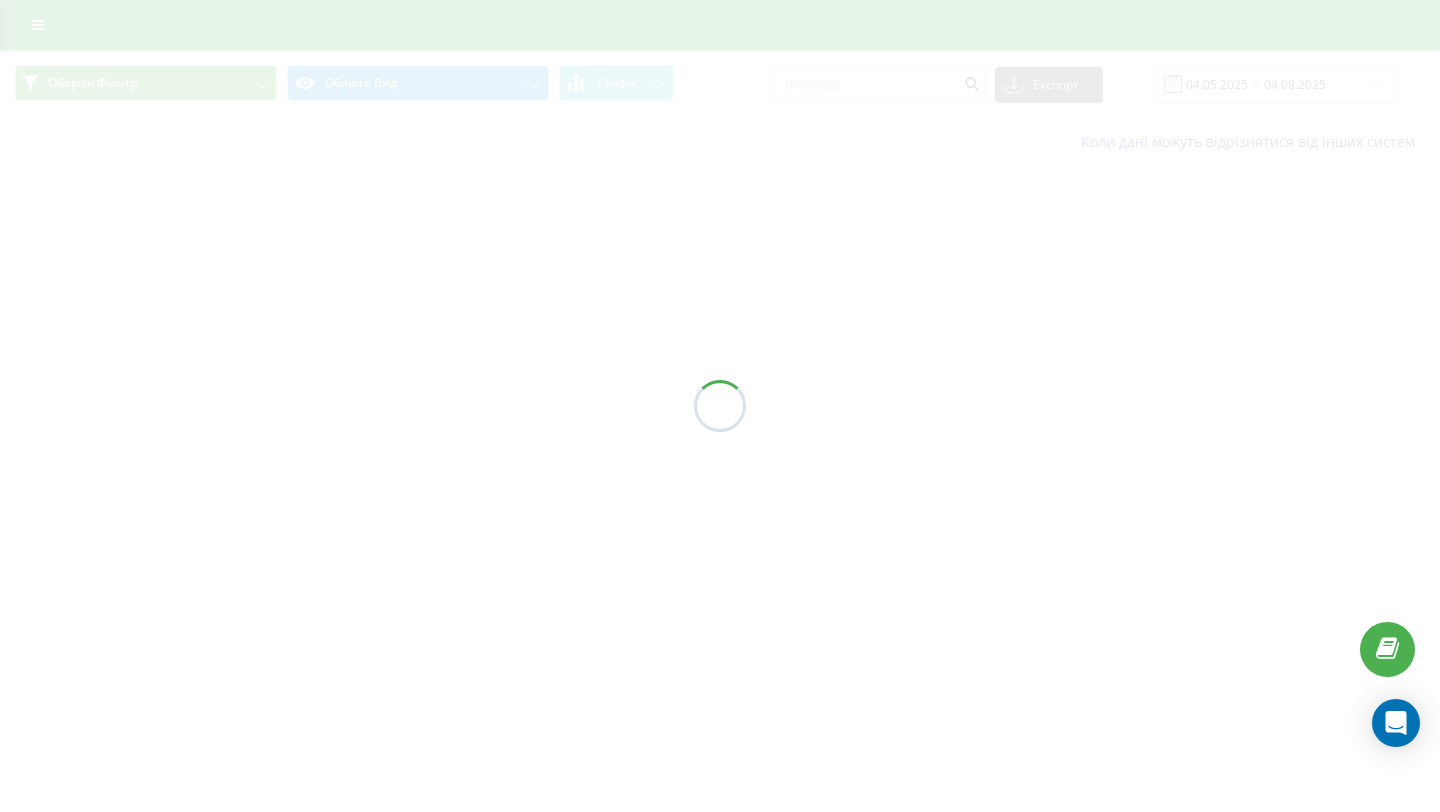 scroll, scrollTop: 0, scrollLeft: 0, axis: both 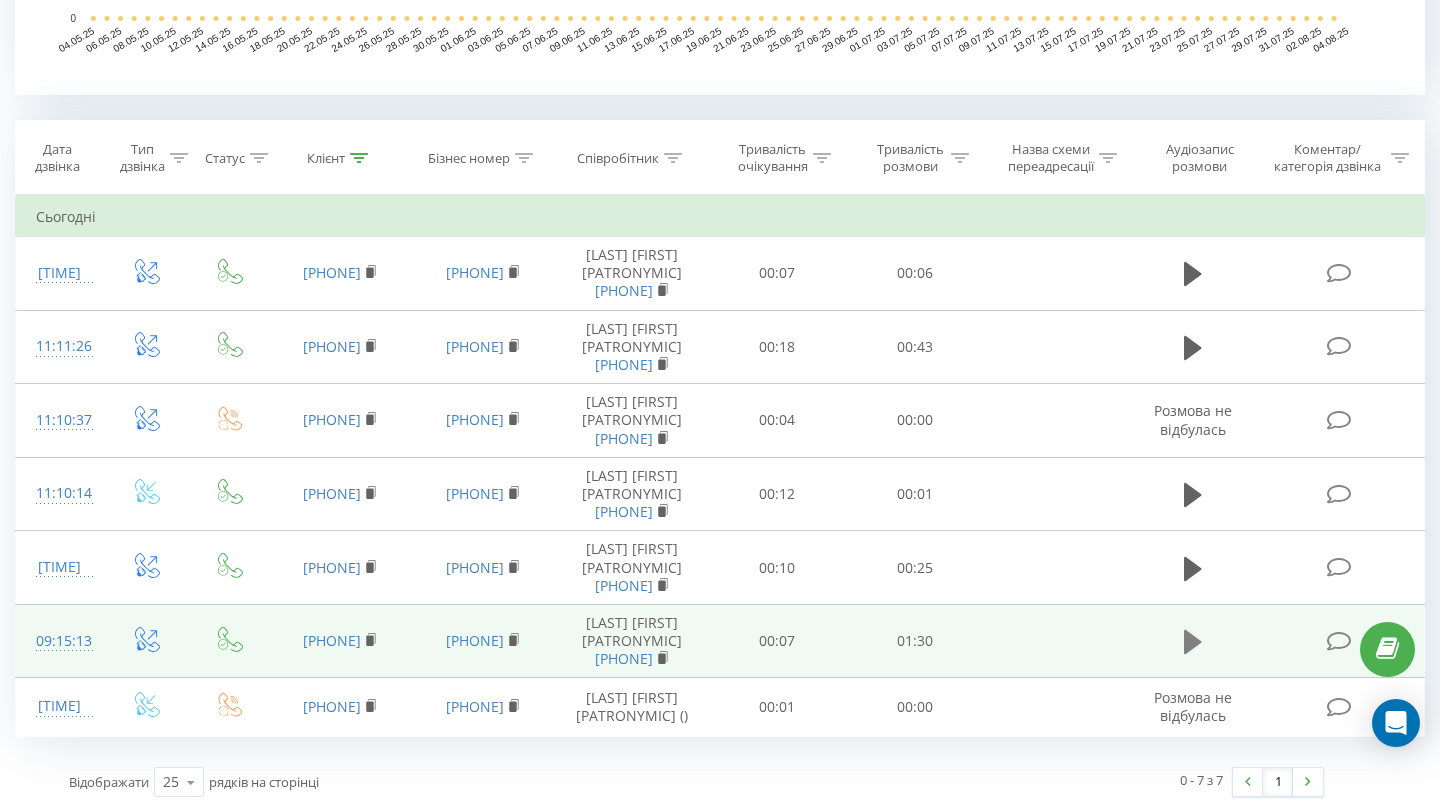 click 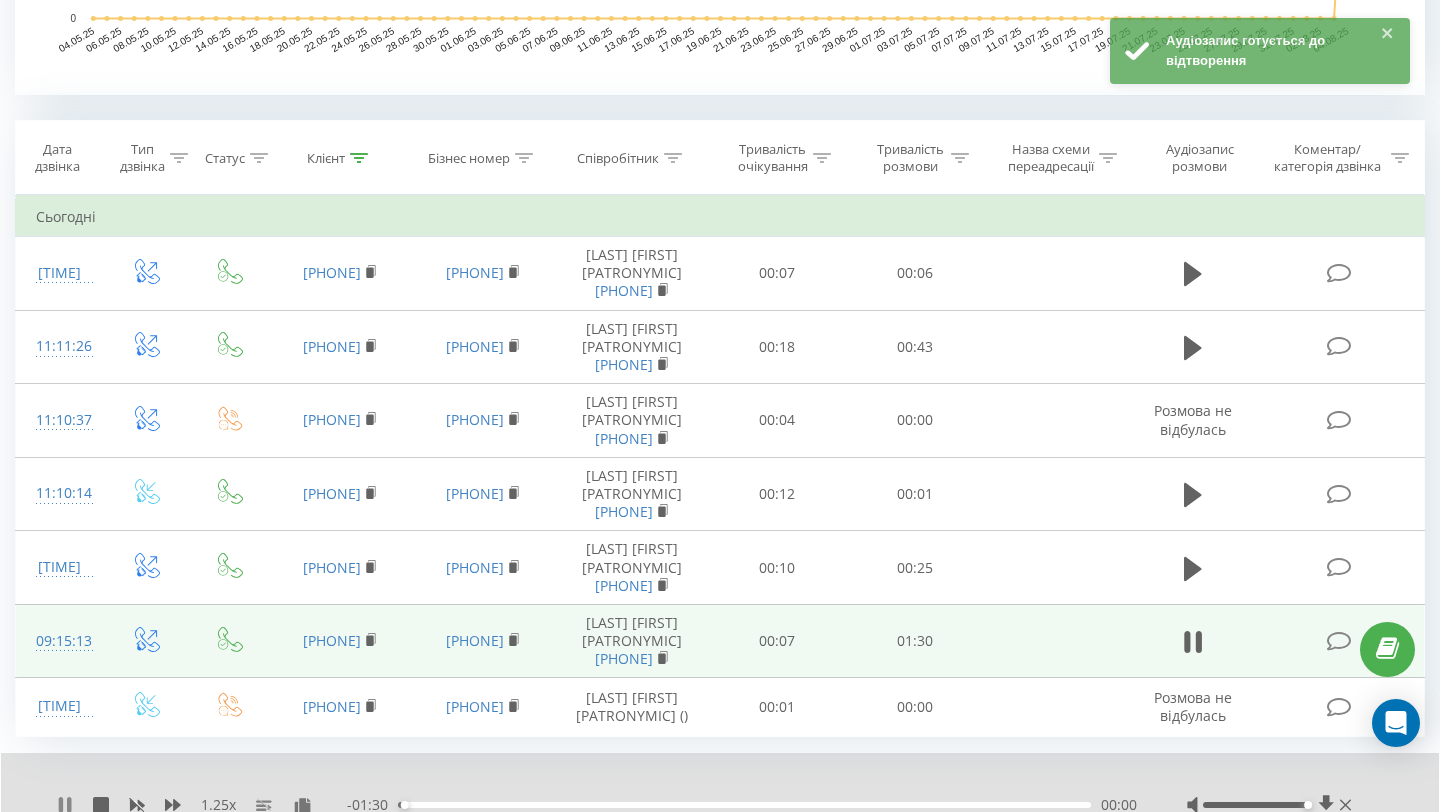 click 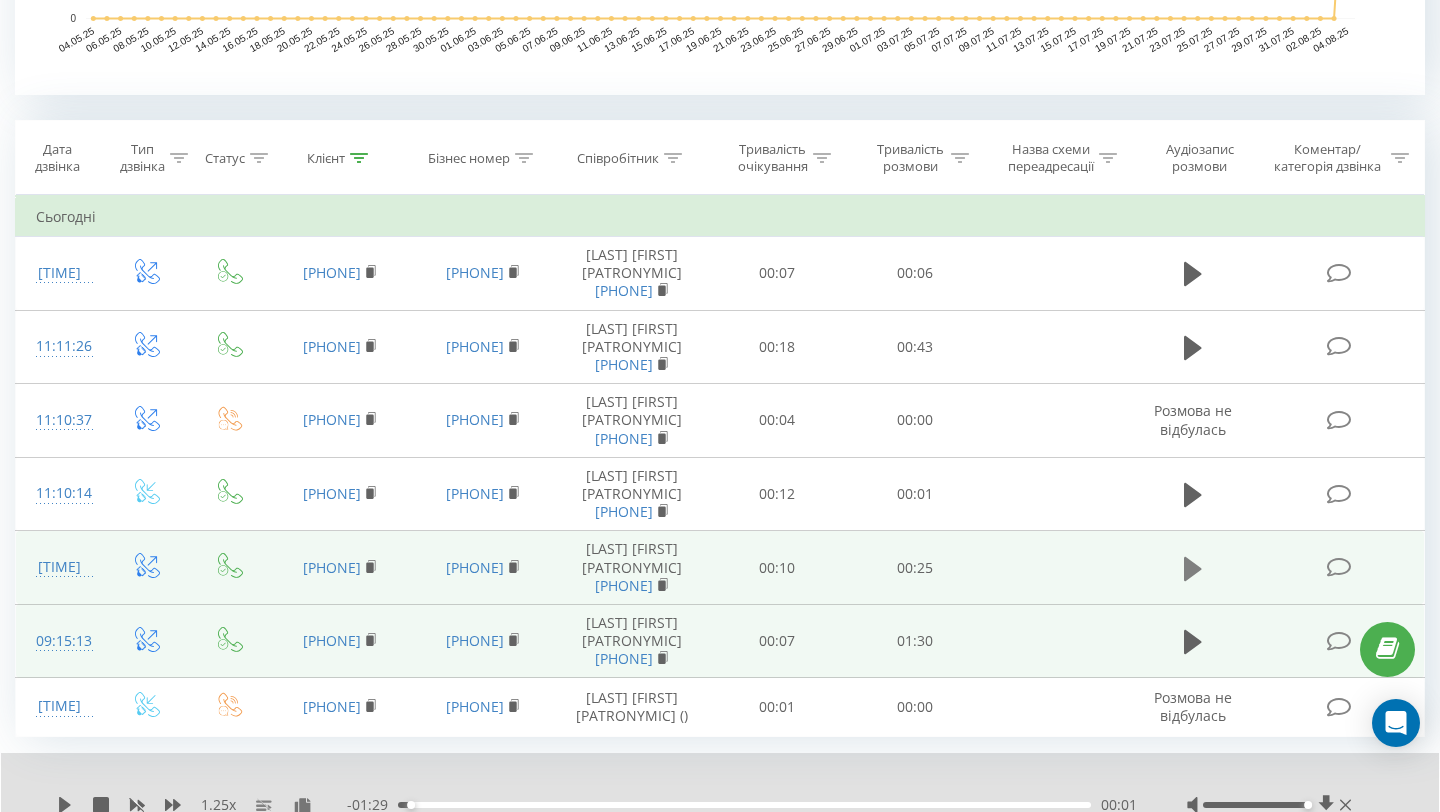 click 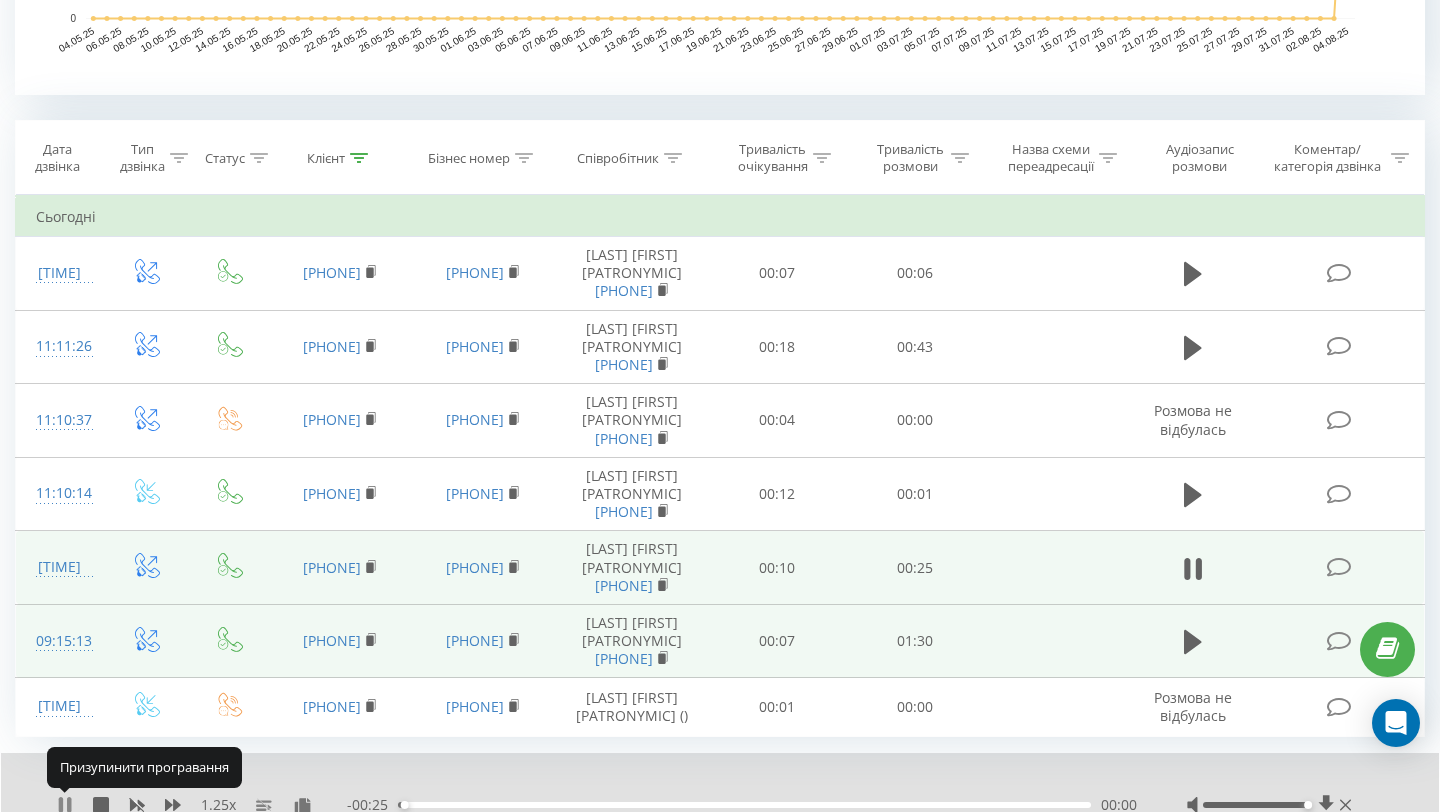click 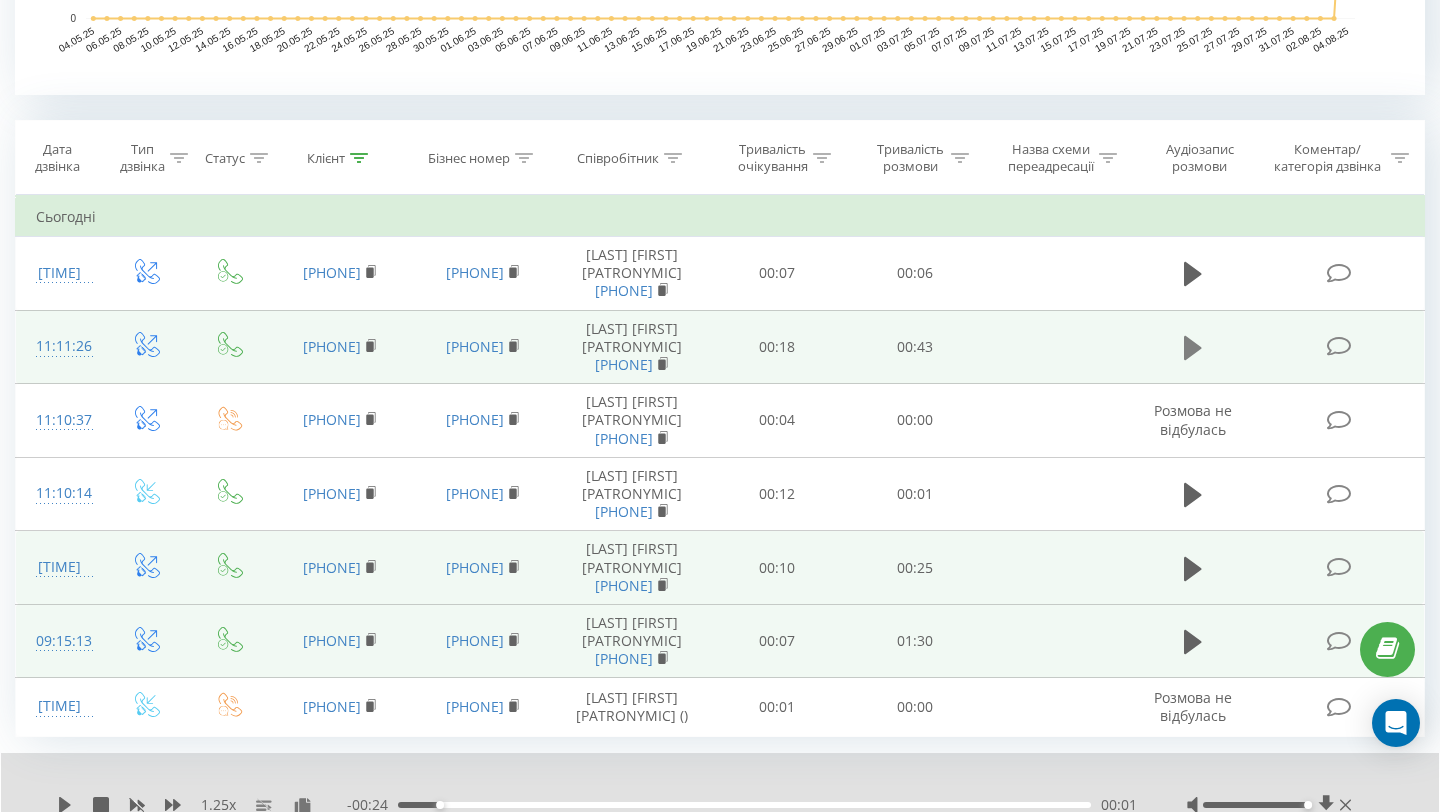 click 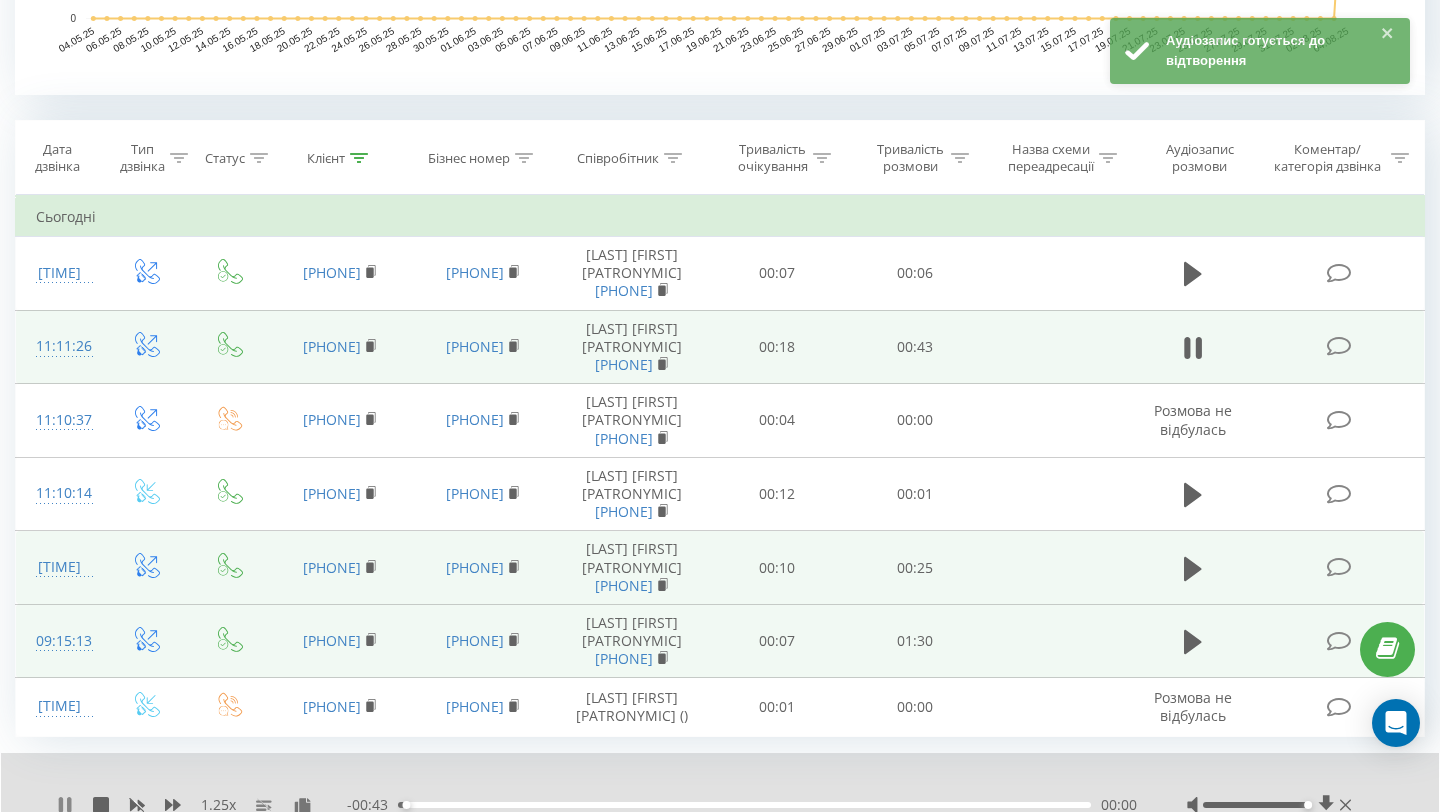 click 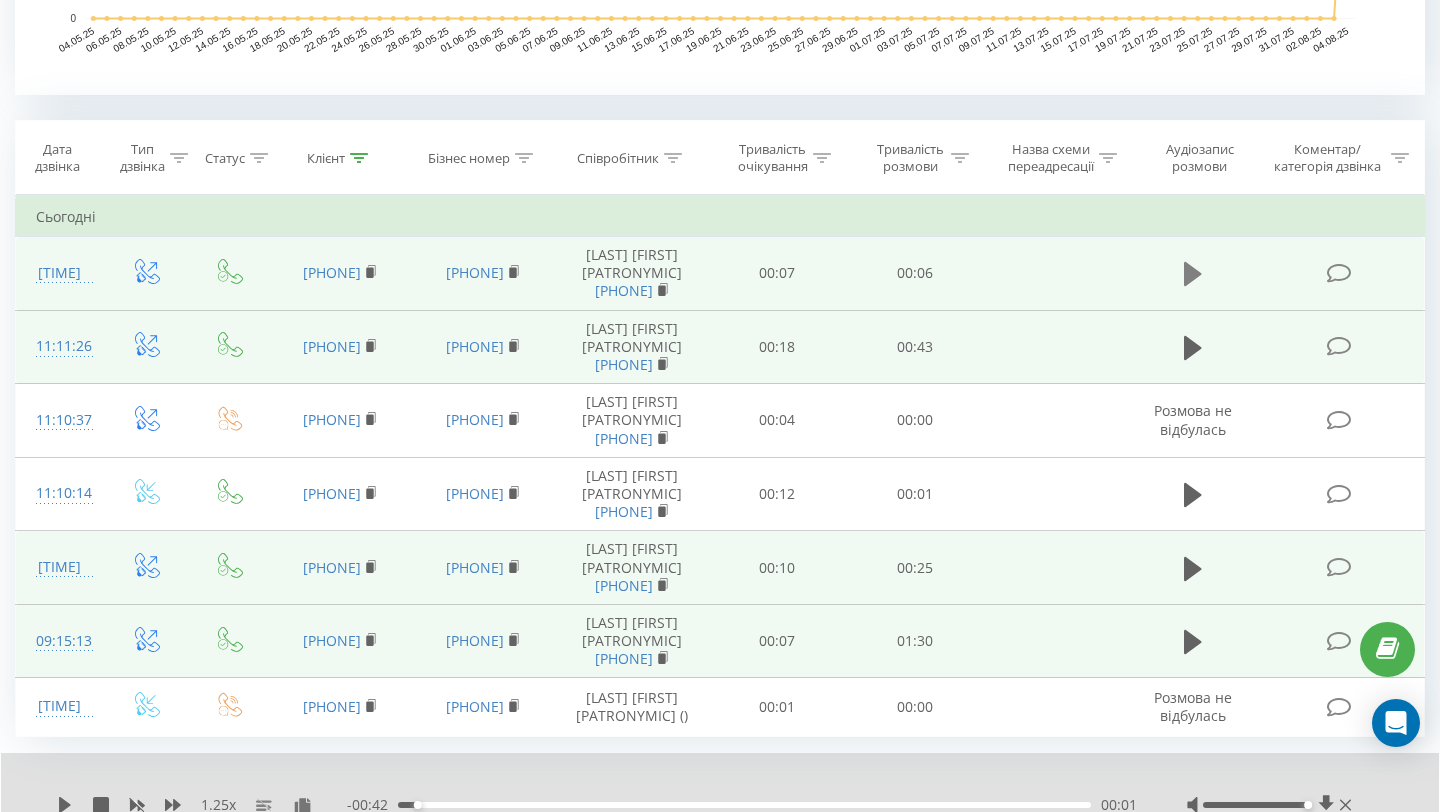 click 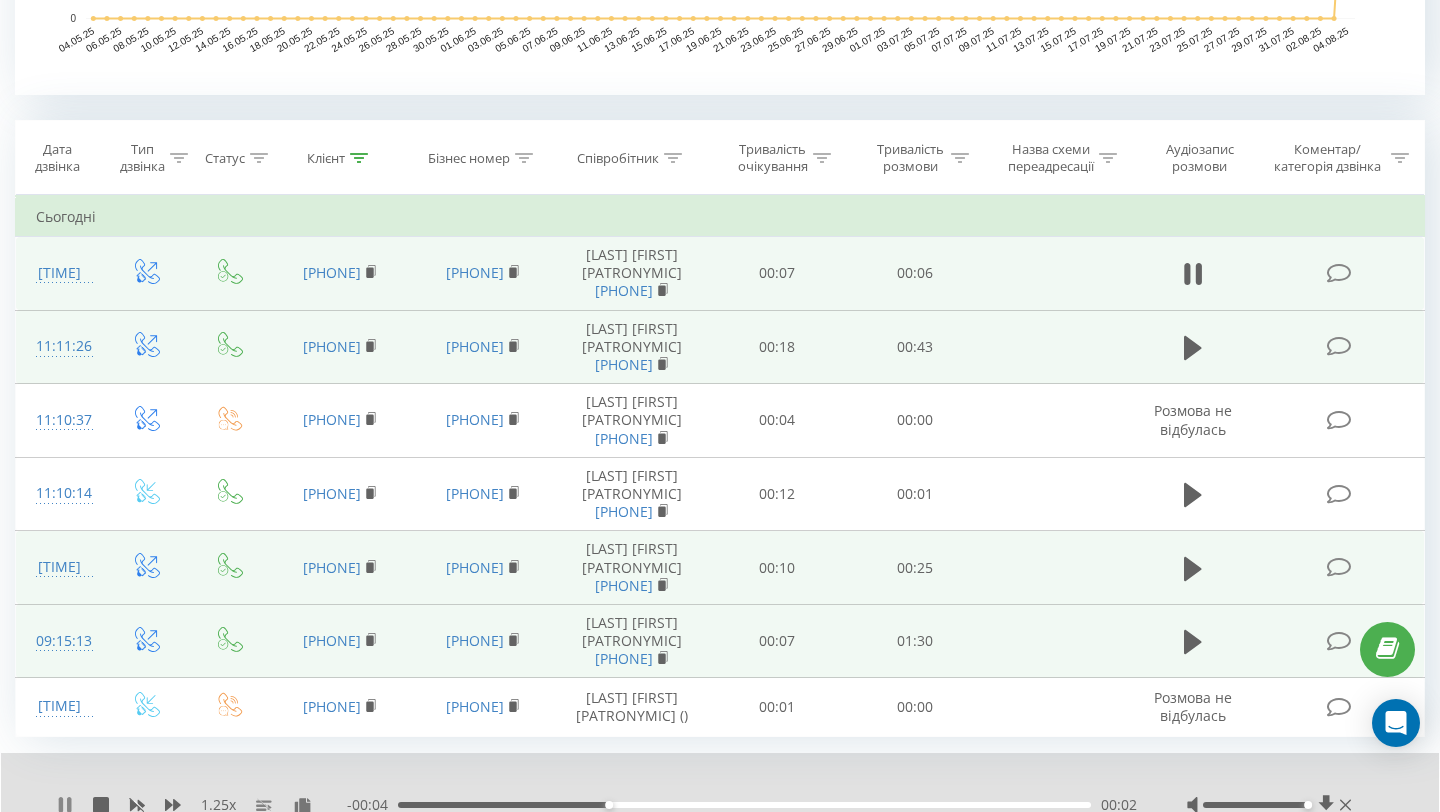click 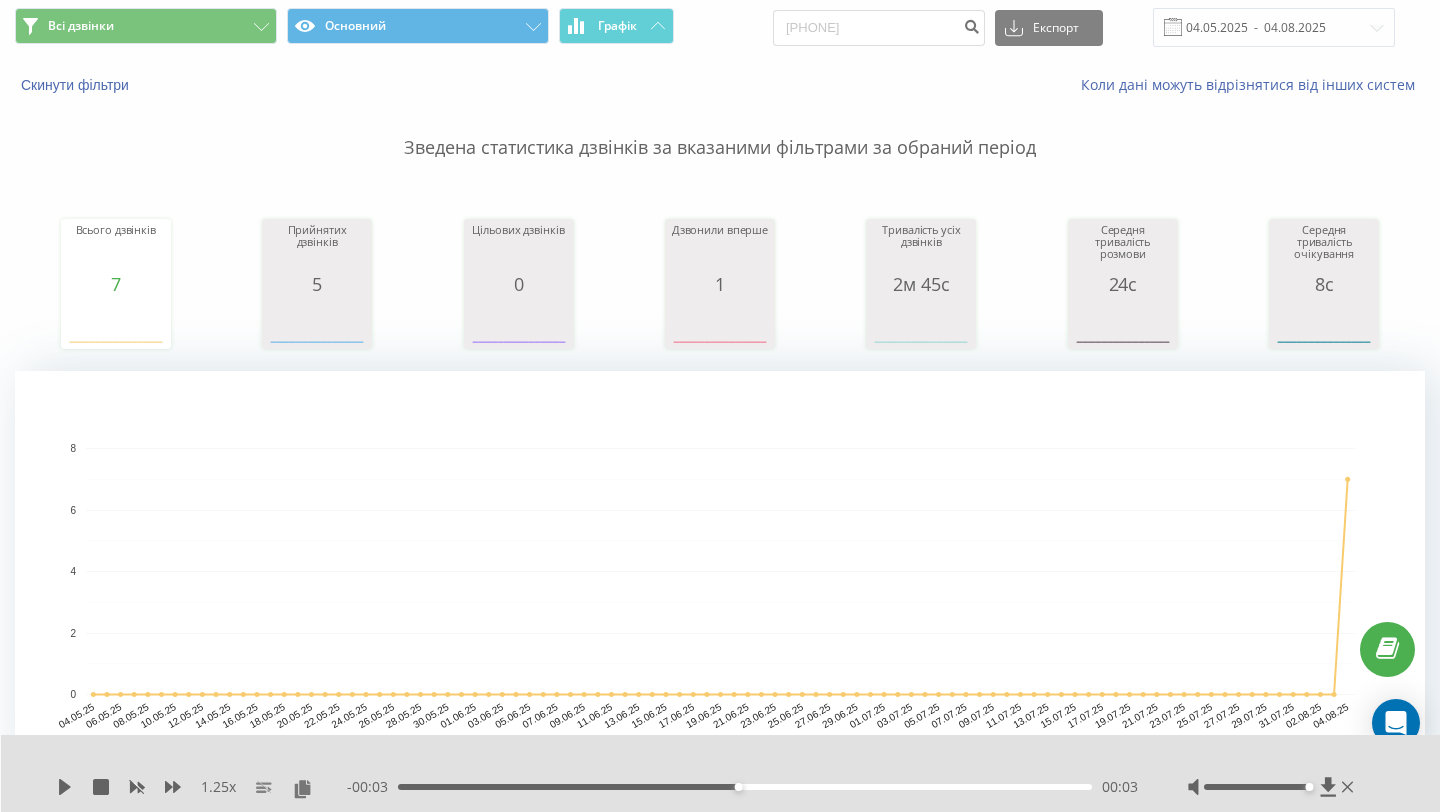 scroll, scrollTop: 0, scrollLeft: 0, axis: both 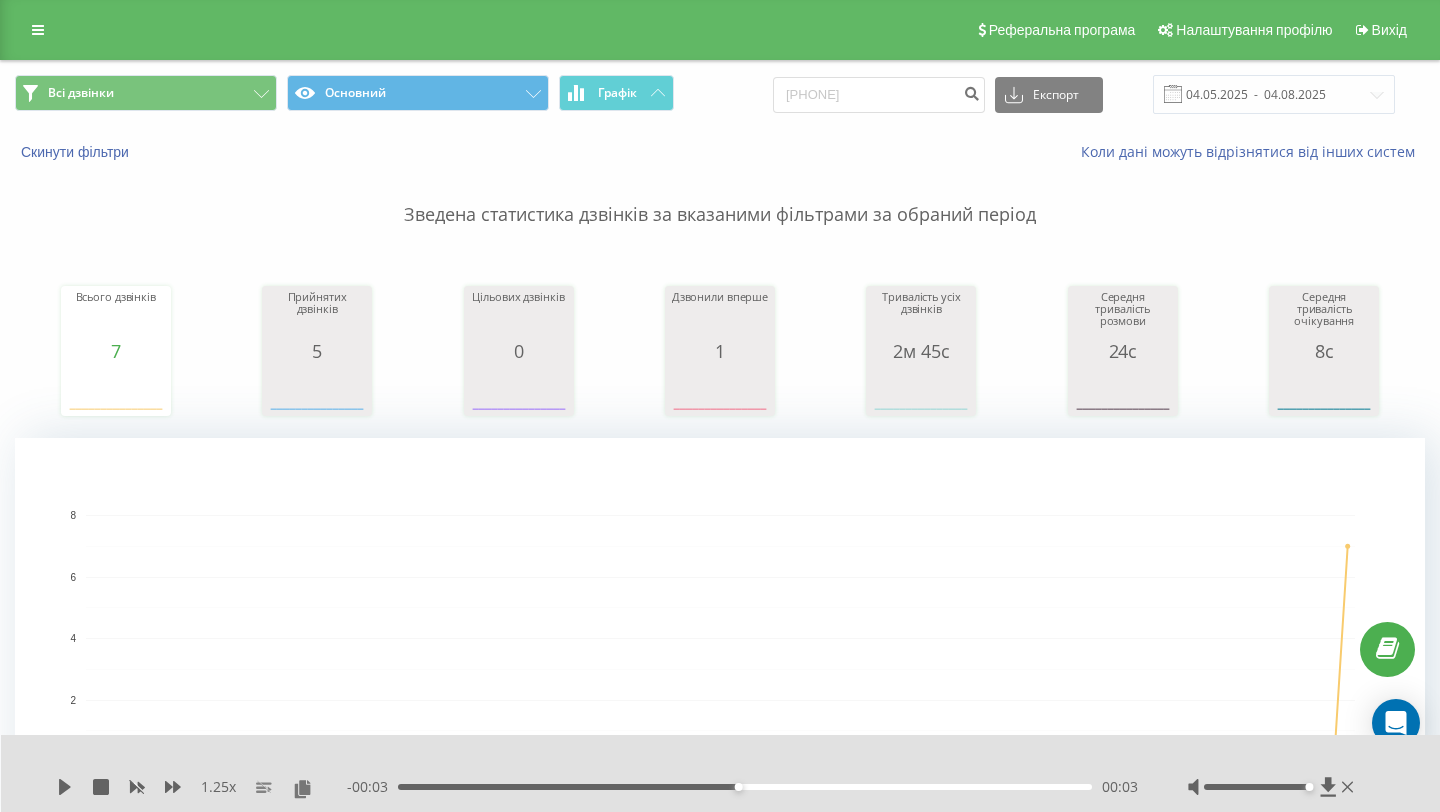 click on "Реферальна програма Налаштування профілю Вихід" at bounding box center (720, 30) 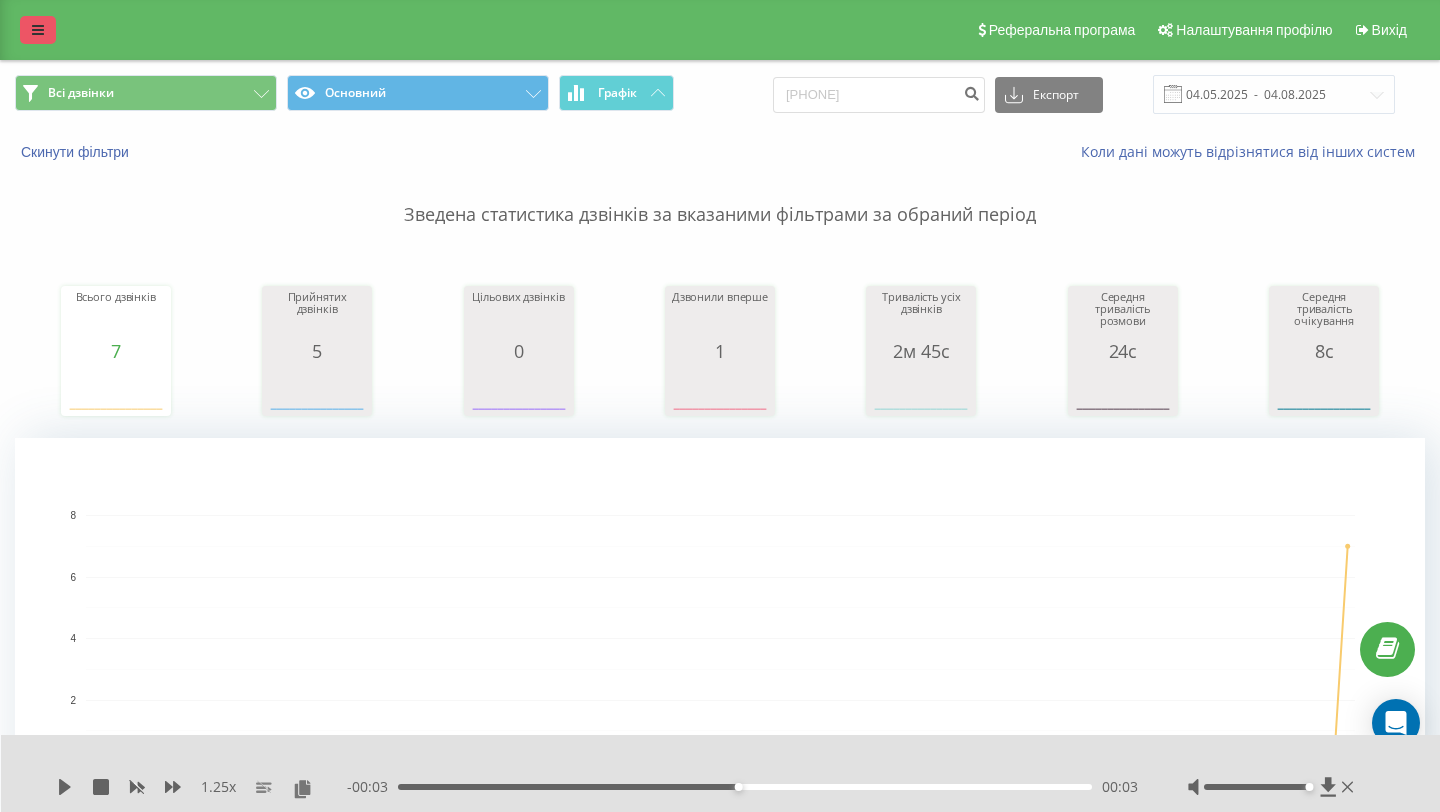 click at bounding box center (38, 30) 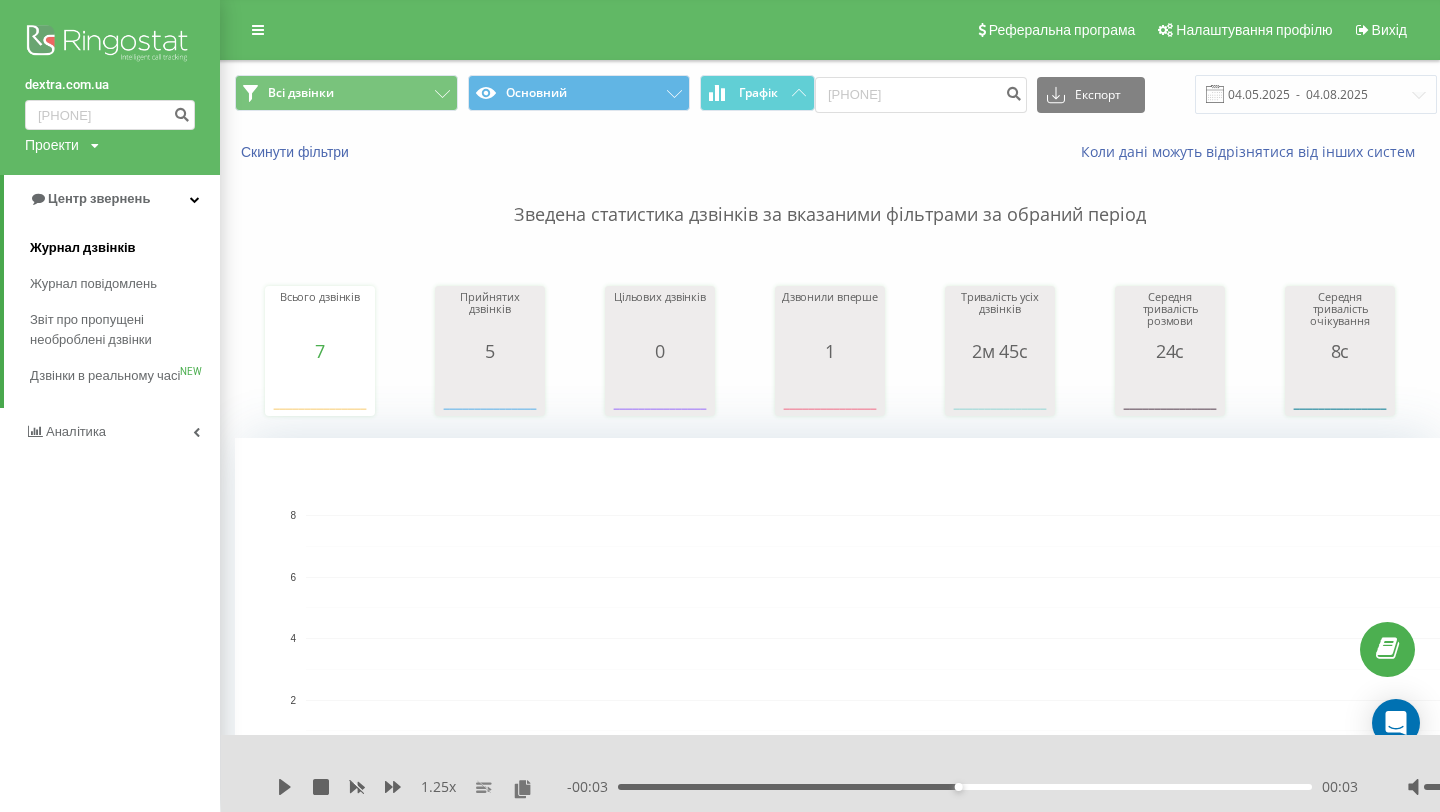 click on "Журнал дзвінків" at bounding box center [125, 248] 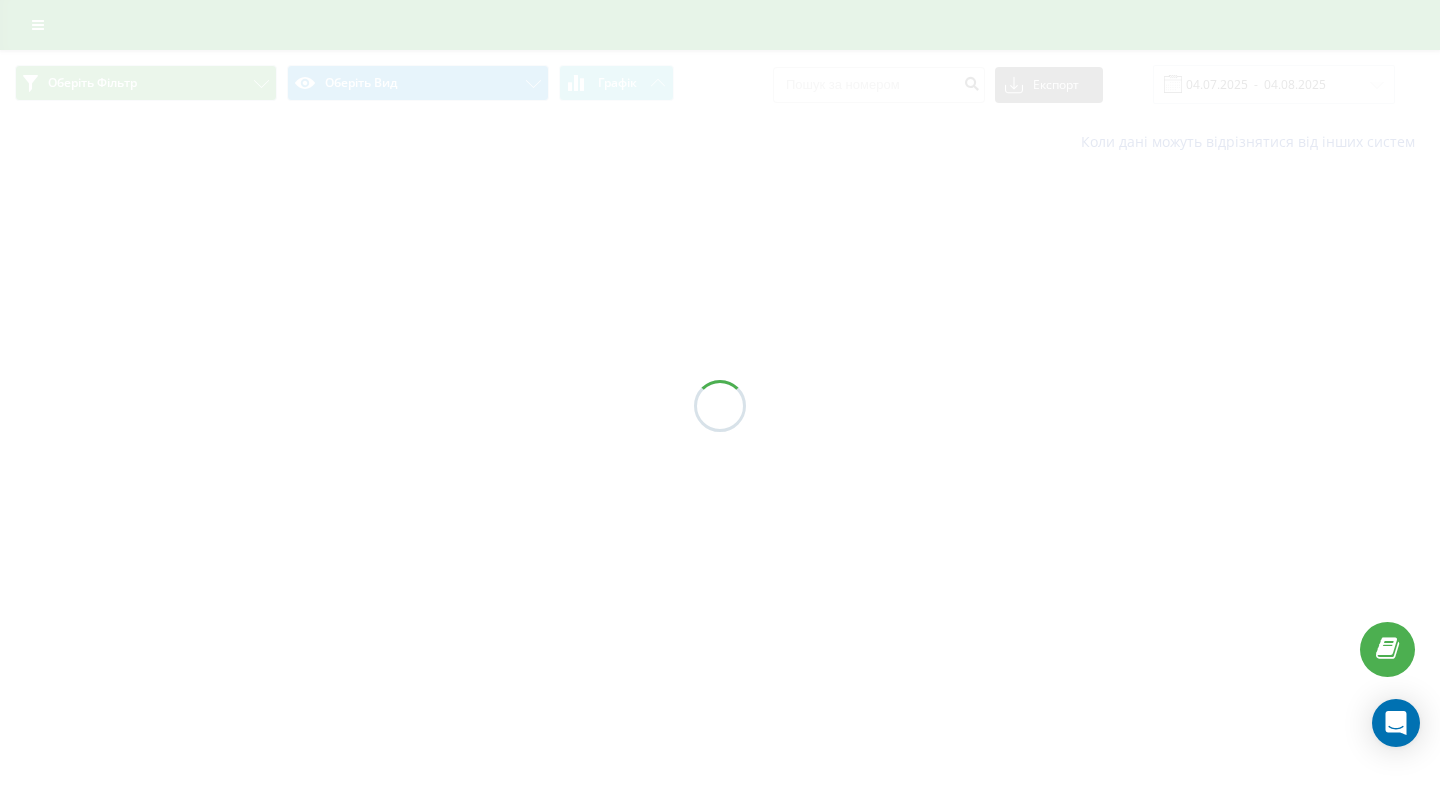scroll, scrollTop: 0, scrollLeft: 0, axis: both 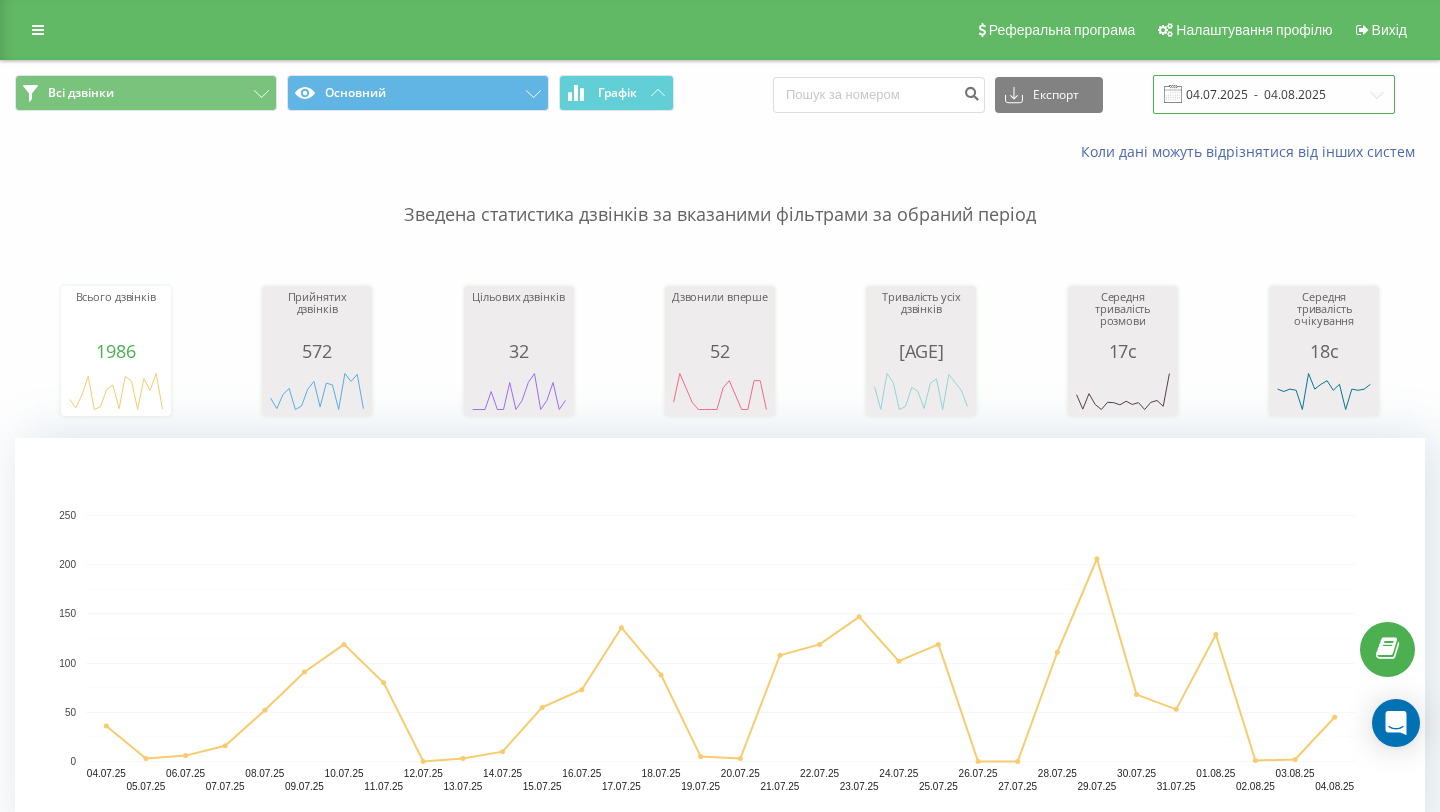 click on "04.07.2025  -  04.08.2025" at bounding box center [1274, 94] 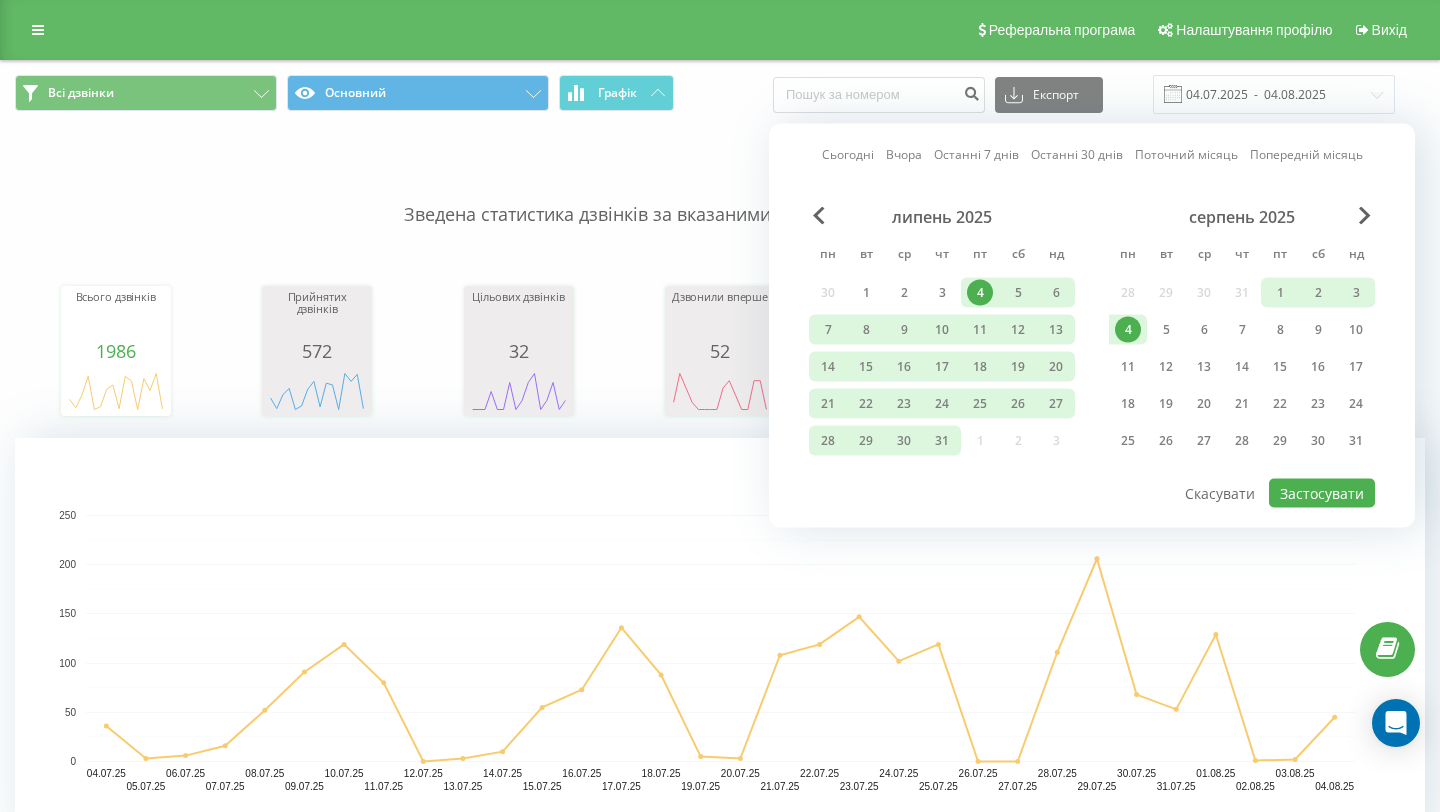 click on "4" at bounding box center (1128, 330) 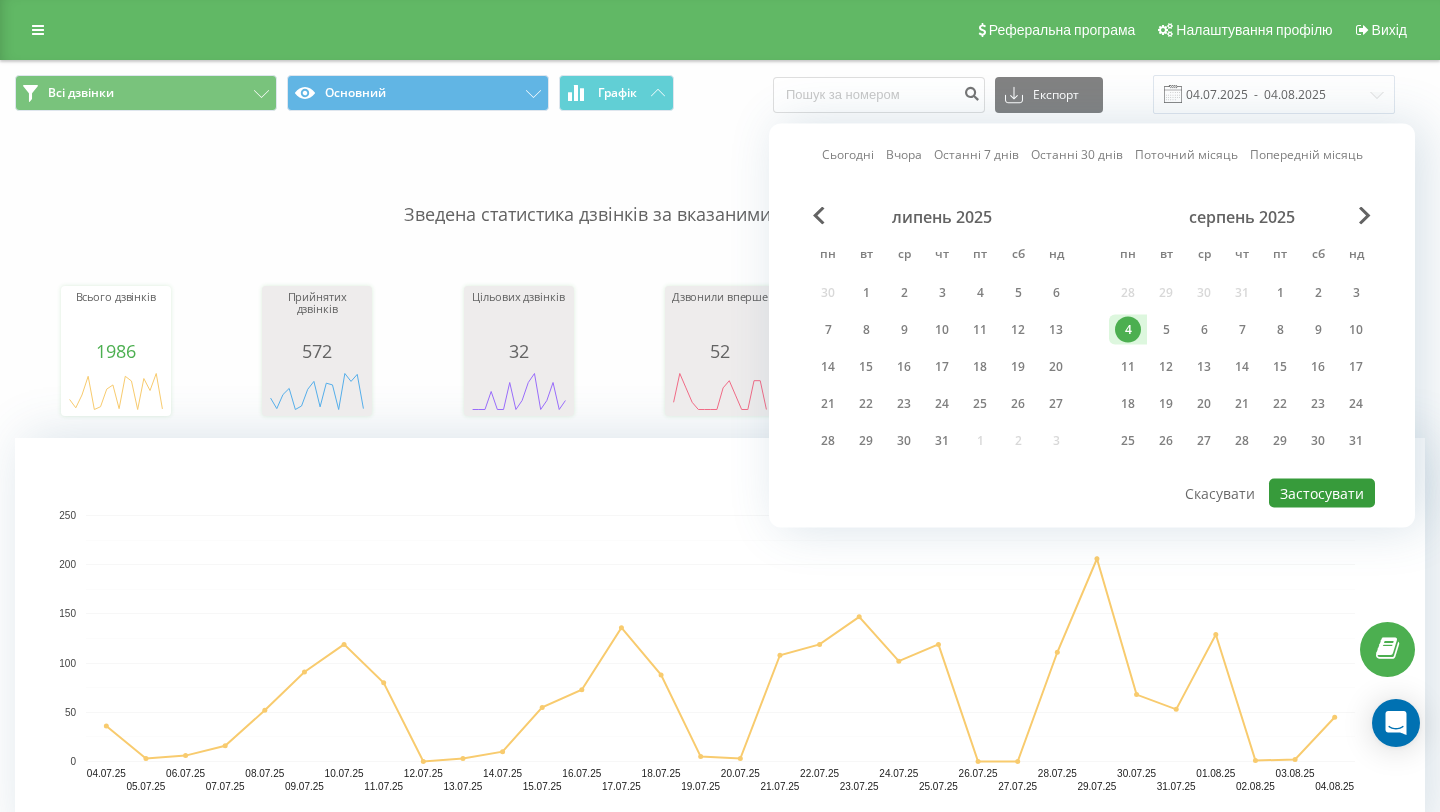 click on "Застосувати" at bounding box center [1322, 493] 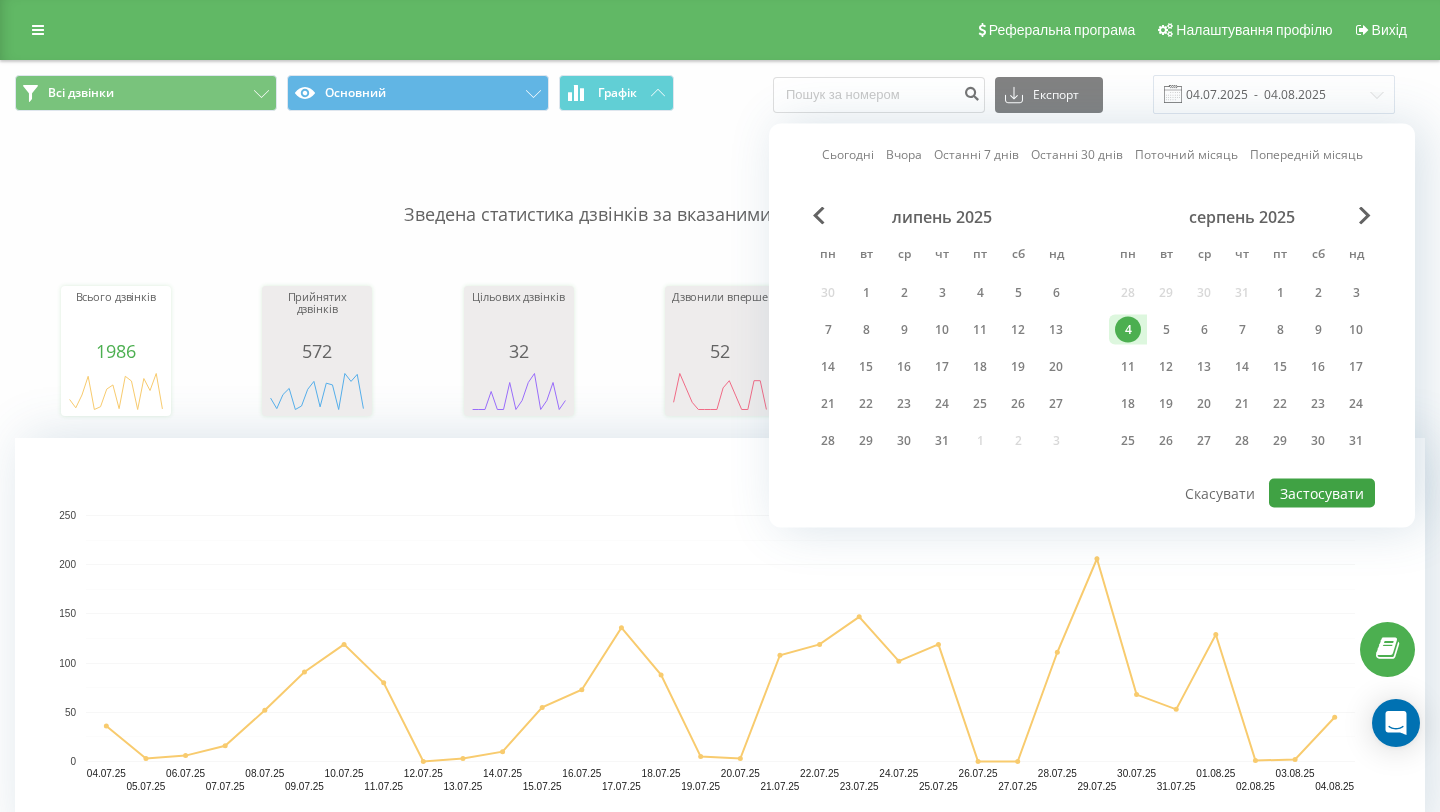 type on "04.08.2025  -  04.08.2025" 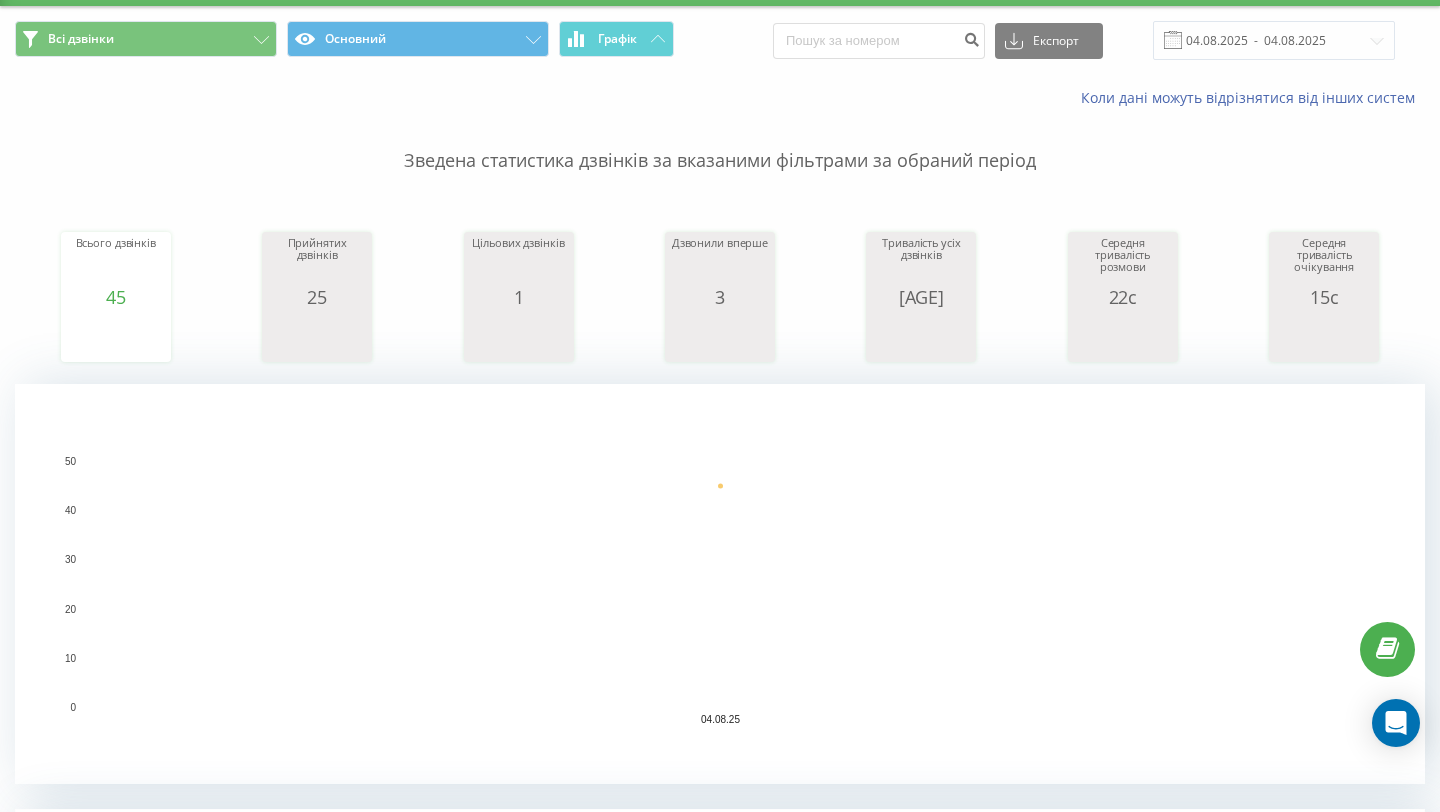 scroll, scrollTop: 0, scrollLeft: 0, axis: both 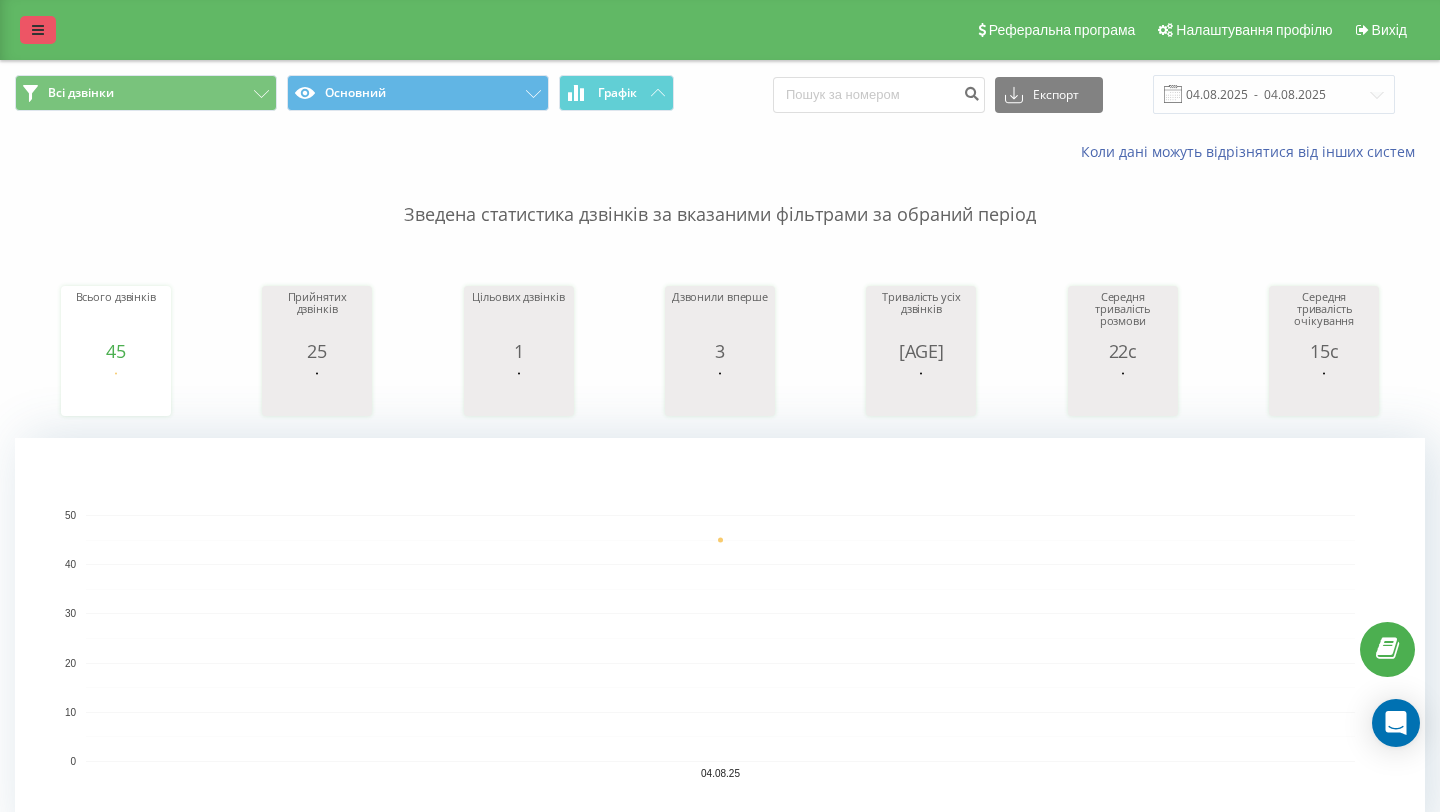 click at bounding box center [38, 30] 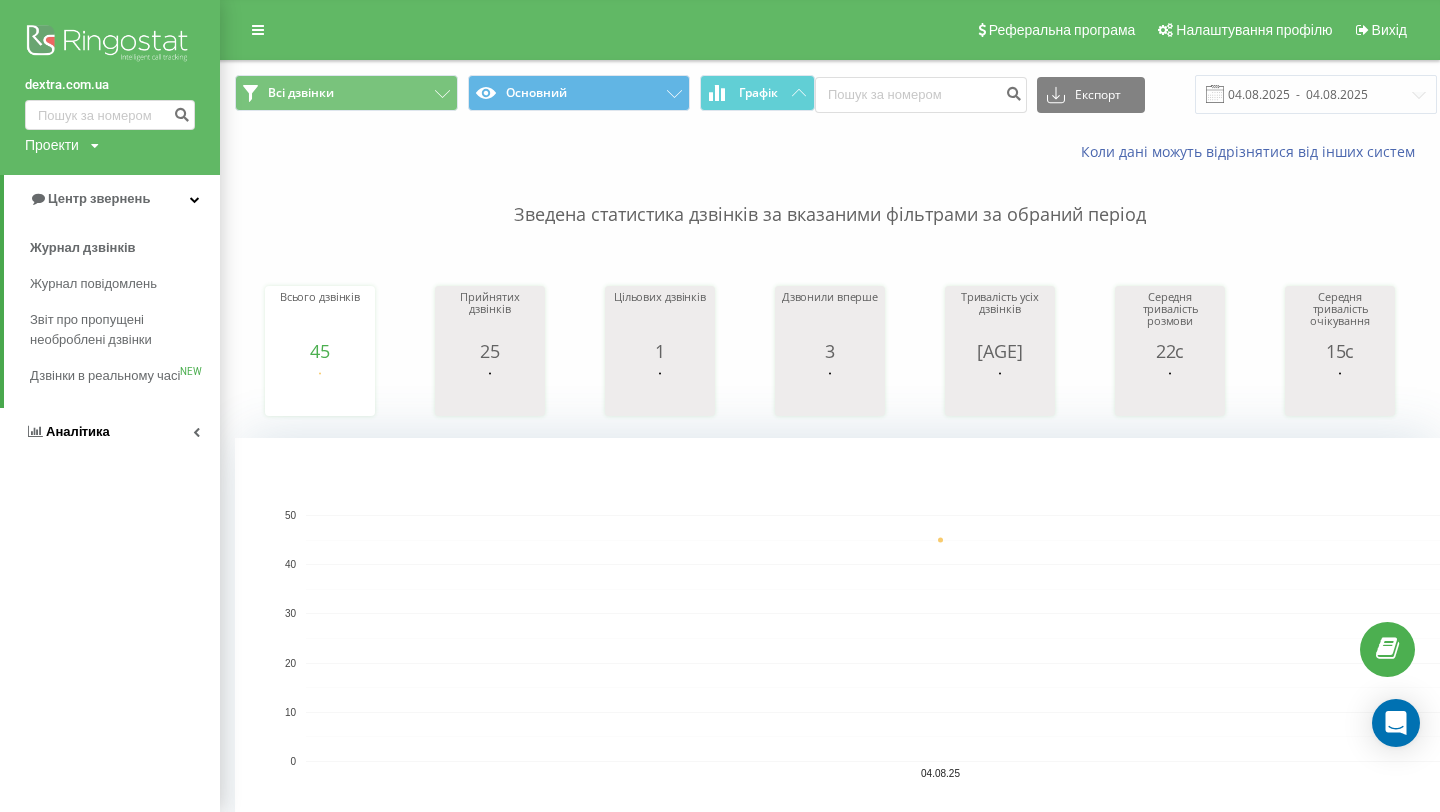 click on "Аналiтика" at bounding box center [110, 432] 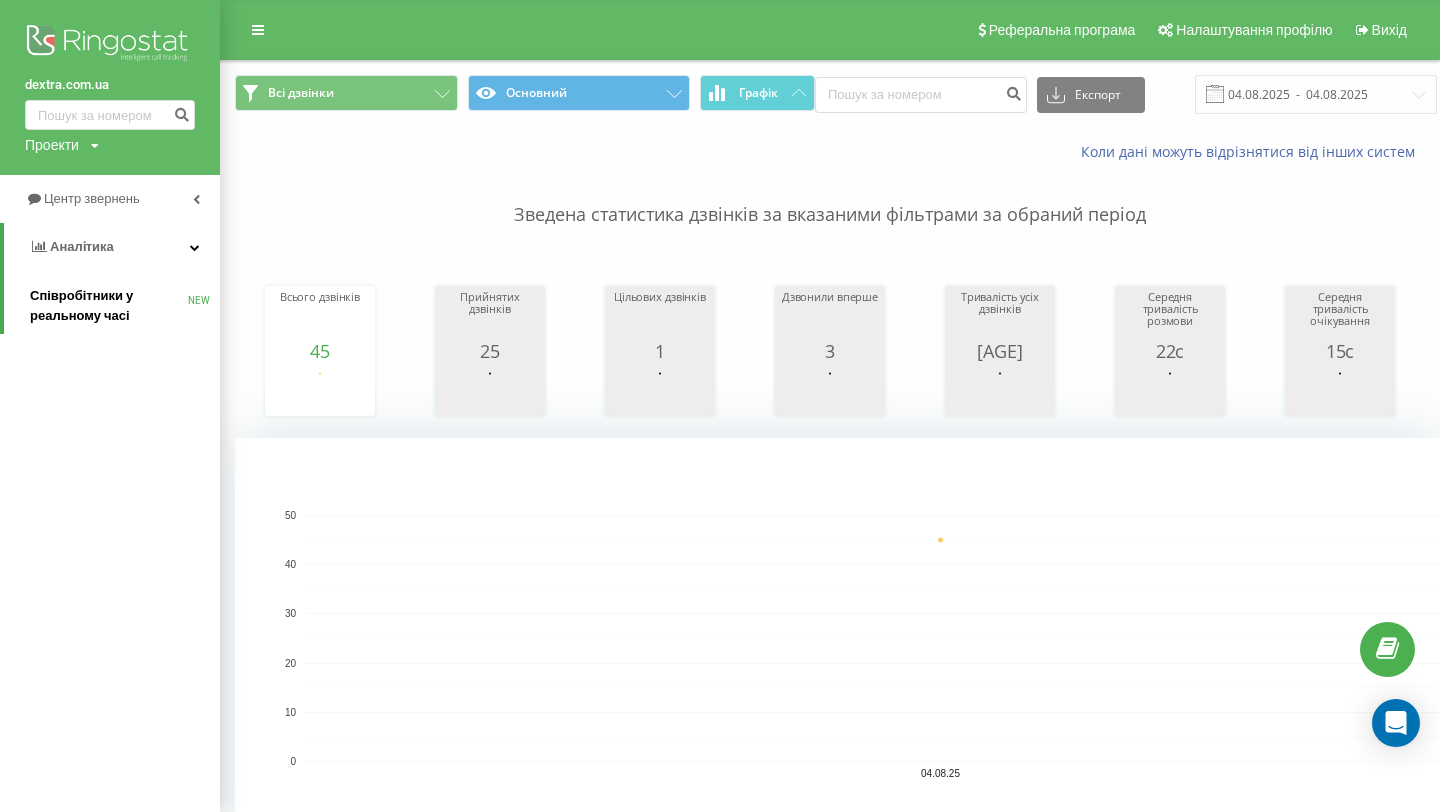click on "Співробітники у реальному часі" at bounding box center [109, 306] 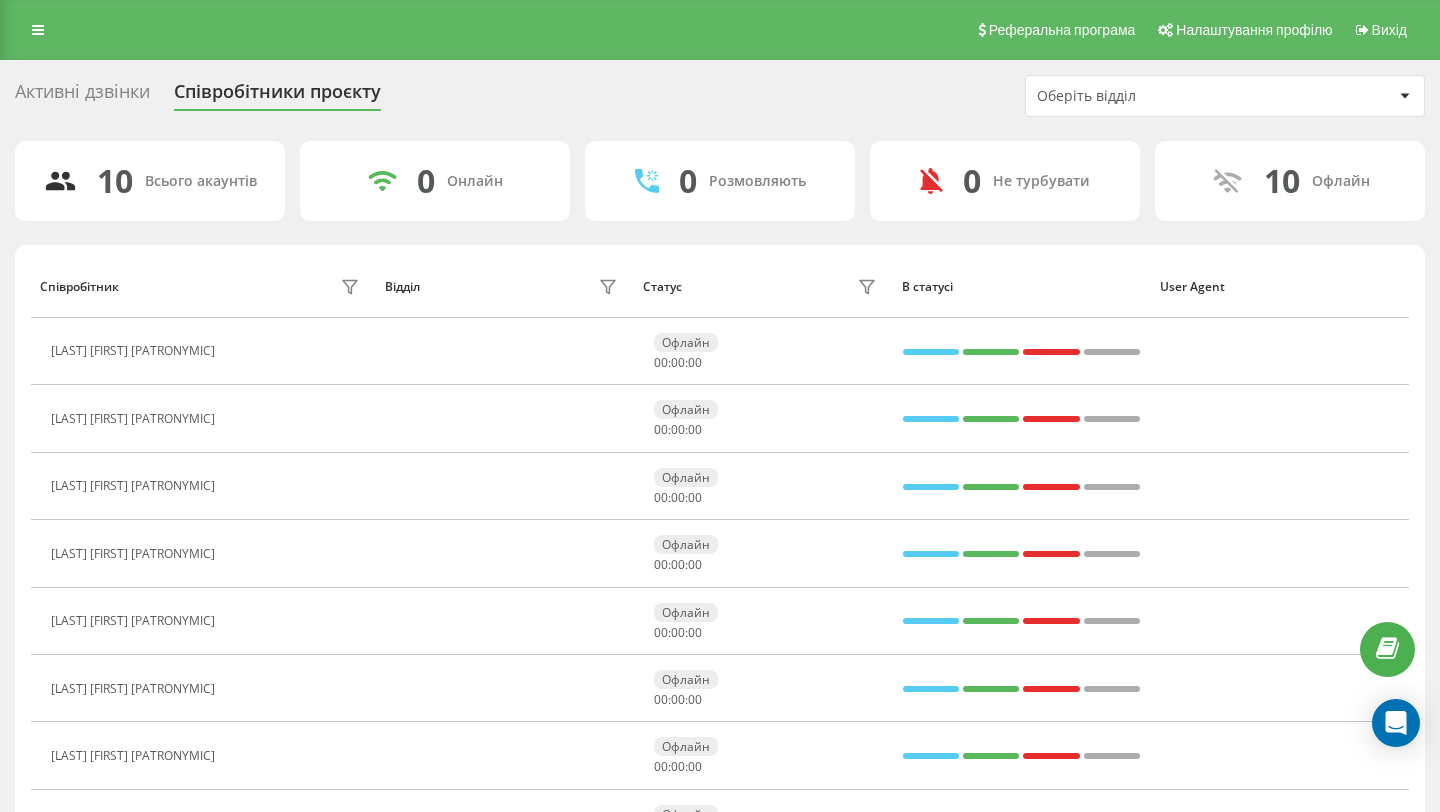 scroll, scrollTop: 0, scrollLeft: 0, axis: both 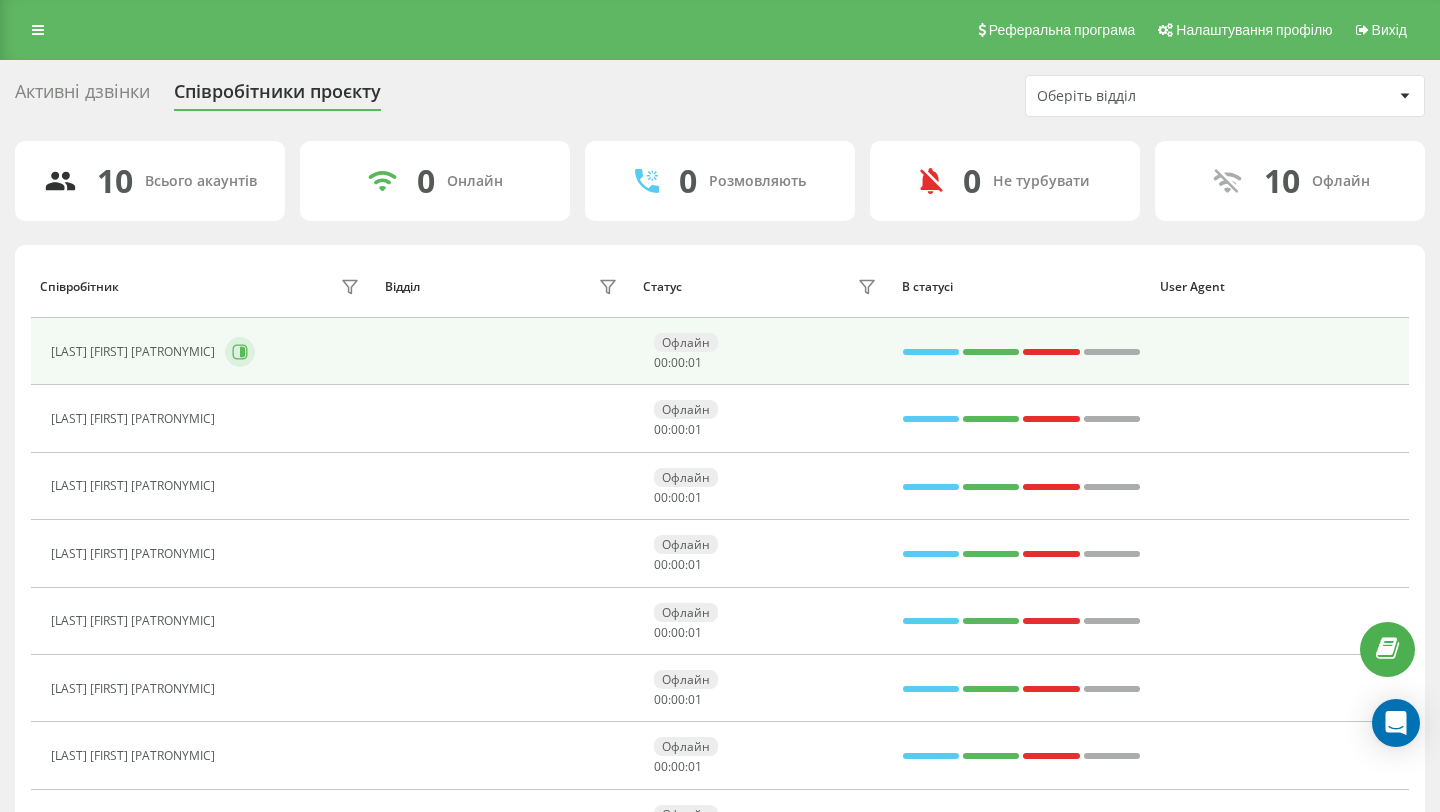 click at bounding box center [240, 352] 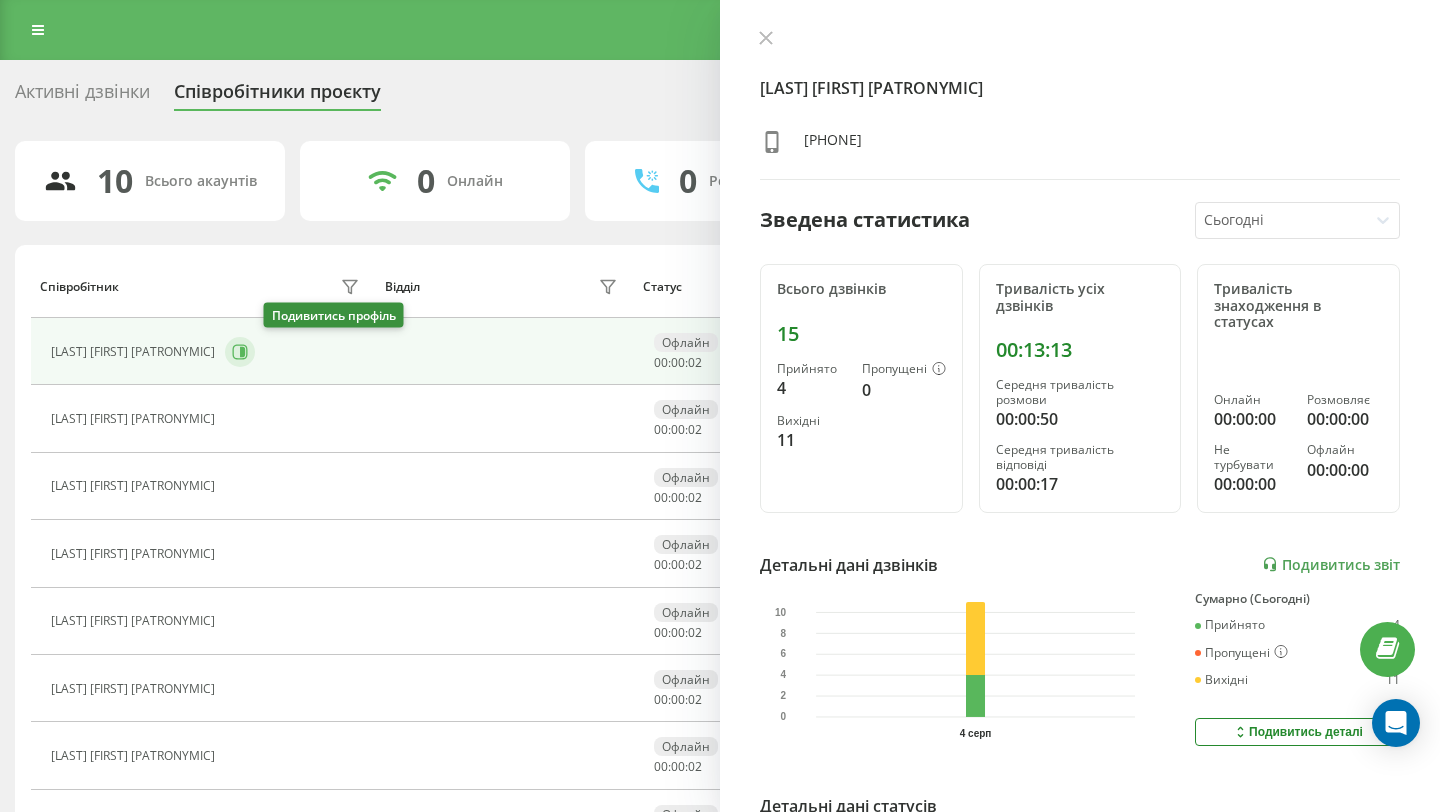 scroll, scrollTop: 43, scrollLeft: 0, axis: vertical 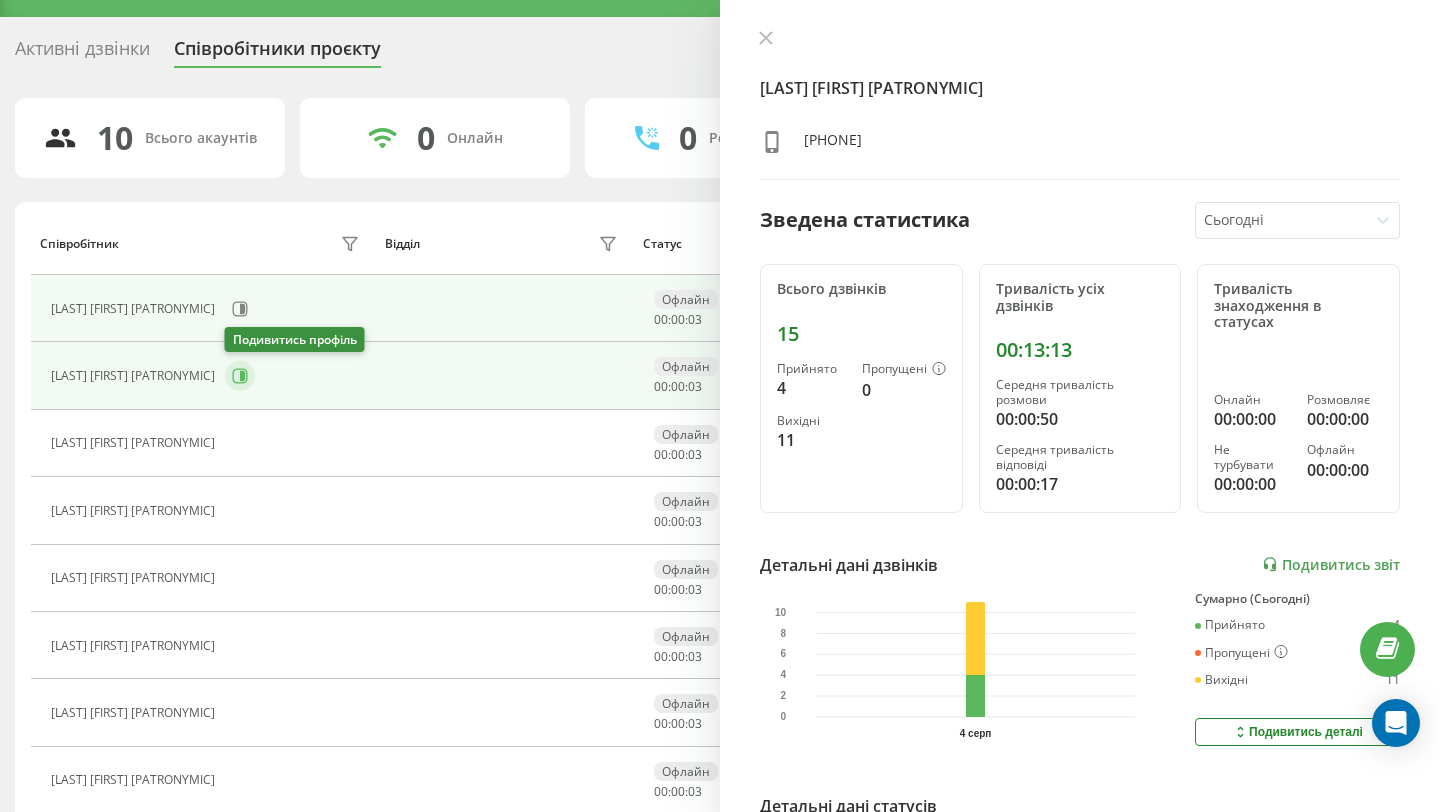 click 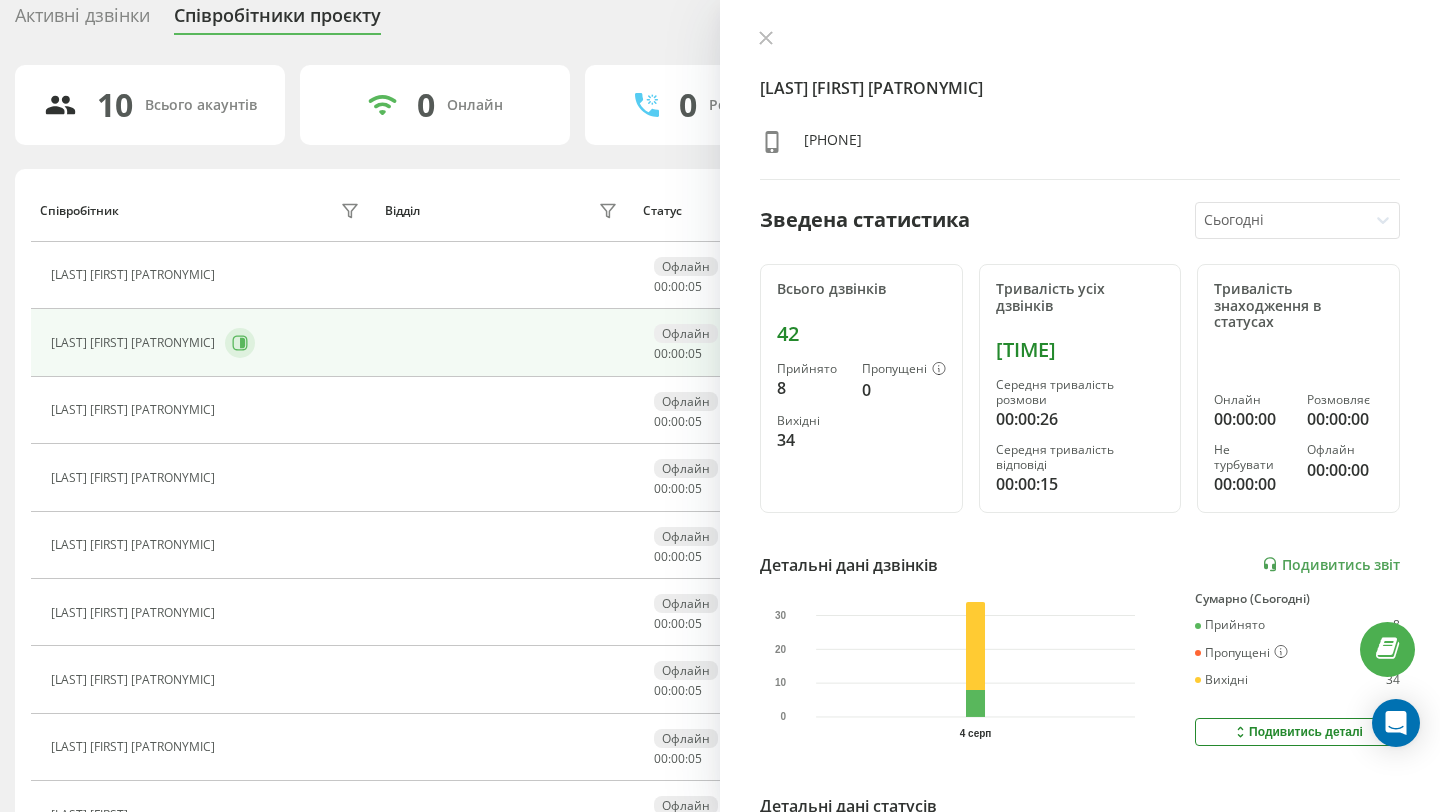 scroll, scrollTop: 86, scrollLeft: 0, axis: vertical 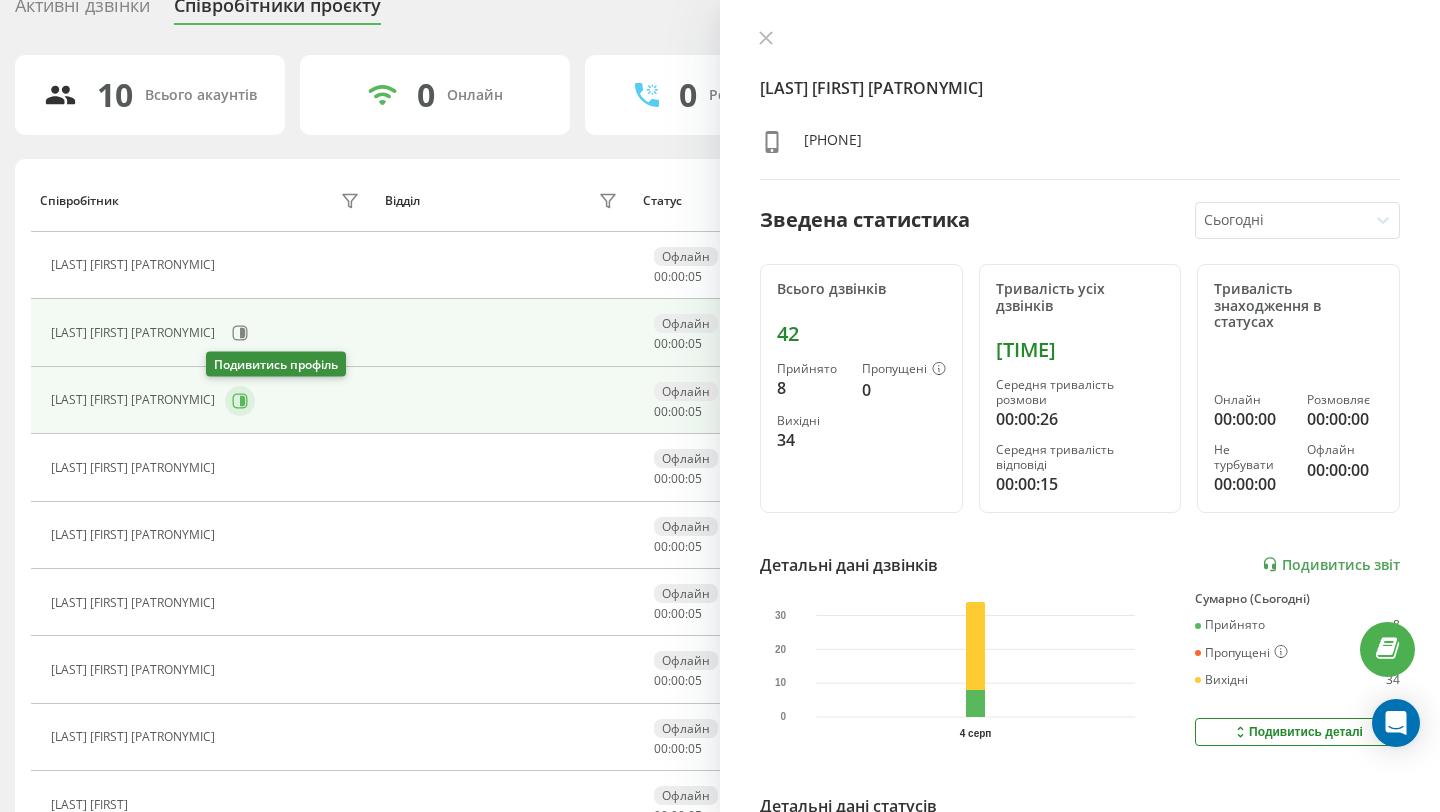 click 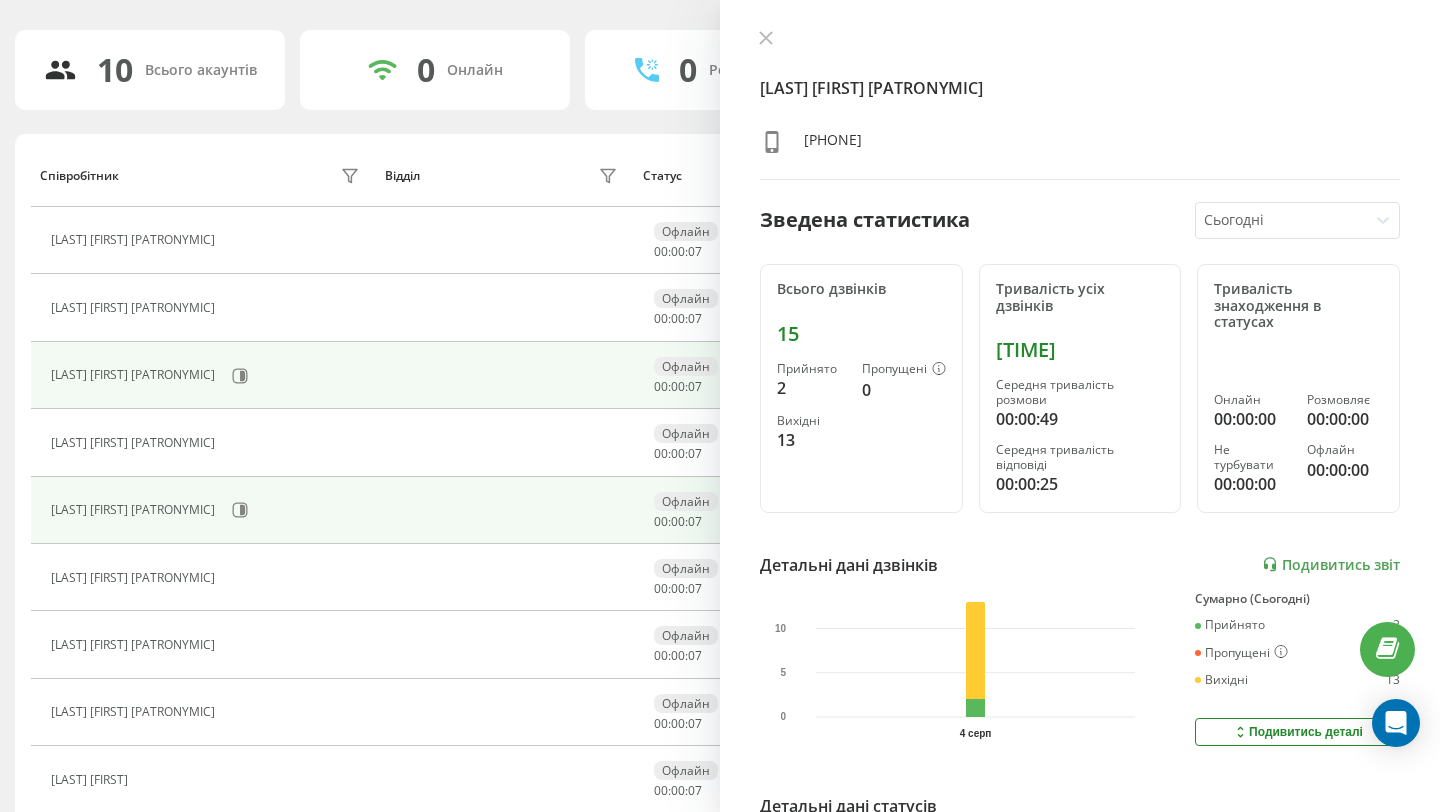 scroll, scrollTop: 113, scrollLeft: 0, axis: vertical 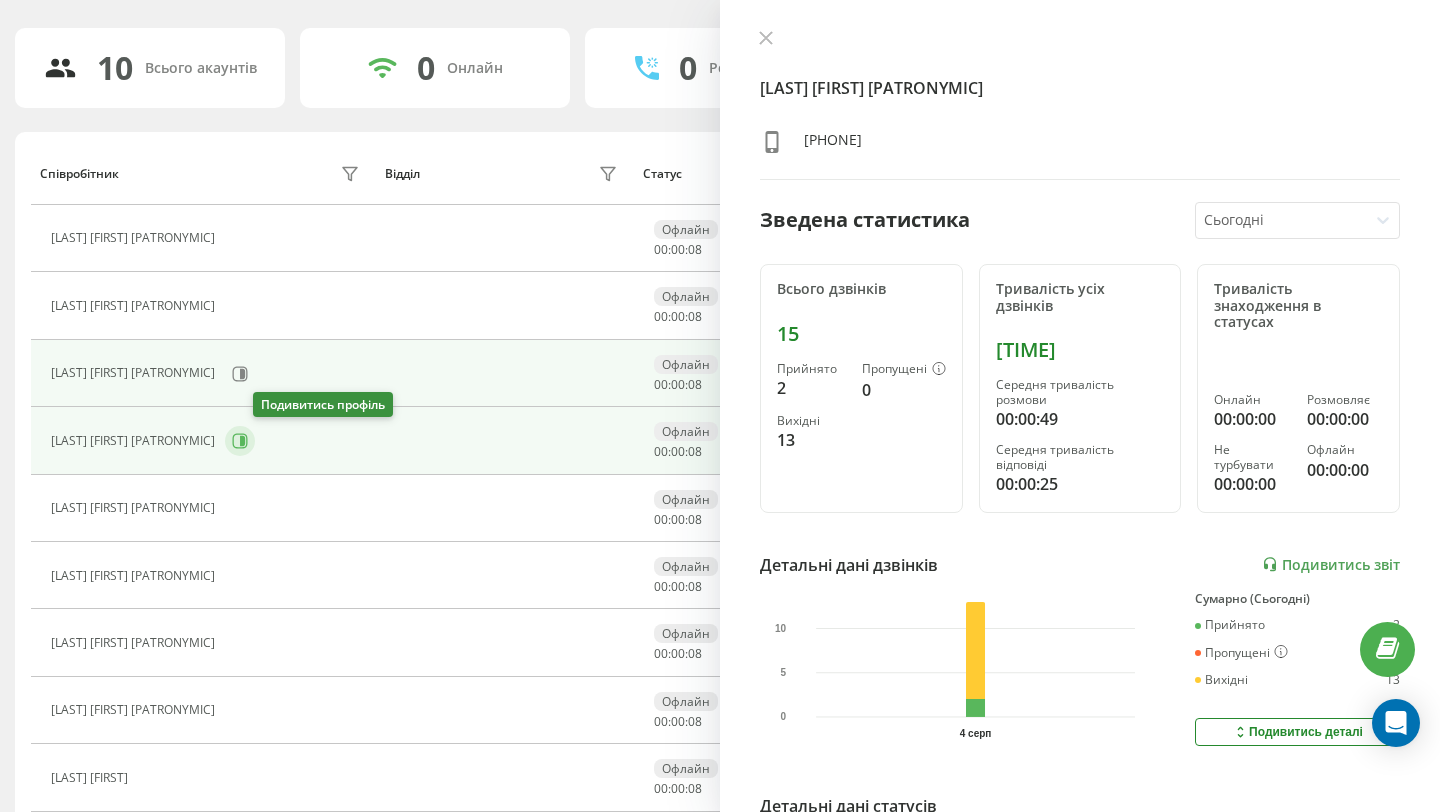 click at bounding box center (240, 441) 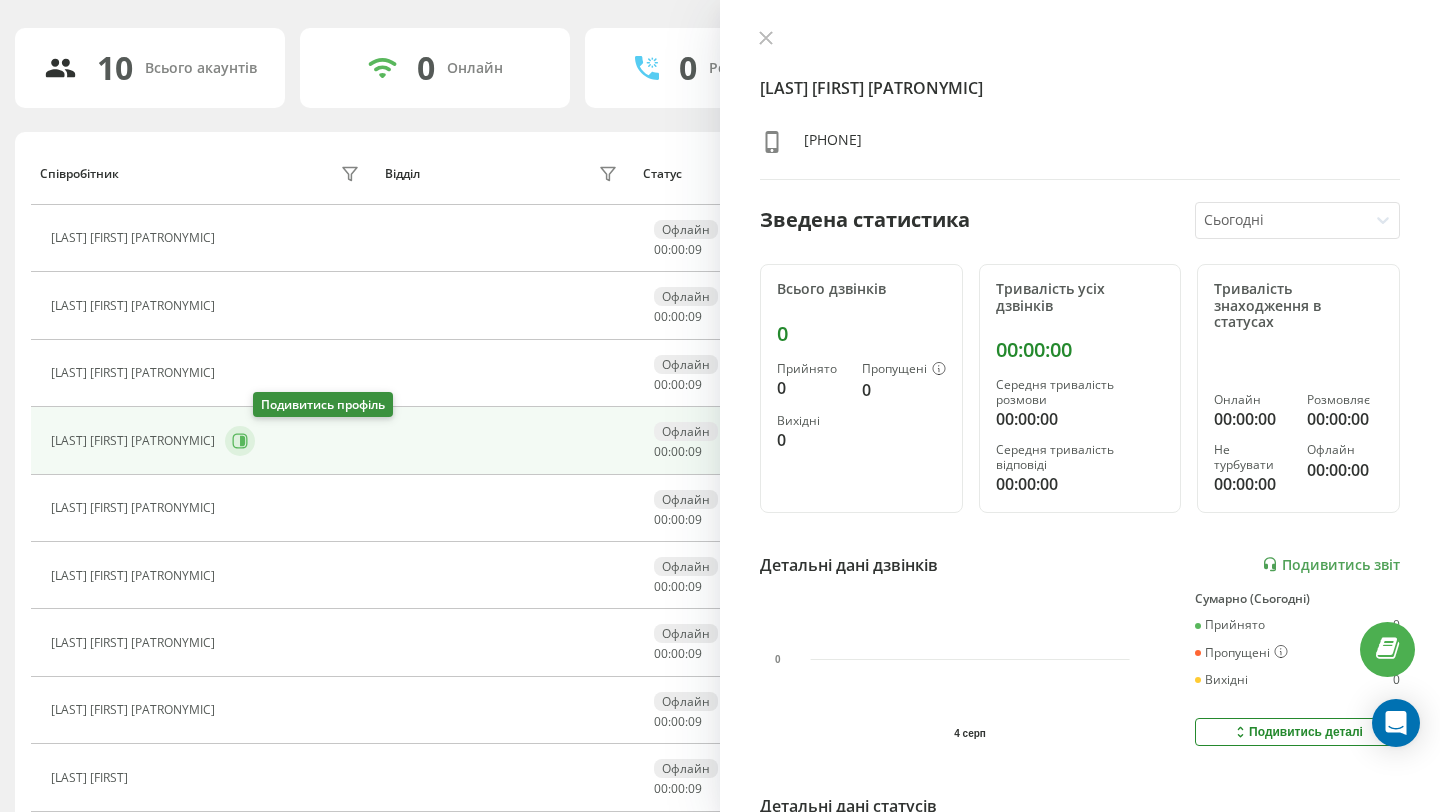 scroll, scrollTop: 190, scrollLeft: 0, axis: vertical 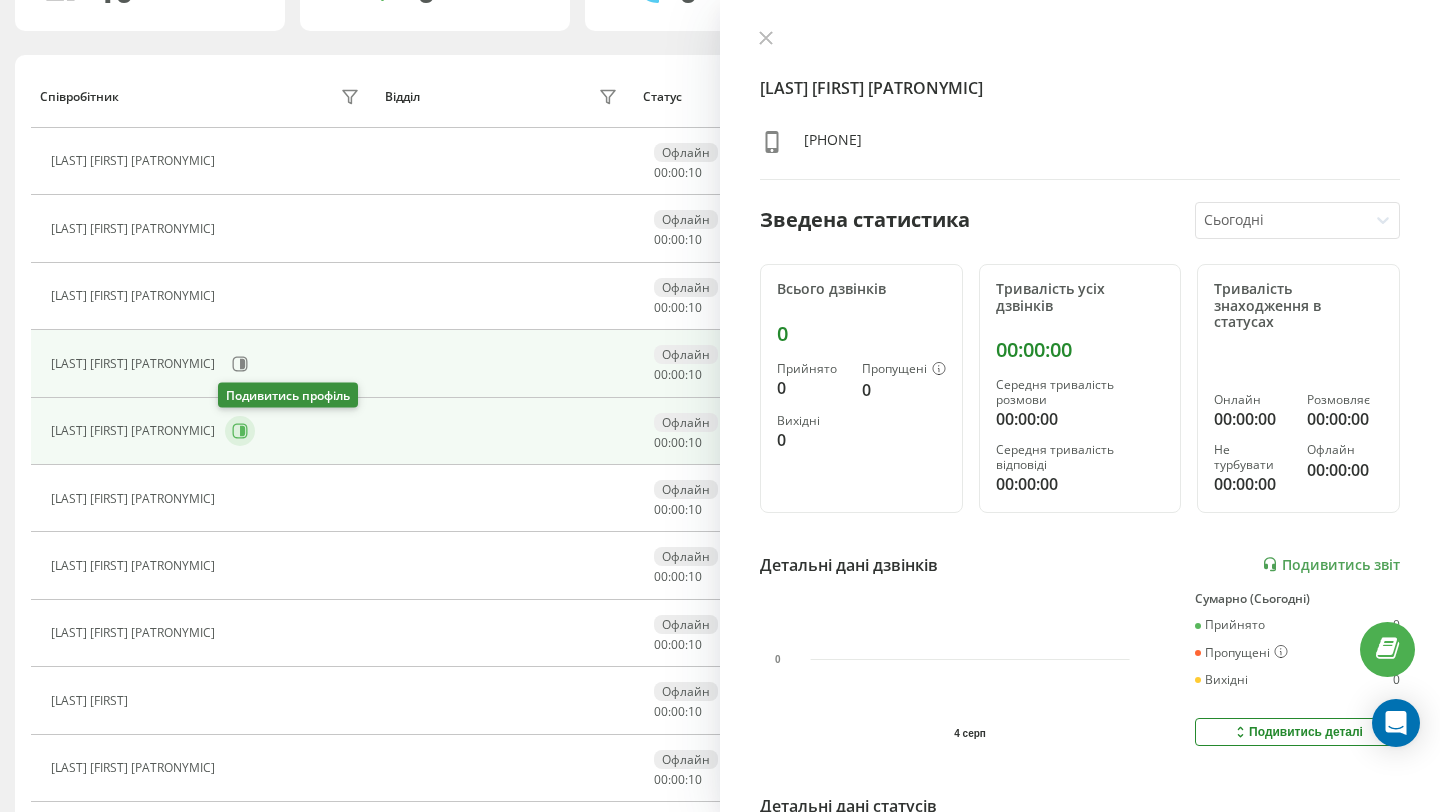 click at bounding box center [240, 431] 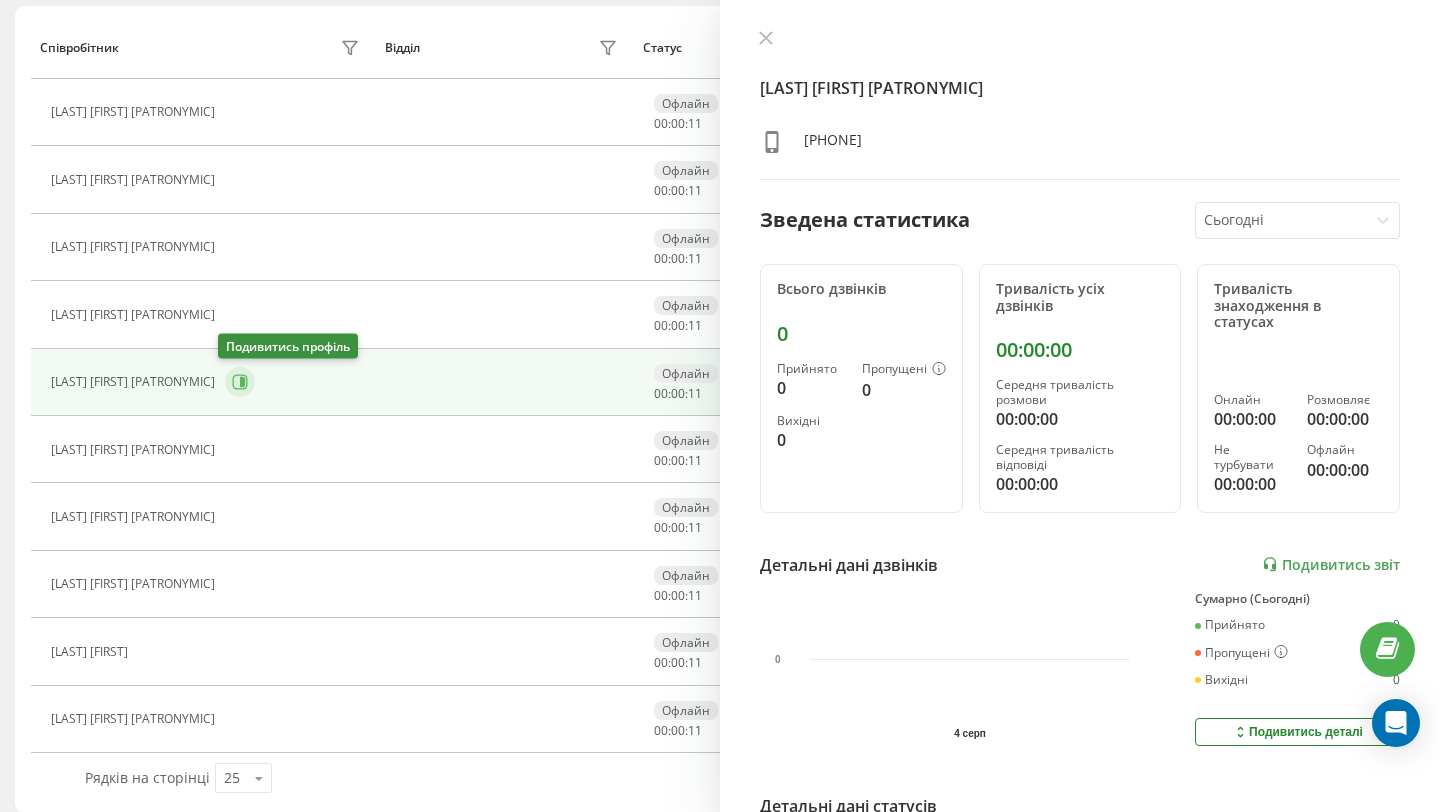 scroll, scrollTop: 243, scrollLeft: 0, axis: vertical 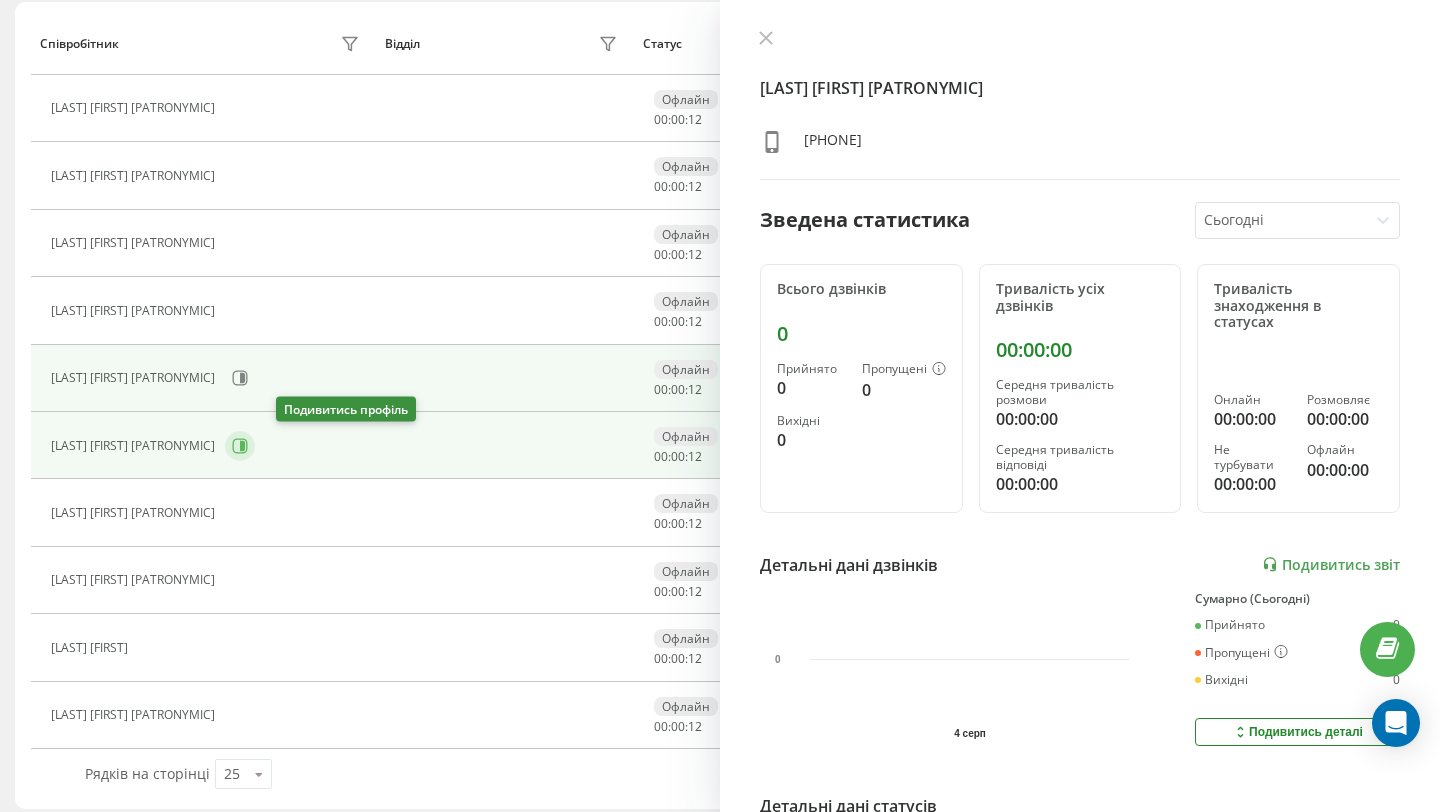 click 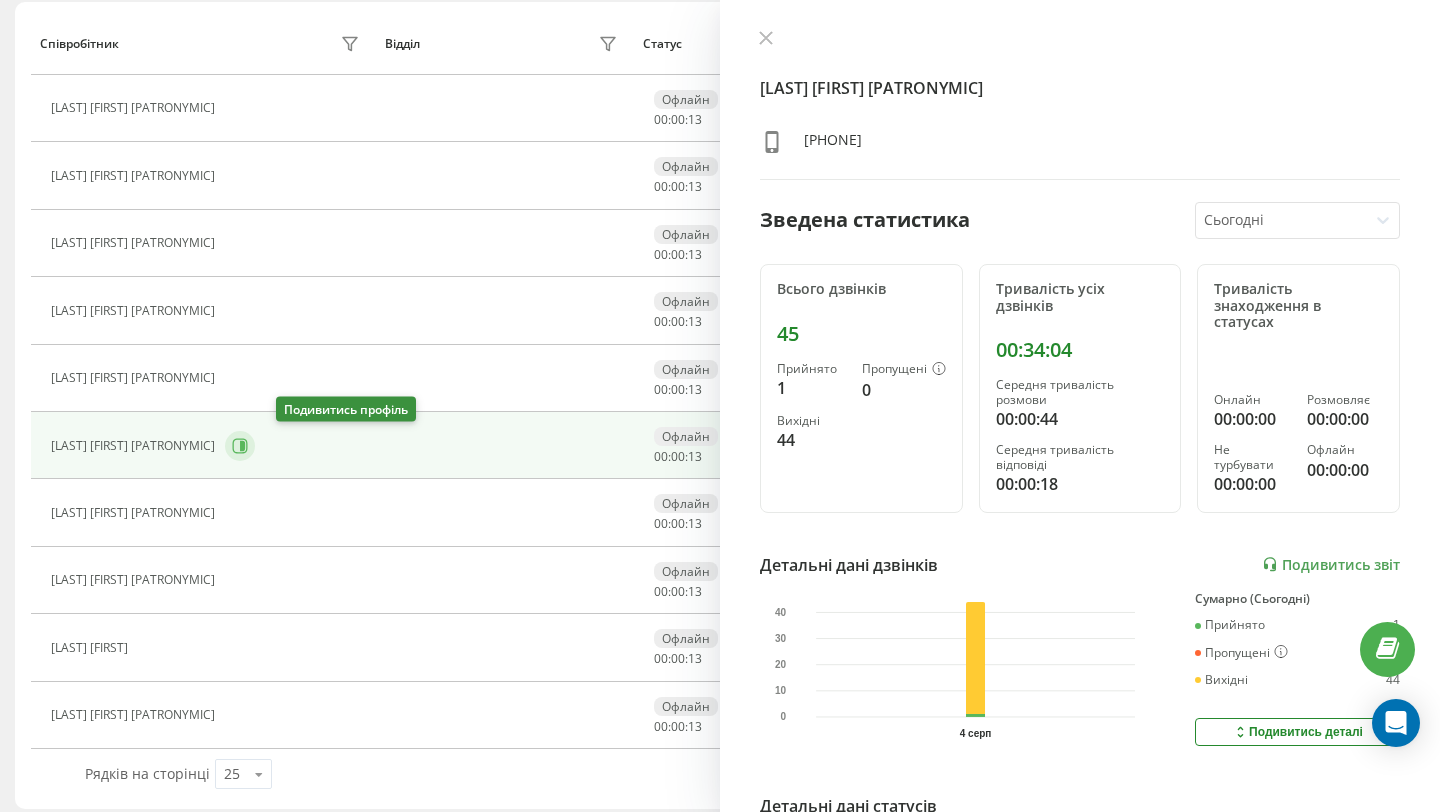scroll, scrollTop: 255, scrollLeft: 0, axis: vertical 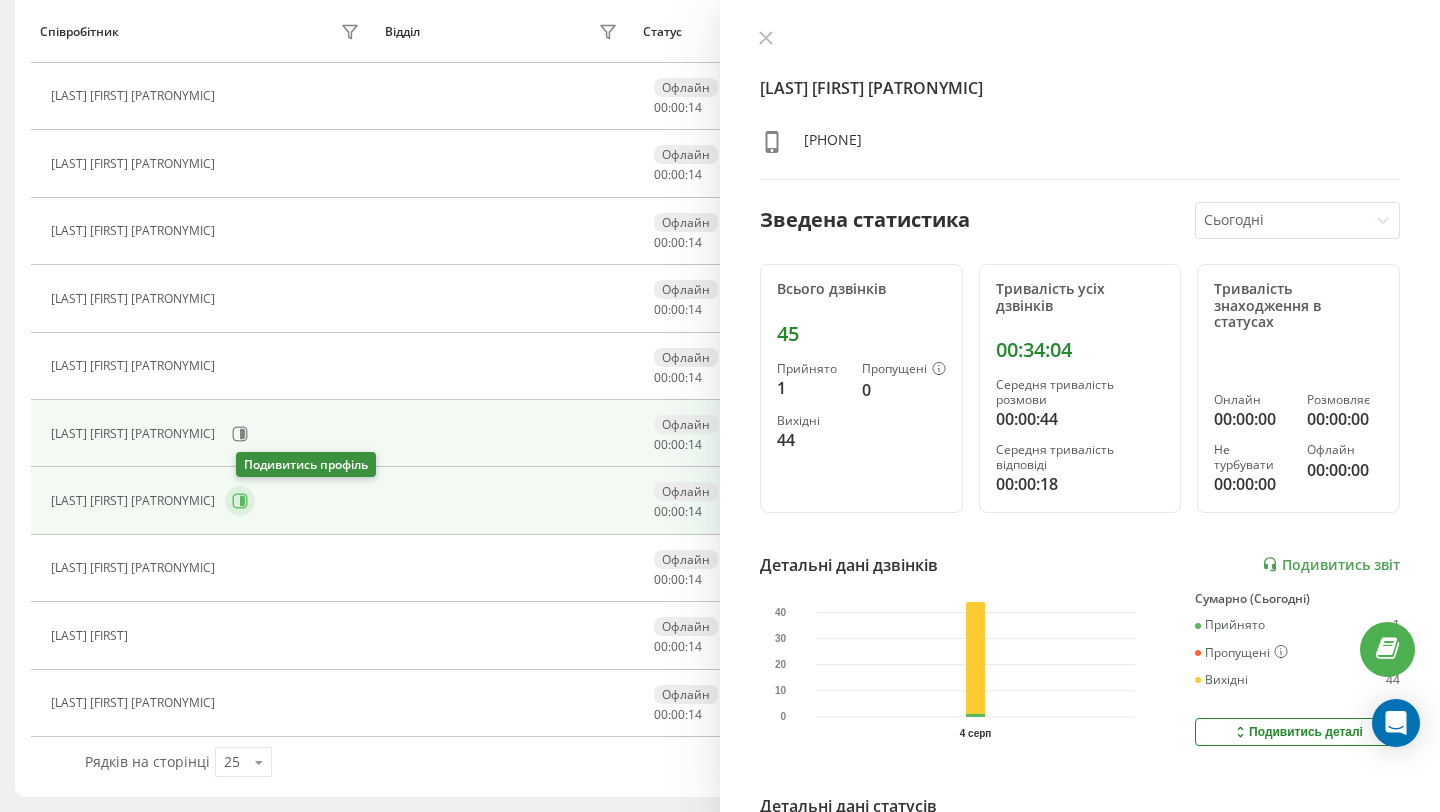 click at bounding box center (240, 501) 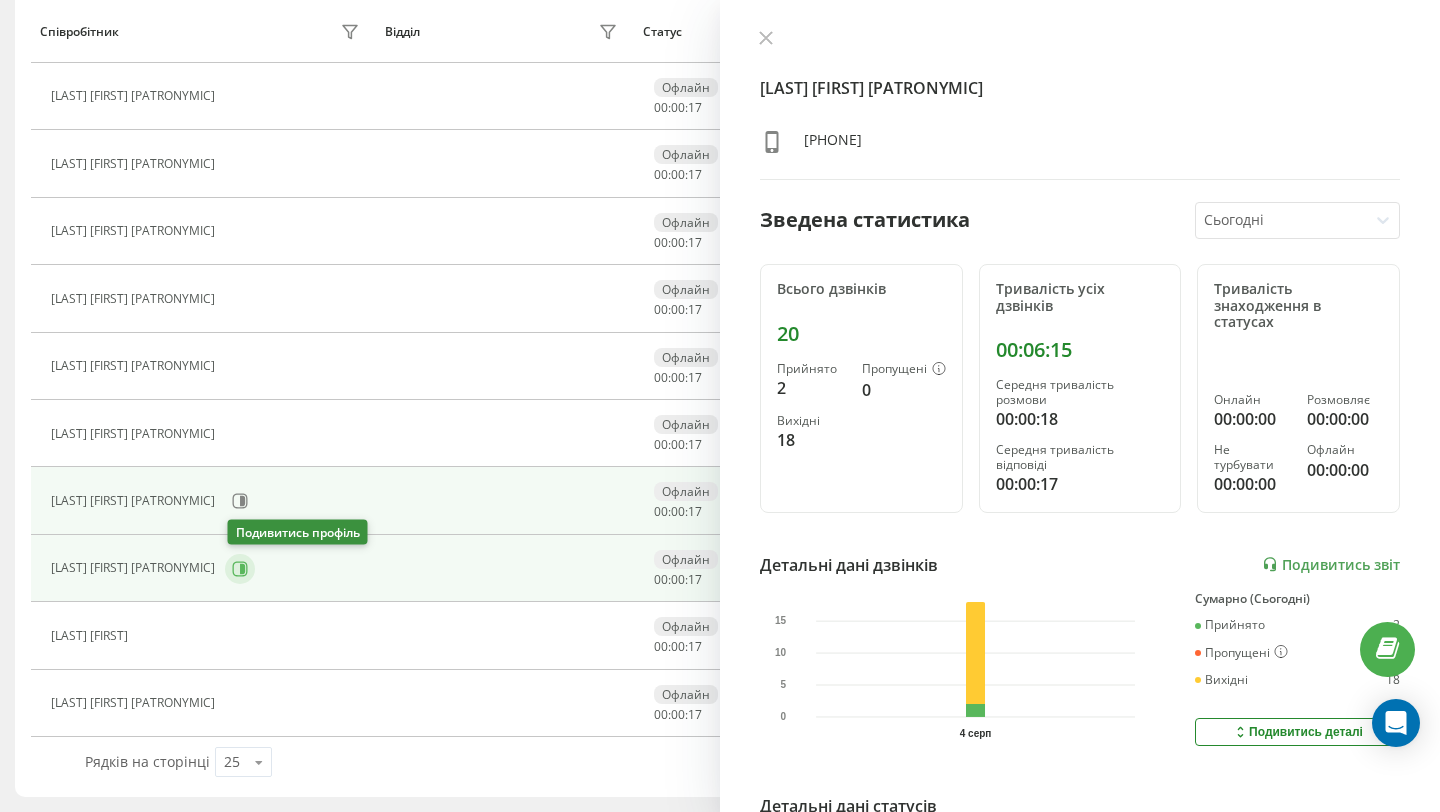 click at bounding box center (240, 569) 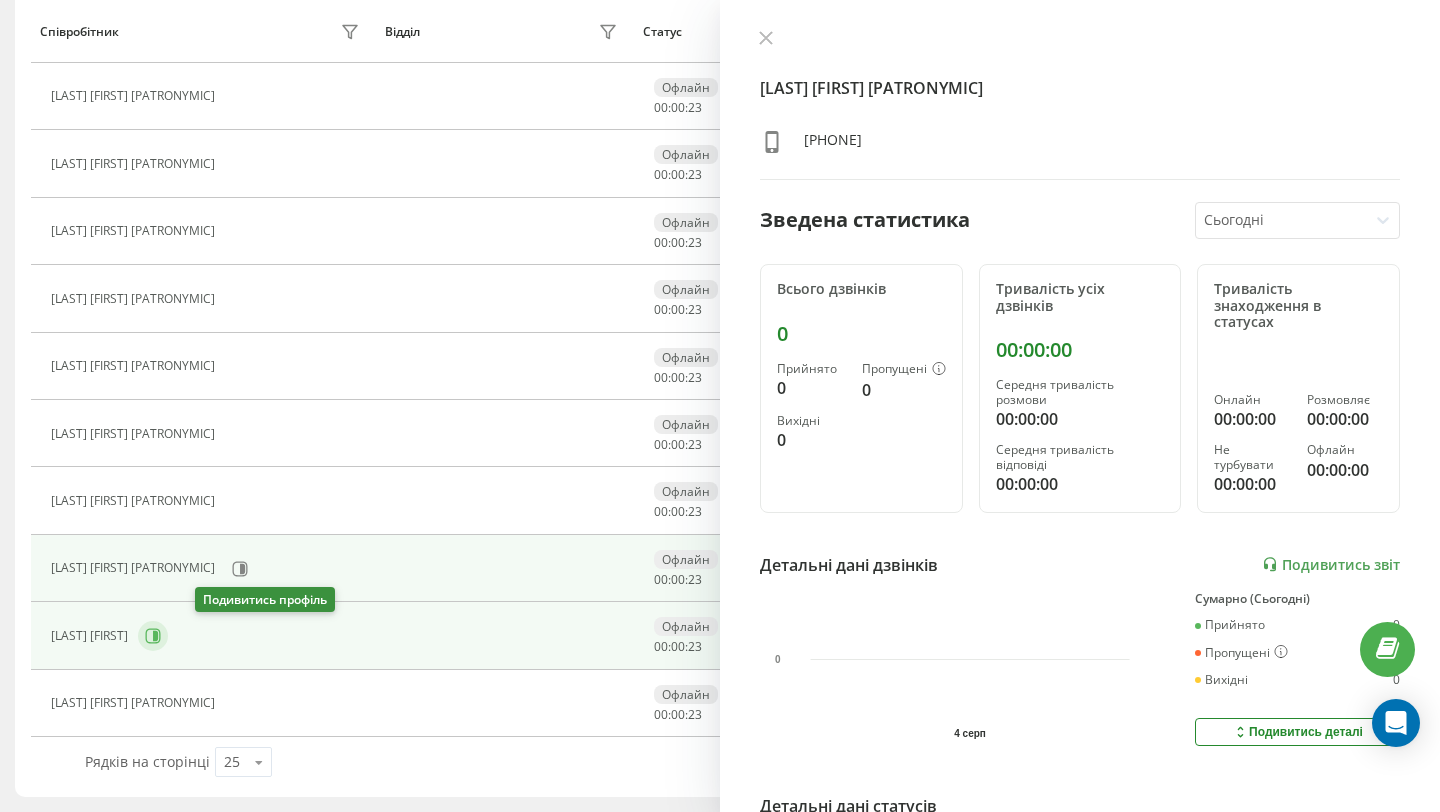 click 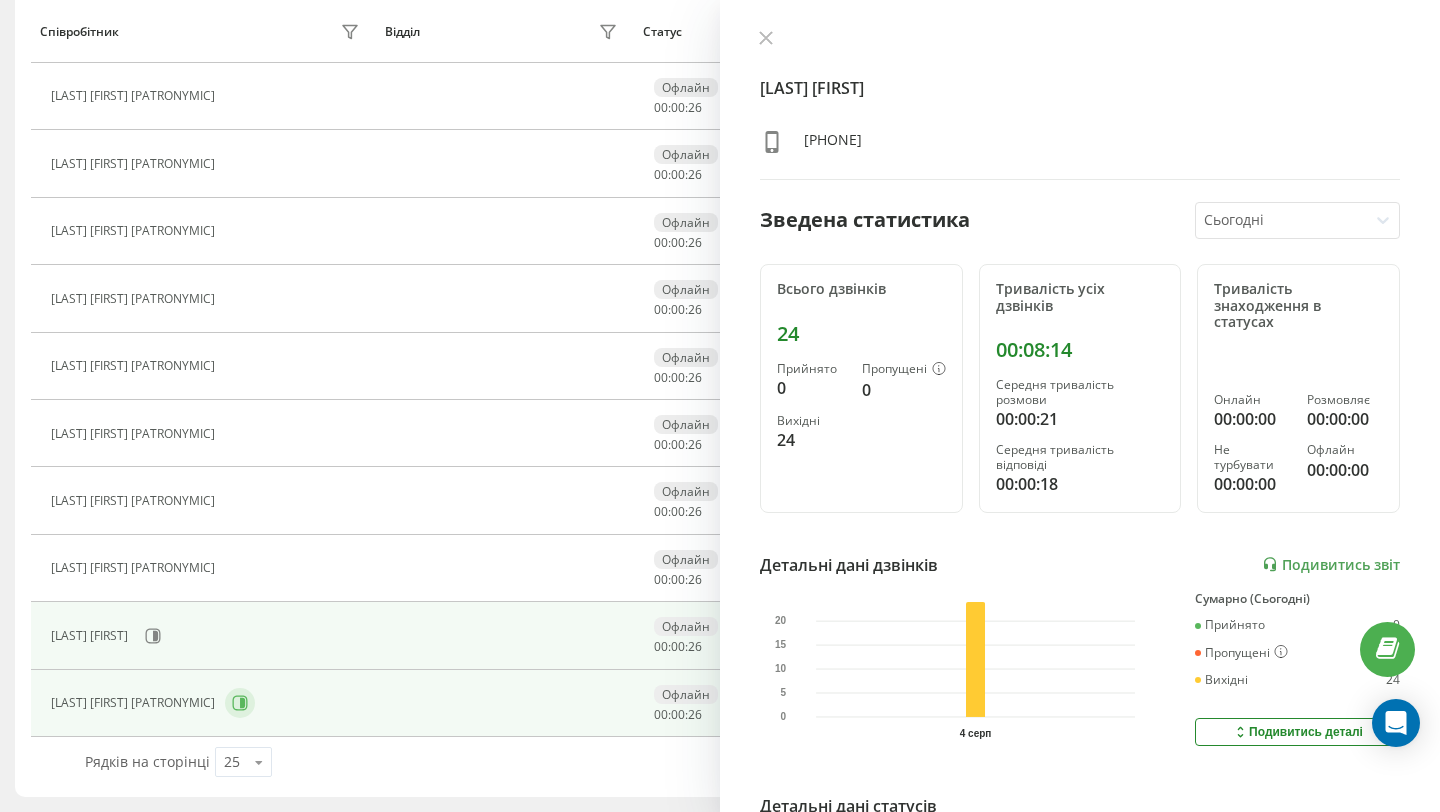 click at bounding box center [240, 703] 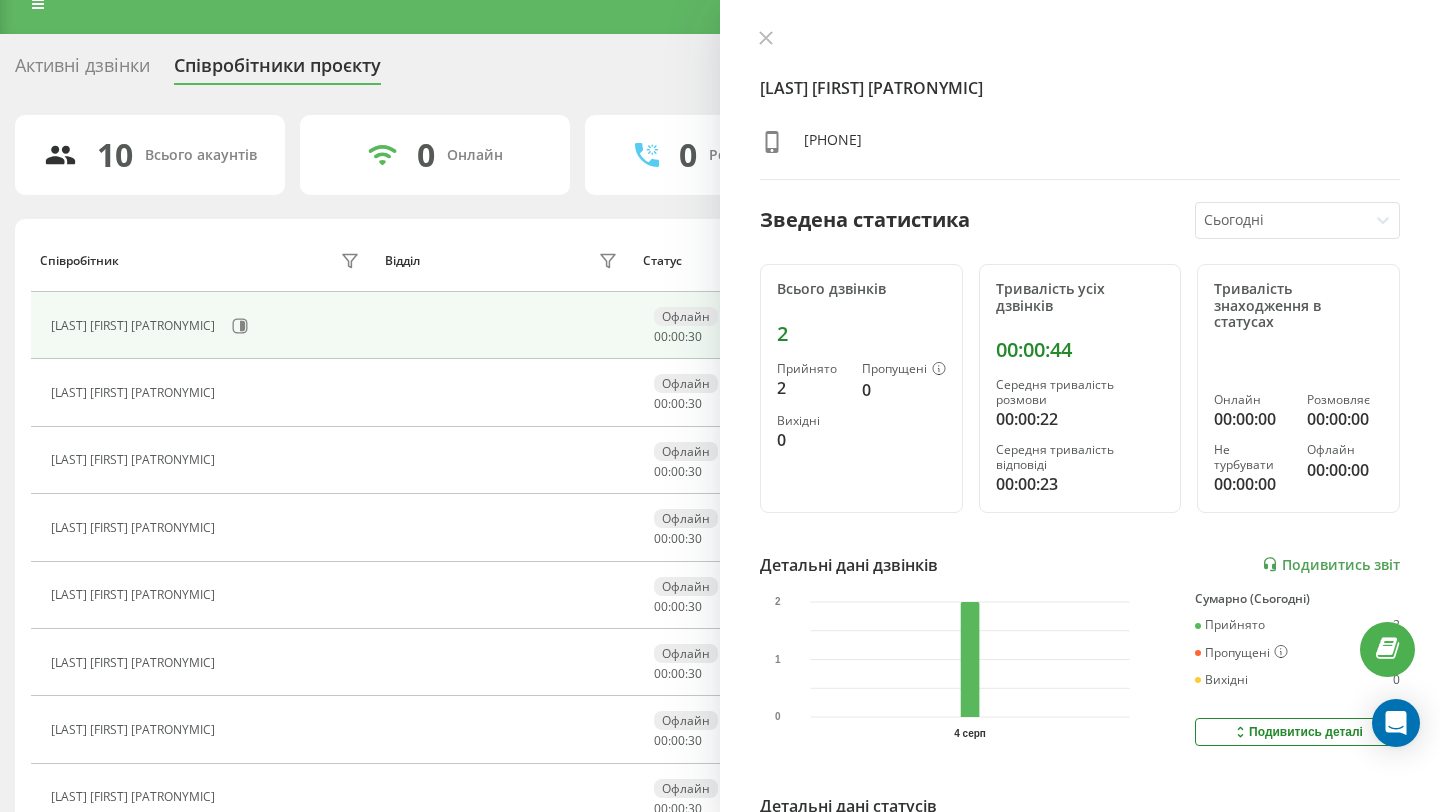 scroll, scrollTop: 0, scrollLeft: 0, axis: both 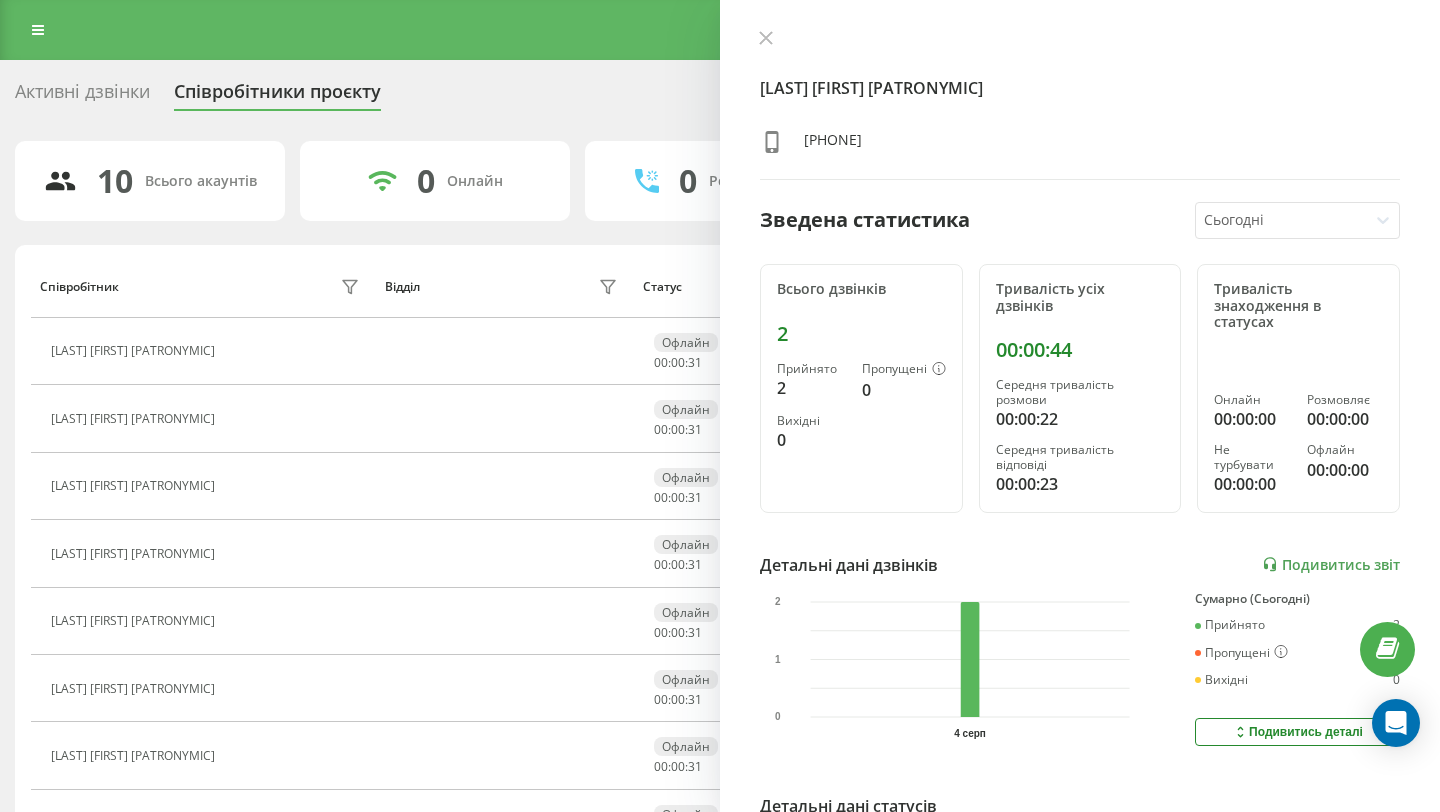 click on "Реферальна програма Налаштування профілю Вихід" at bounding box center [720, 30] 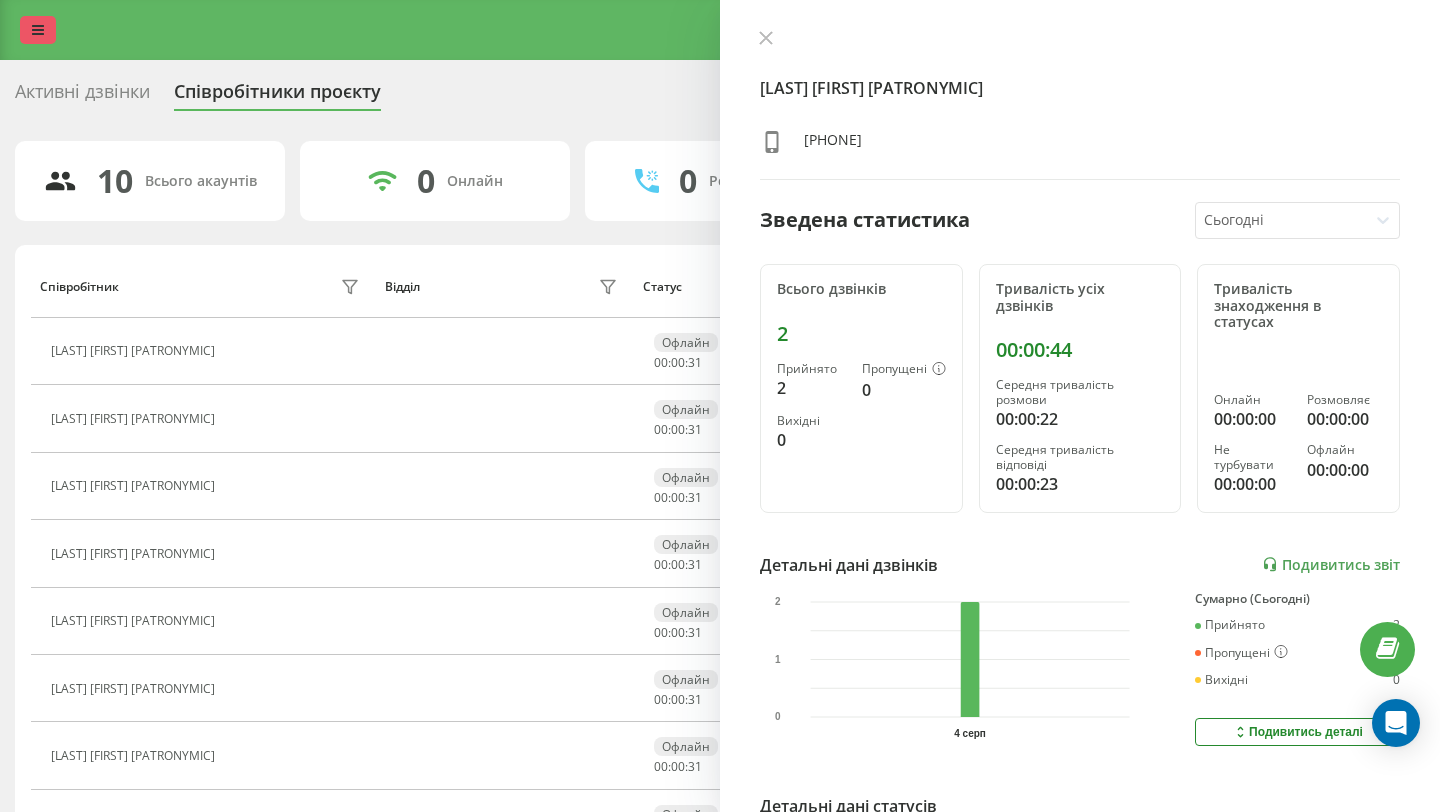 click at bounding box center [38, 30] 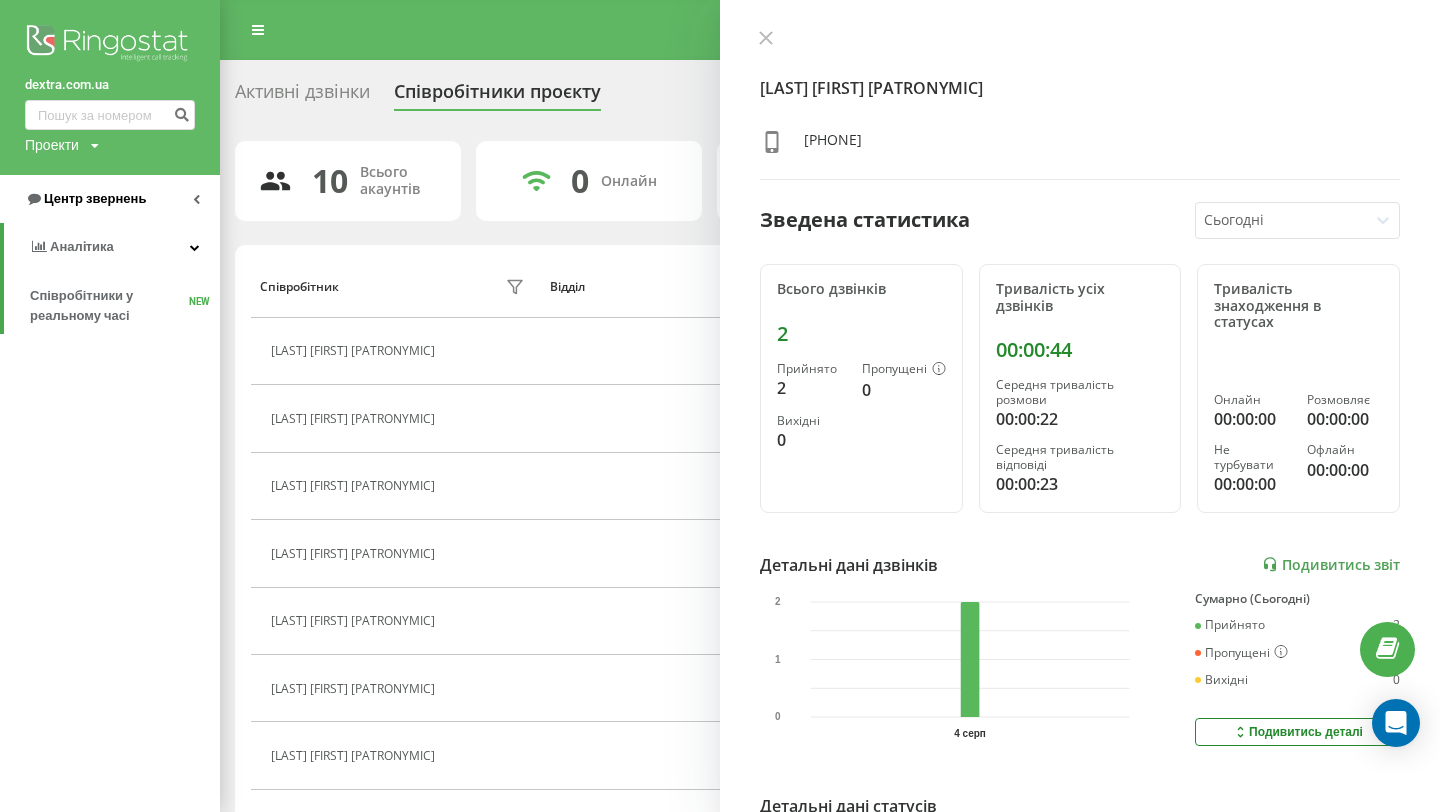 click on "Центр звернень" at bounding box center (95, 198) 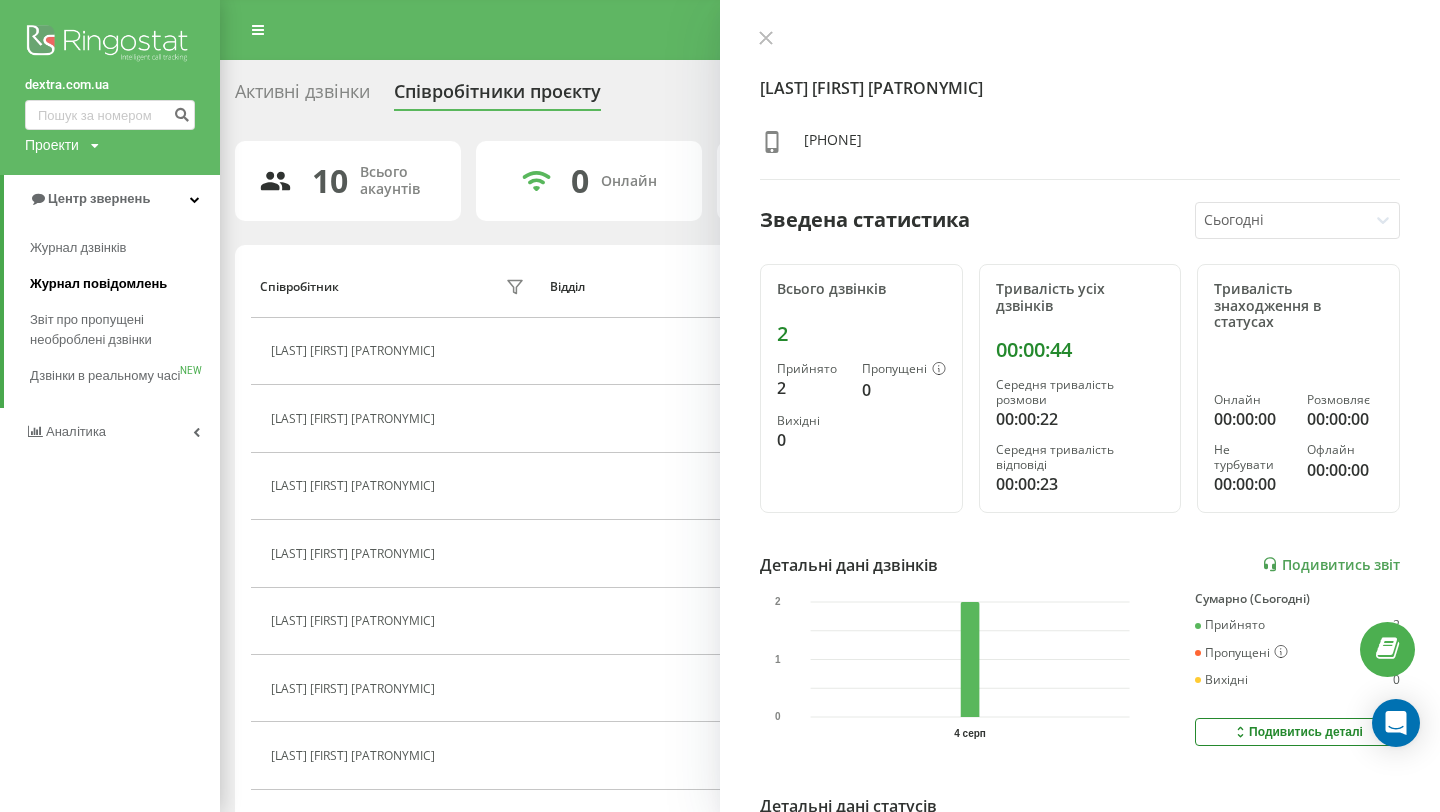 click on "Журнал повідомлень" at bounding box center [98, 284] 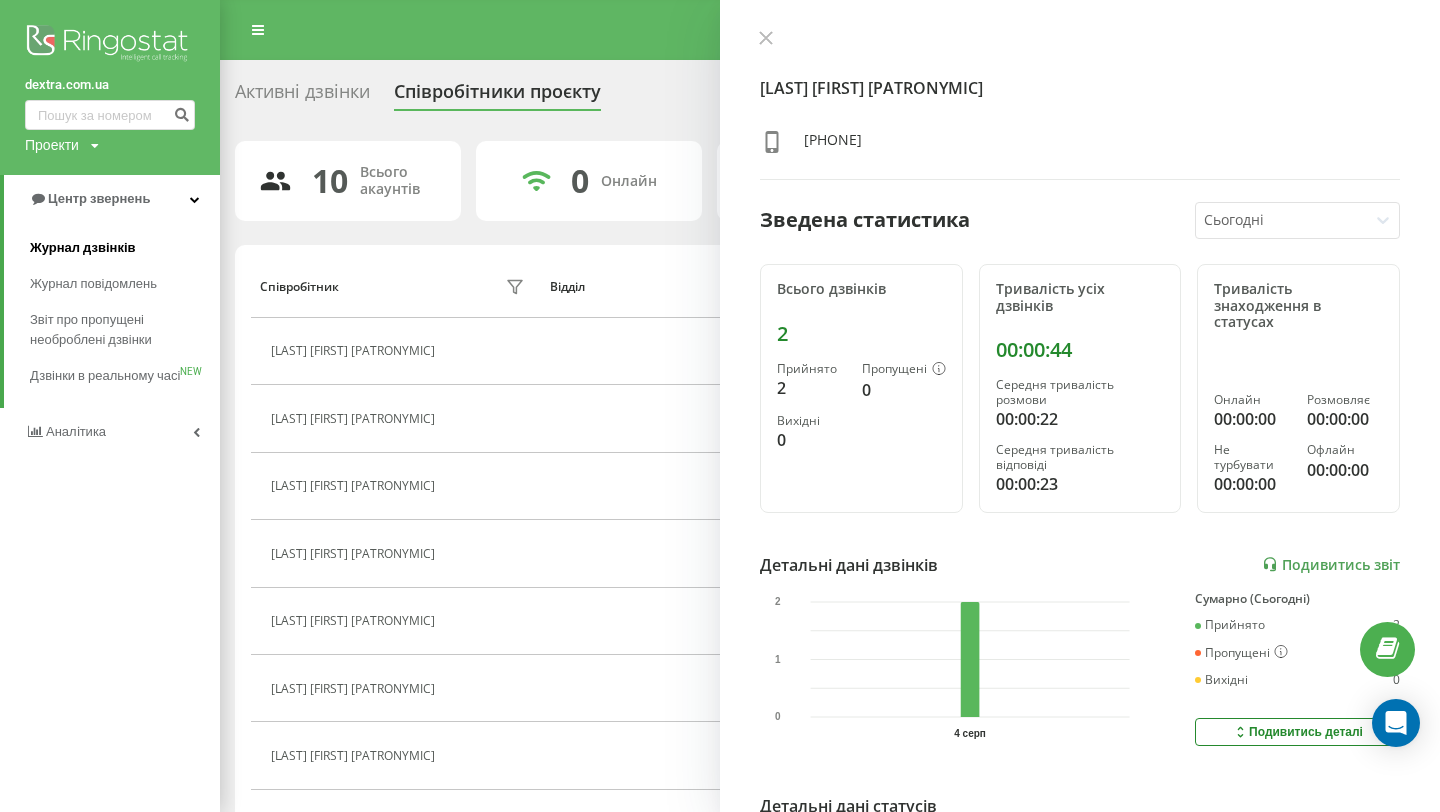 click on "Журнал дзвінків" at bounding box center [83, 248] 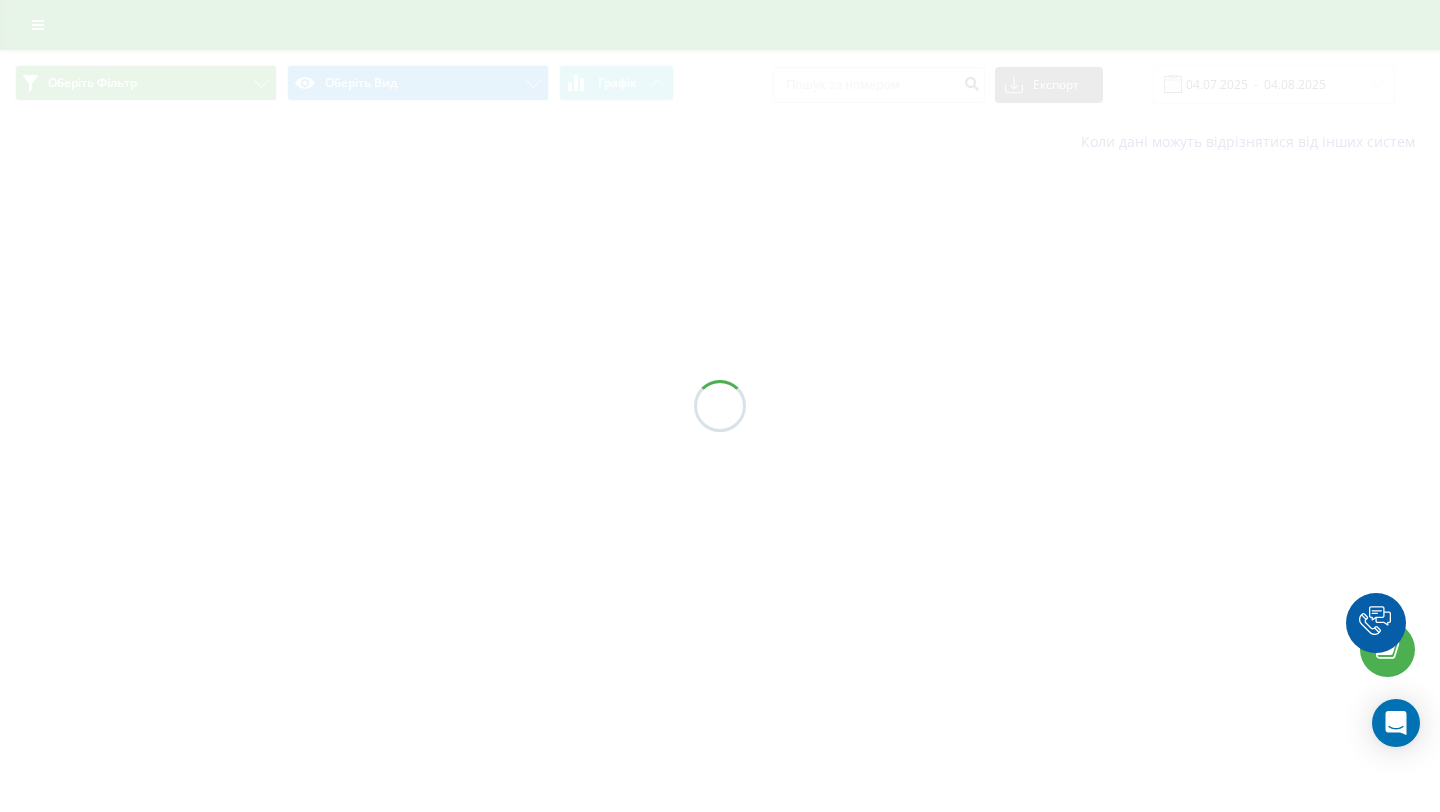 scroll, scrollTop: 0, scrollLeft: 0, axis: both 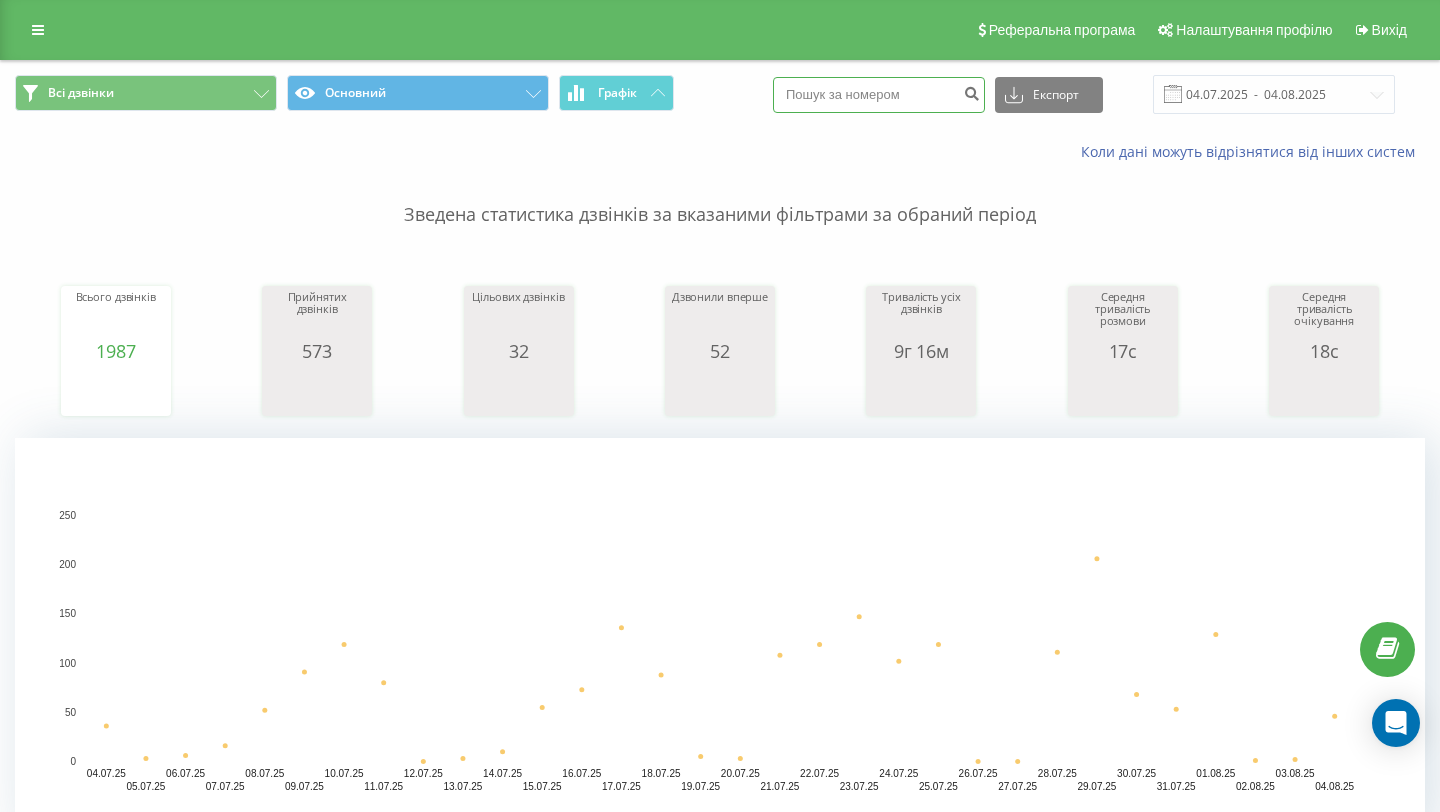 click at bounding box center (879, 95) 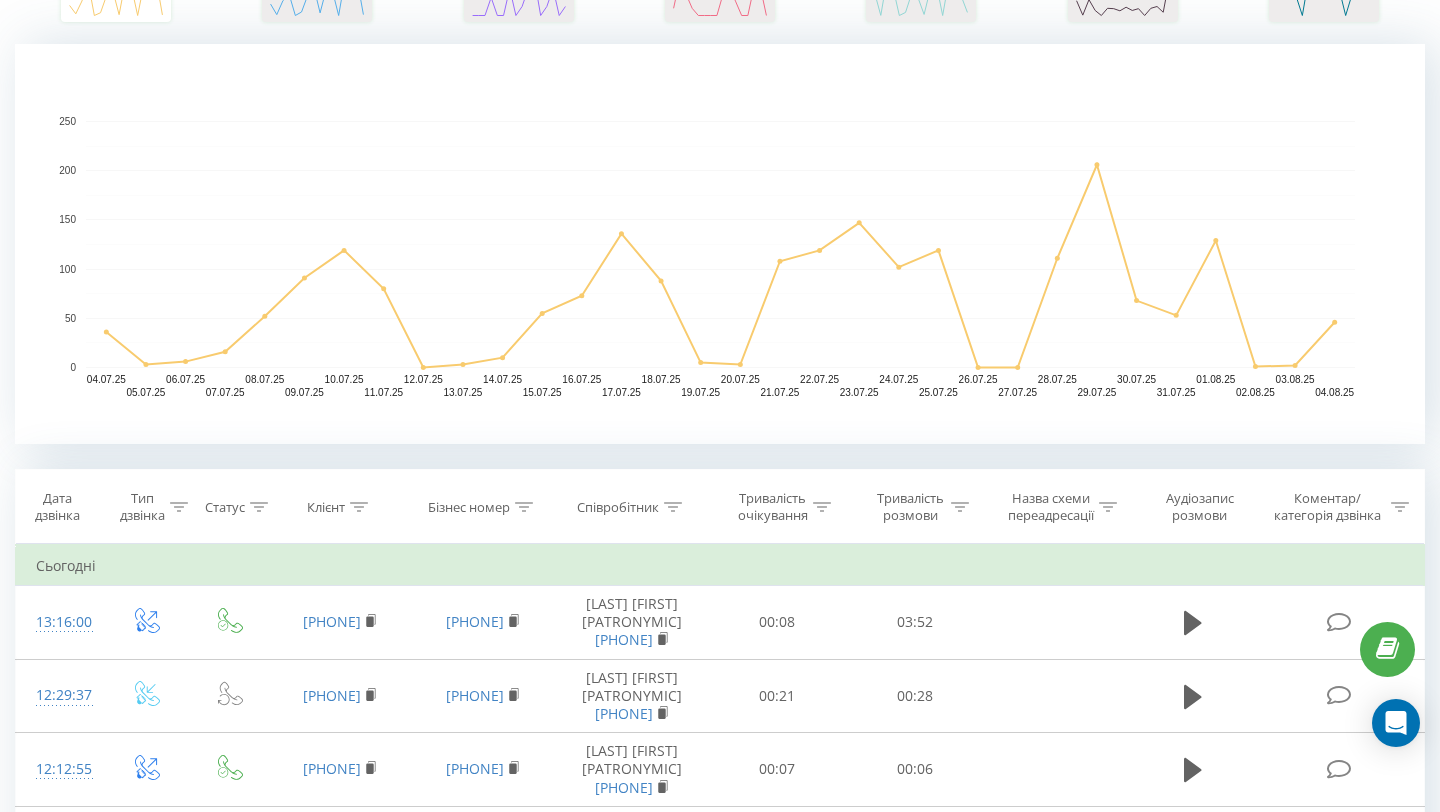 scroll, scrollTop: 0, scrollLeft: 0, axis: both 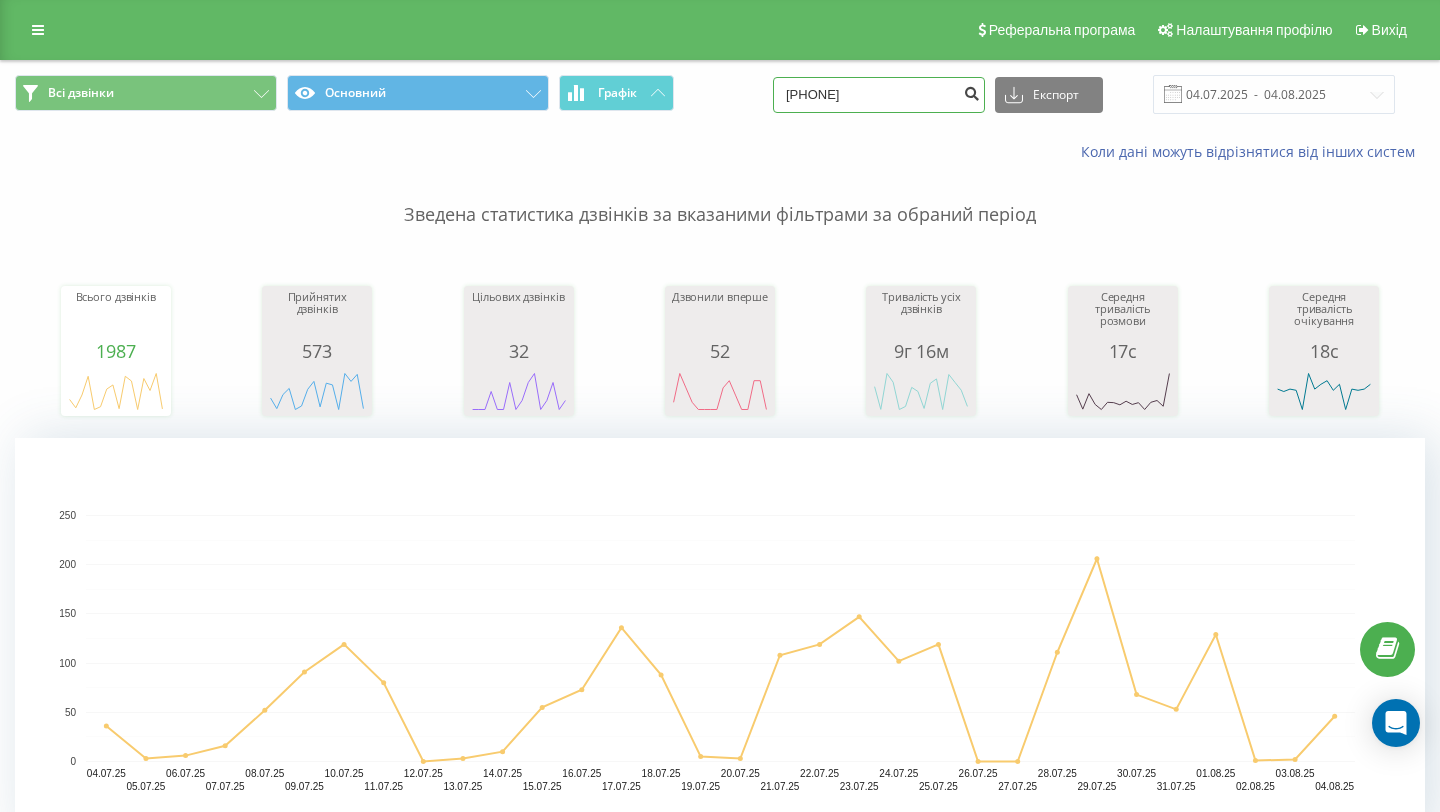 type on "067 996 65 96" 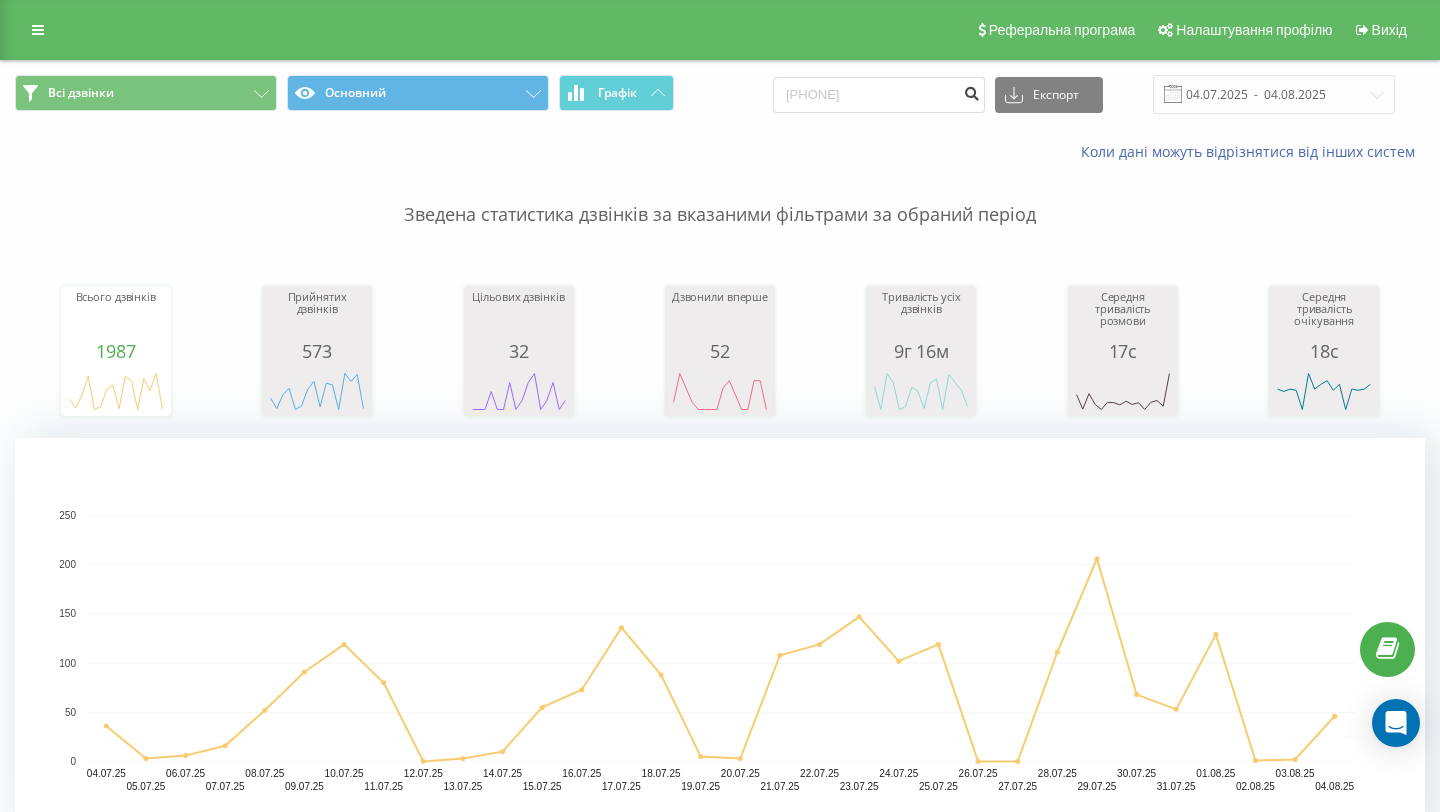 click at bounding box center [971, 91] 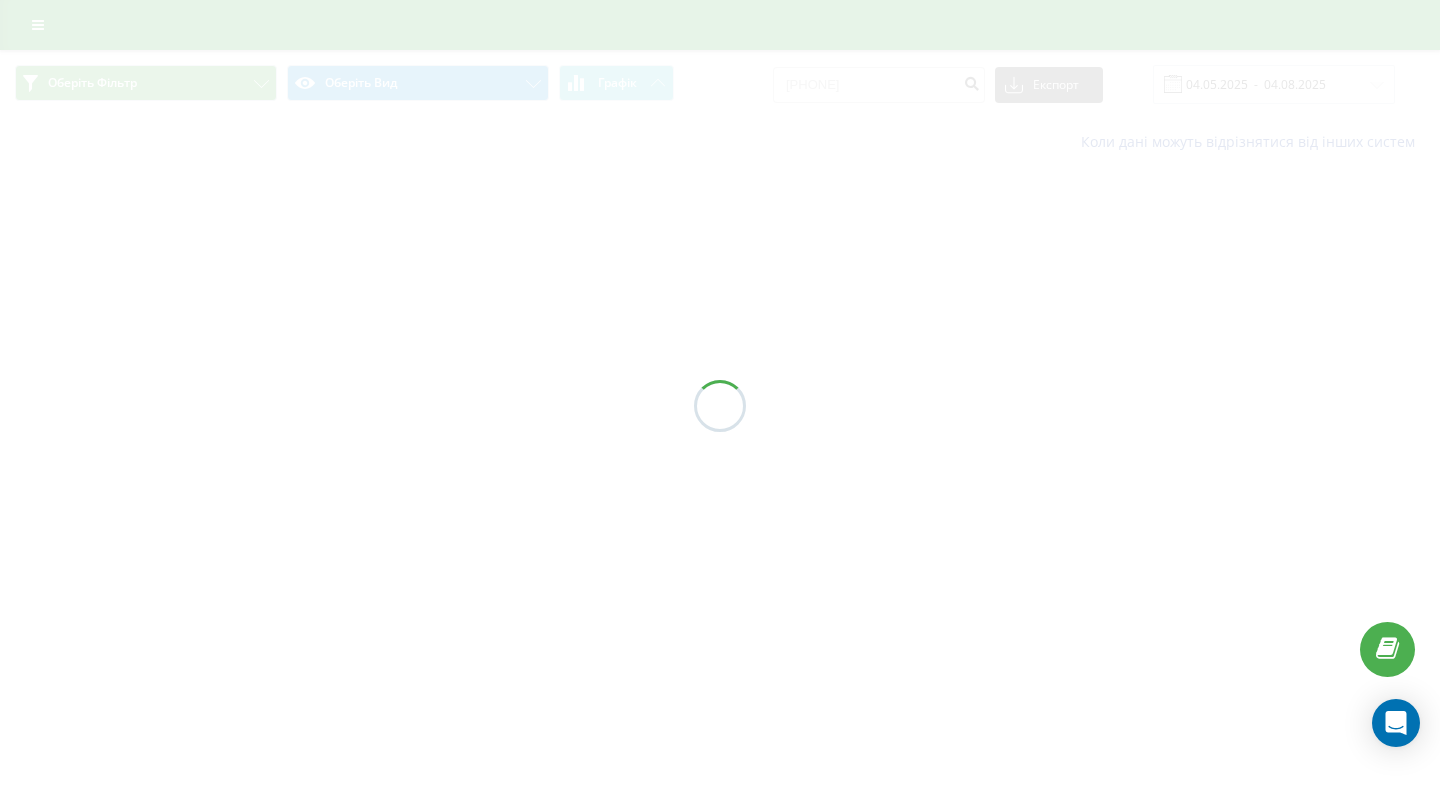 scroll, scrollTop: 0, scrollLeft: 0, axis: both 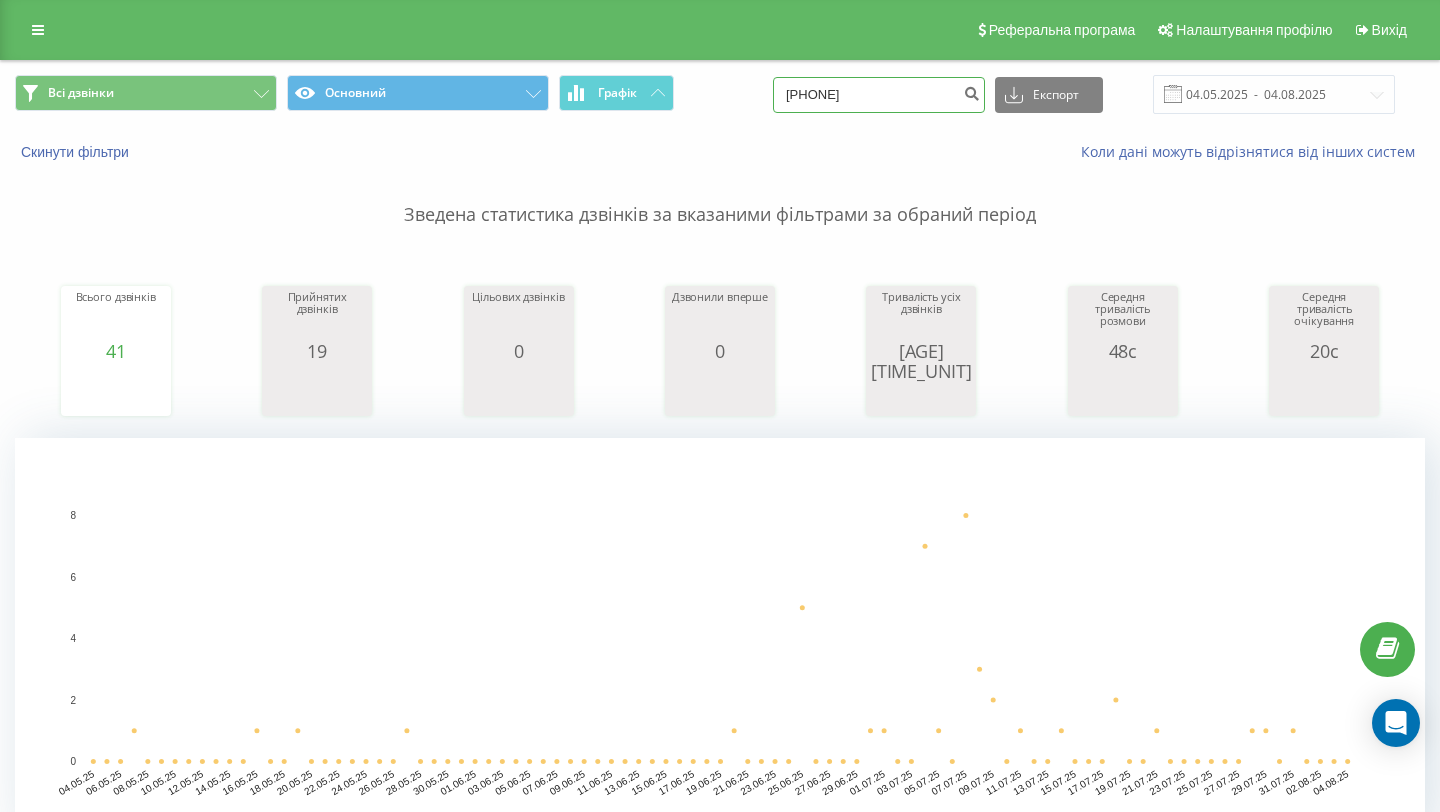 click on "[PHONE]" at bounding box center [879, 95] 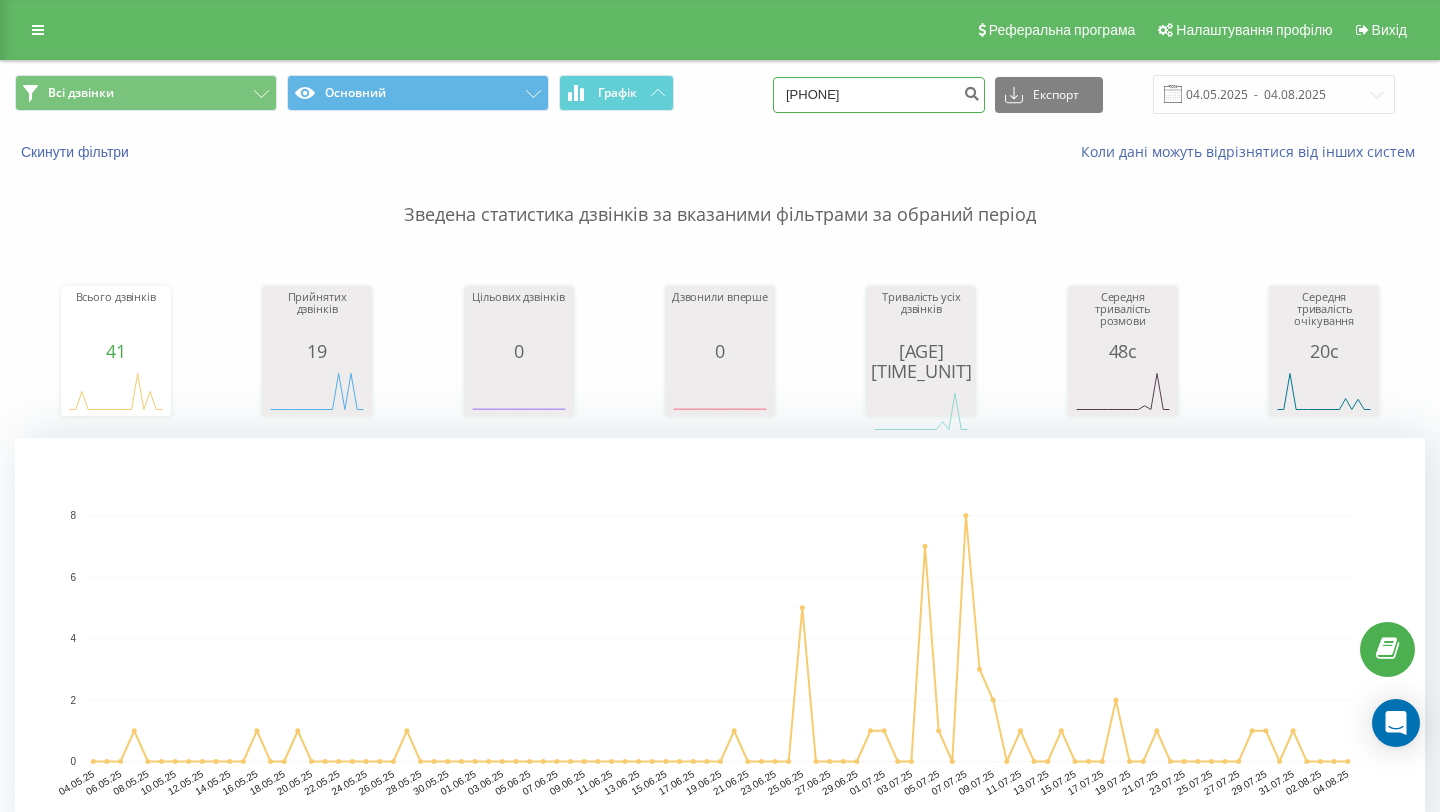 click on "[PHONE]" at bounding box center [879, 95] 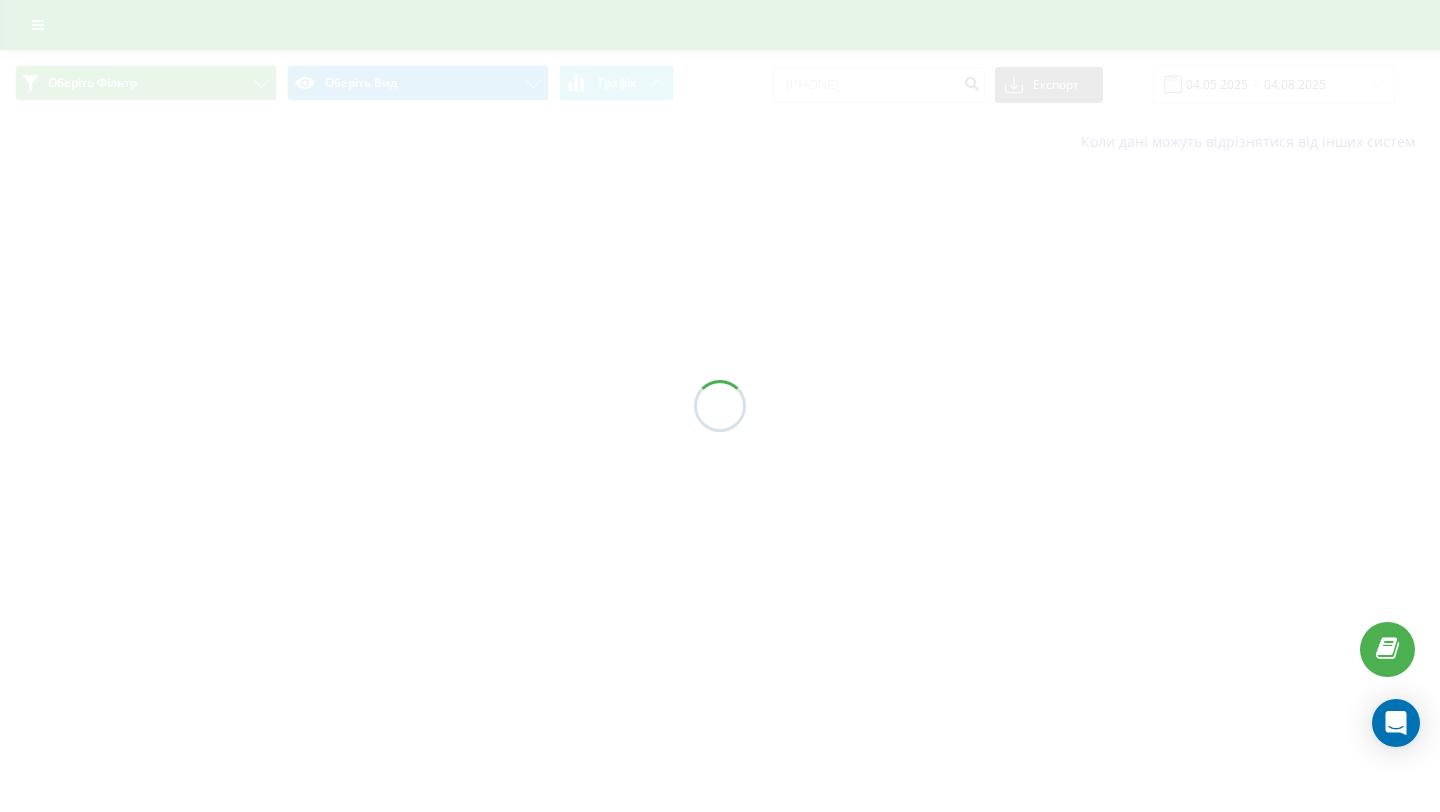 scroll, scrollTop: 0, scrollLeft: 0, axis: both 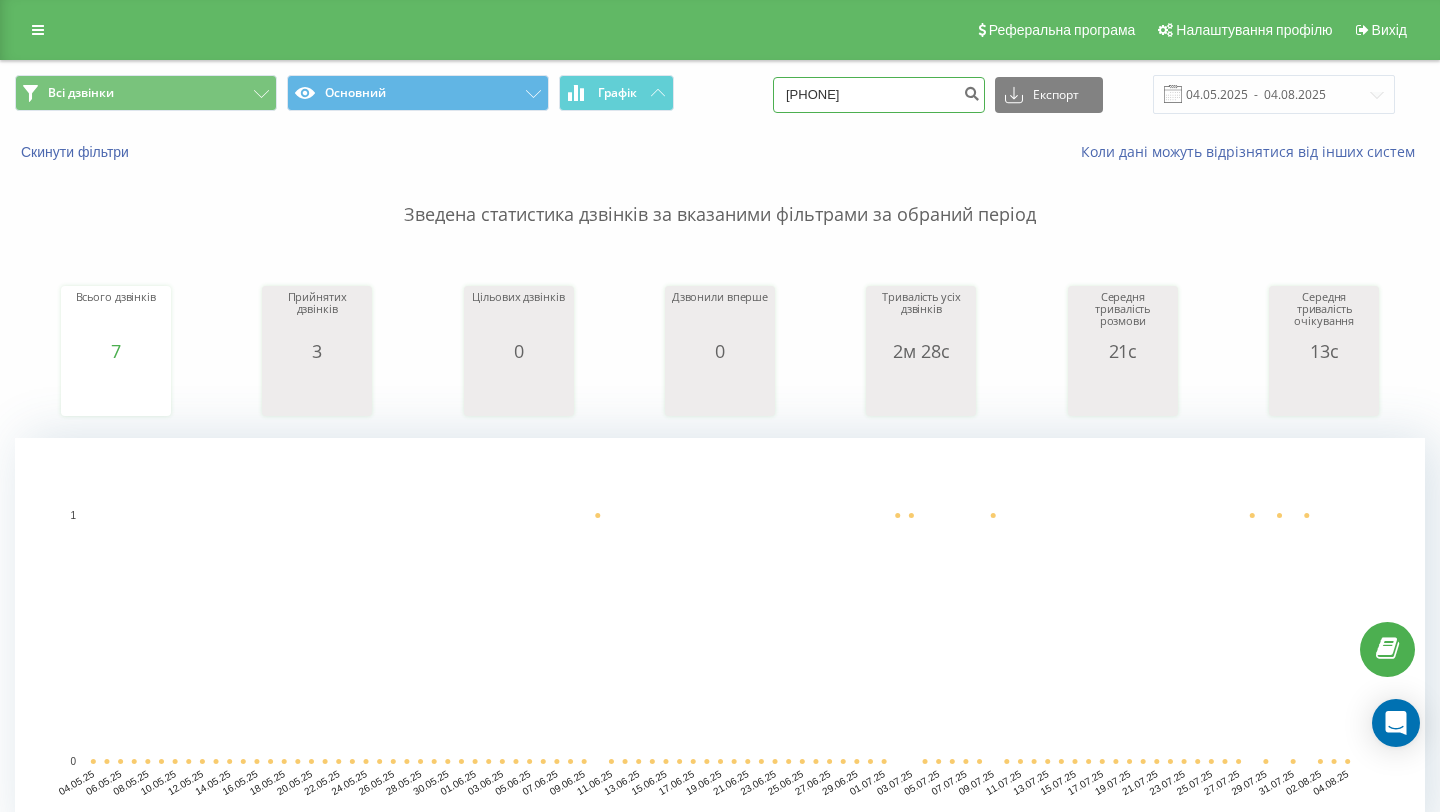 click on "[PHONE]" at bounding box center (879, 95) 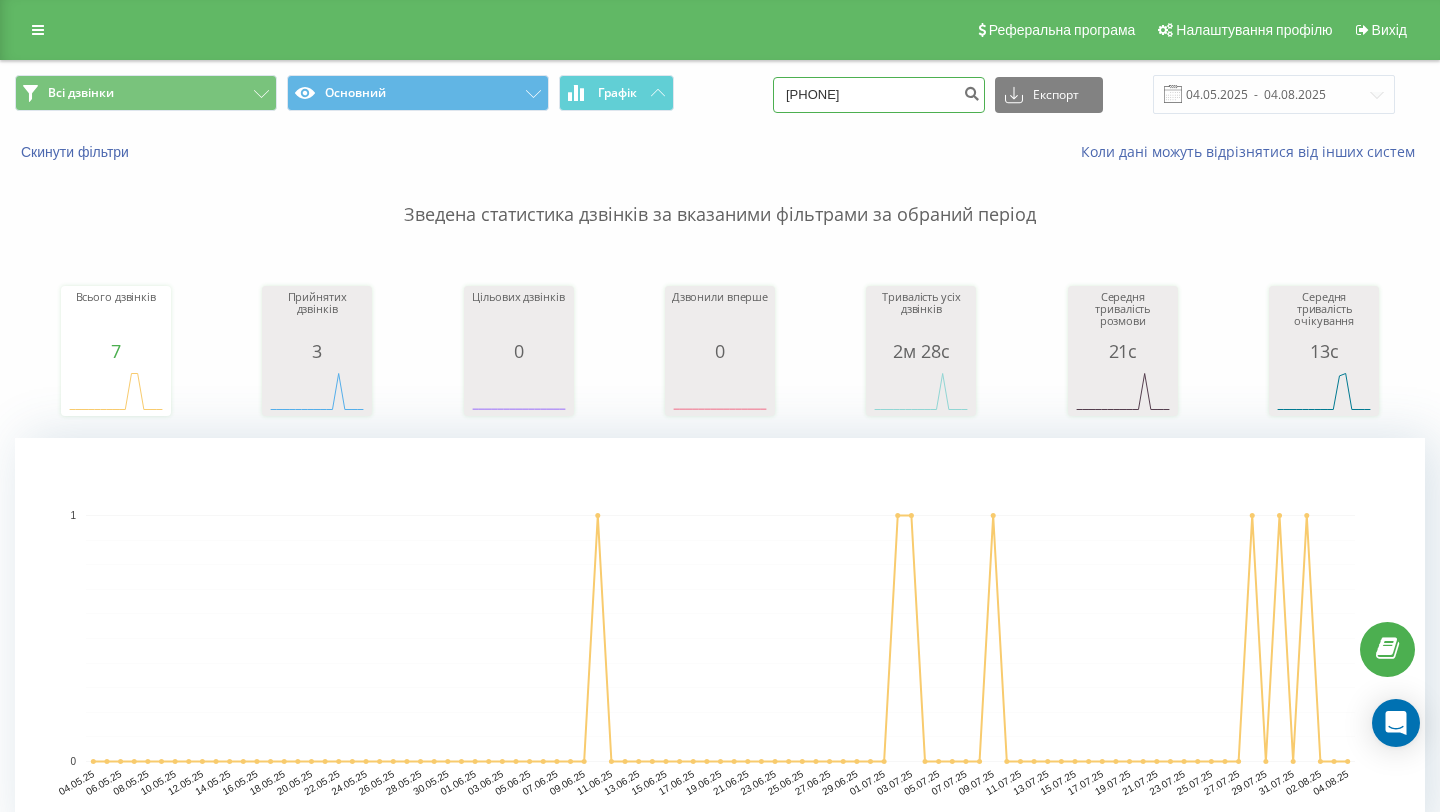 paste on "979418663" 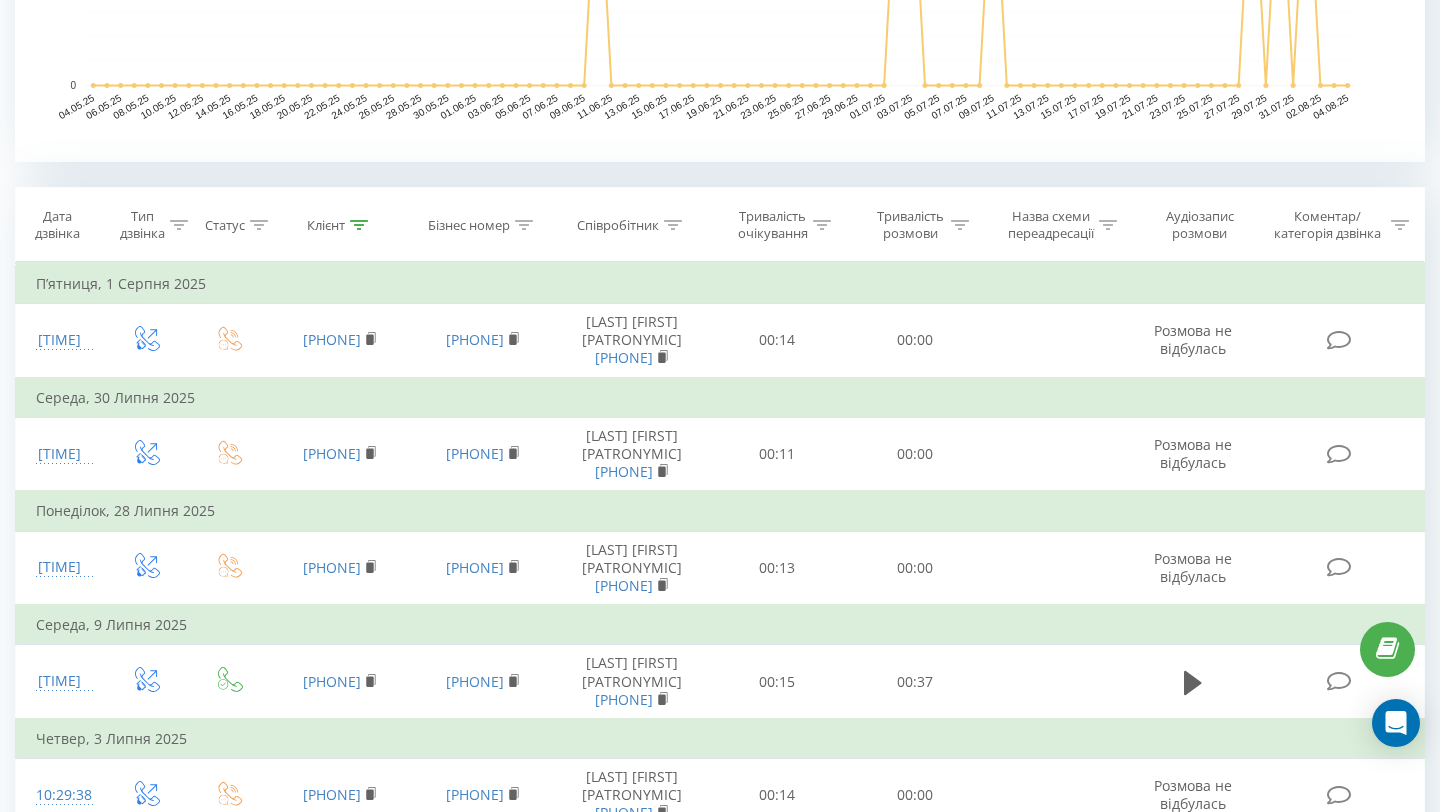 scroll, scrollTop: 808, scrollLeft: 0, axis: vertical 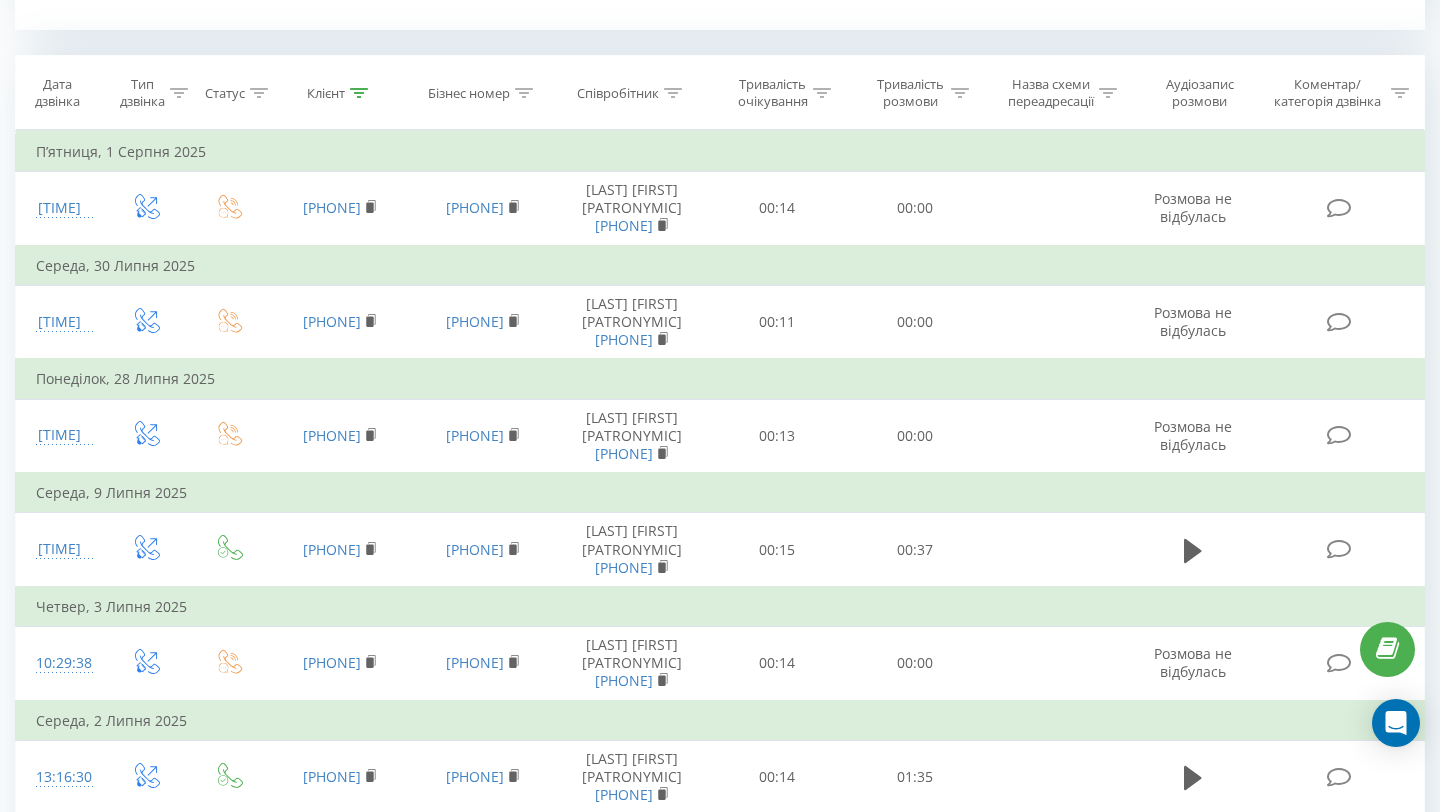 type on "[PHONE]" 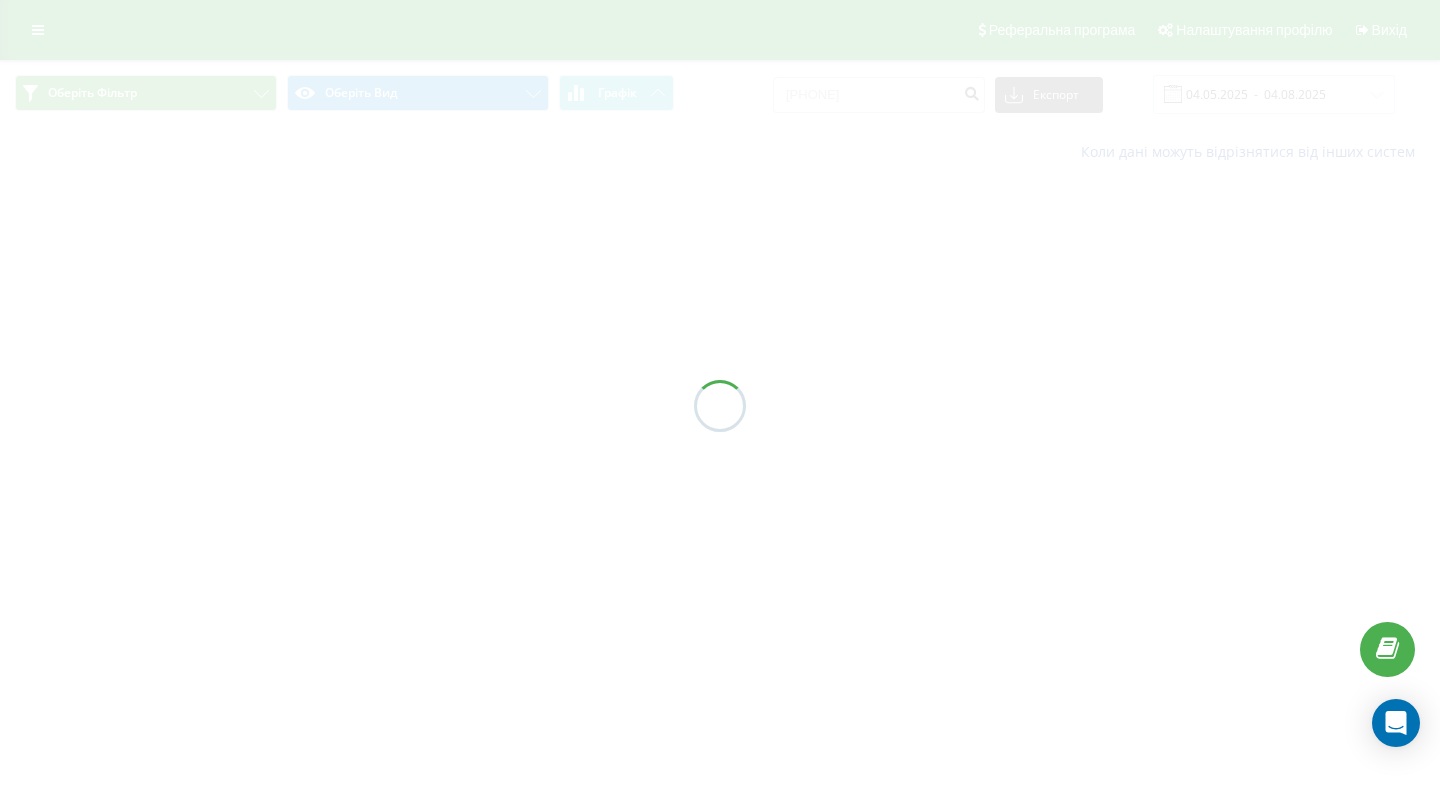 scroll, scrollTop: 0, scrollLeft: 0, axis: both 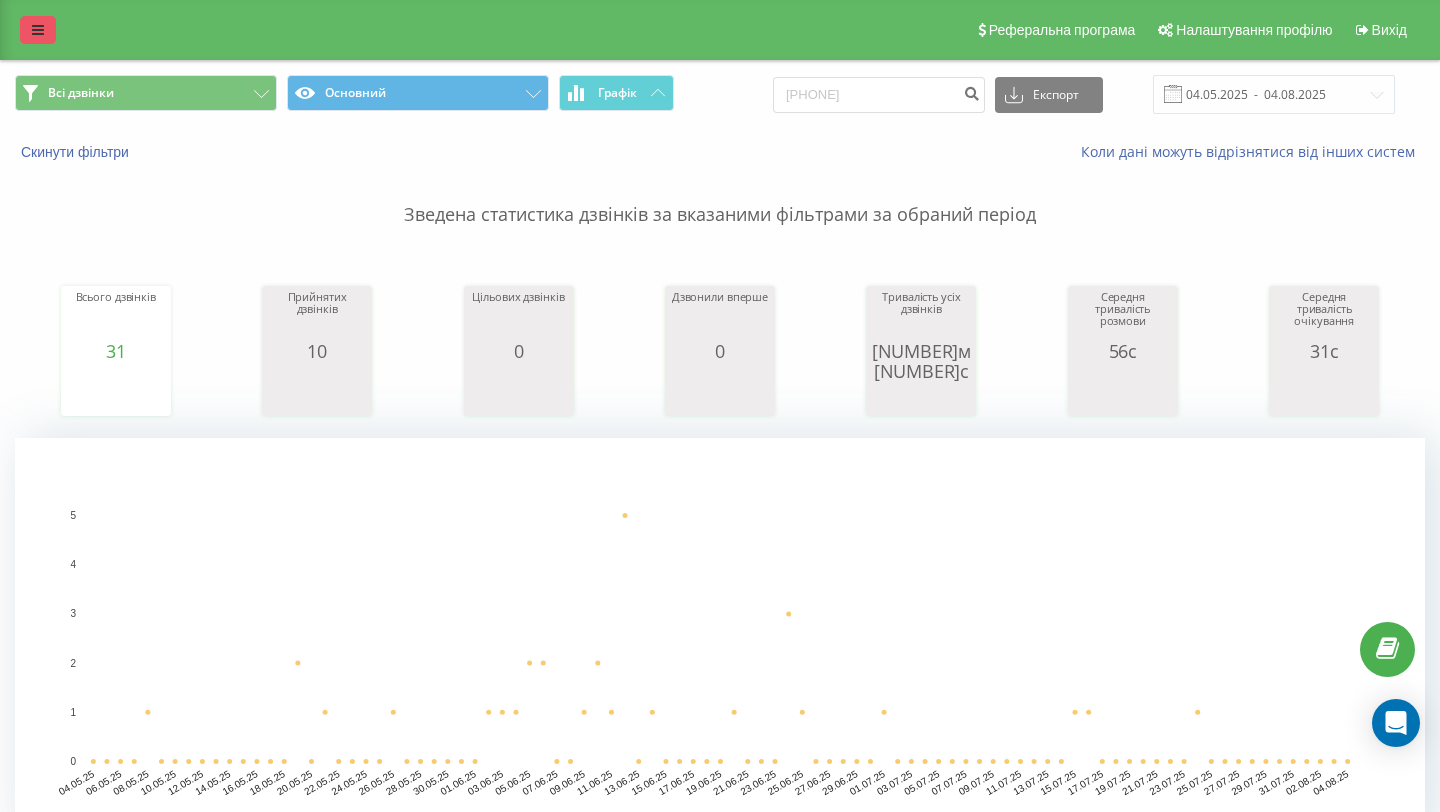 click at bounding box center (38, 30) 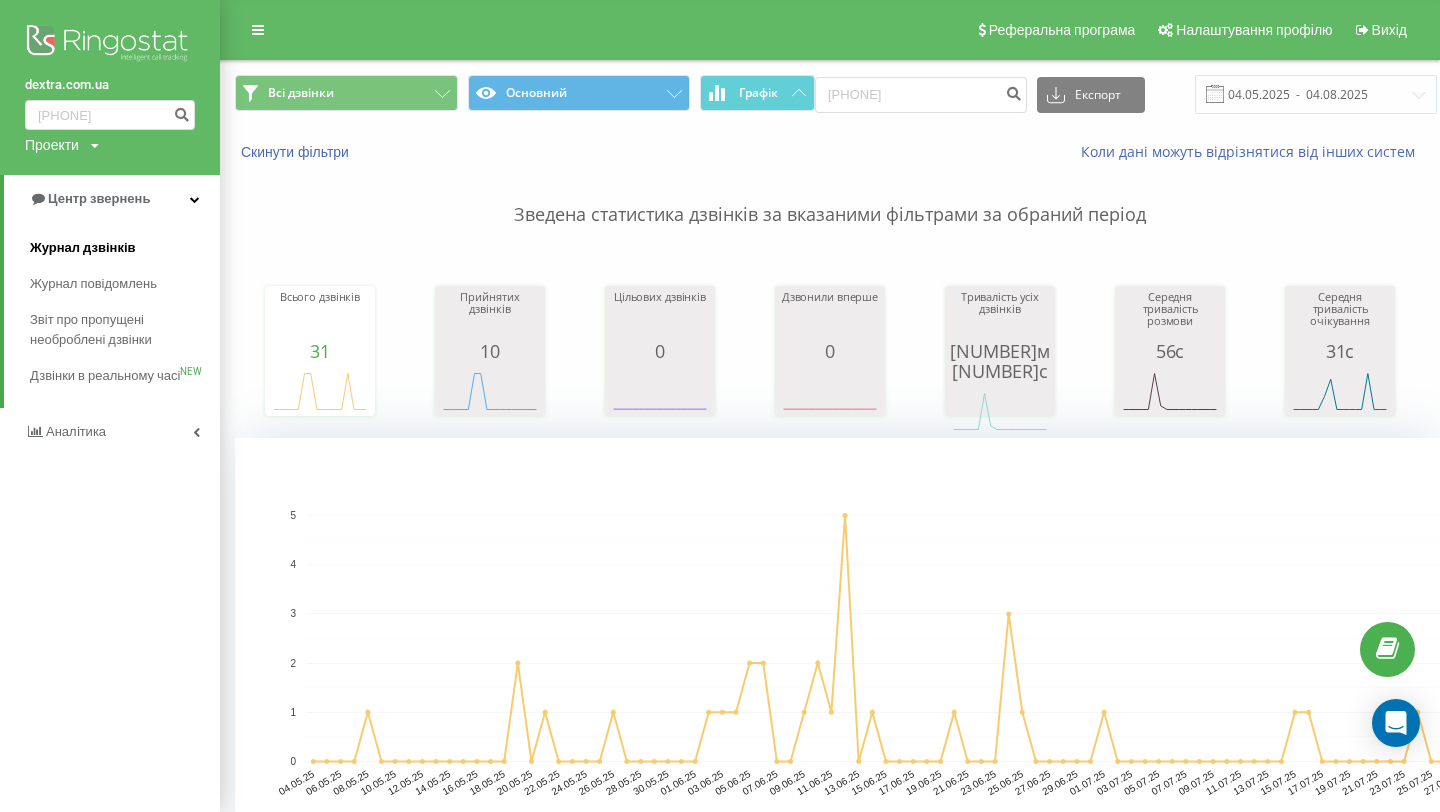 click on "Журнал дзвінків" at bounding box center (125, 248) 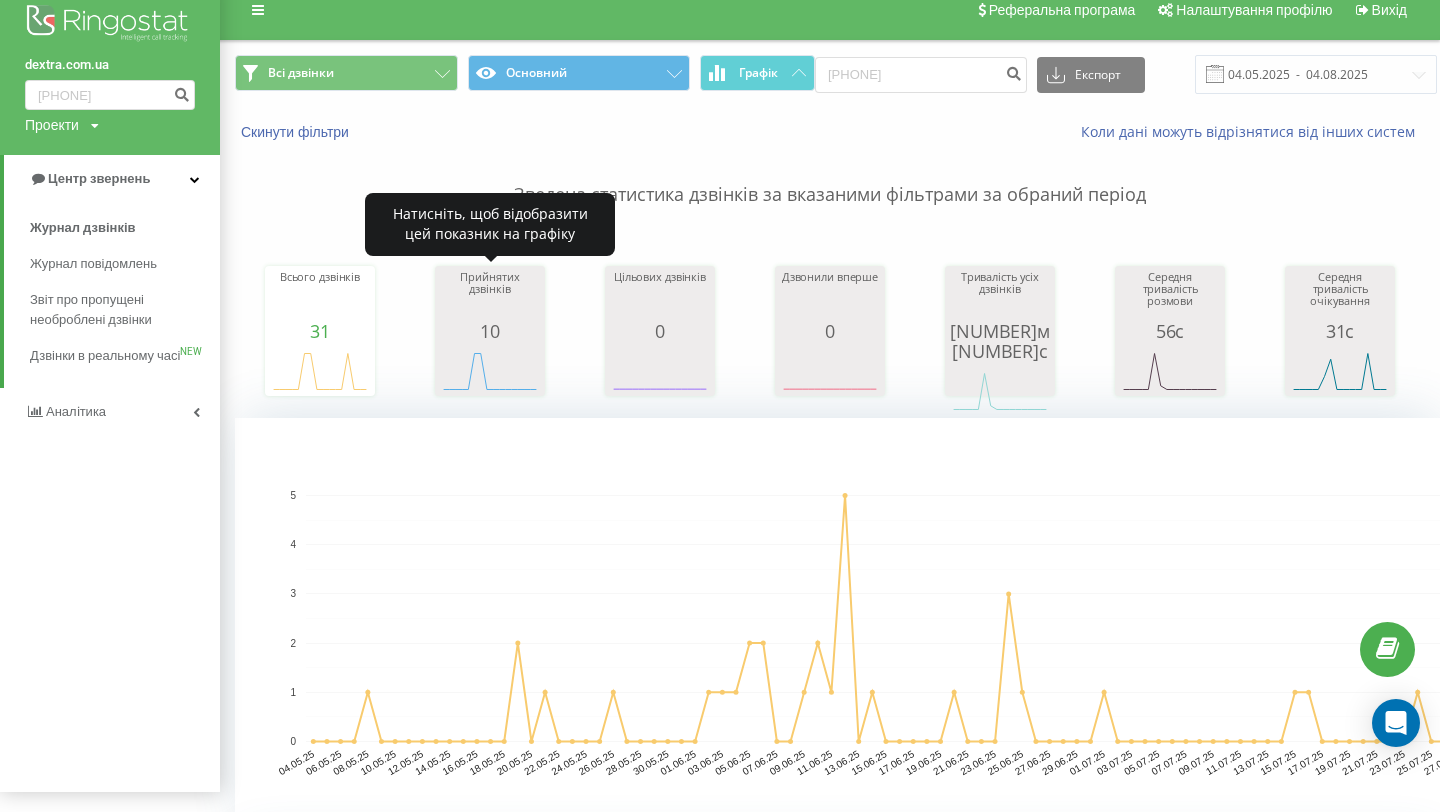 scroll, scrollTop: 22, scrollLeft: 0, axis: vertical 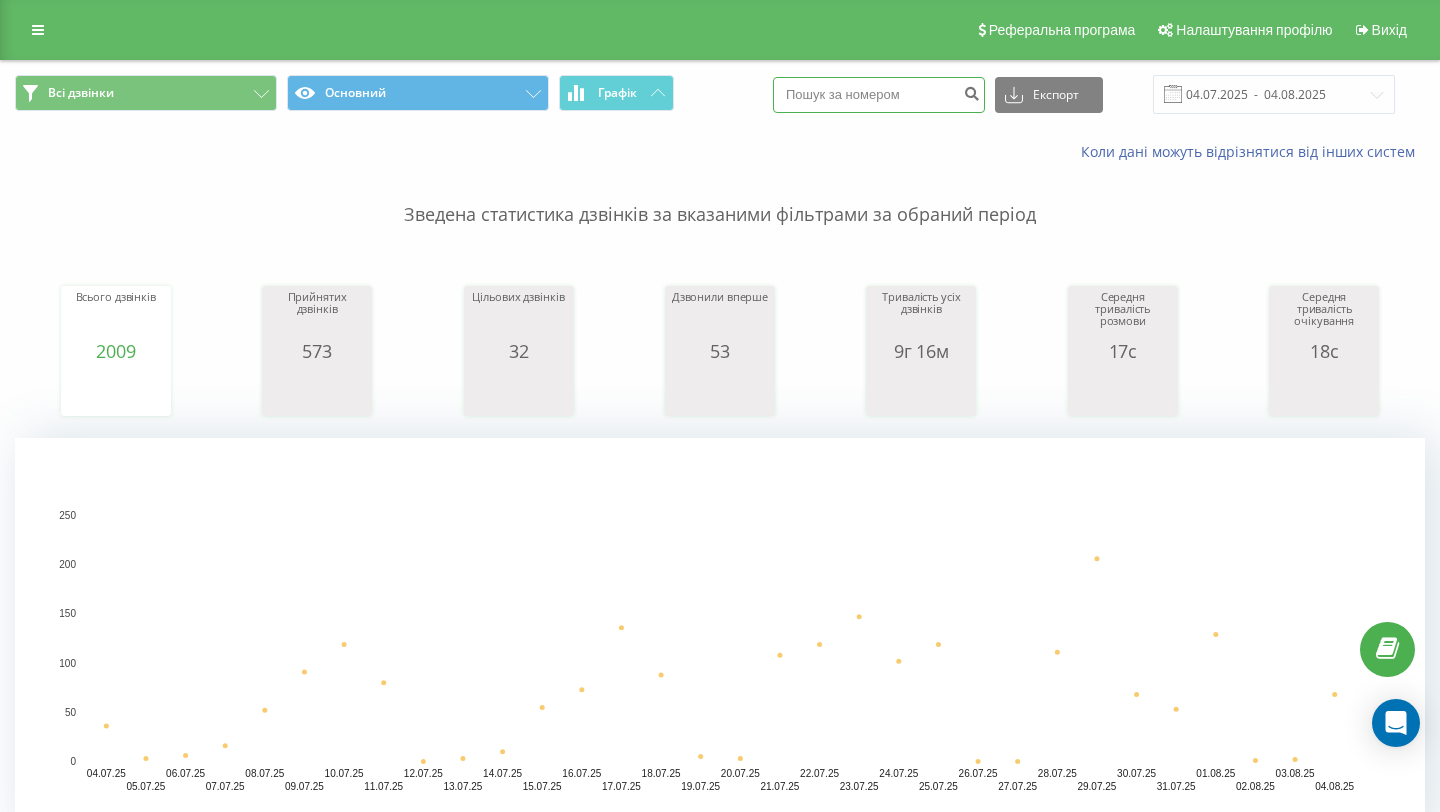 click at bounding box center [879, 95] 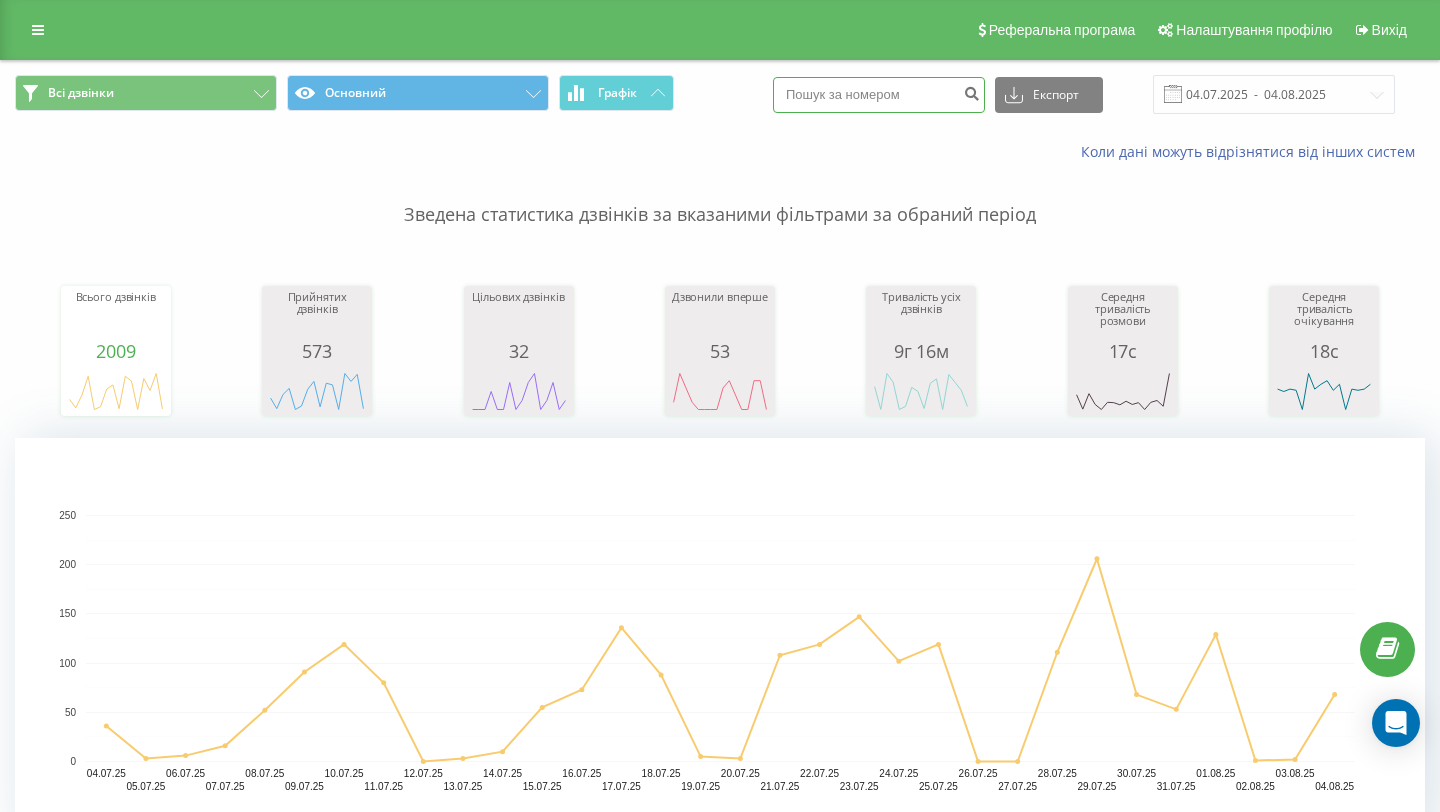 click at bounding box center (879, 95) 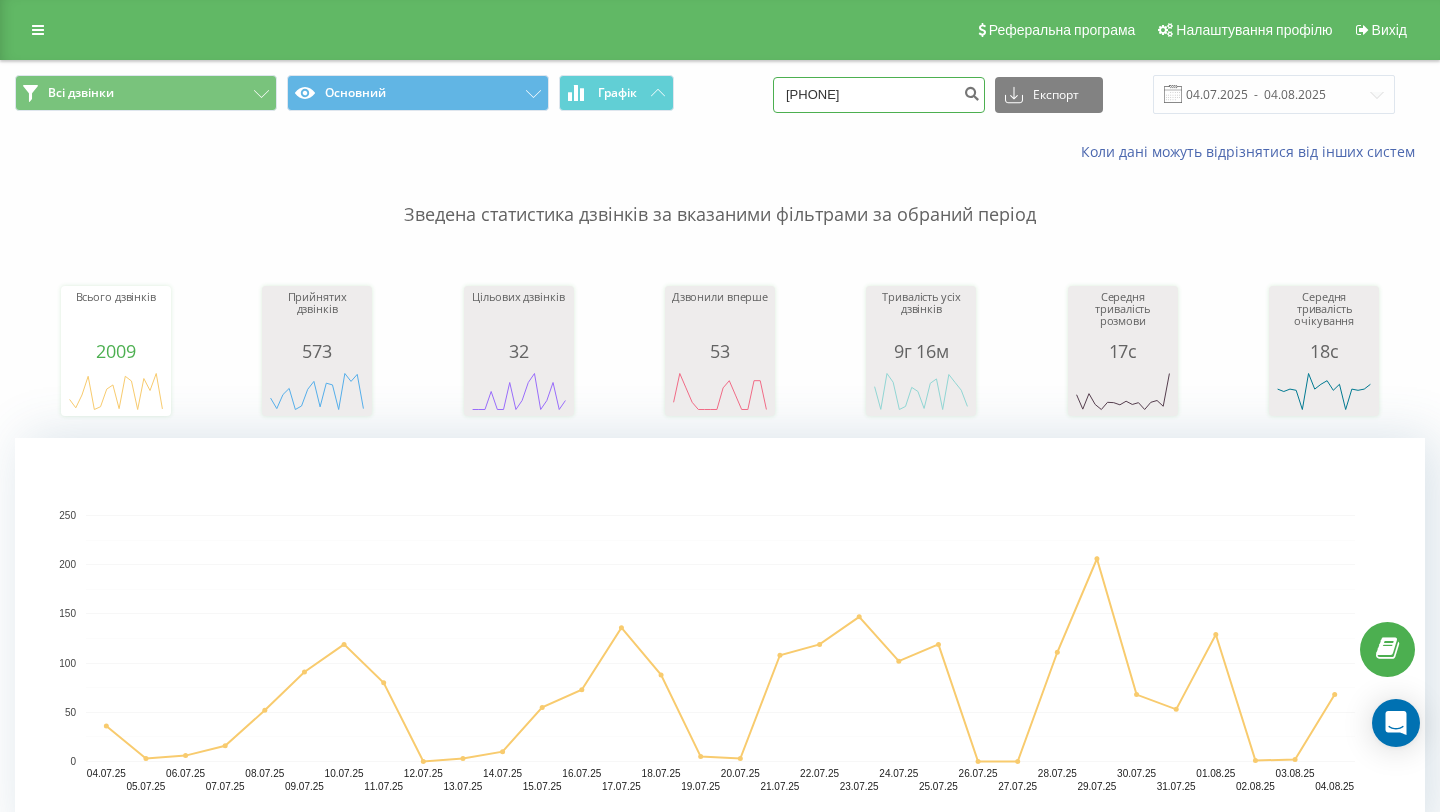 type on "[PHONE]" 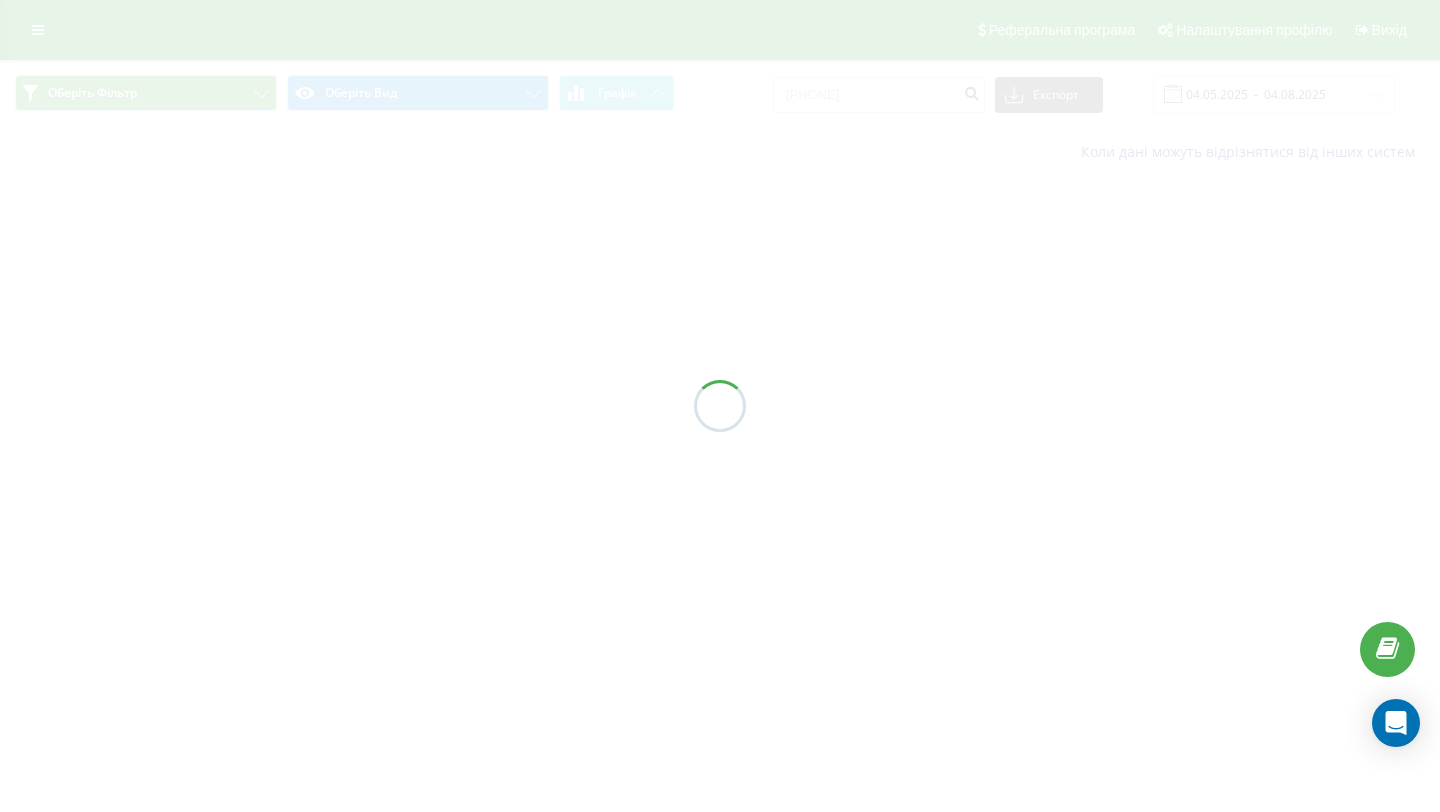 scroll, scrollTop: 0, scrollLeft: 0, axis: both 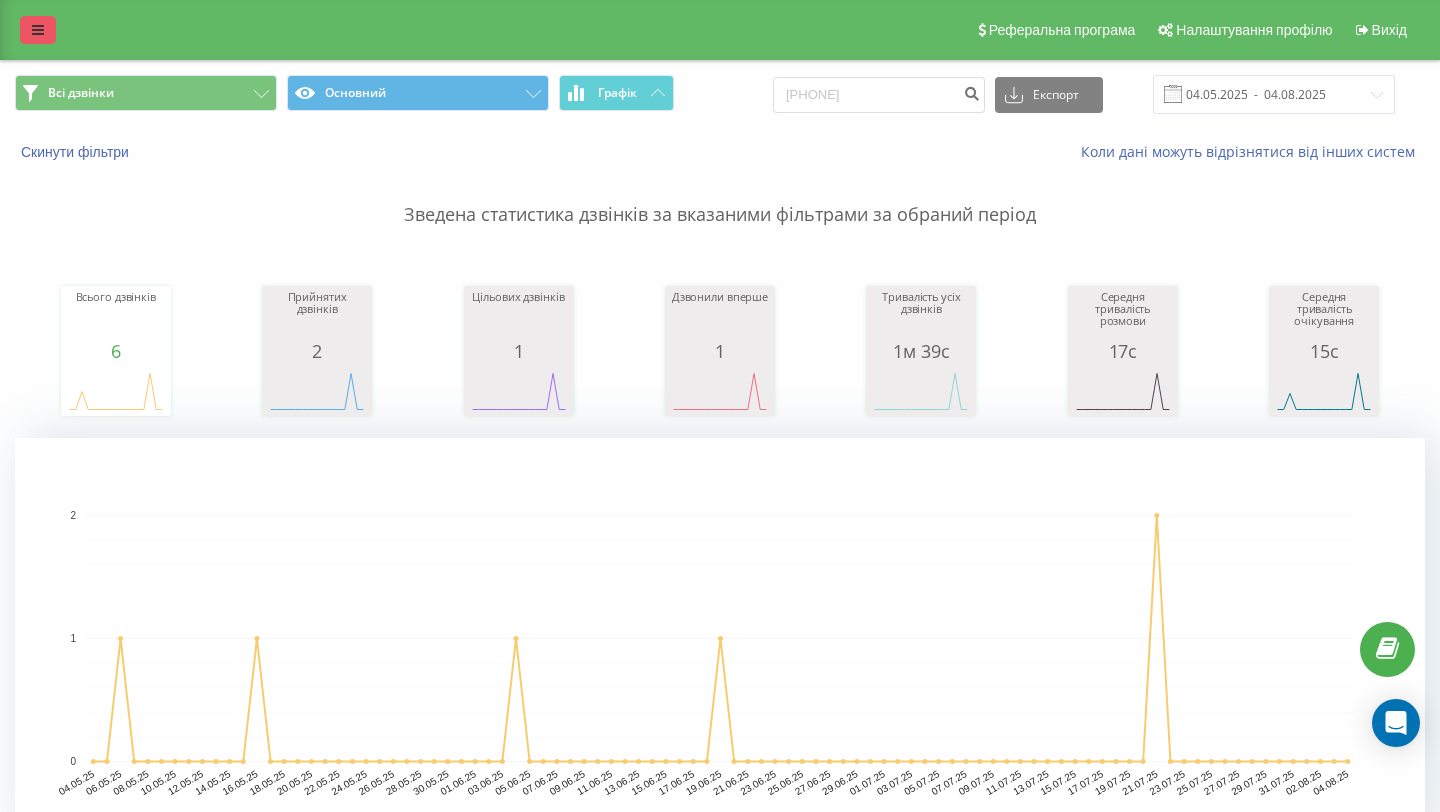 click at bounding box center [38, 30] 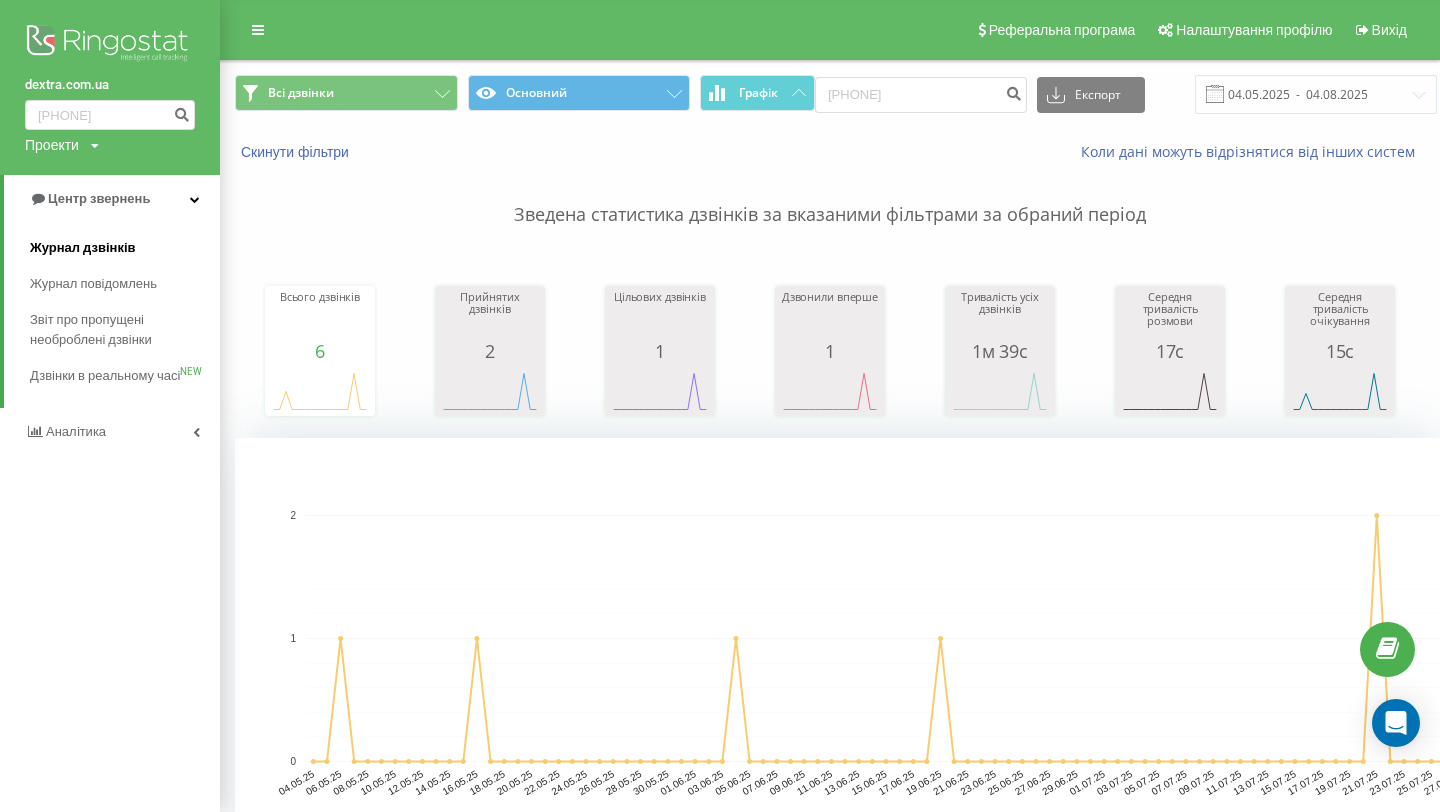 click on "Журнал дзвінків" at bounding box center [83, 248] 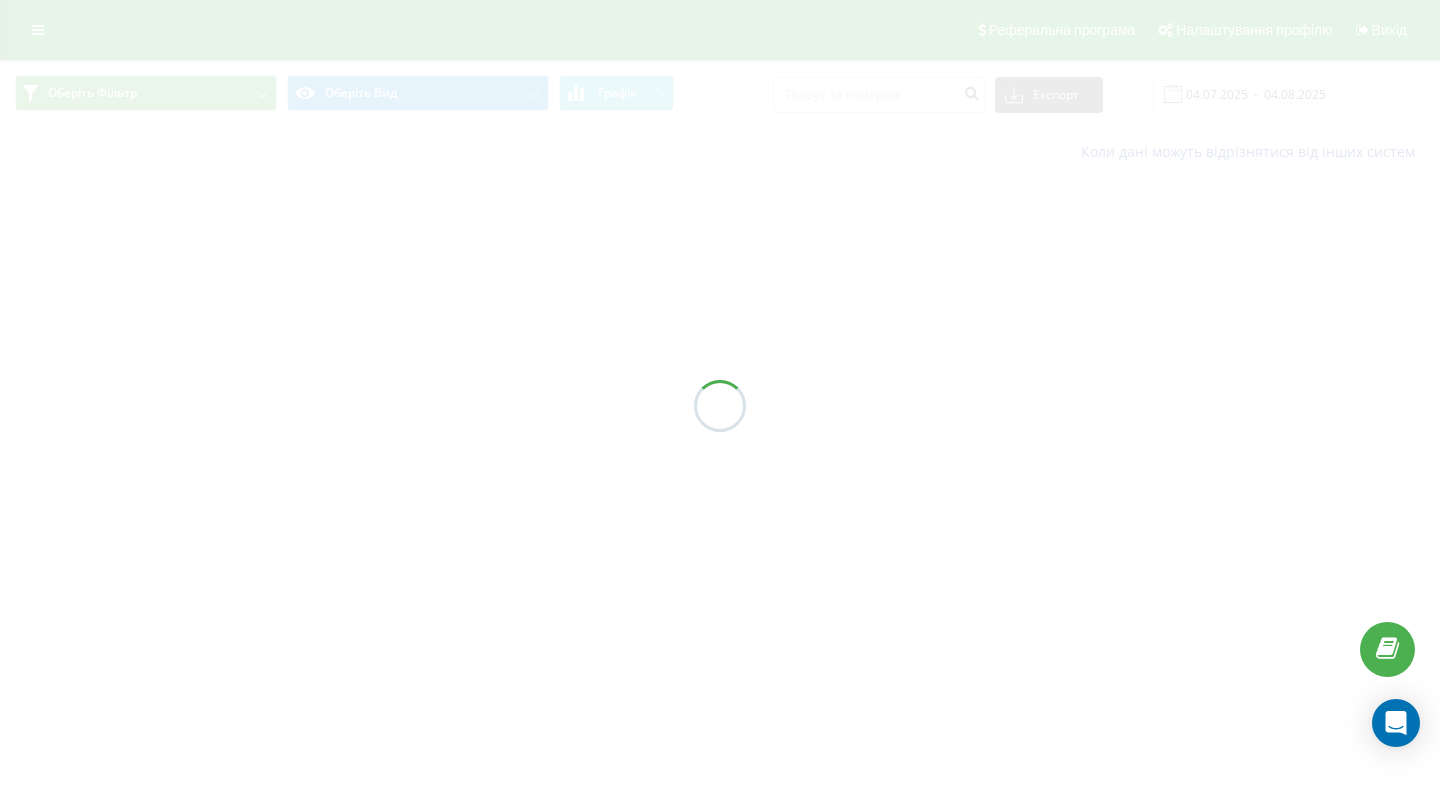 scroll, scrollTop: 0, scrollLeft: 0, axis: both 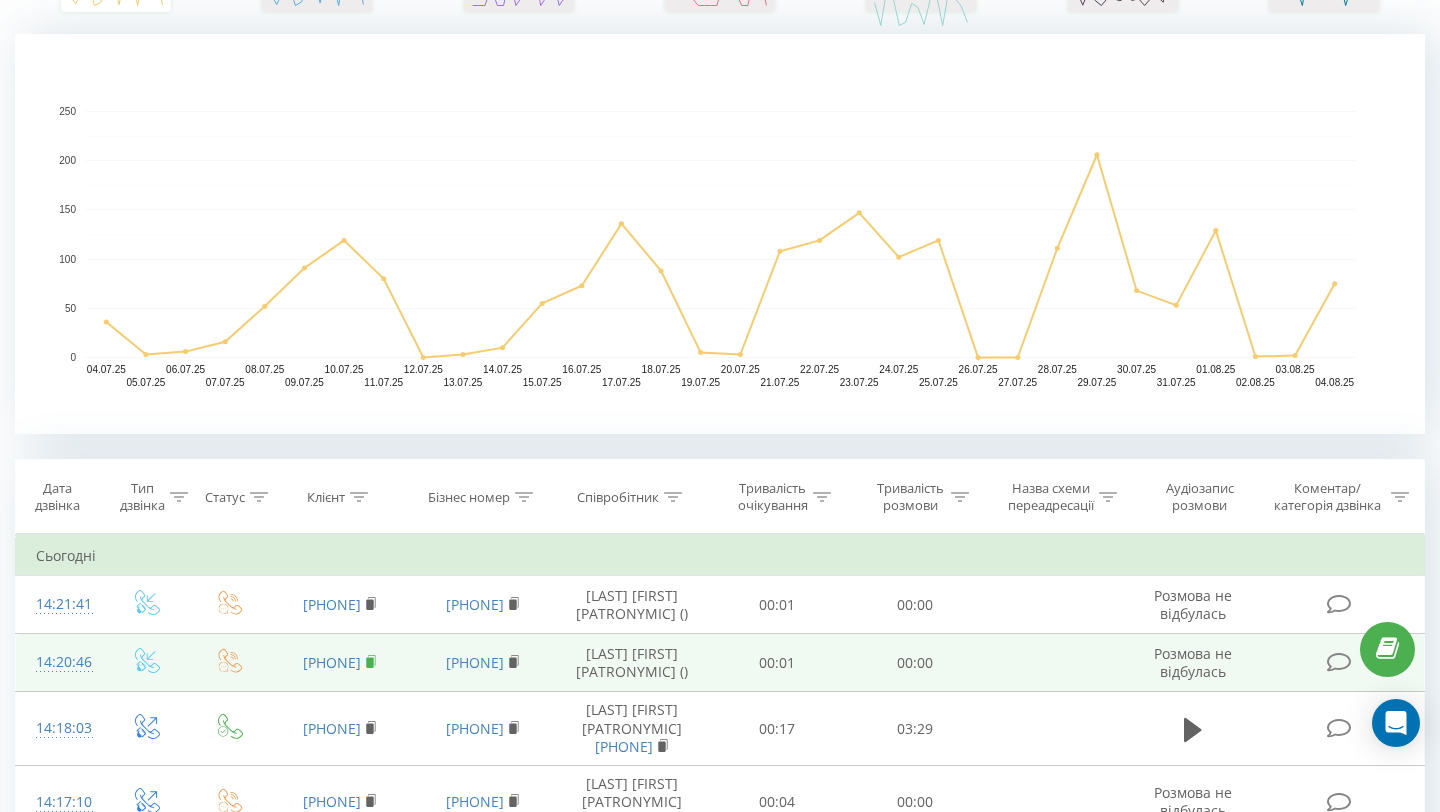 click 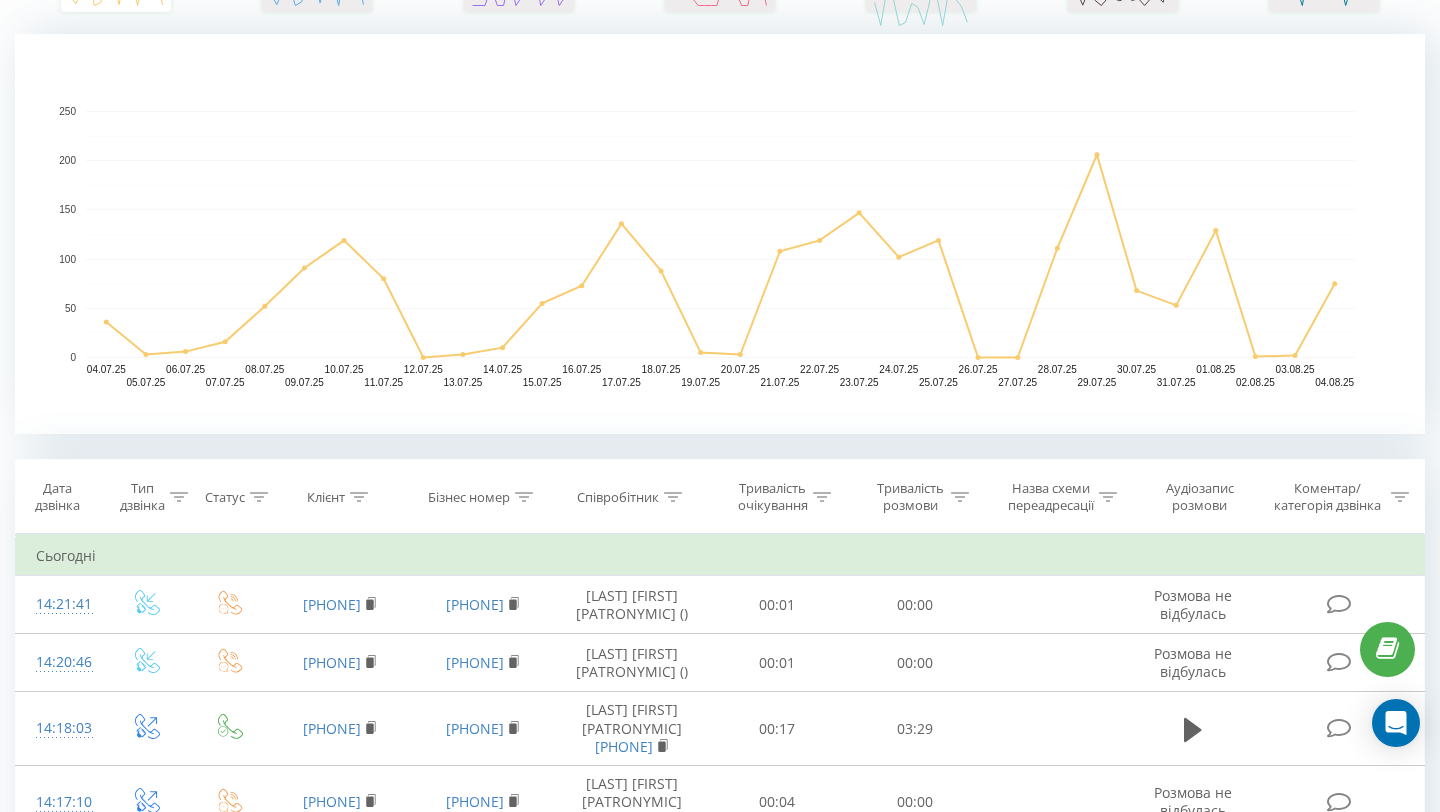 scroll, scrollTop: 0, scrollLeft: 0, axis: both 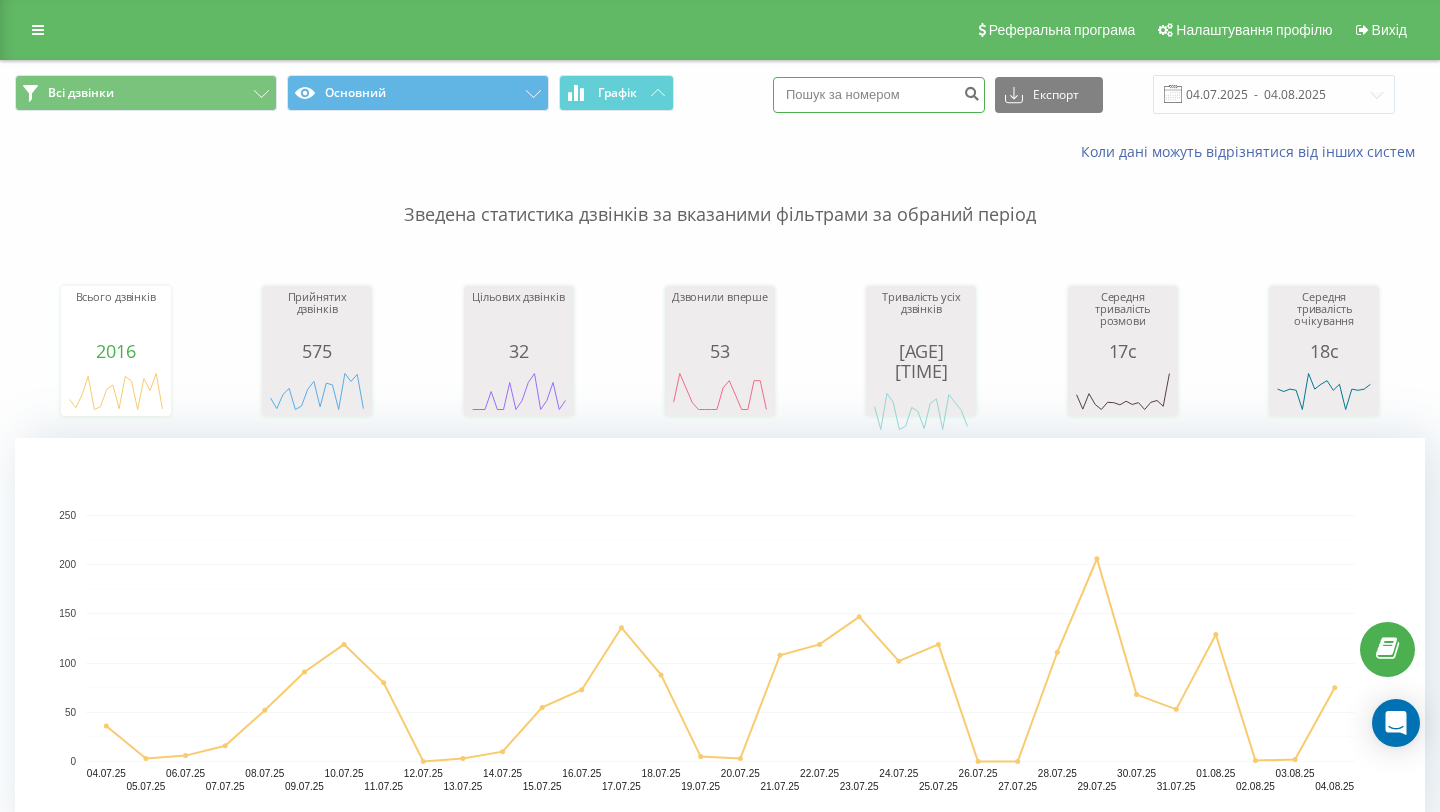 click at bounding box center [879, 95] 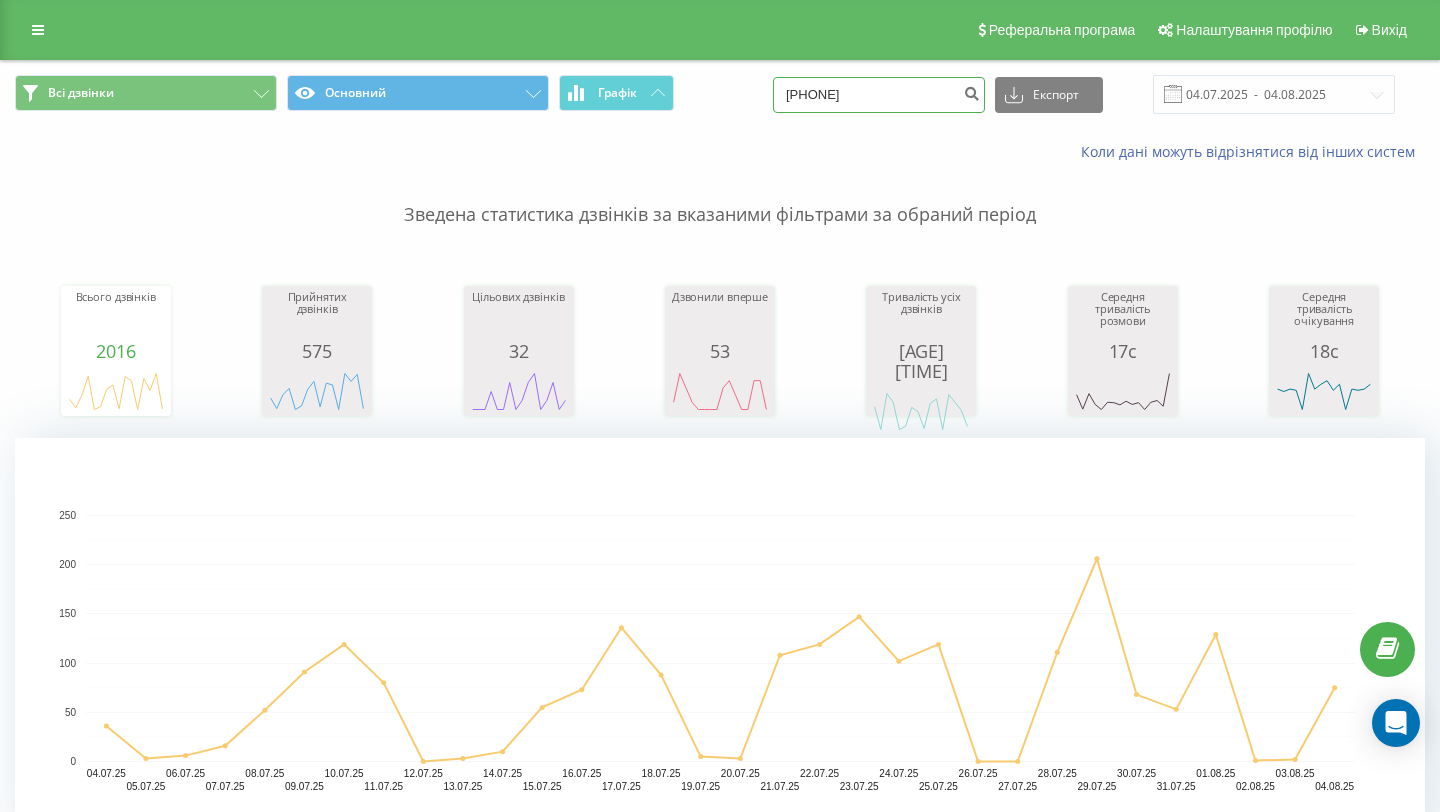 type on "[PHONE]" 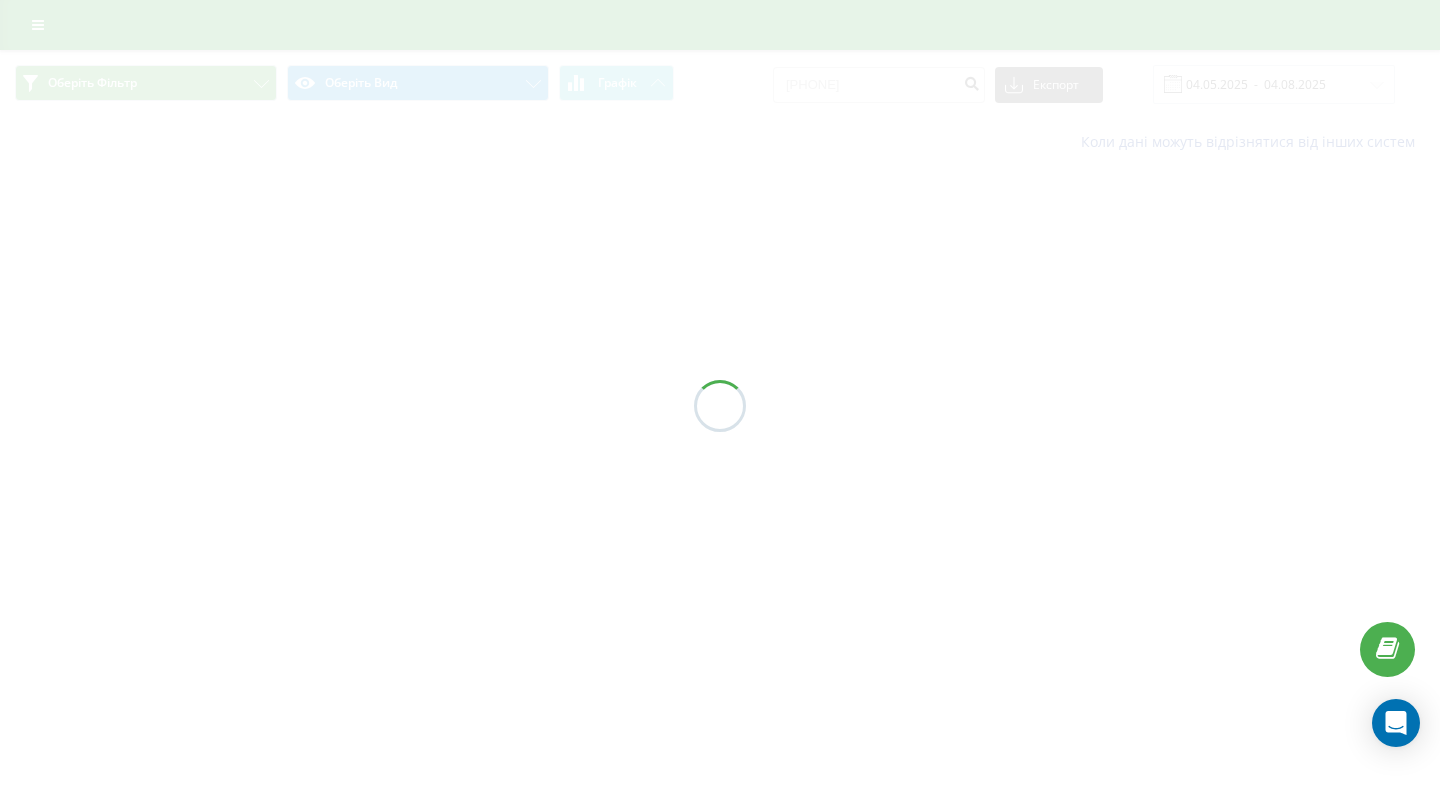 scroll, scrollTop: 0, scrollLeft: 0, axis: both 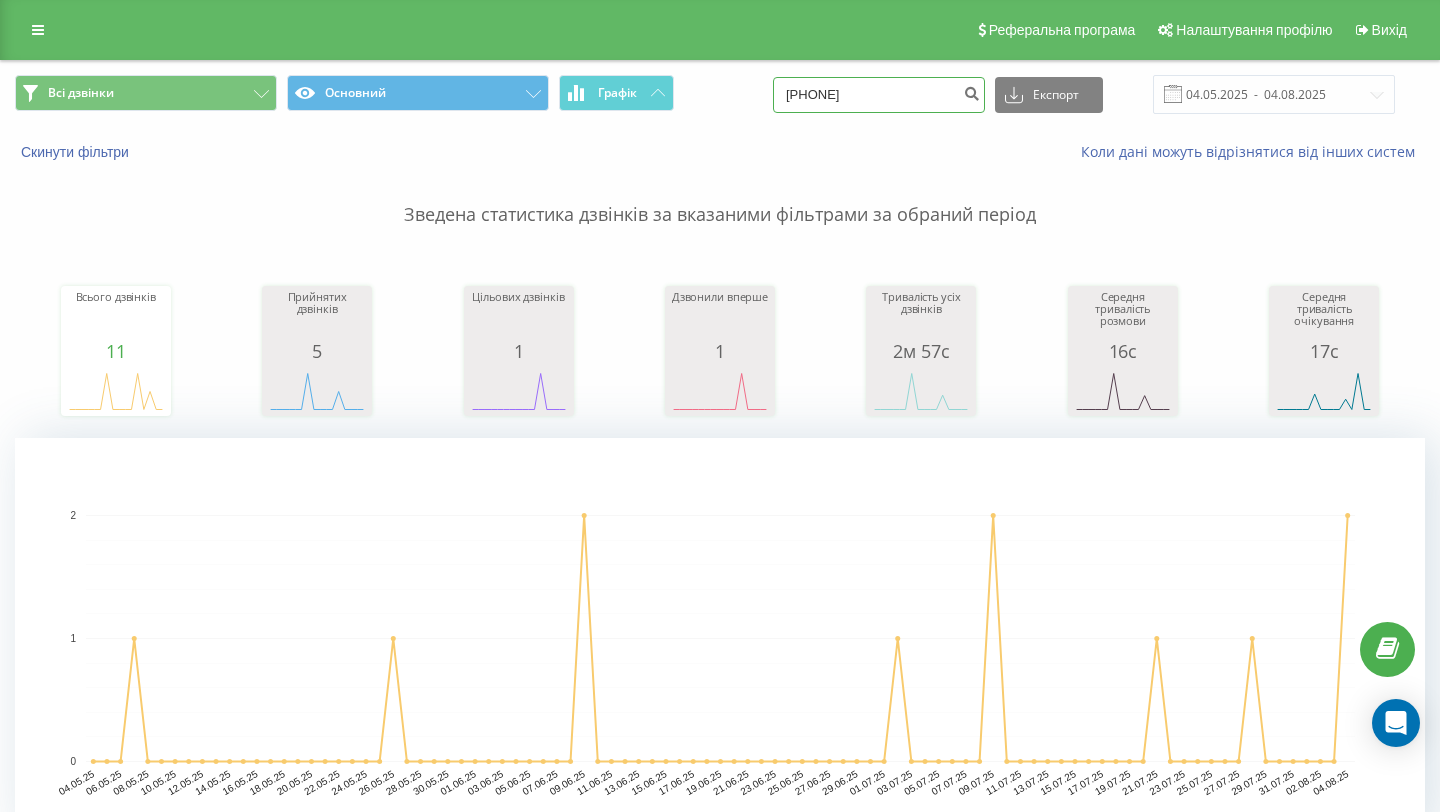 click on "[PHONE]" at bounding box center [879, 95] 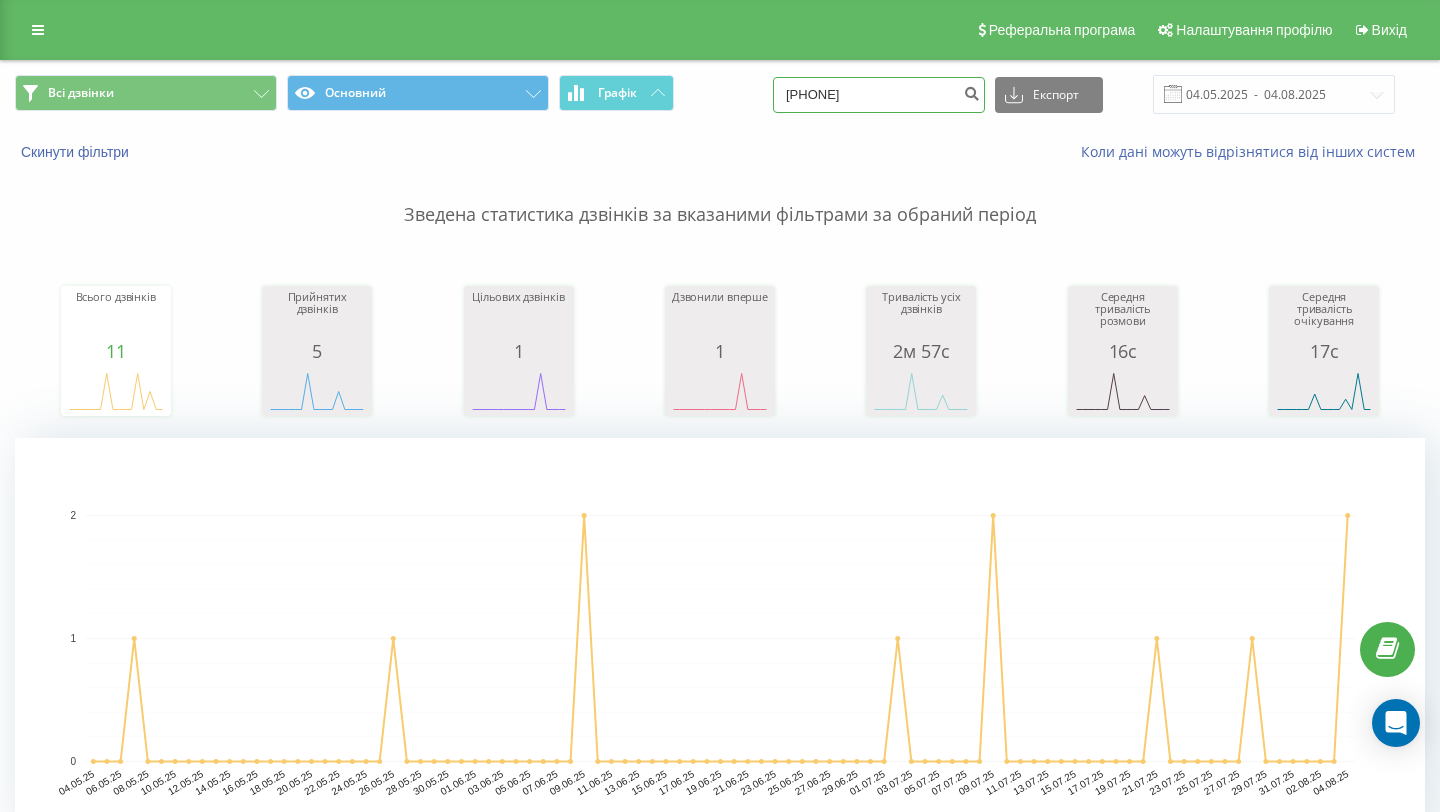 drag, startPoint x: 860, startPoint y: 91, endPoint x: 799, endPoint y: 91, distance: 61 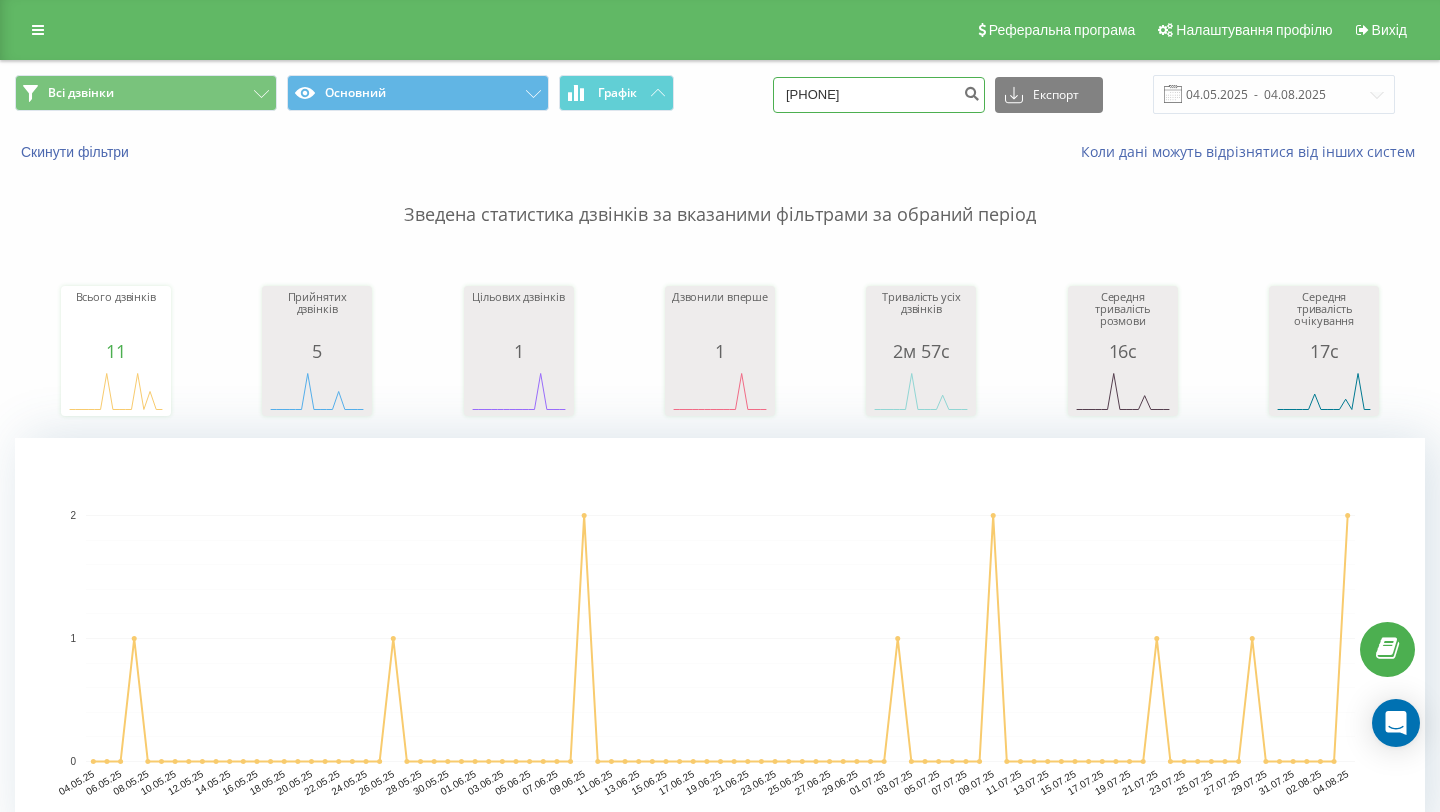 type on "[PHONE]" 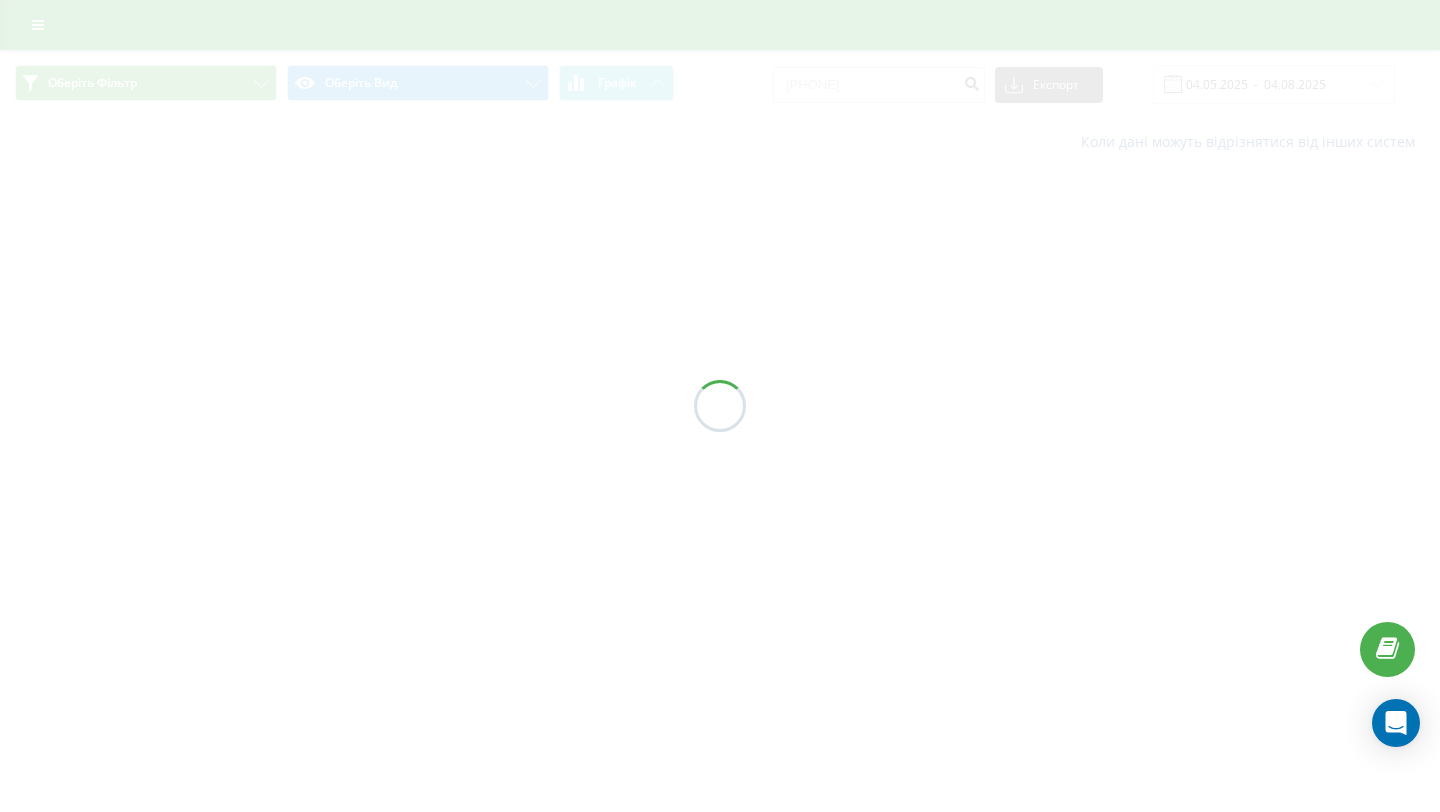 scroll, scrollTop: 0, scrollLeft: 0, axis: both 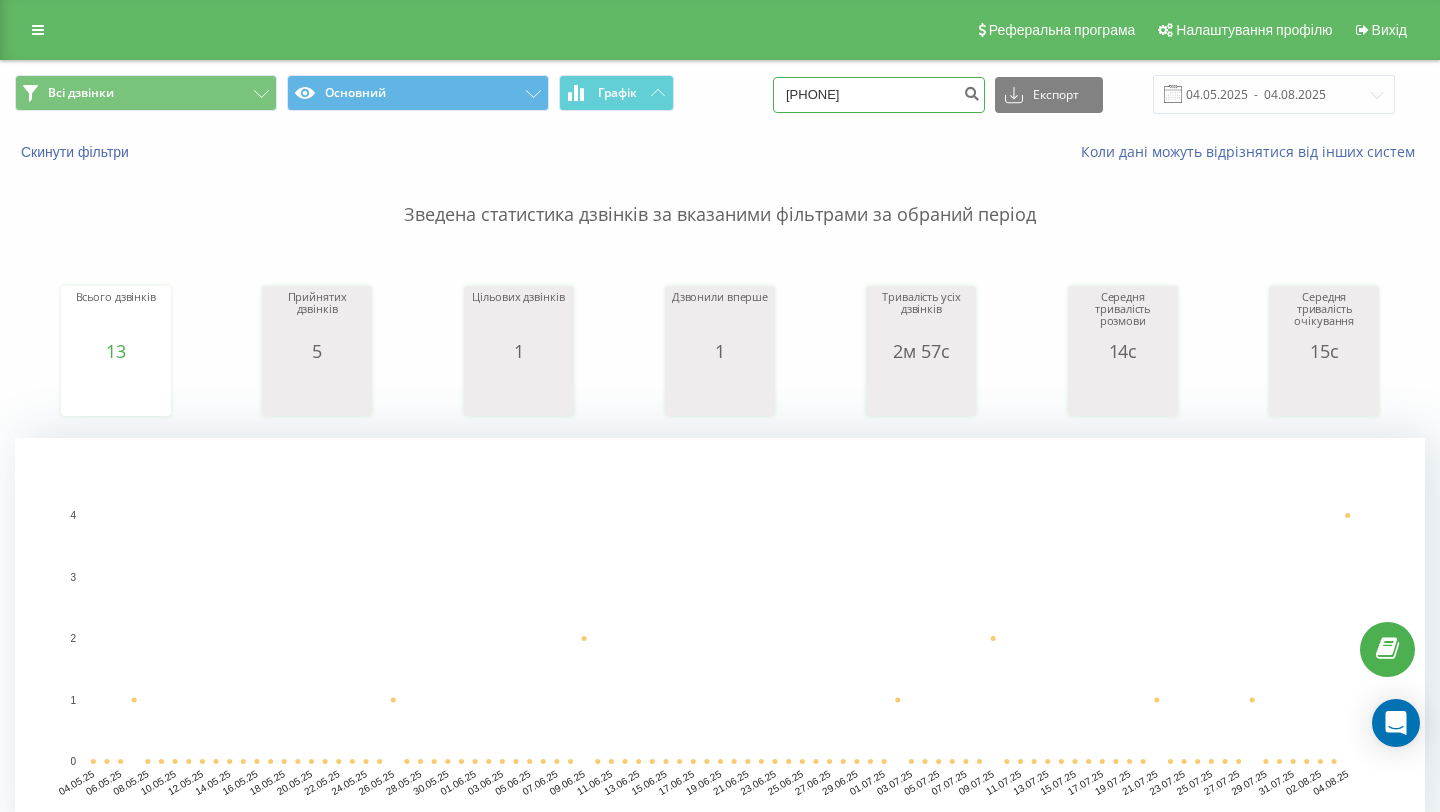click on "[PHONE]" at bounding box center (879, 95) 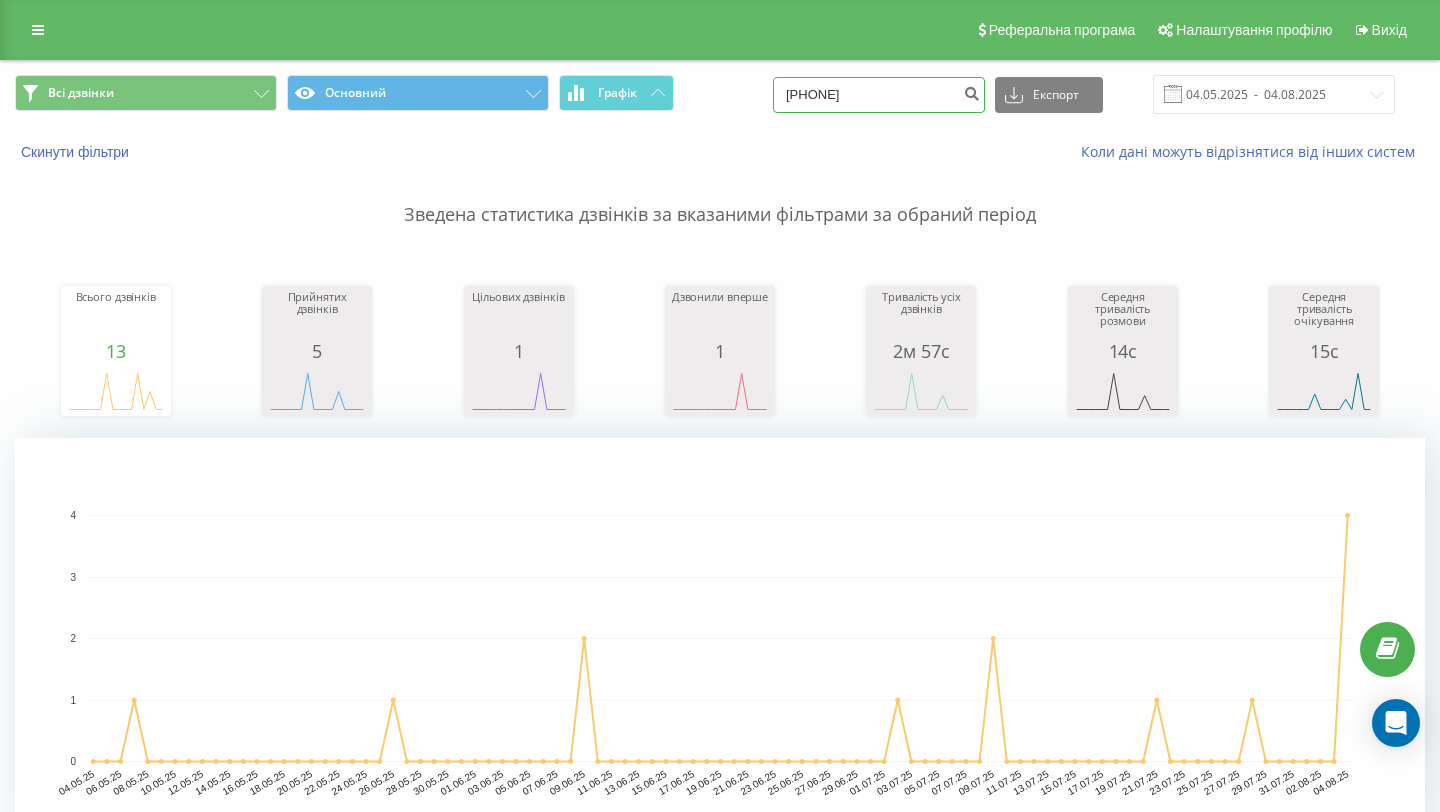 paste on "[PHONE]" 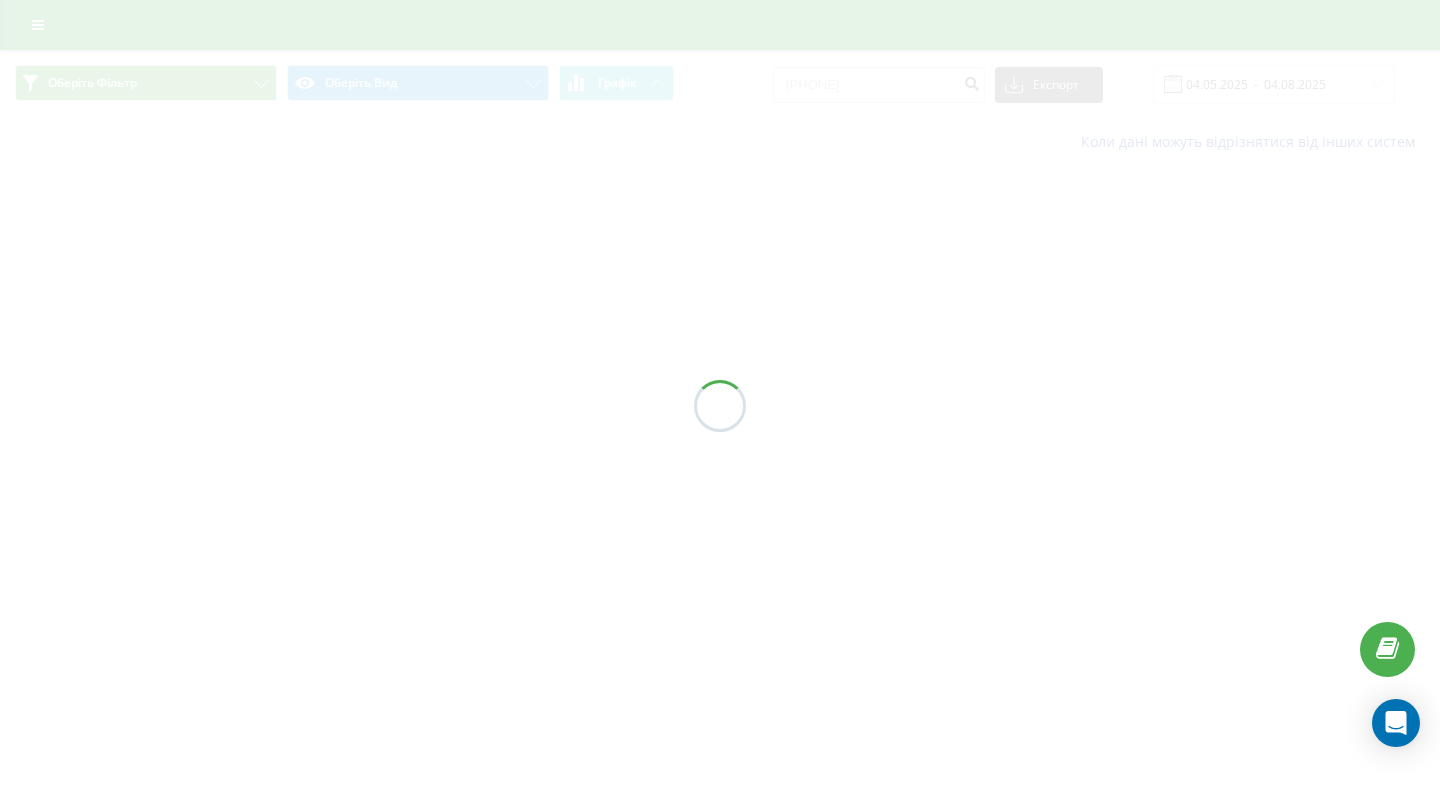 scroll, scrollTop: 0, scrollLeft: 0, axis: both 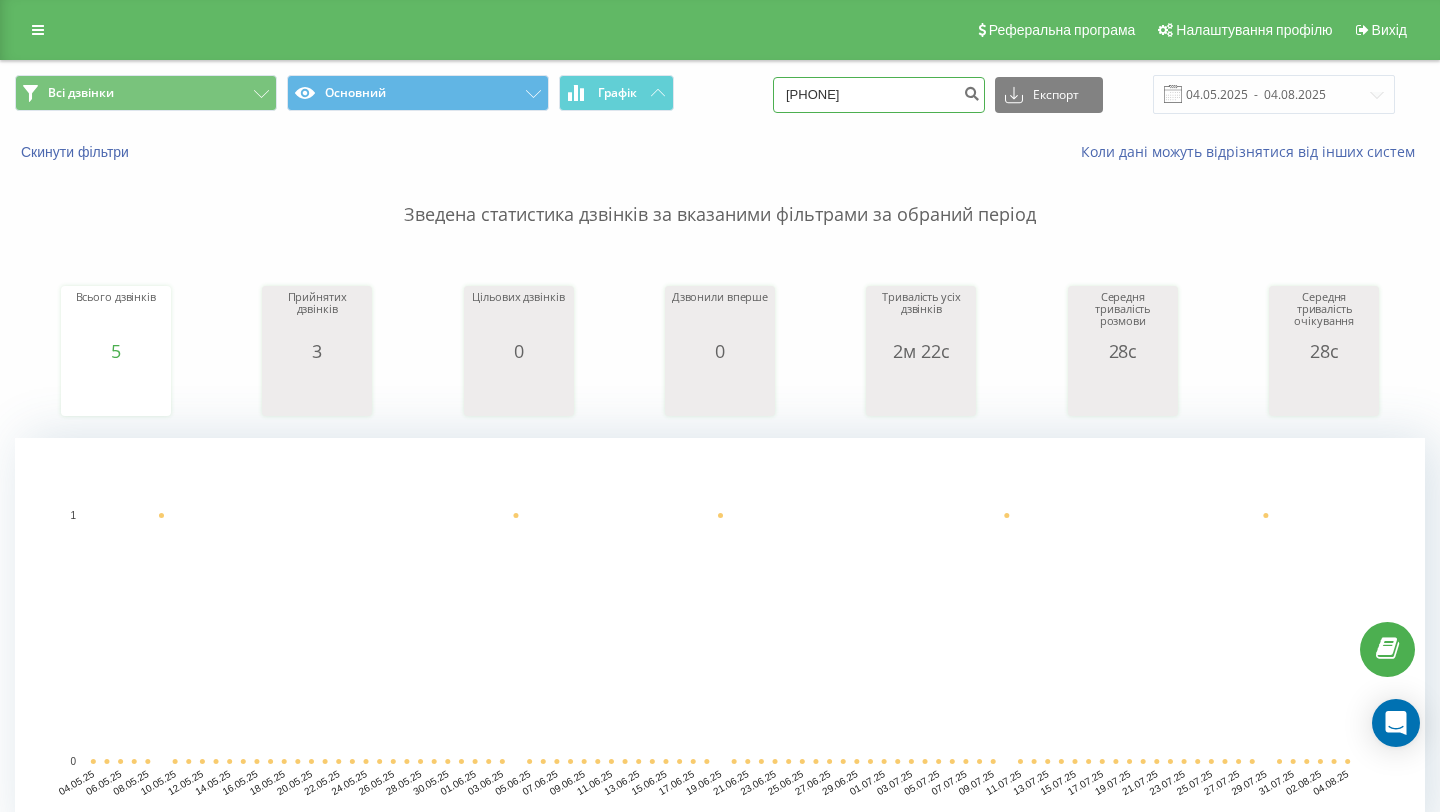 click on "0678107965" at bounding box center (879, 95) 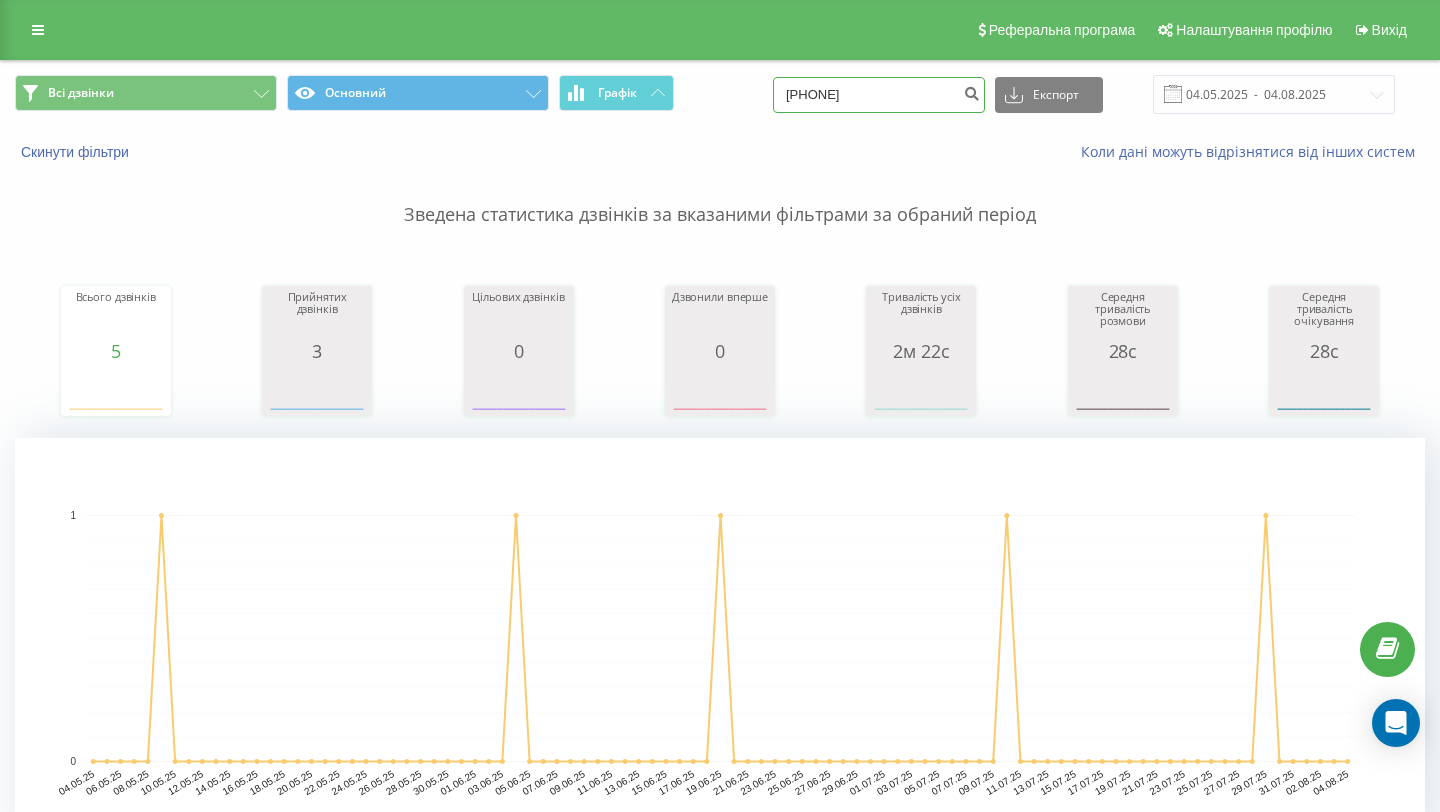 click on "0678107965" at bounding box center (879, 95) 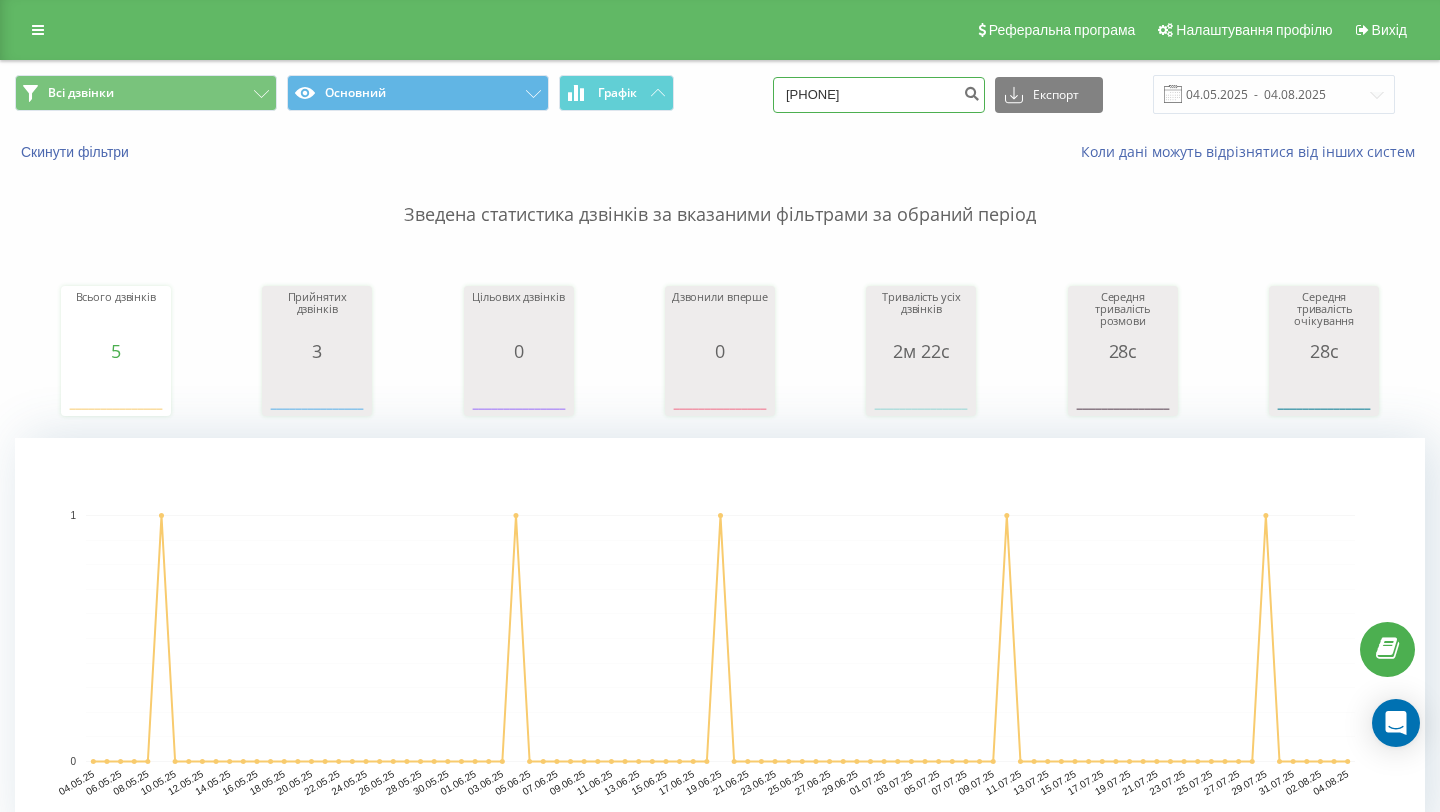type on "096 936 85 86" 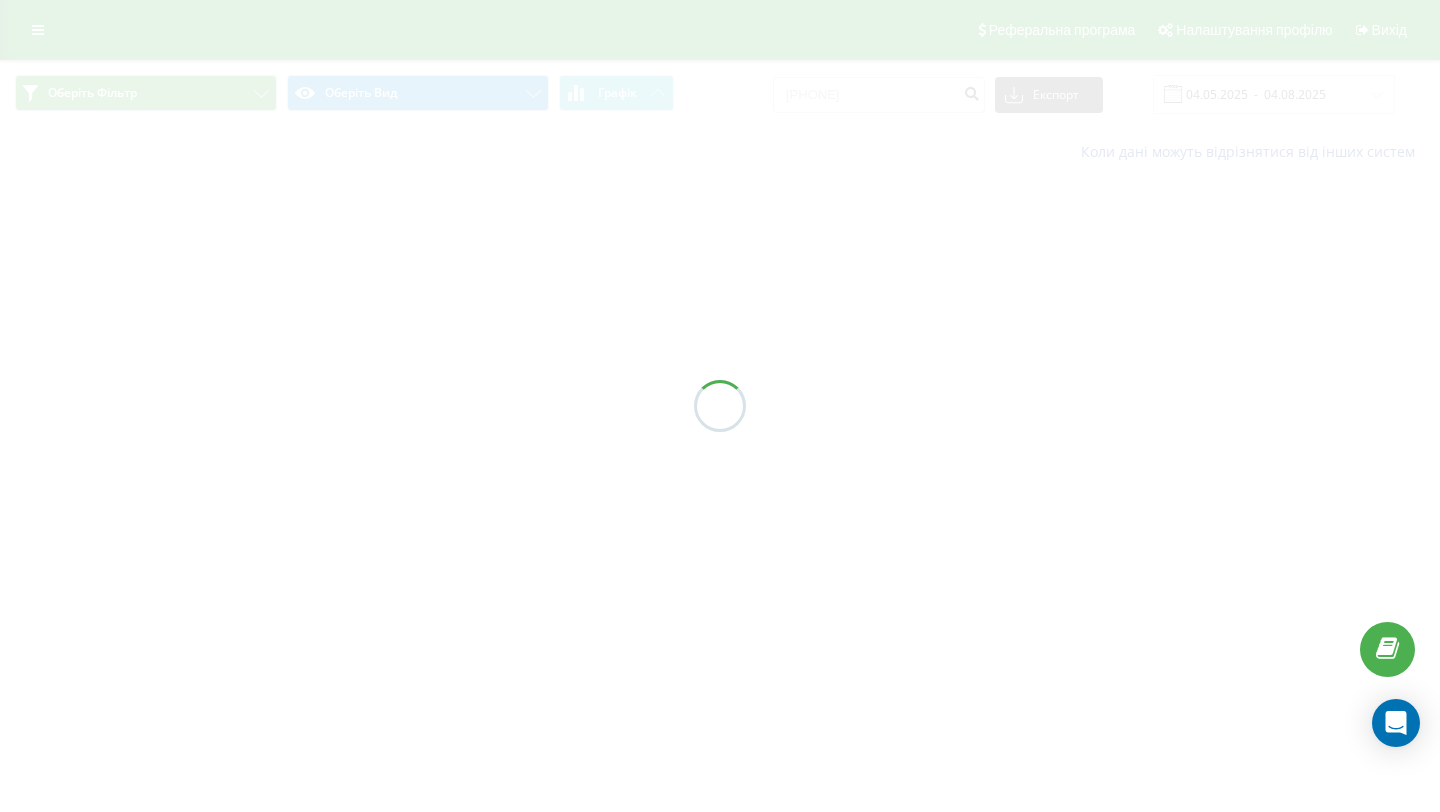 scroll, scrollTop: 0, scrollLeft: 0, axis: both 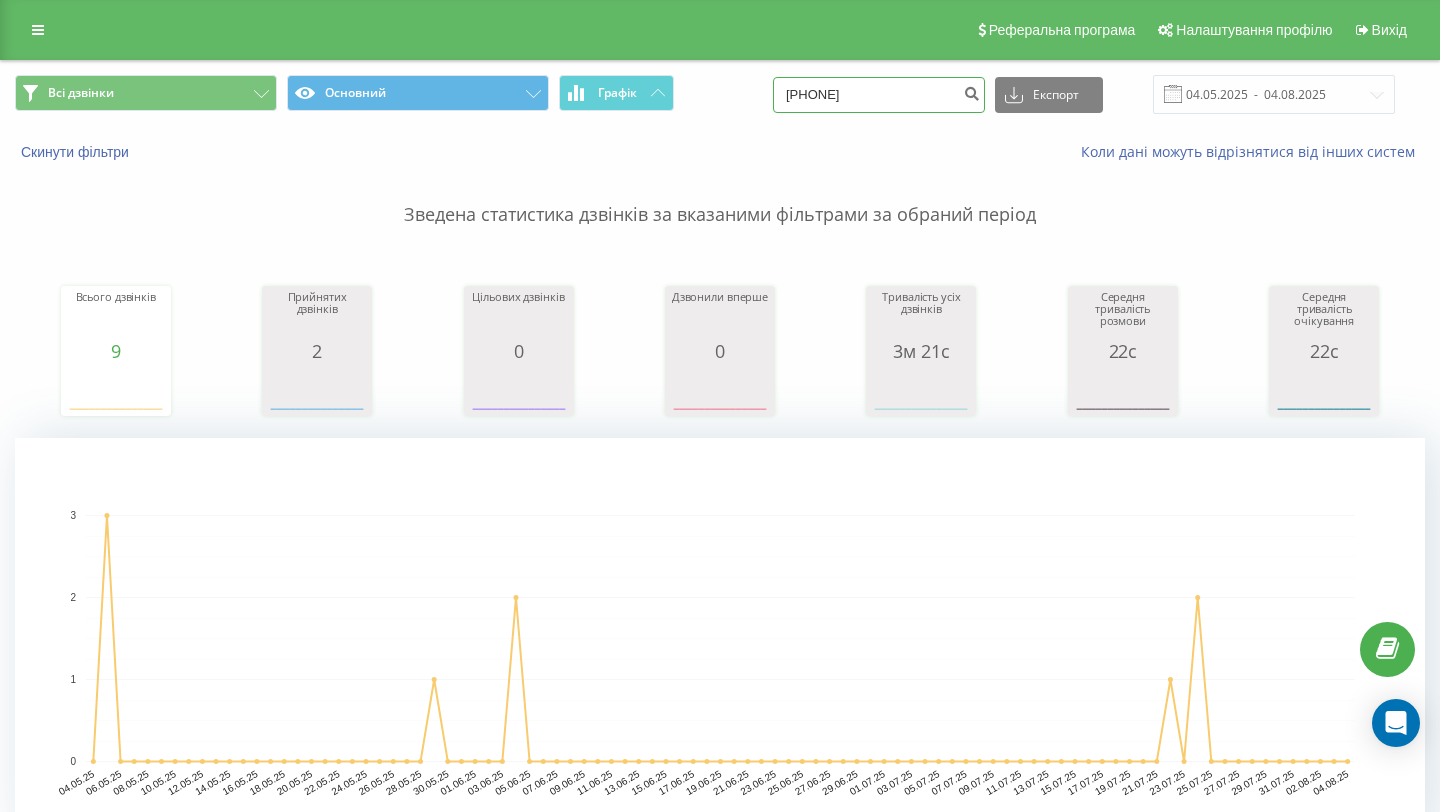 click on "[PHONE]" at bounding box center (879, 95) 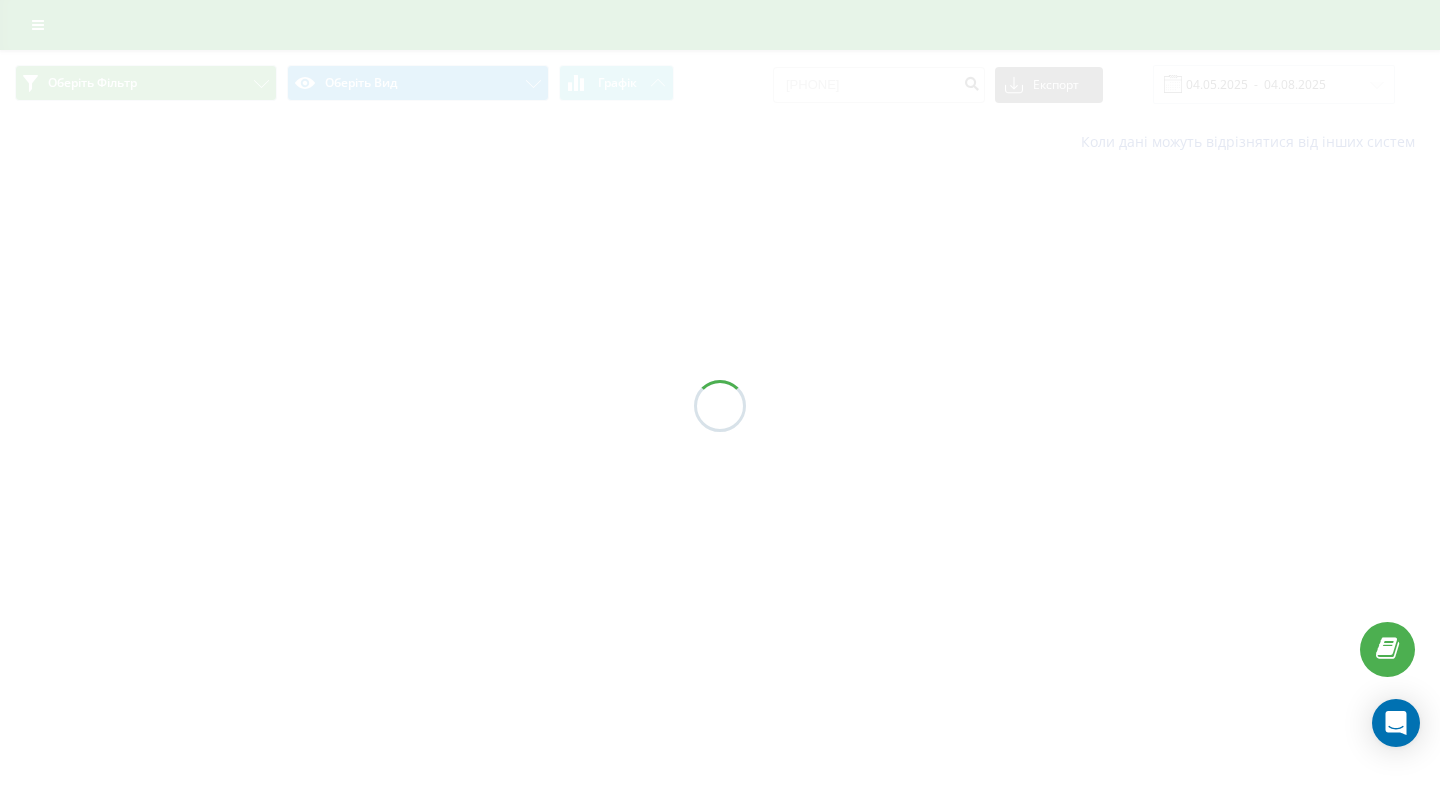 scroll, scrollTop: 0, scrollLeft: 0, axis: both 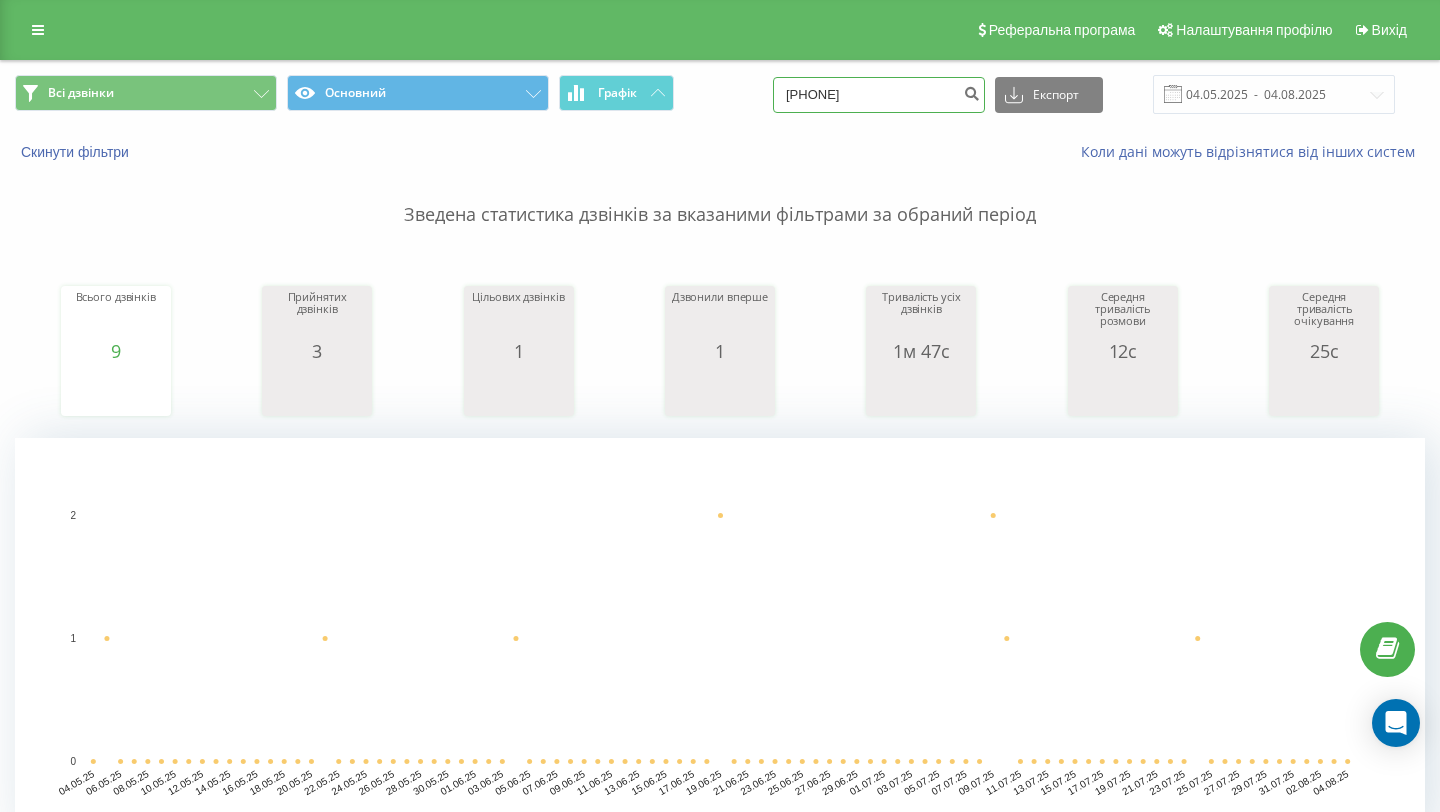 click on "0673700915" at bounding box center [879, 95] 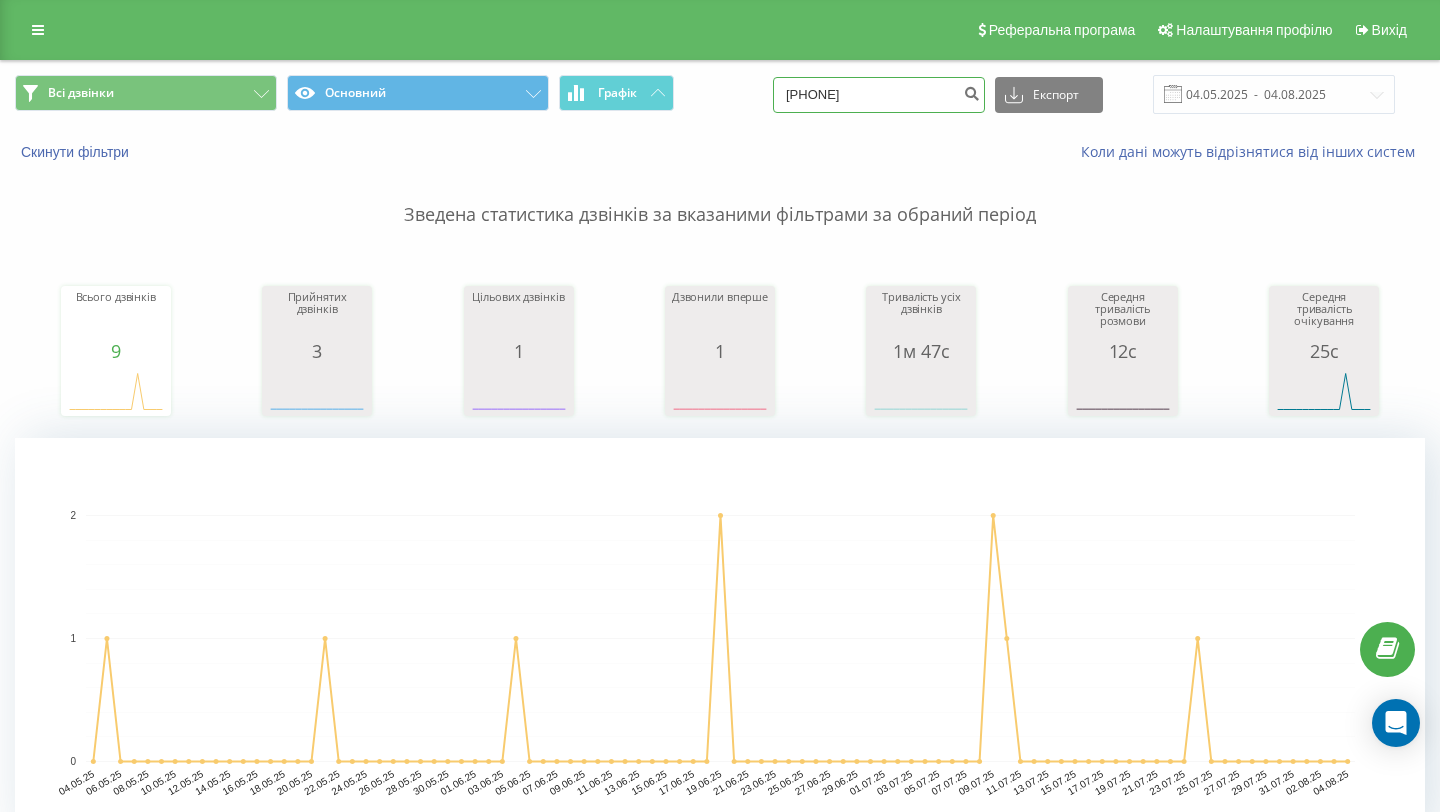 paste on "962584511" 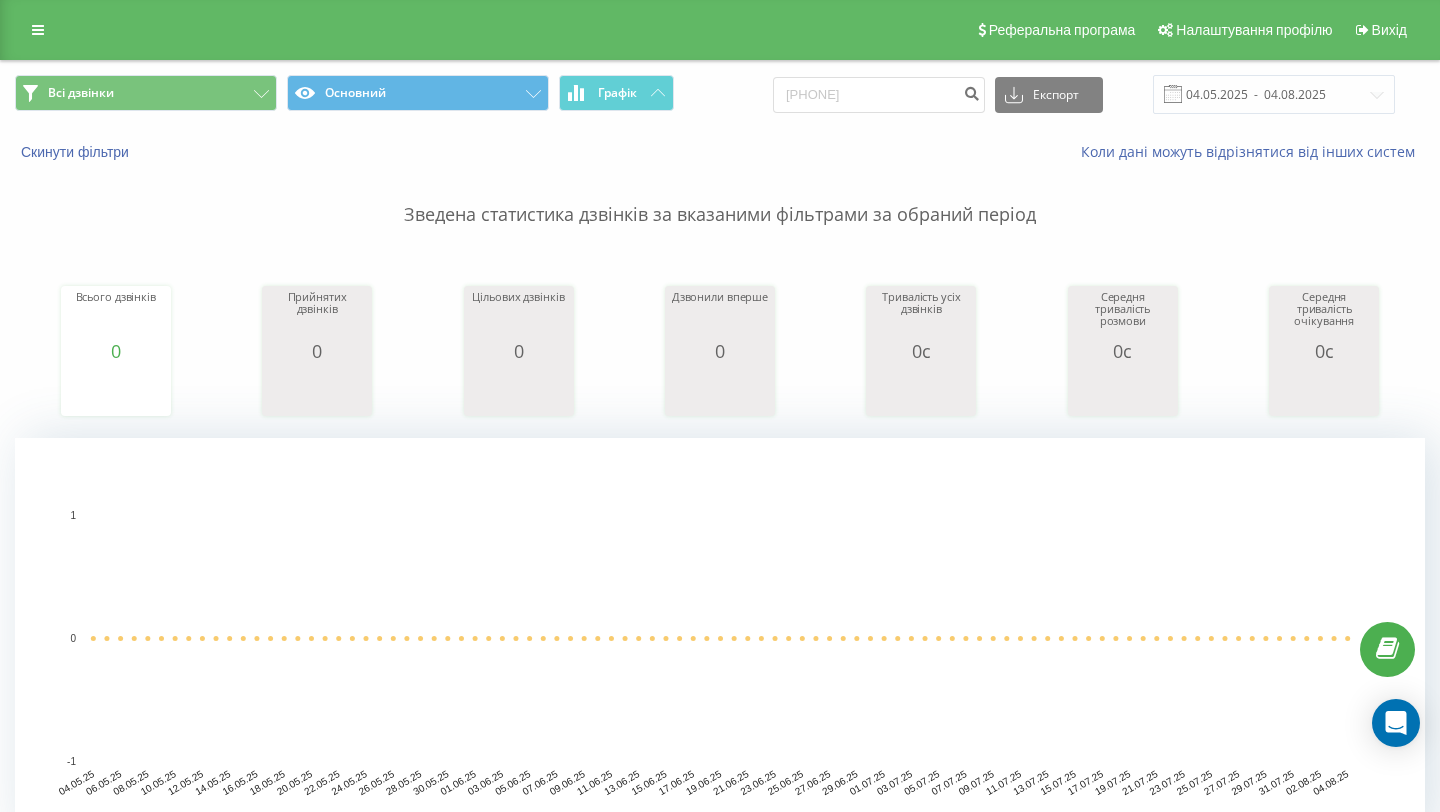 scroll, scrollTop: 0, scrollLeft: 0, axis: both 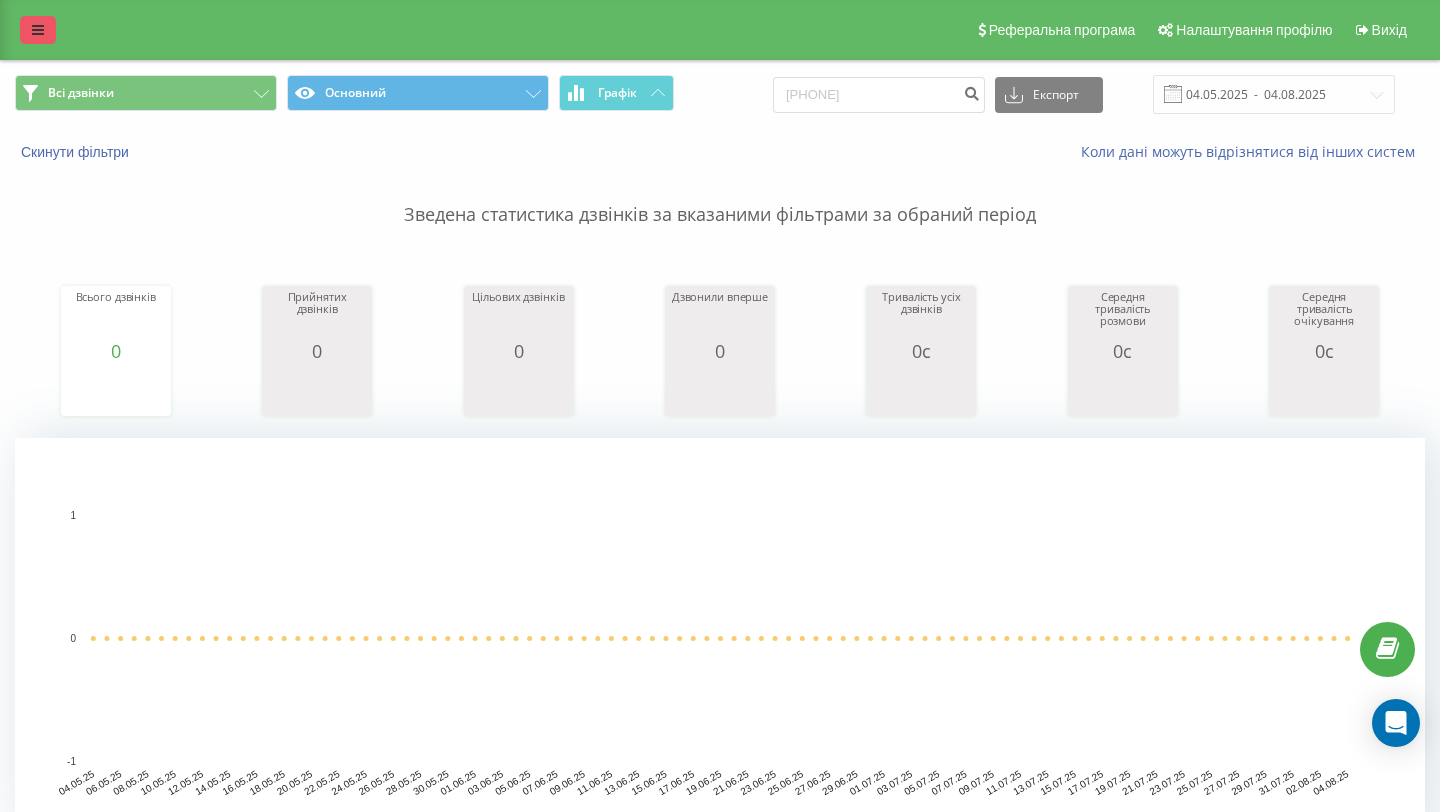 click at bounding box center [38, 30] 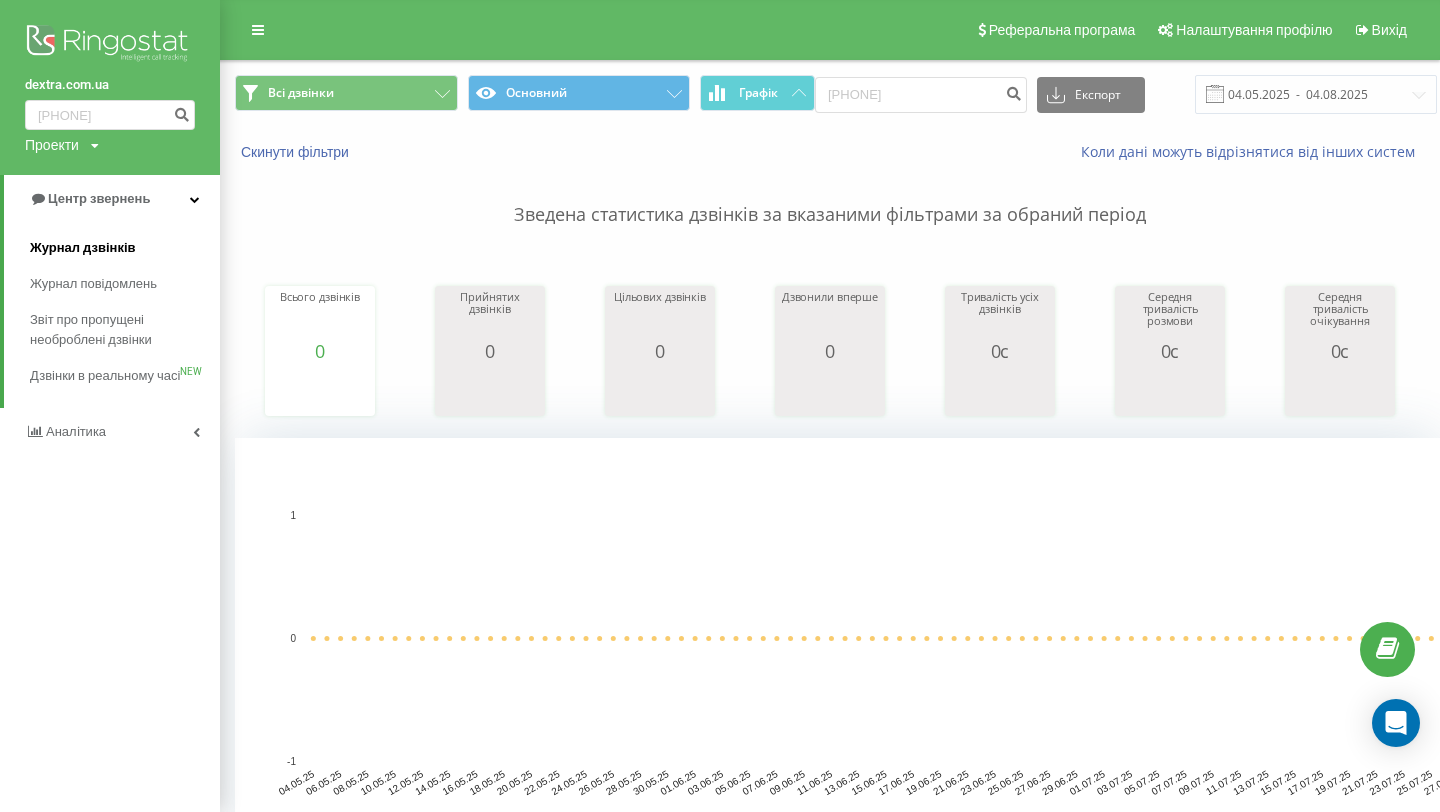 click on "Журнал дзвінків" at bounding box center (125, 248) 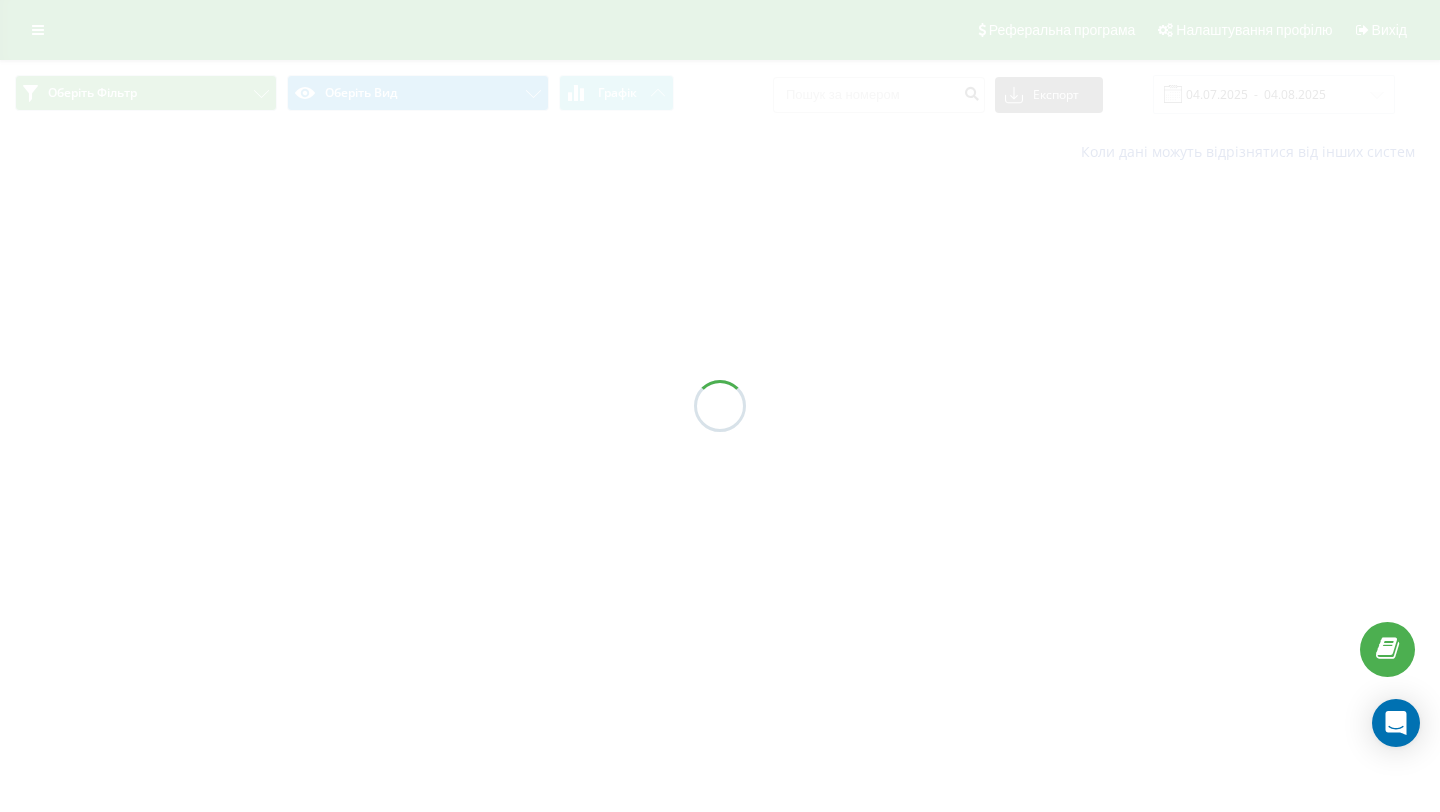 scroll, scrollTop: 0, scrollLeft: 0, axis: both 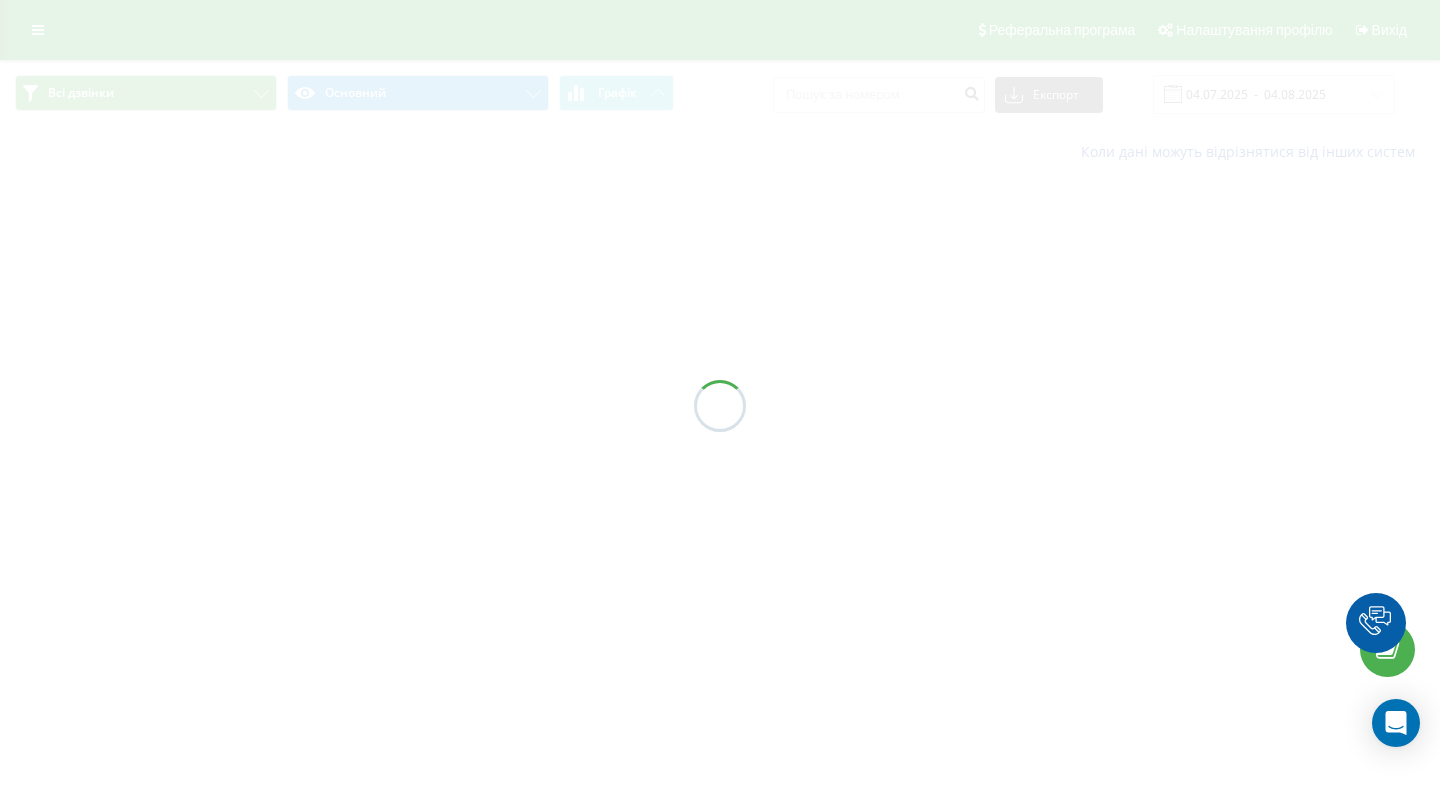 click at bounding box center (720, 406) 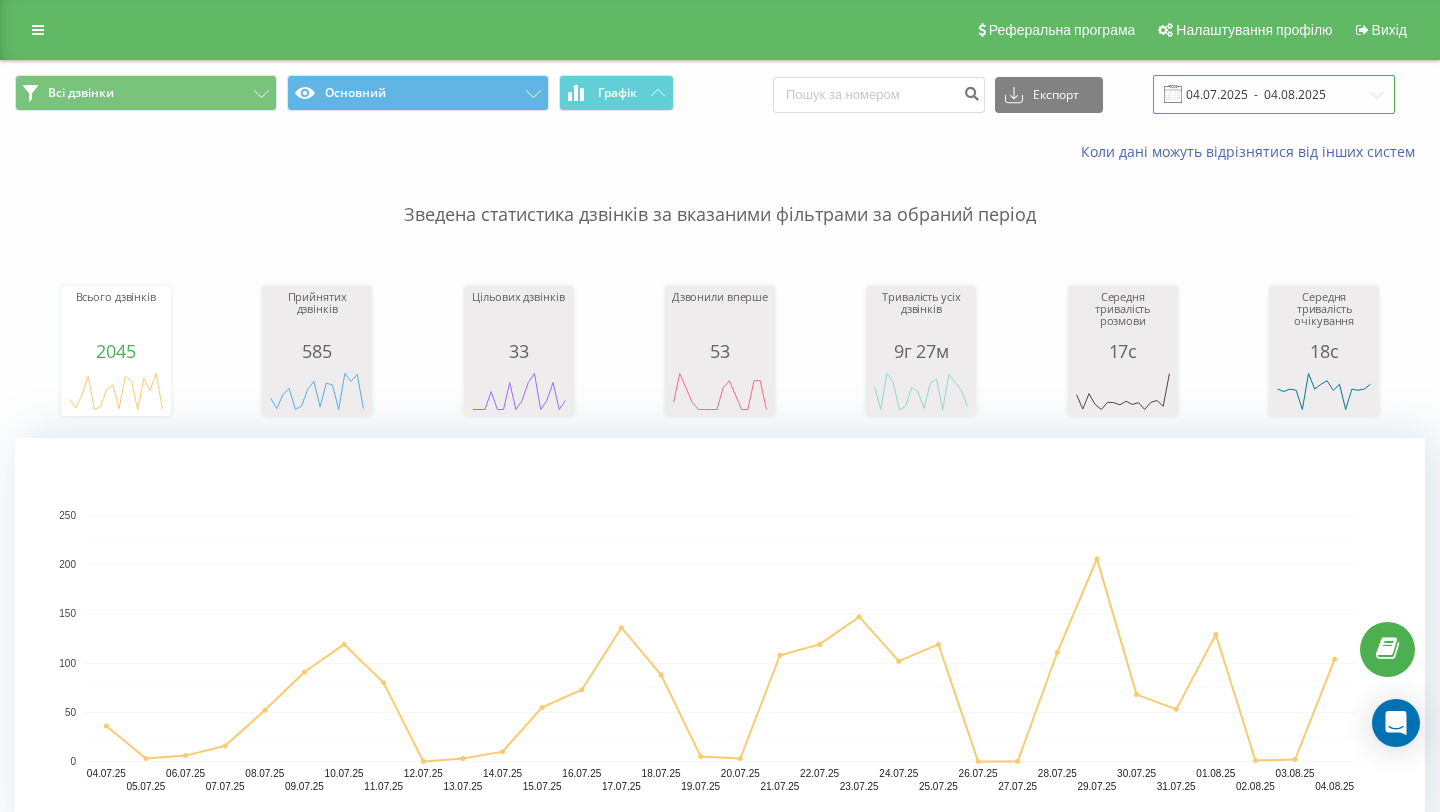 click on "04.07.2025  -  04.08.2025" at bounding box center (1274, 94) 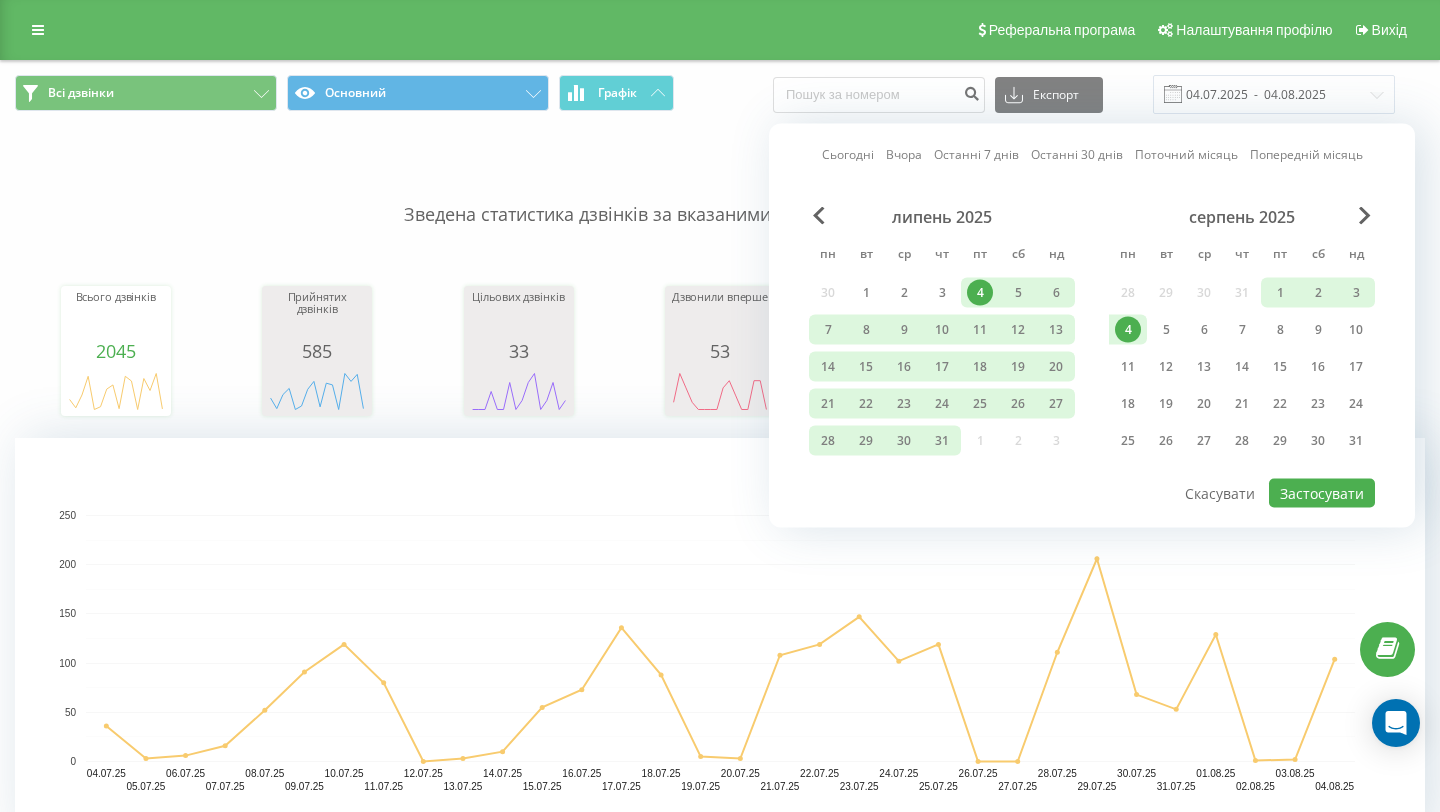 click on "4" at bounding box center [1128, 330] 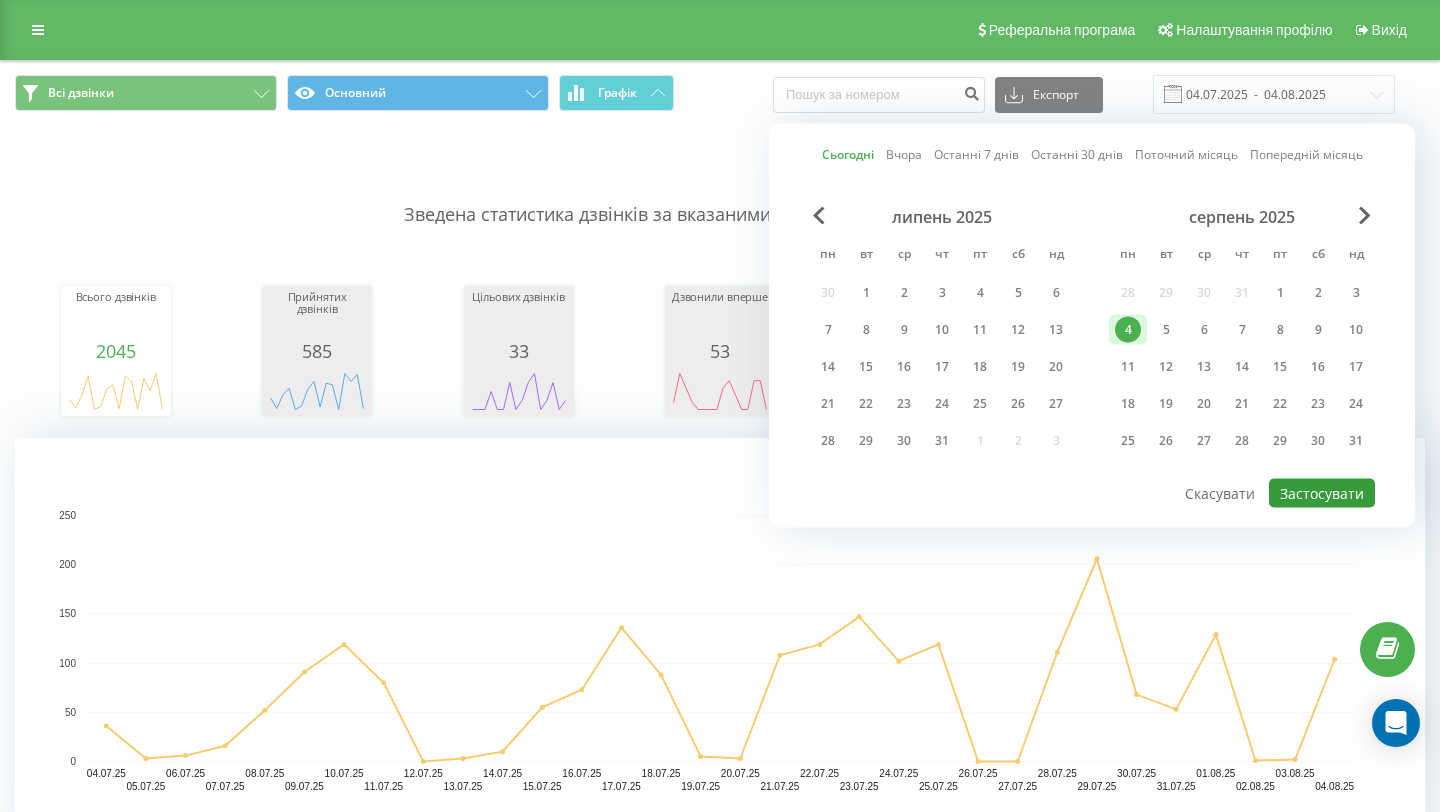 click on "Застосувати" at bounding box center (1322, 493) 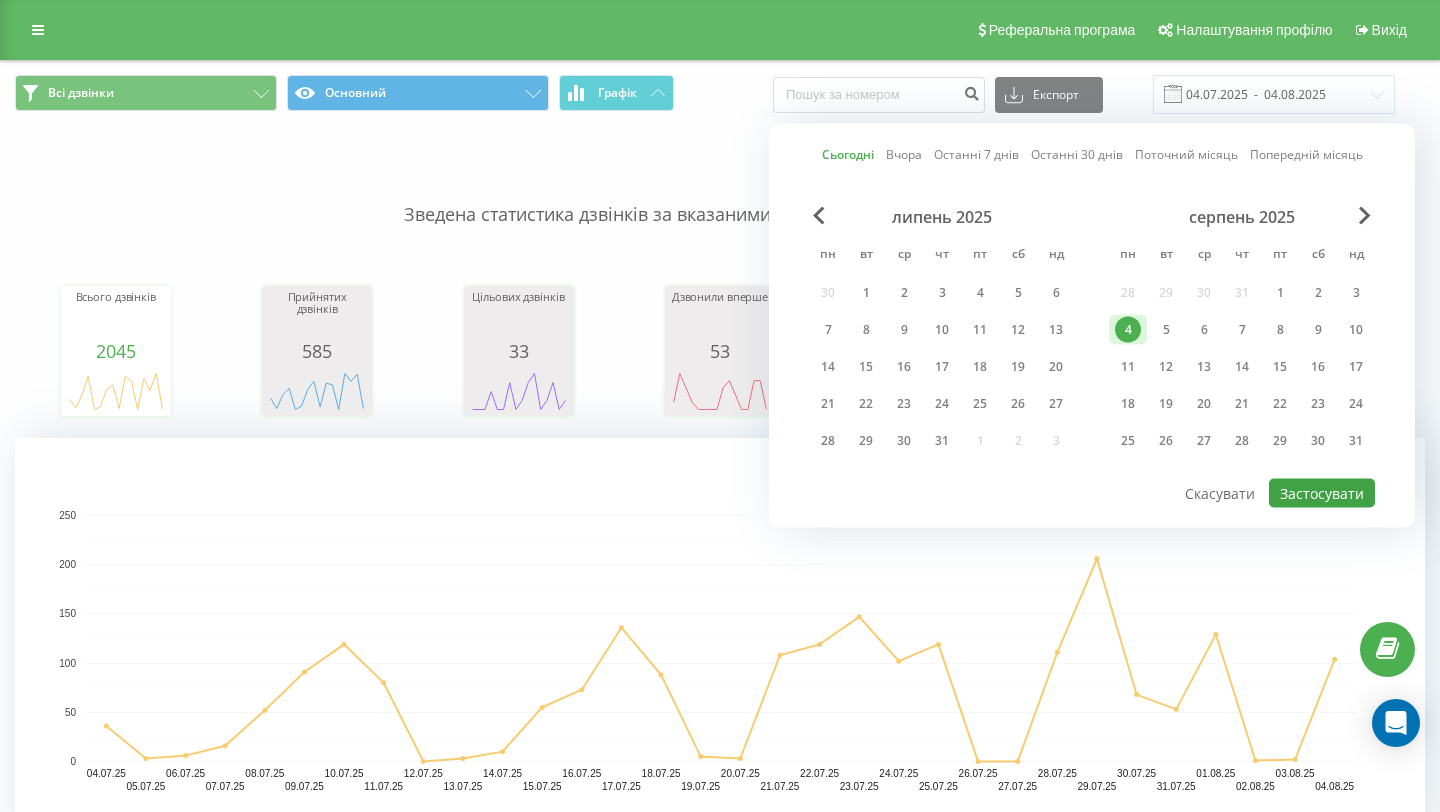 type on "04.08.2025  -  04.08.2025" 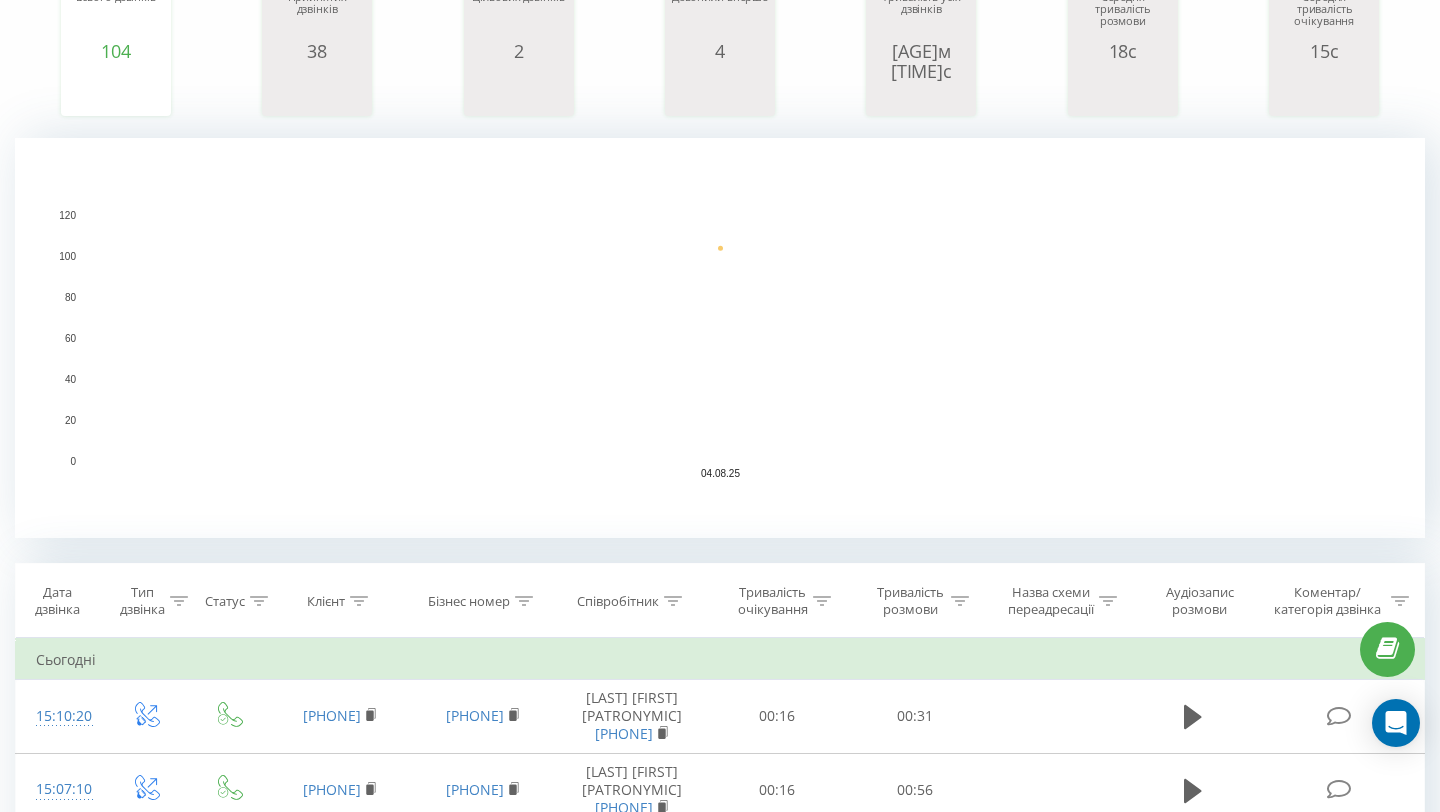 scroll, scrollTop: 0, scrollLeft: 0, axis: both 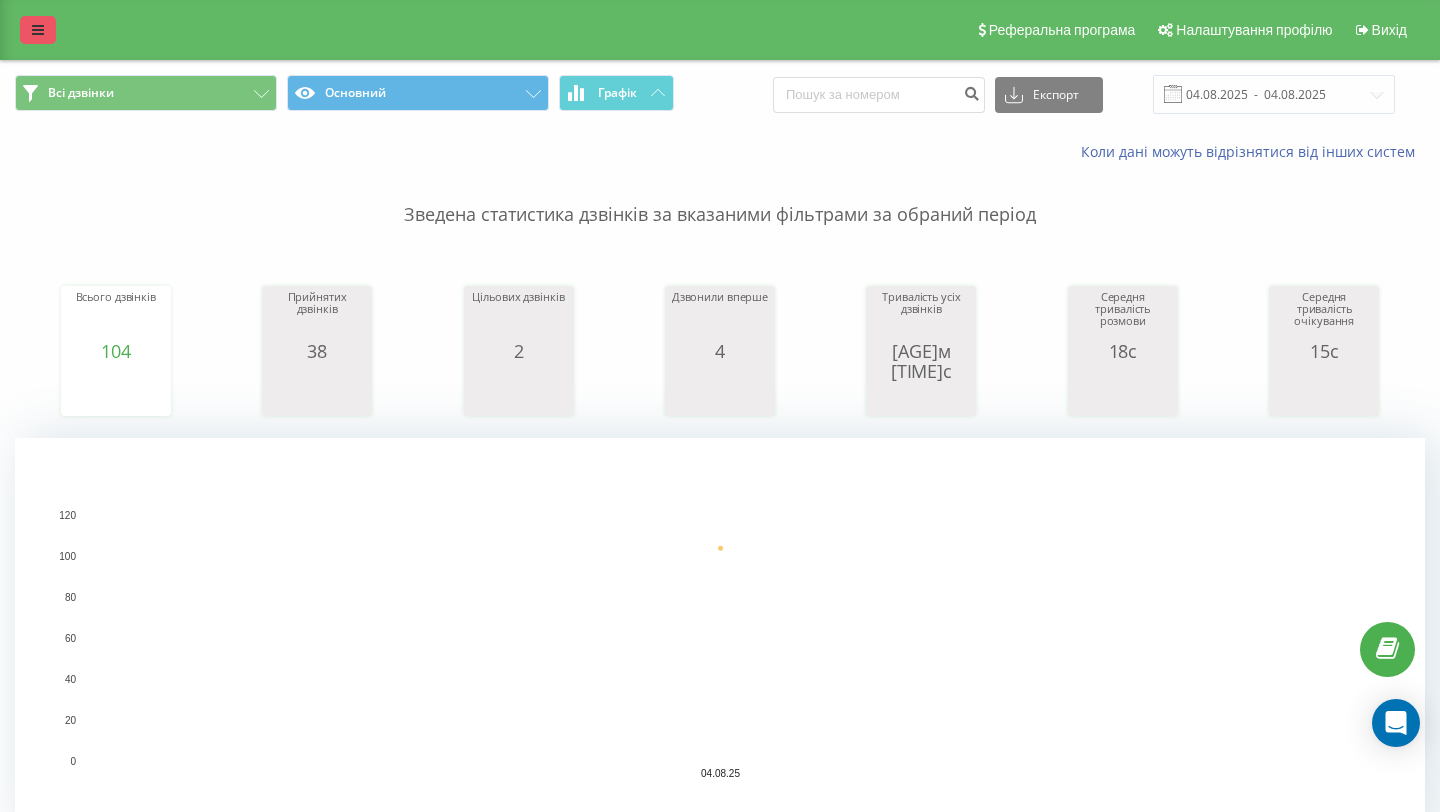click at bounding box center (38, 30) 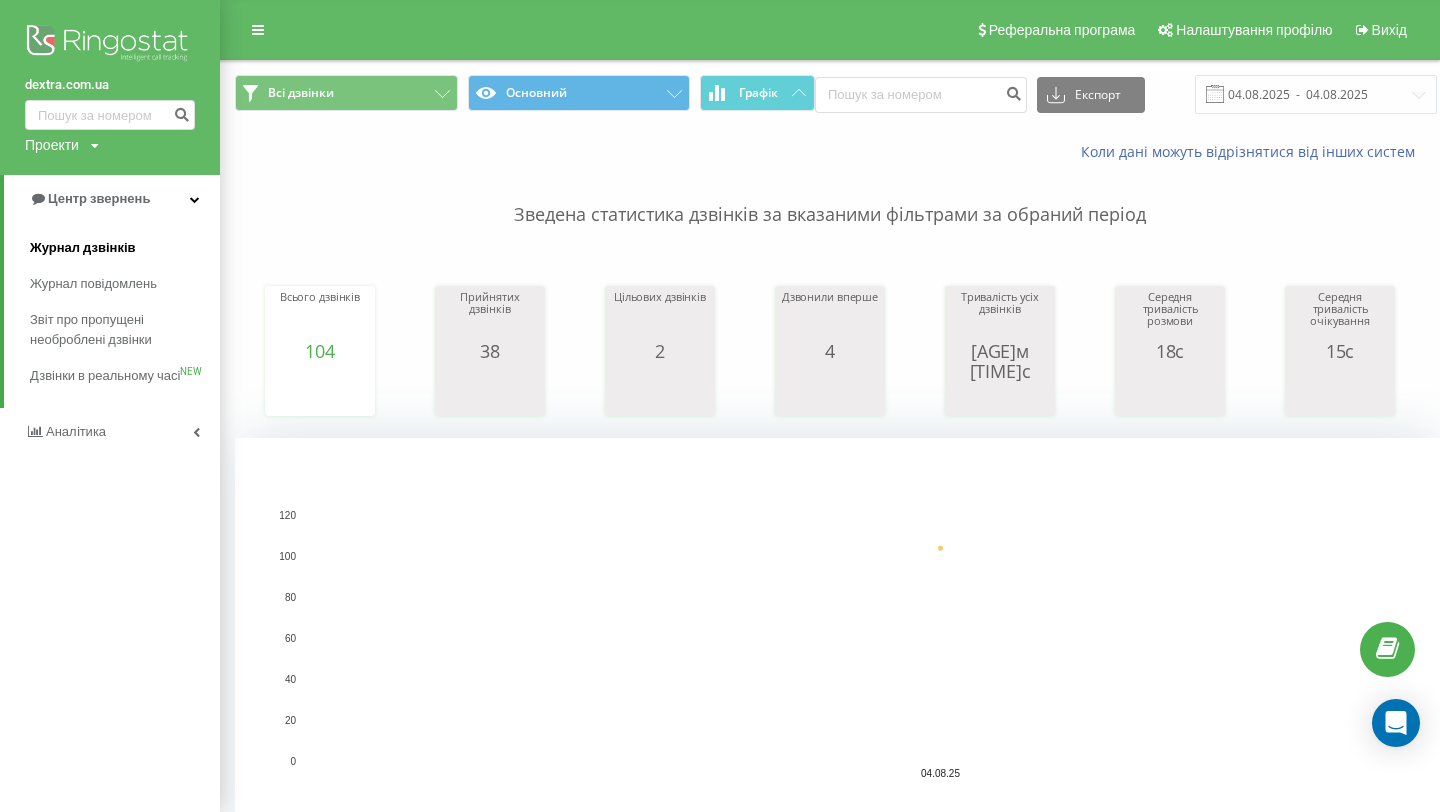 click on "Журнал дзвінків" at bounding box center (125, 248) 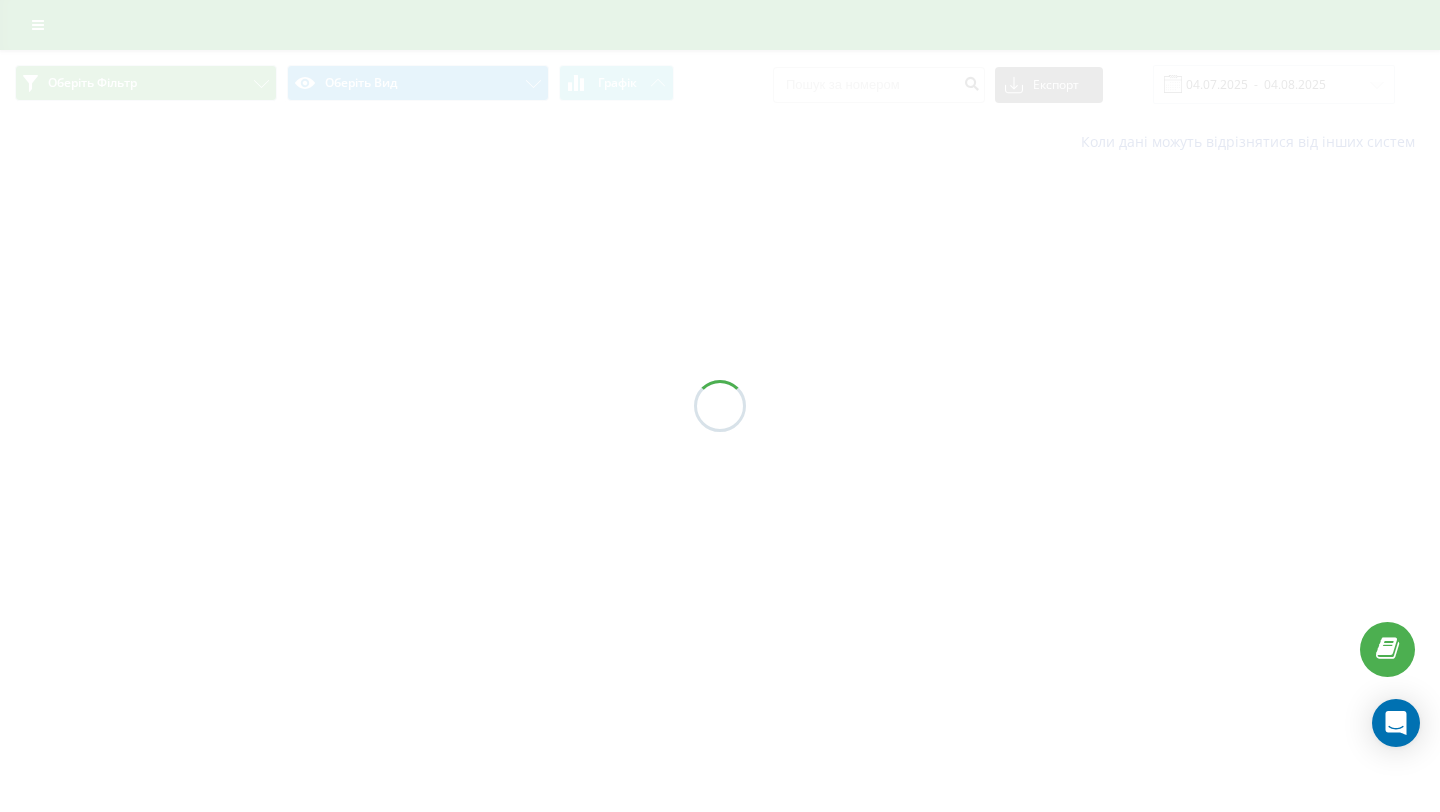 scroll, scrollTop: 0, scrollLeft: 0, axis: both 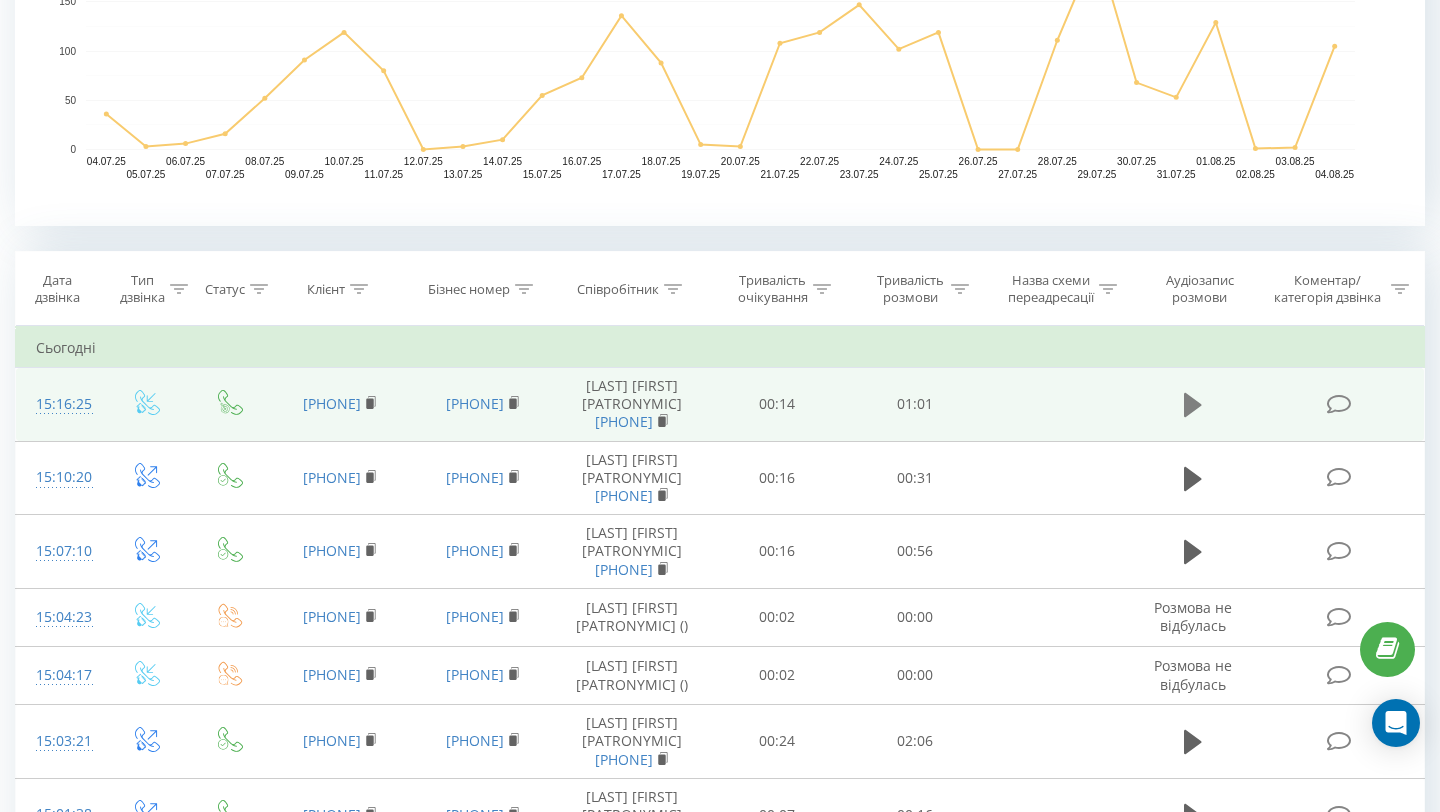 click at bounding box center (1193, 405) 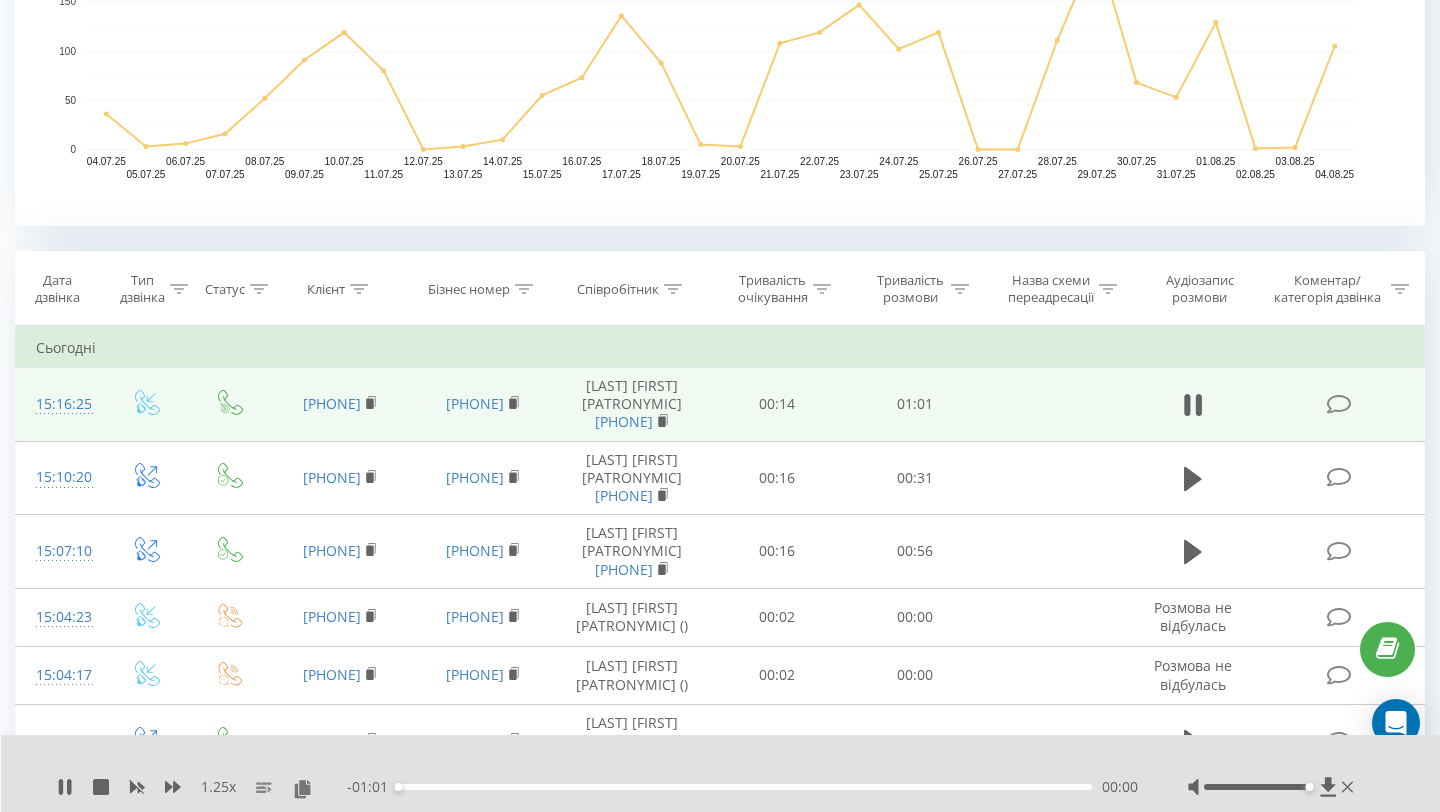 click on "00:00" at bounding box center [745, 787] 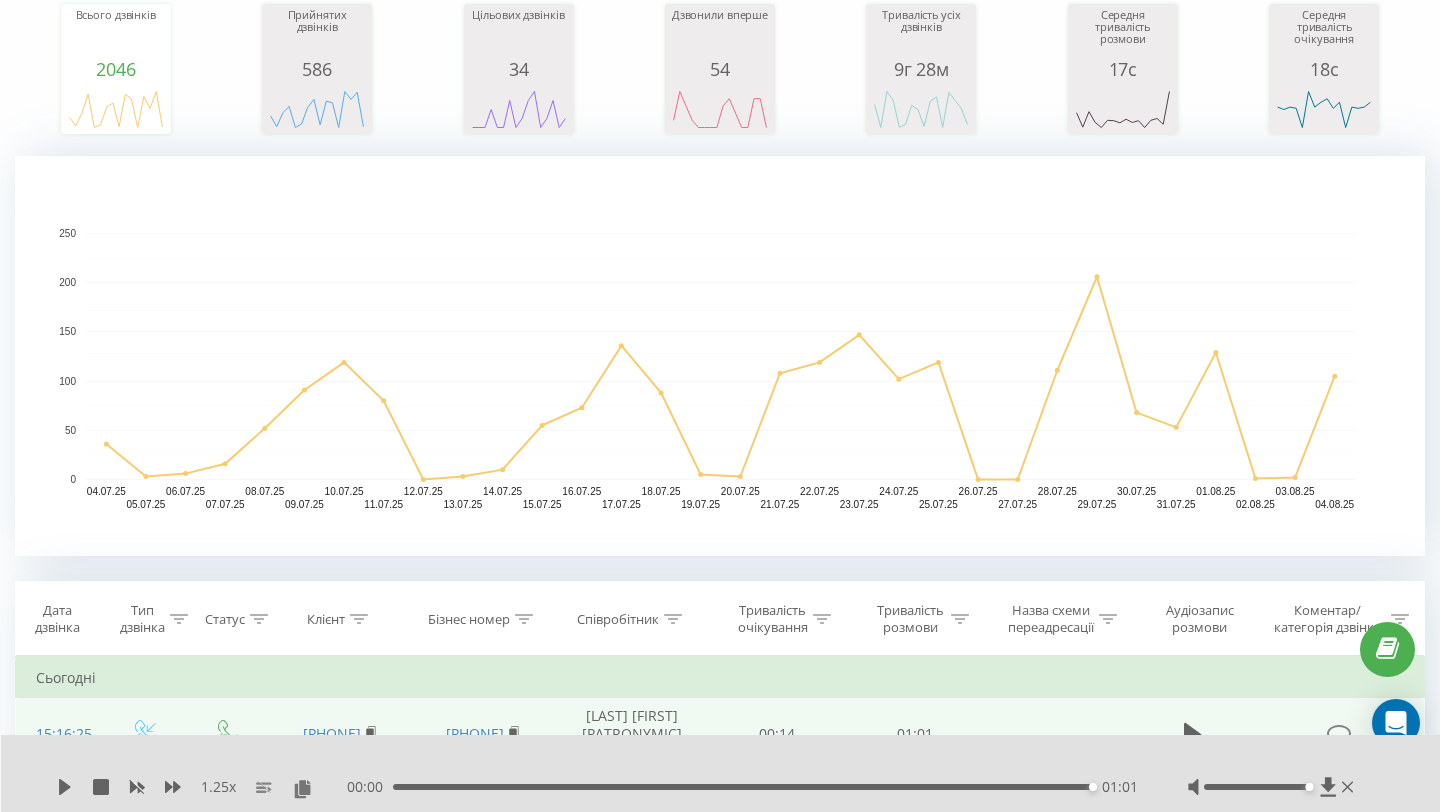 scroll, scrollTop: 0, scrollLeft: 0, axis: both 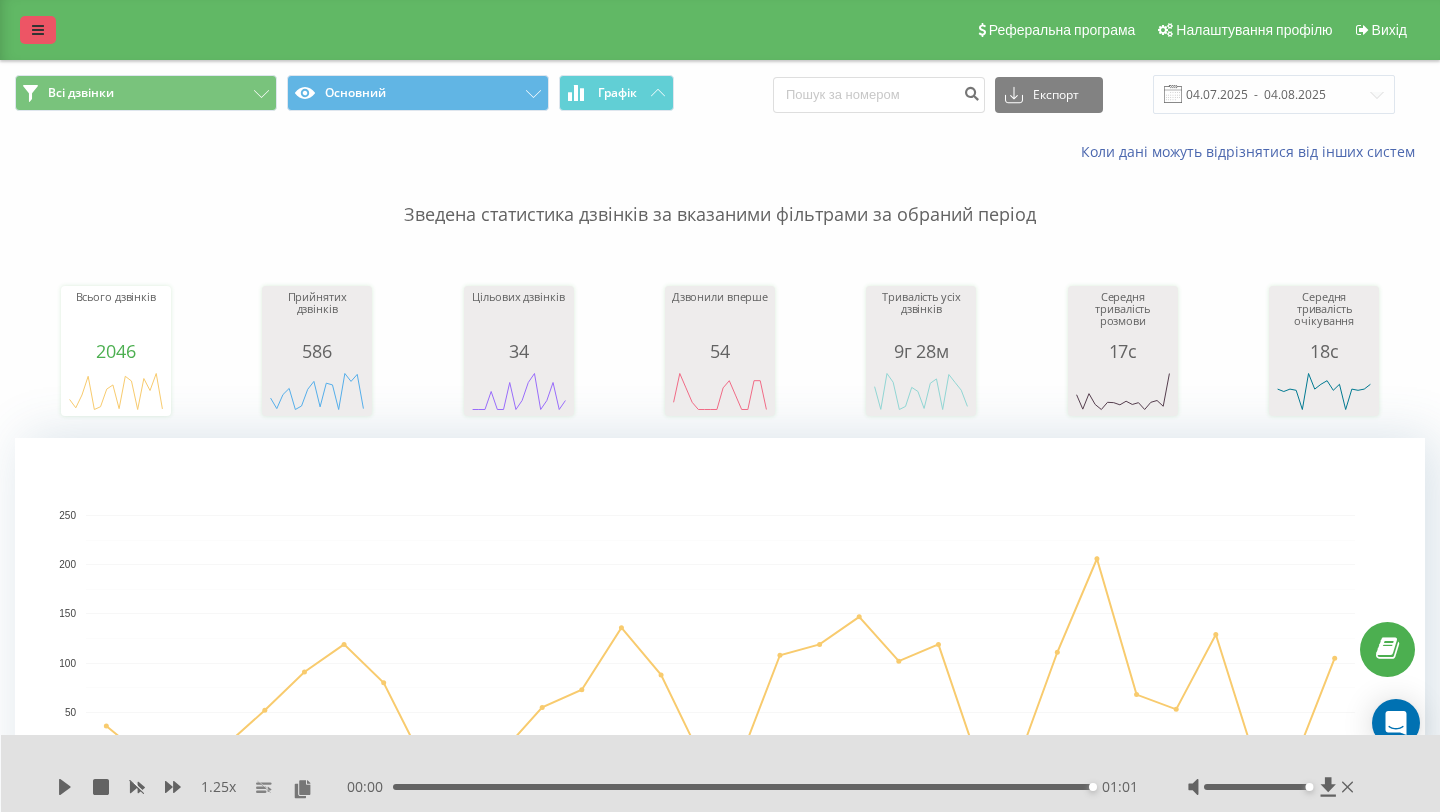 click at bounding box center [38, 30] 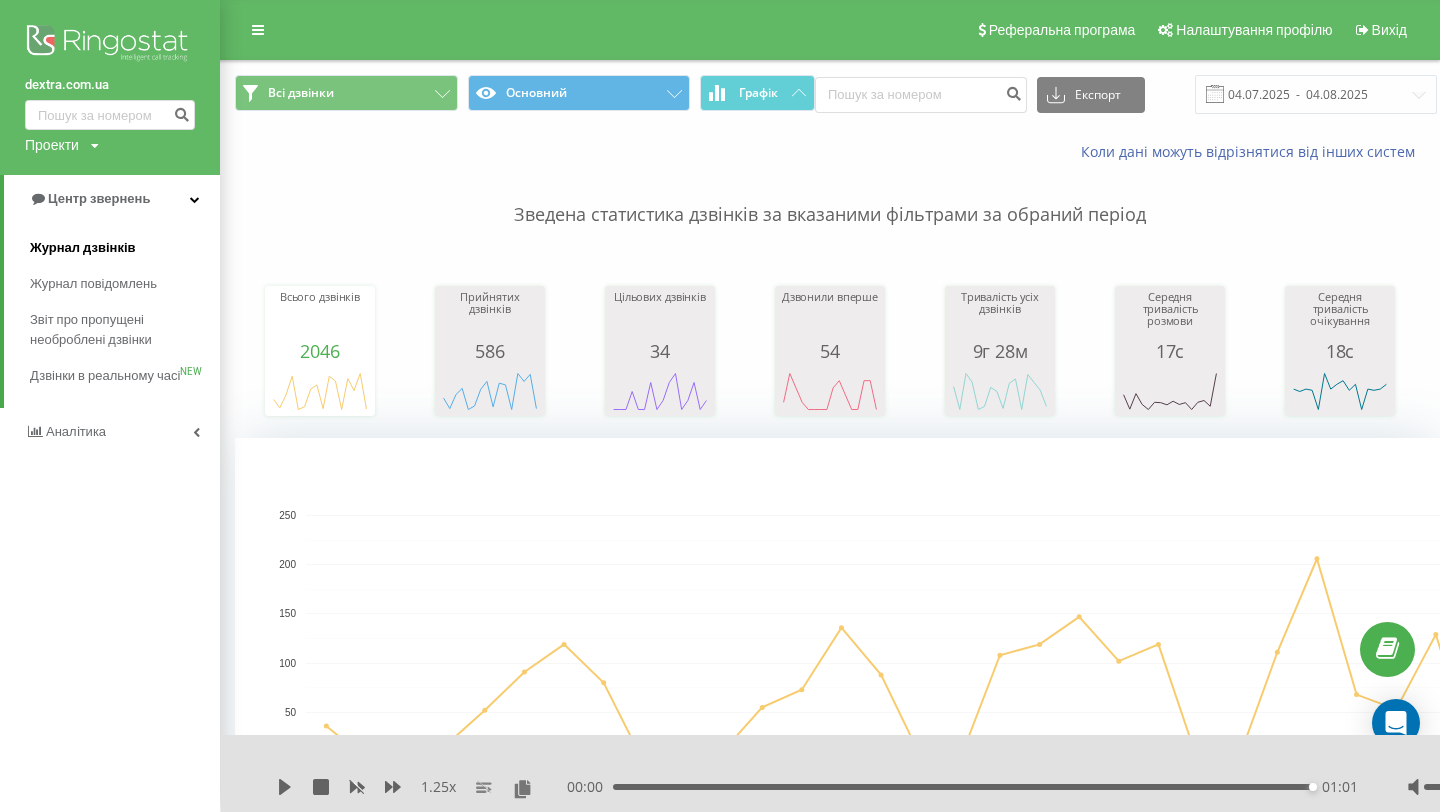 click on "Журнал дзвінків" at bounding box center (125, 248) 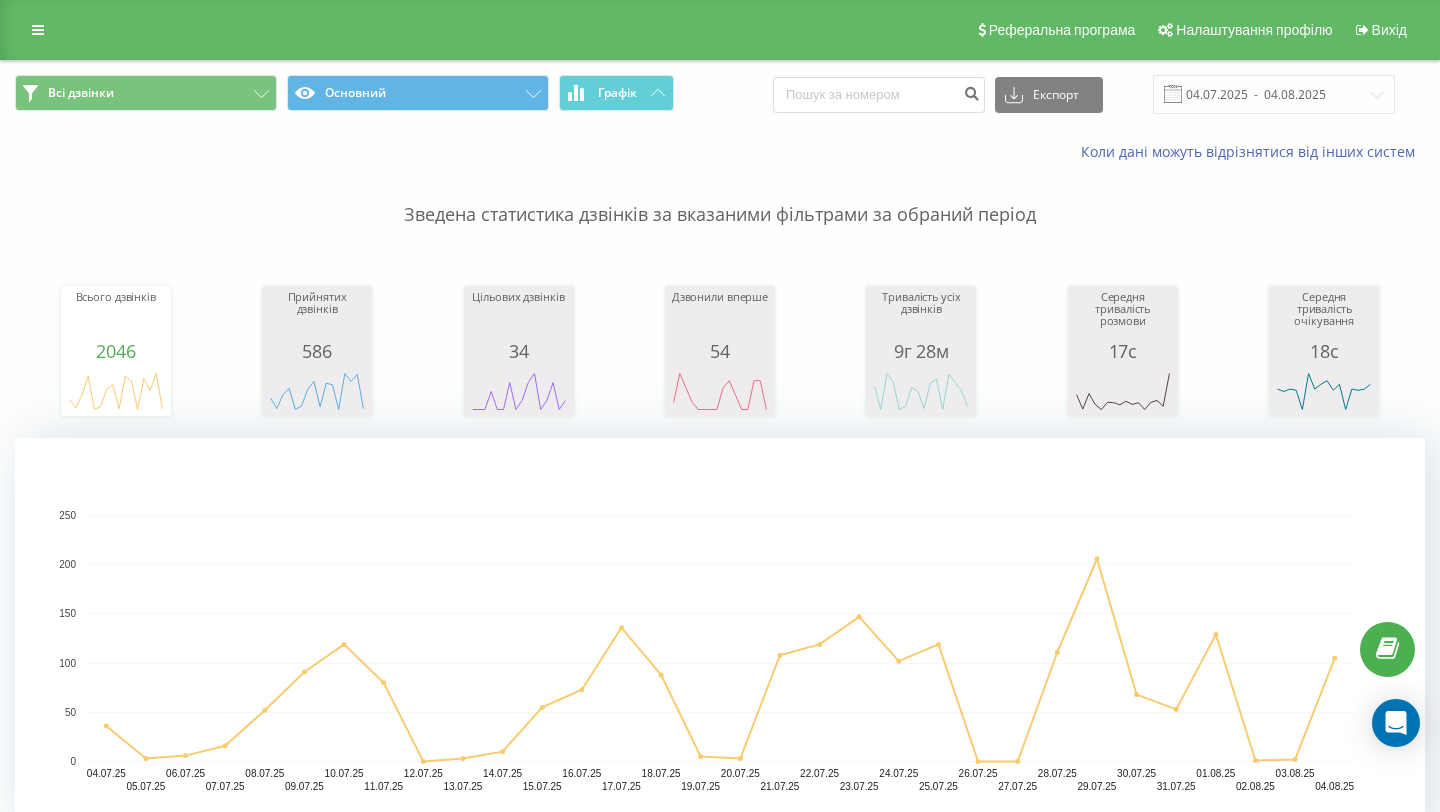 scroll, scrollTop: 0, scrollLeft: 0, axis: both 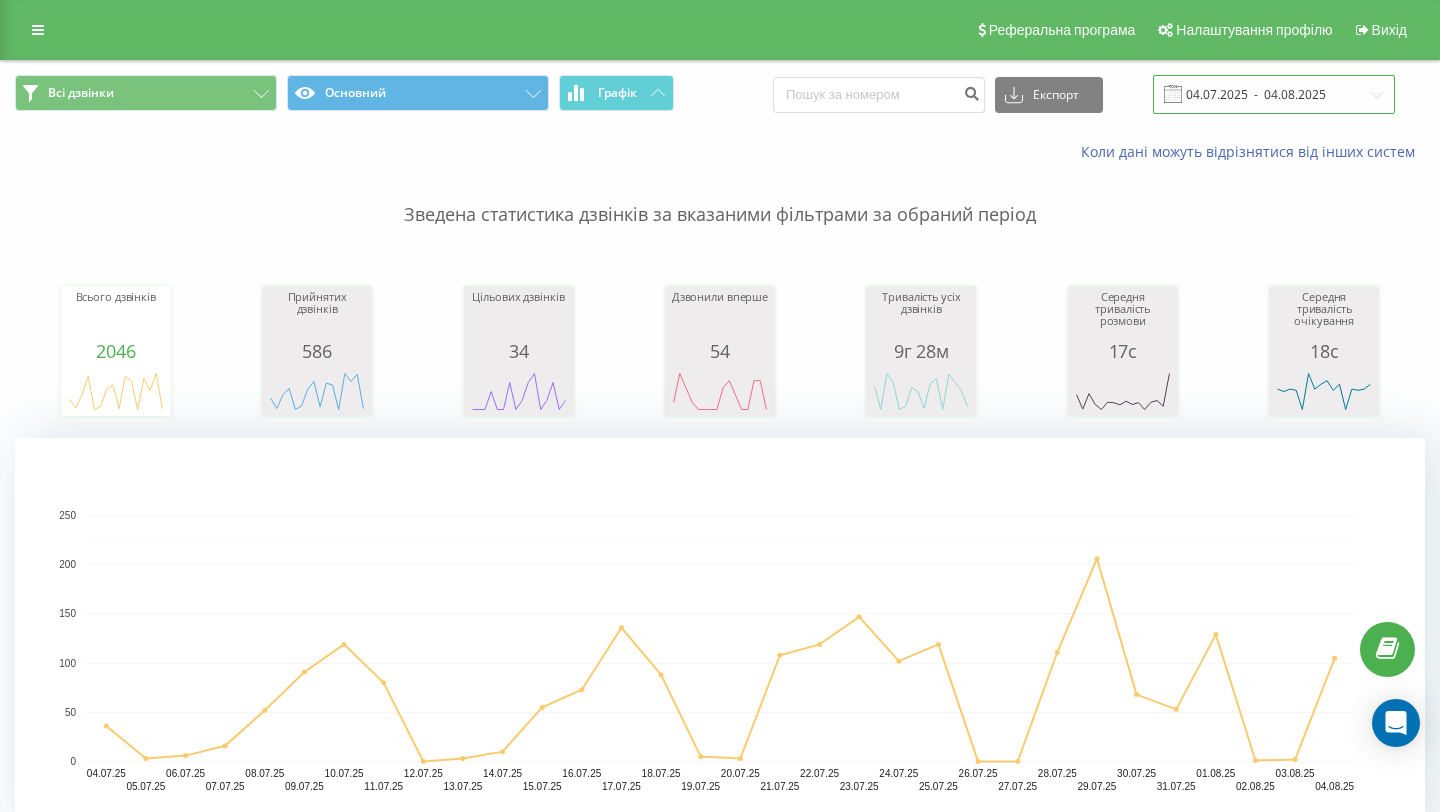 click on "04.07.2025  -  04.08.2025" at bounding box center (1274, 94) 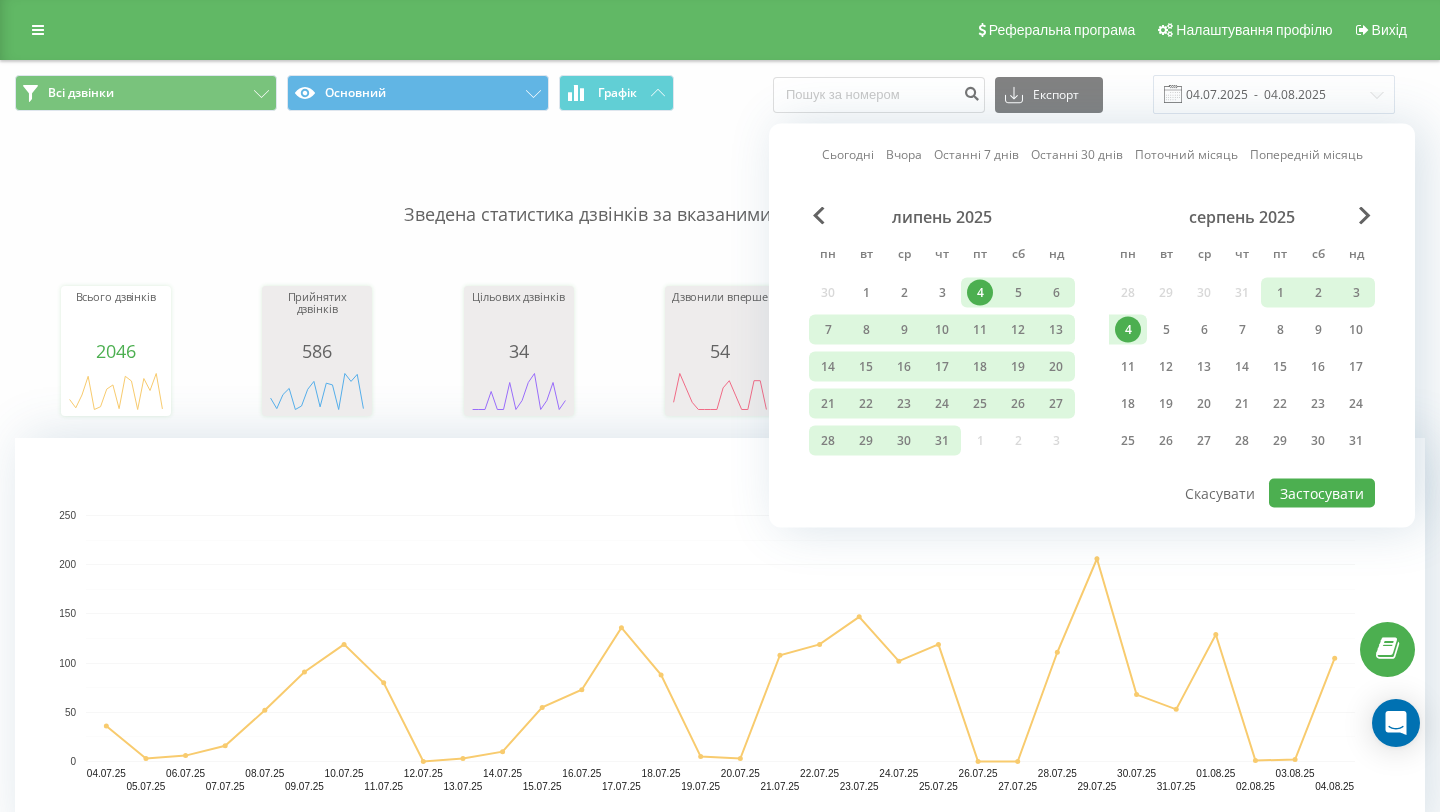 click on "серпень 2025 пн вт ср чт пт сб нд 28 29 30 31 1 2 3 4 5 6 7 8 9 10 11 12 13 14 15 16 17 18 19 20 21 22 23 24 25 26 27 28 29 30 31" at bounding box center [1242, 335] 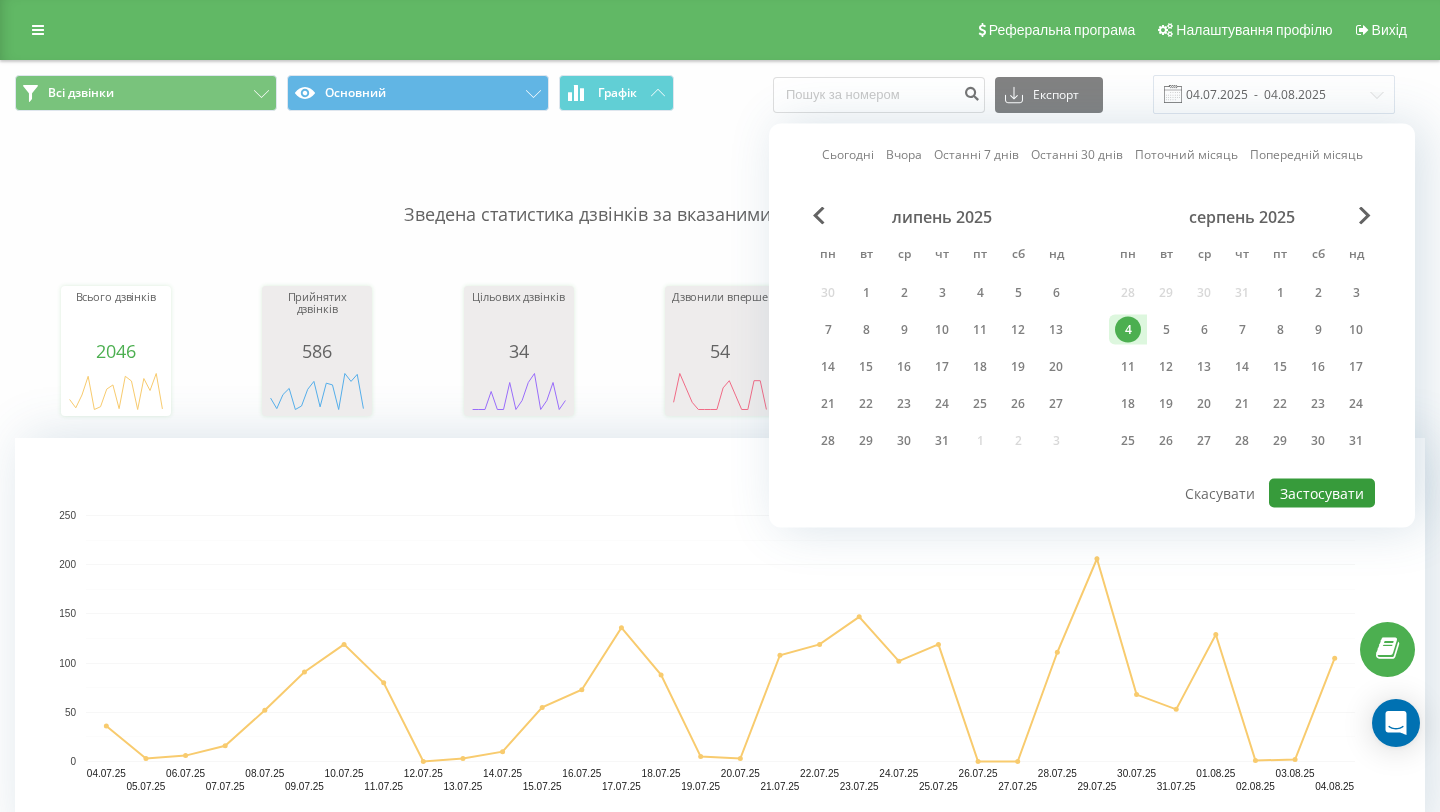 click on "Застосувати" at bounding box center [1322, 493] 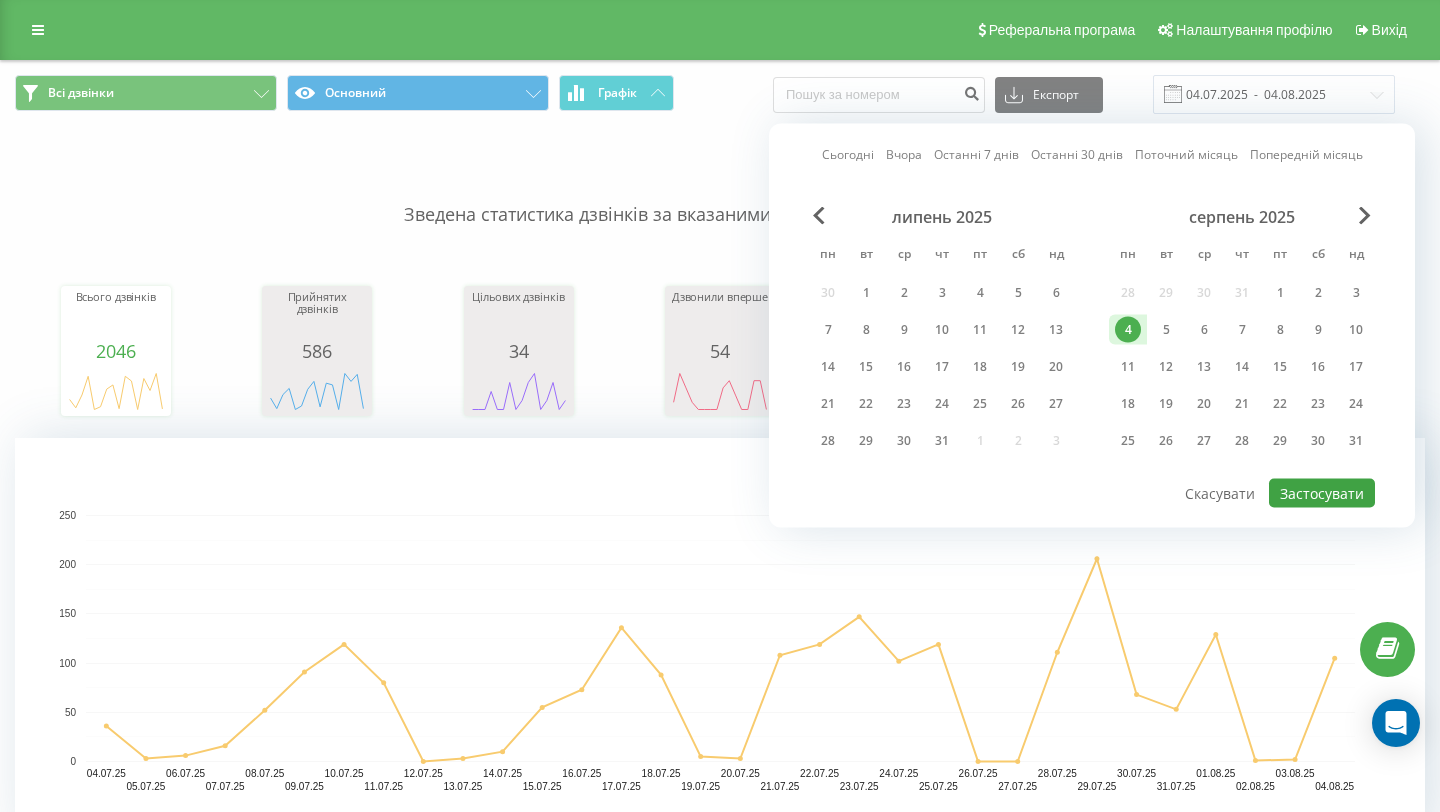 type on "04.08.2025  -  04.08.2025" 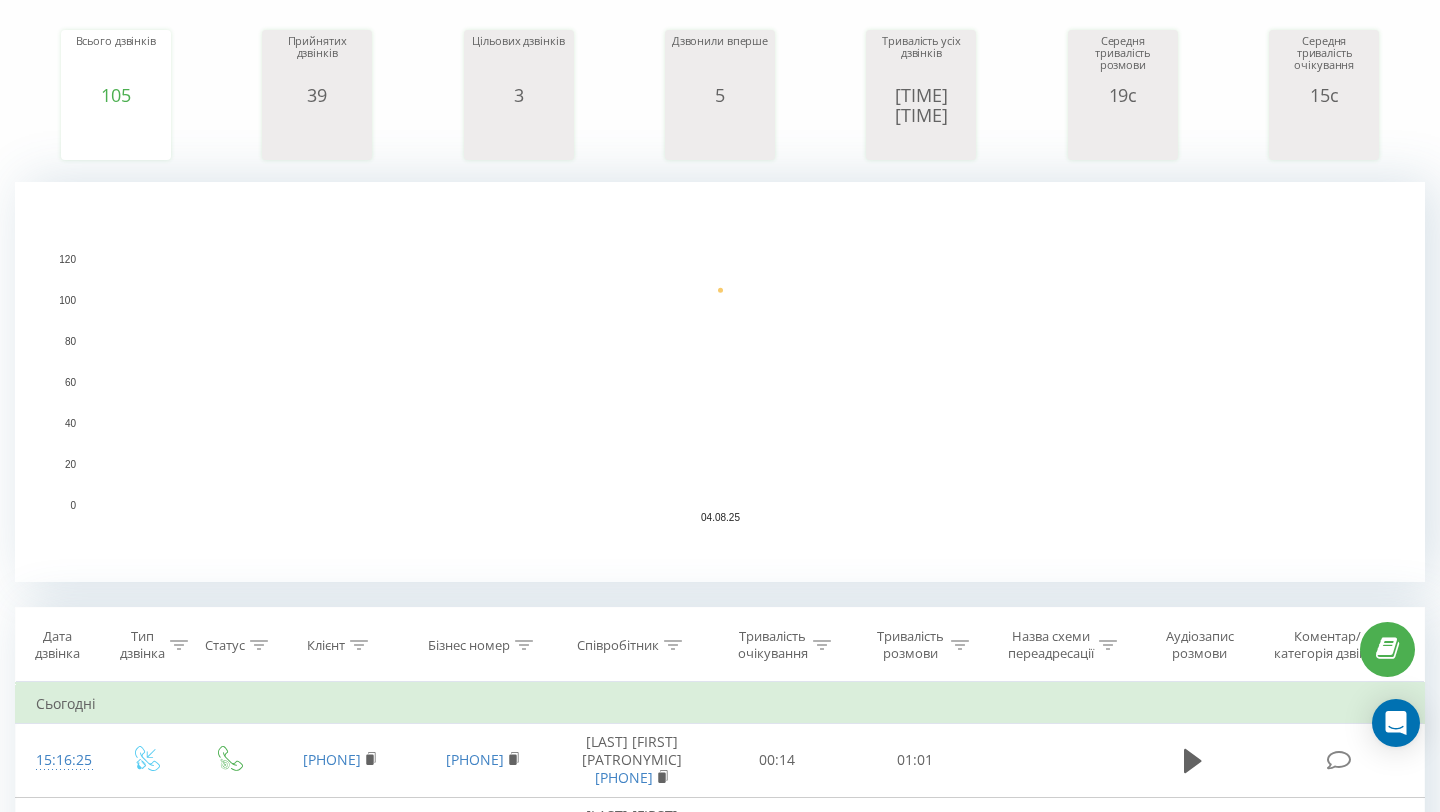 scroll, scrollTop: 0, scrollLeft: 0, axis: both 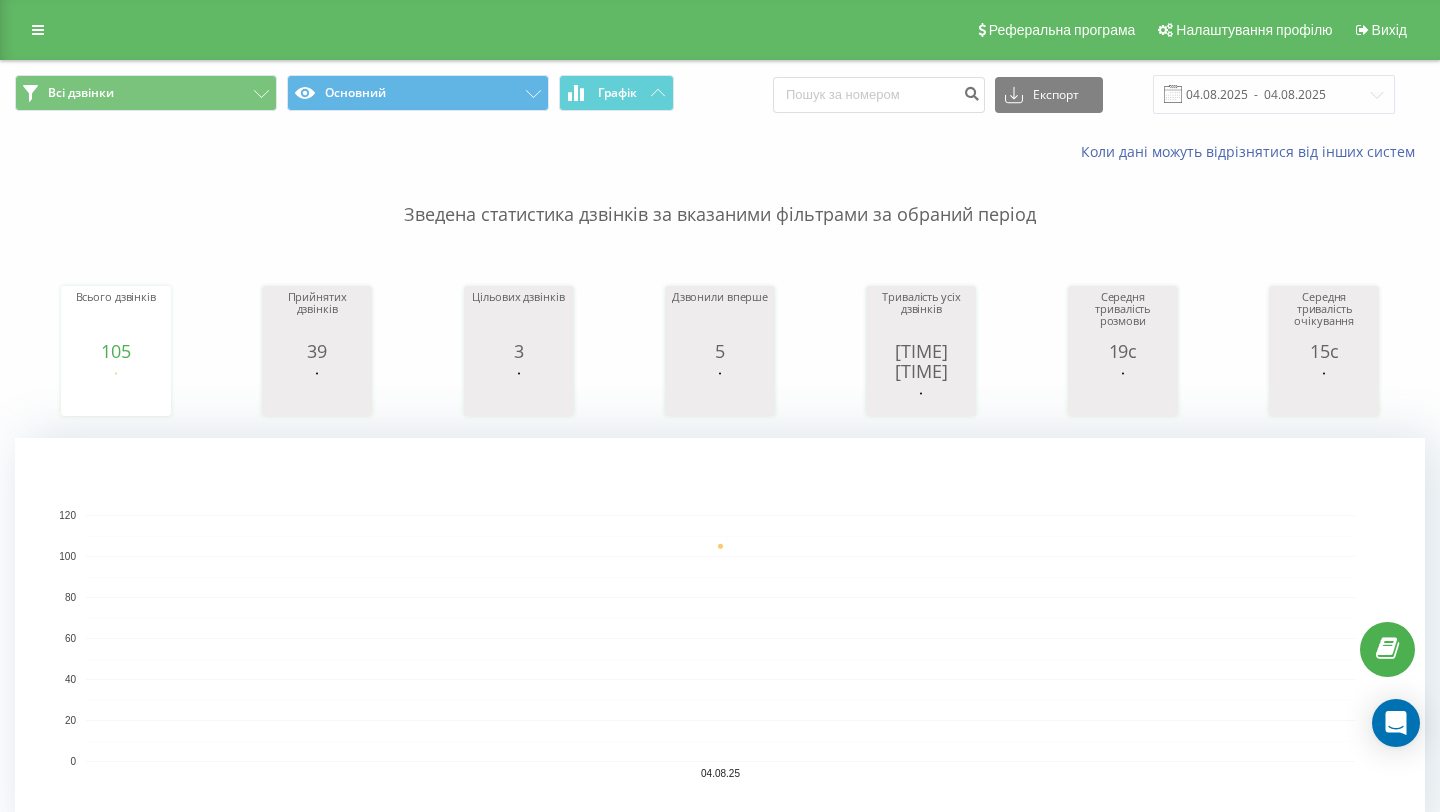 click on "Всі дзвінки Основний Графік Експорт .csv .xls .xlsx 04.08.2025  -  04.08.2025" at bounding box center (720, 94) 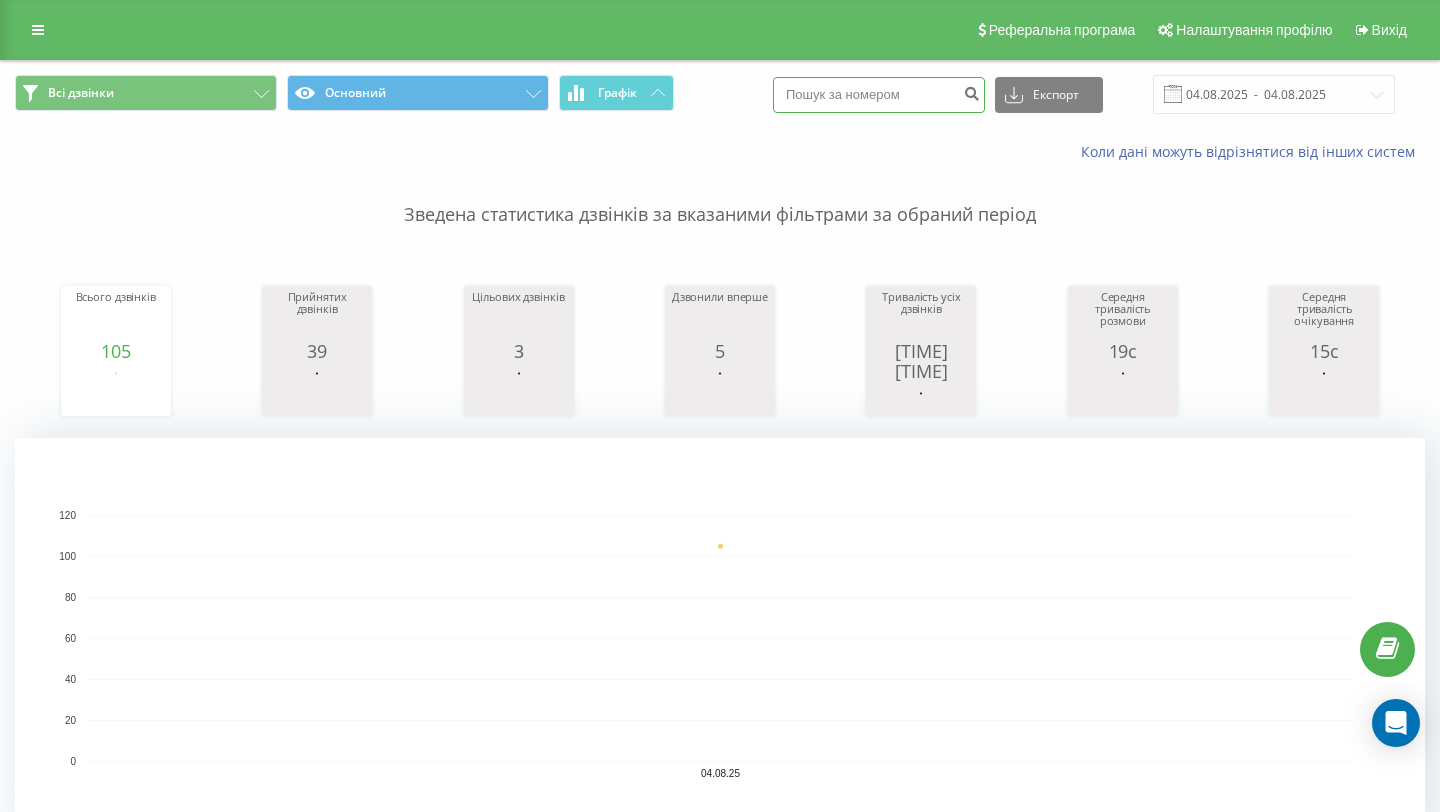 click at bounding box center [879, 95] 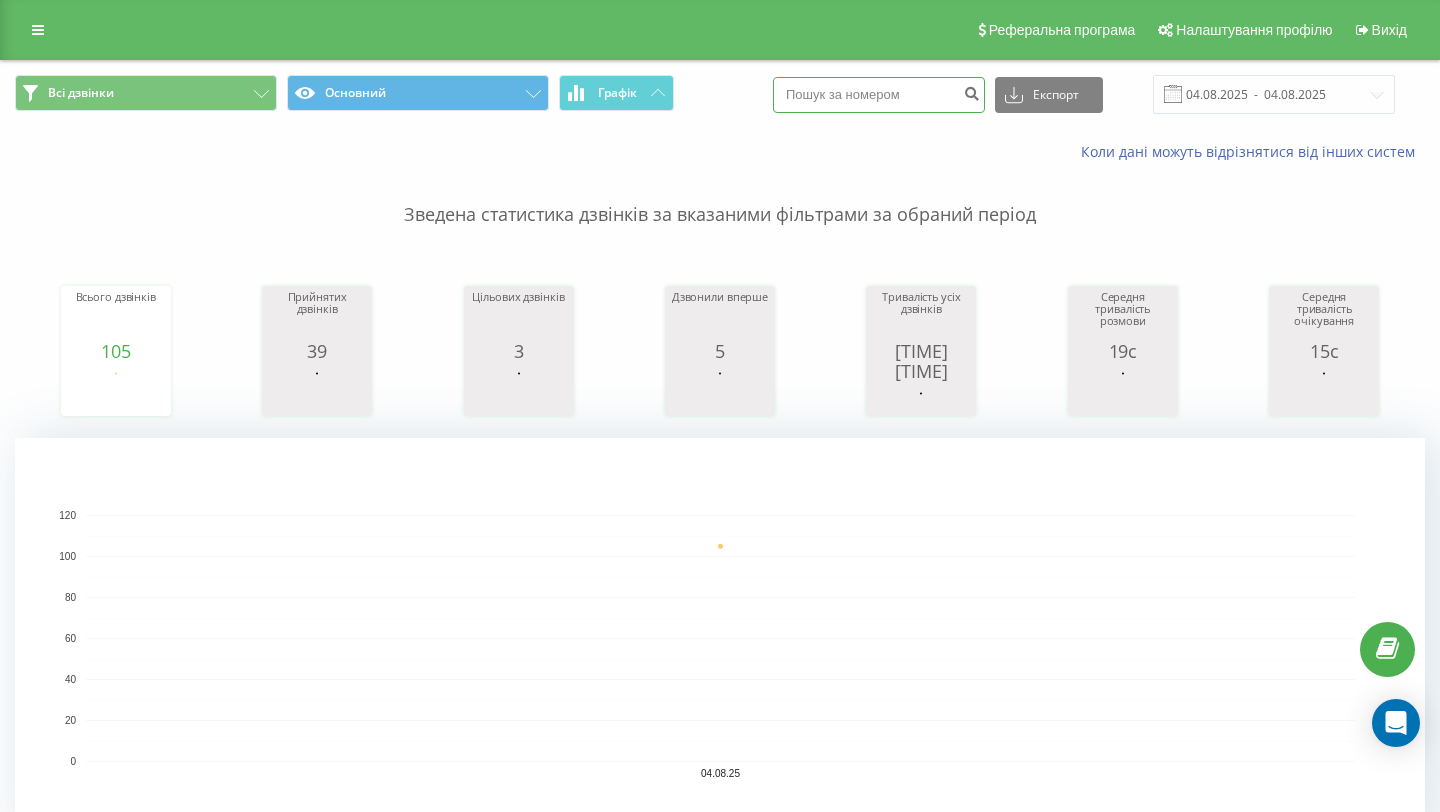 paste on "098 787 5019" 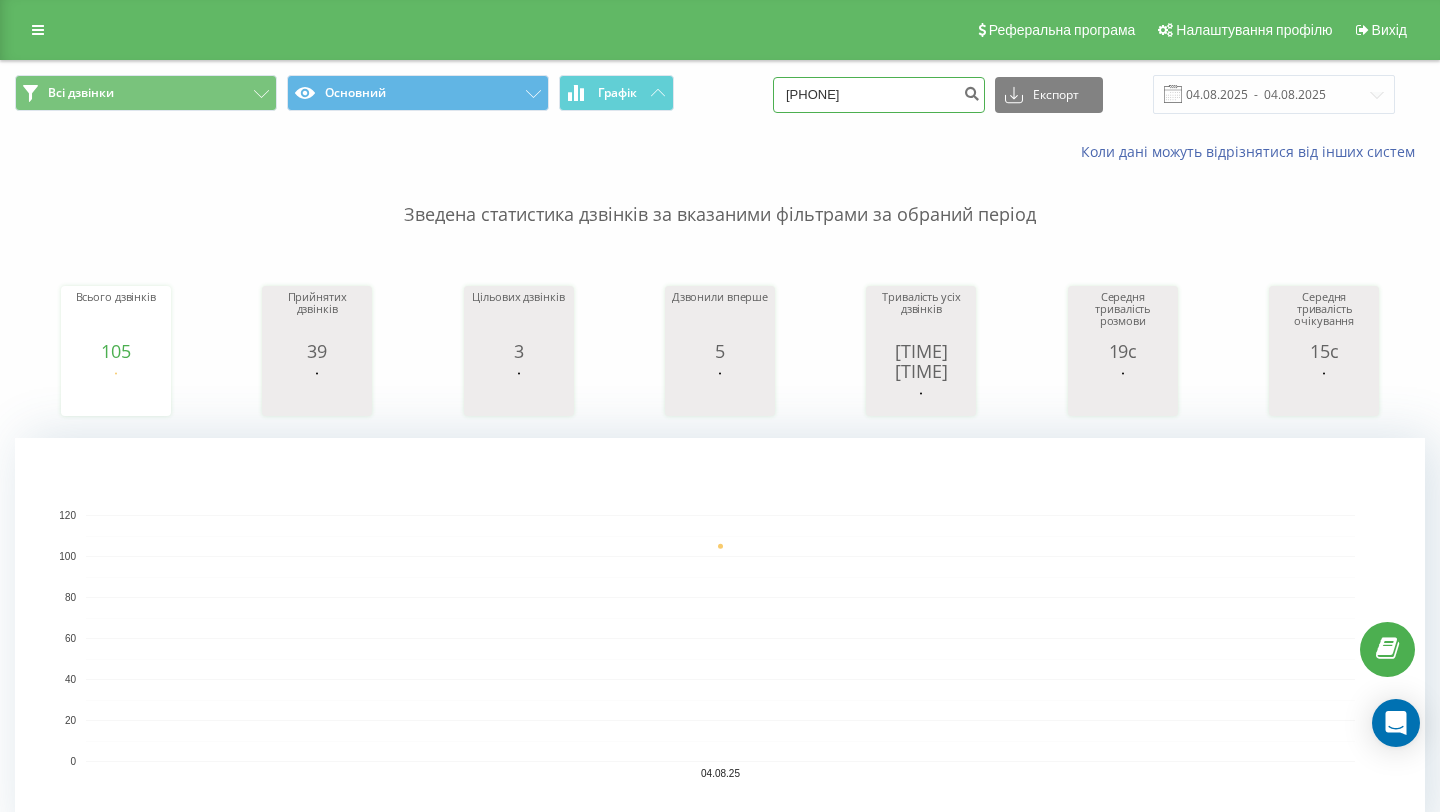 type on "098 787 5019" 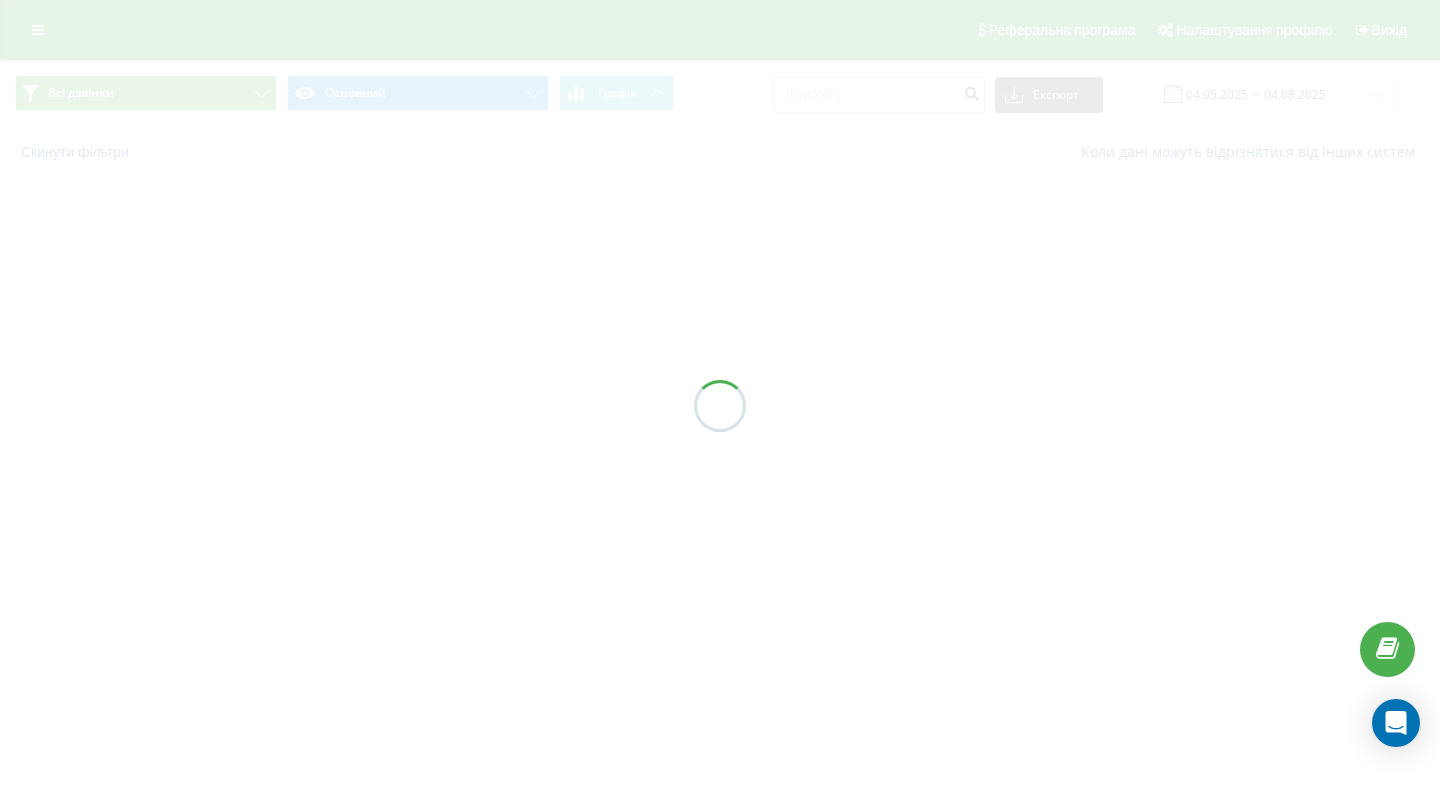 scroll, scrollTop: 0, scrollLeft: 0, axis: both 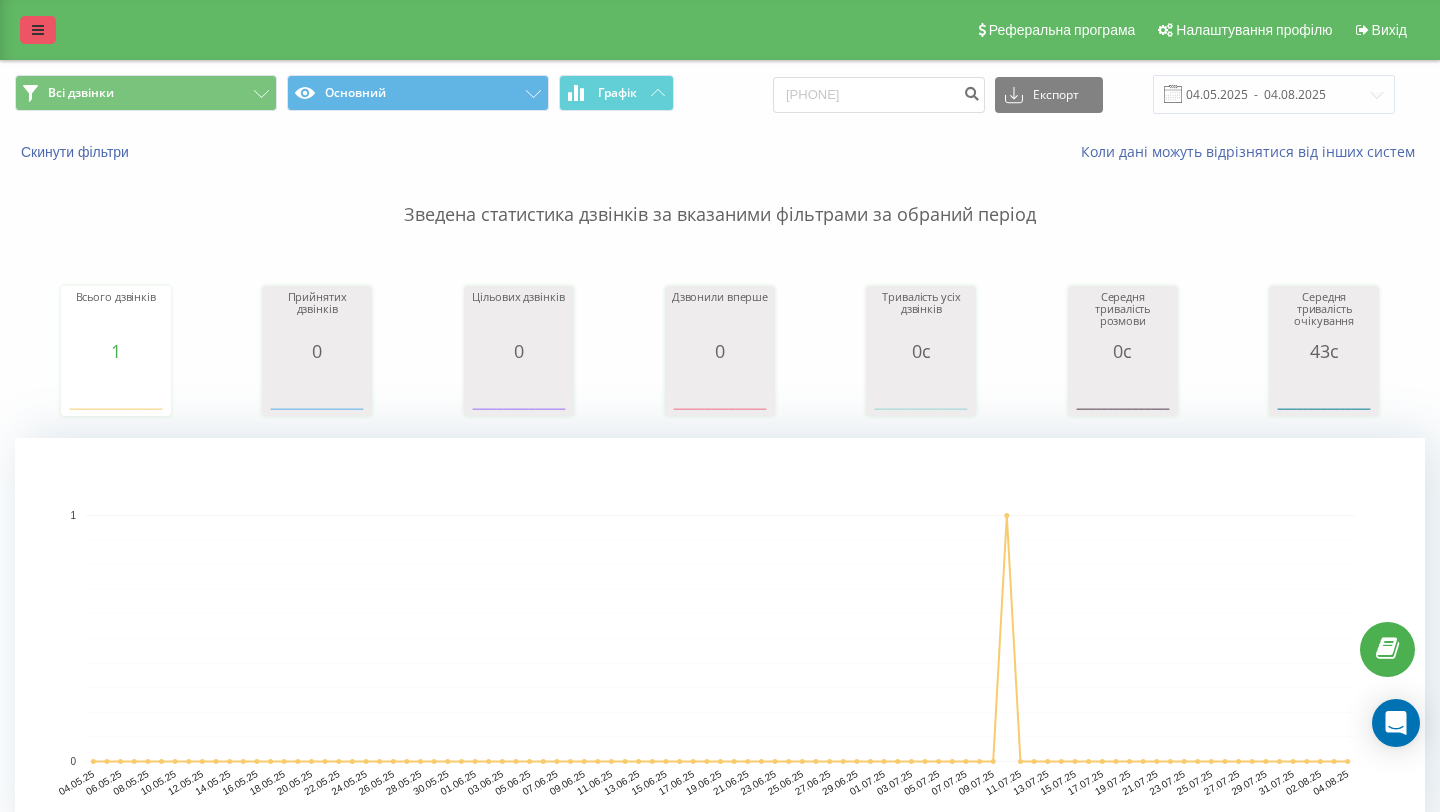click at bounding box center (38, 30) 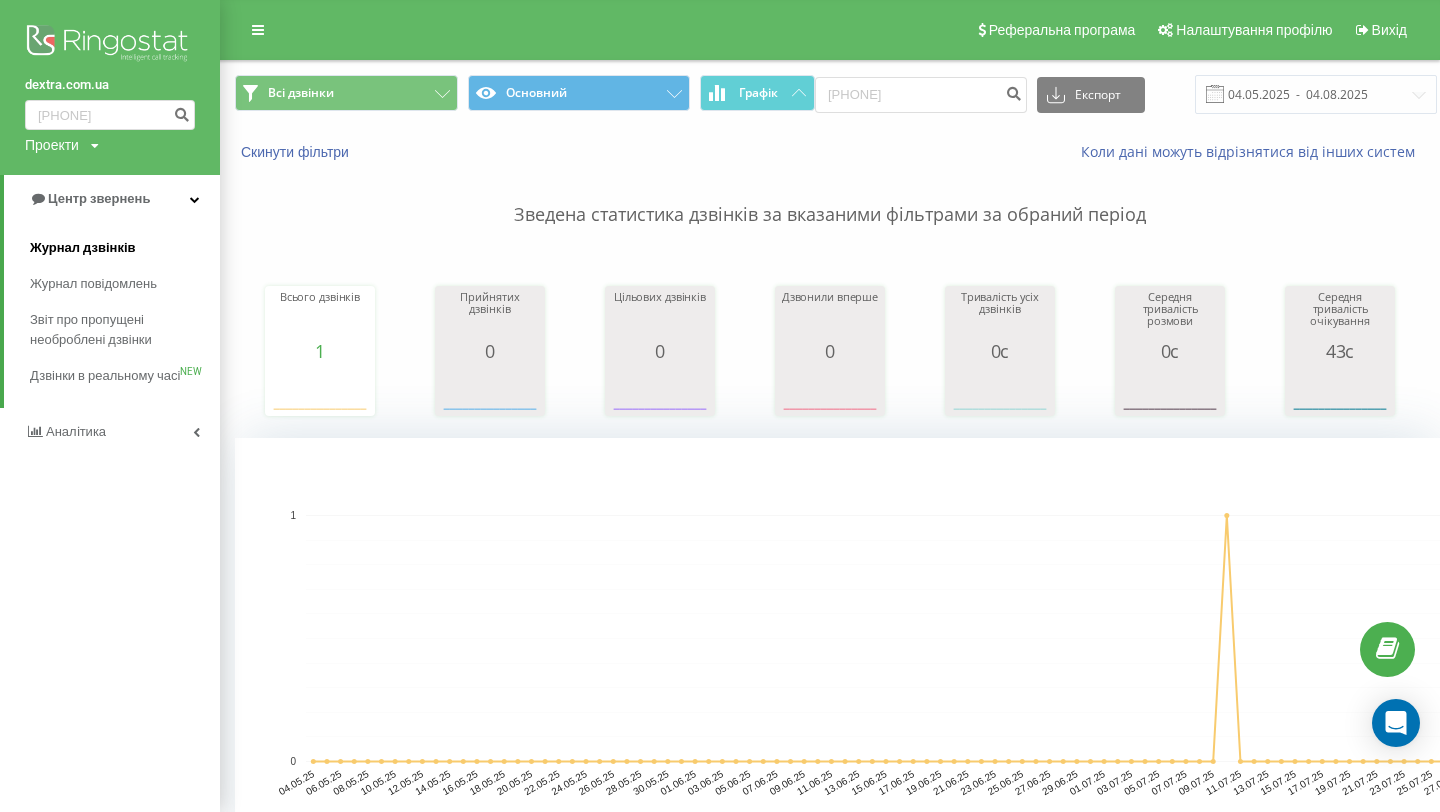 click on "Журнал дзвінків" at bounding box center [83, 248] 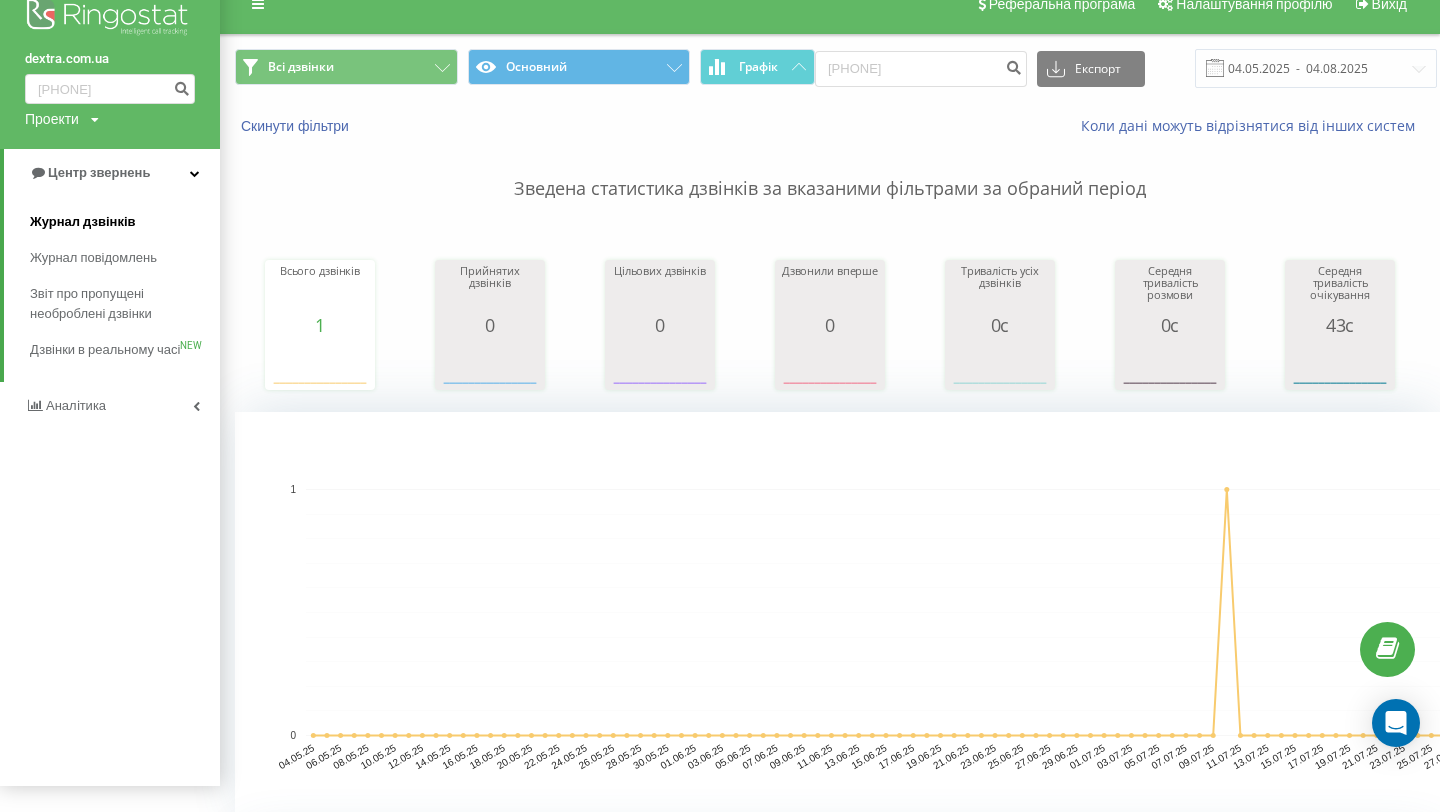 scroll, scrollTop: 28, scrollLeft: 0, axis: vertical 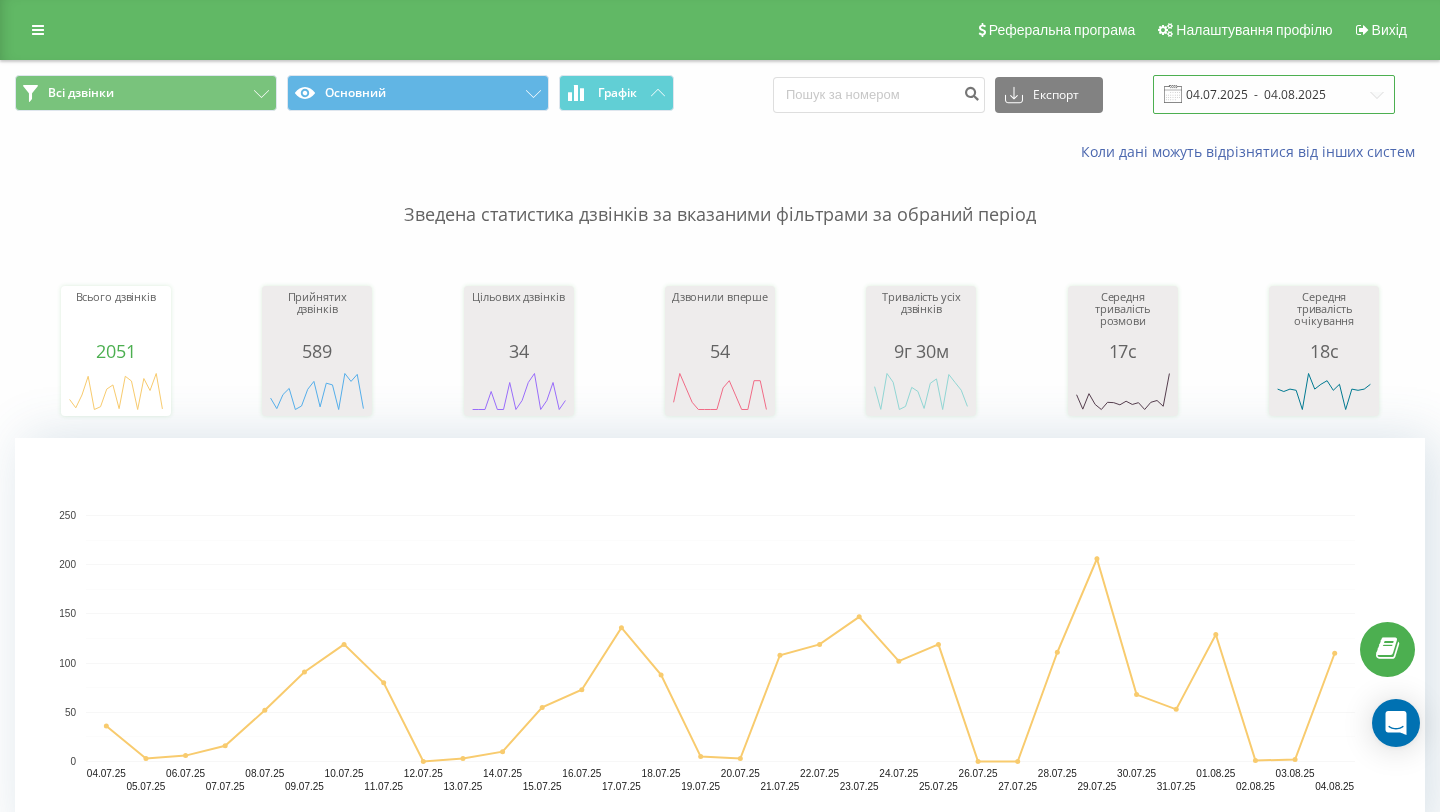 click on "04.07.2025  -  04.08.2025" at bounding box center [1274, 94] 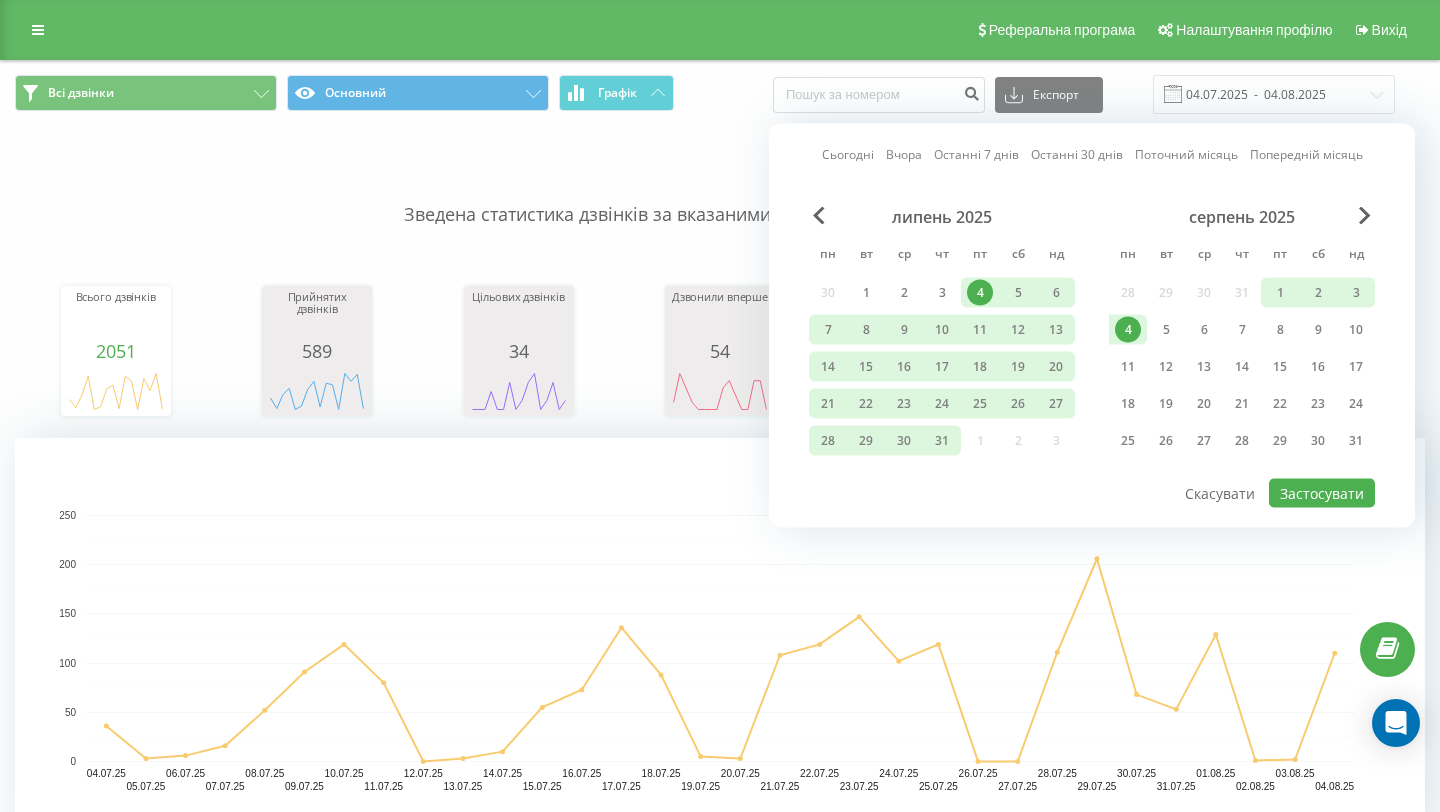 click on "4" at bounding box center [1128, 330] 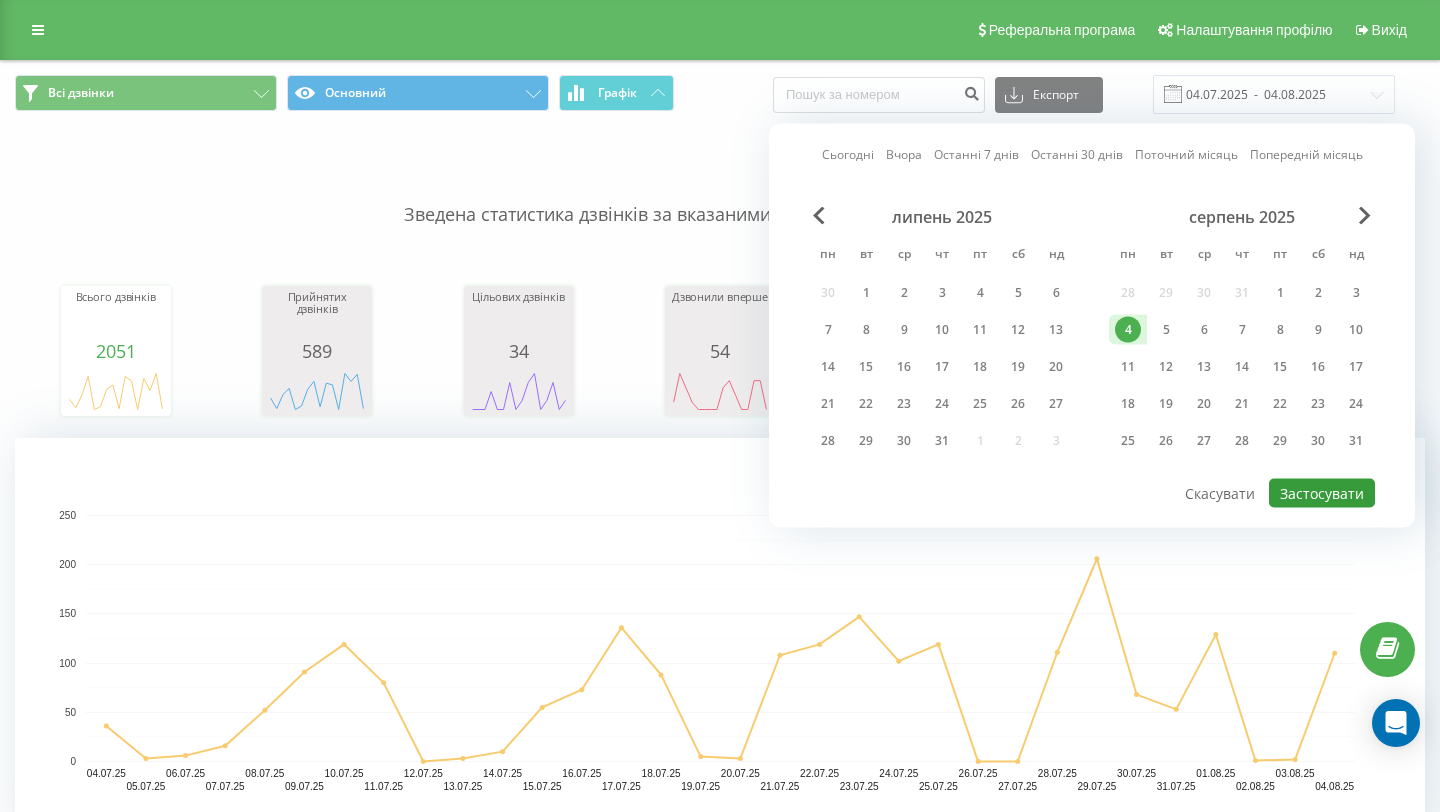click on "Застосувати" at bounding box center [1322, 493] 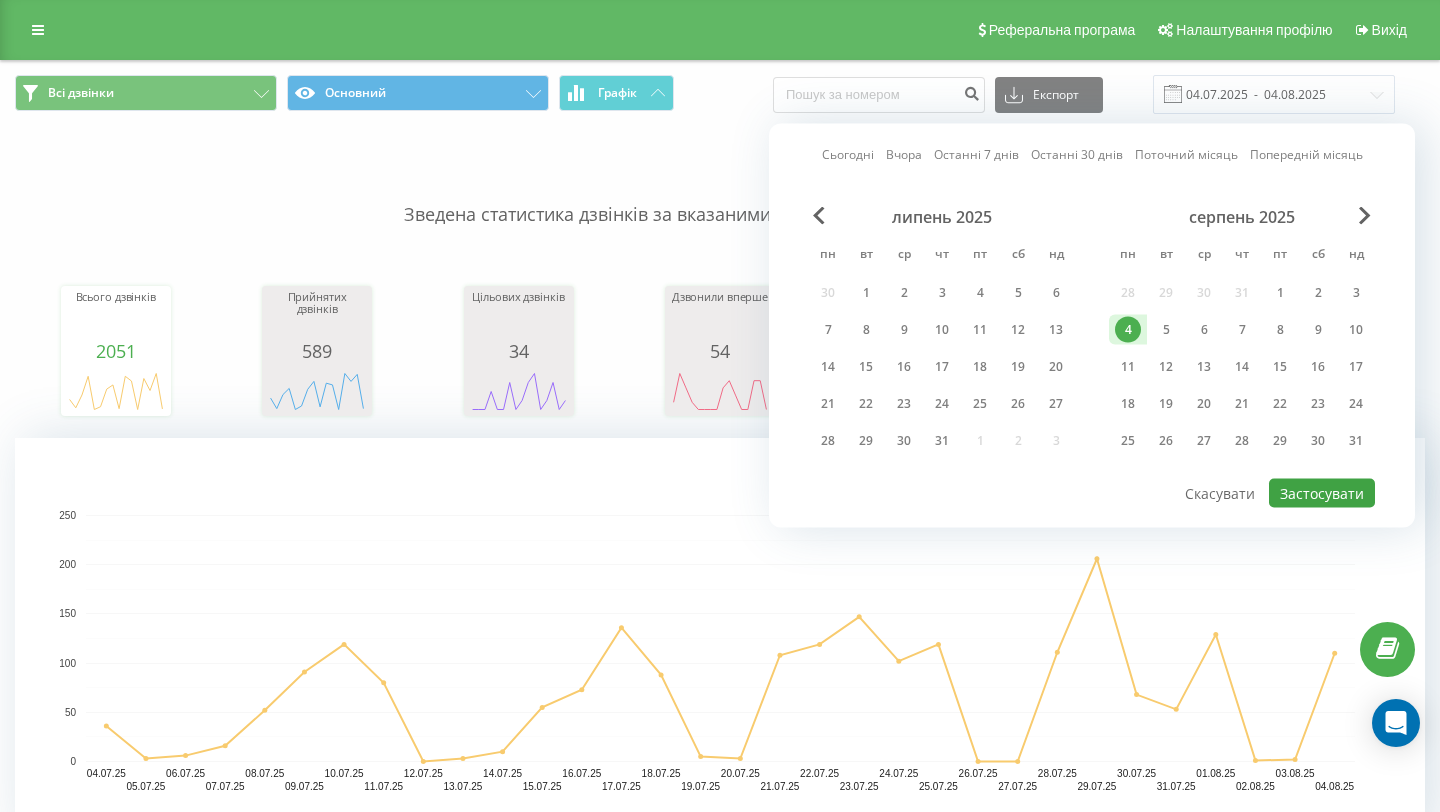 type on "04.08.2025  -  04.08.2025" 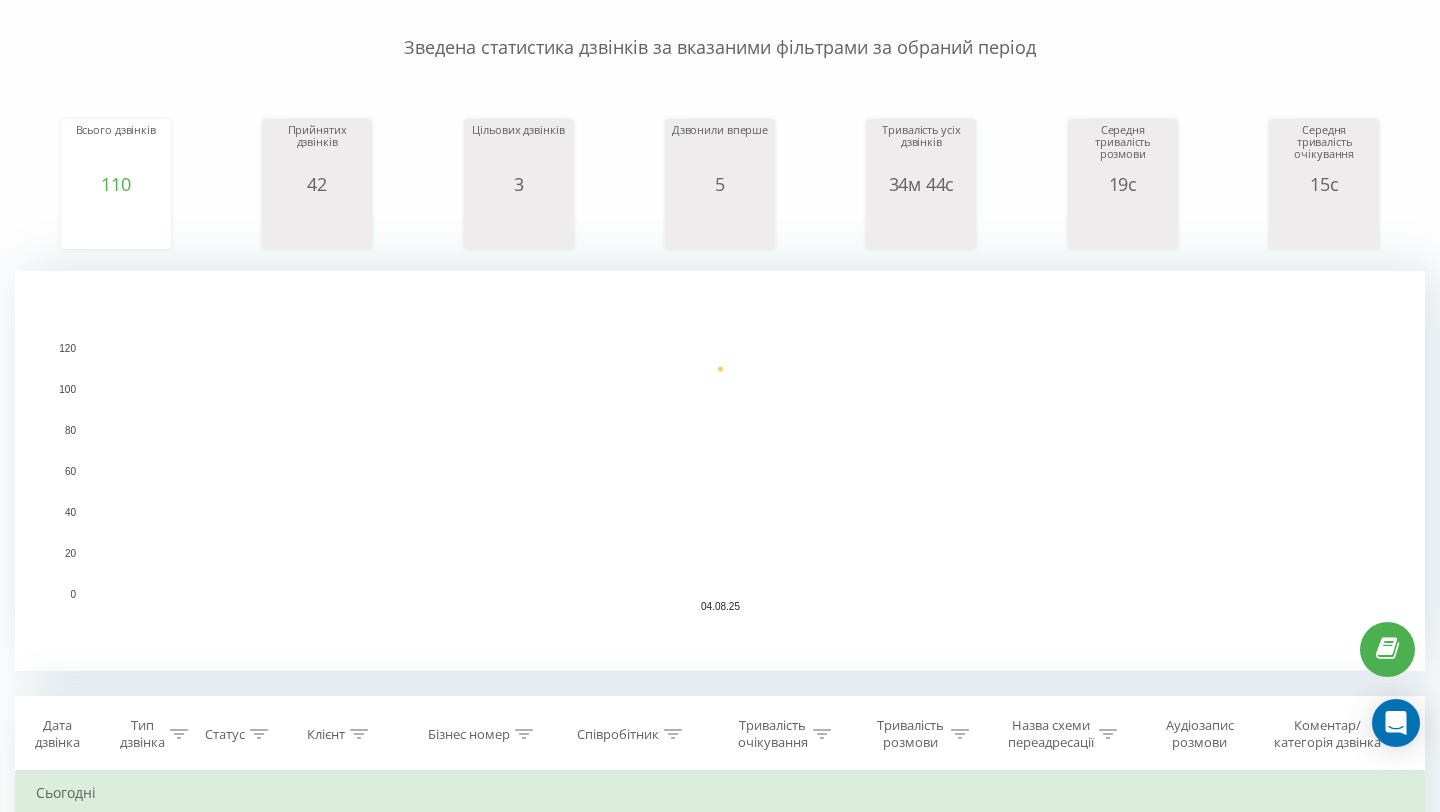 scroll, scrollTop: 0, scrollLeft: 0, axis: both 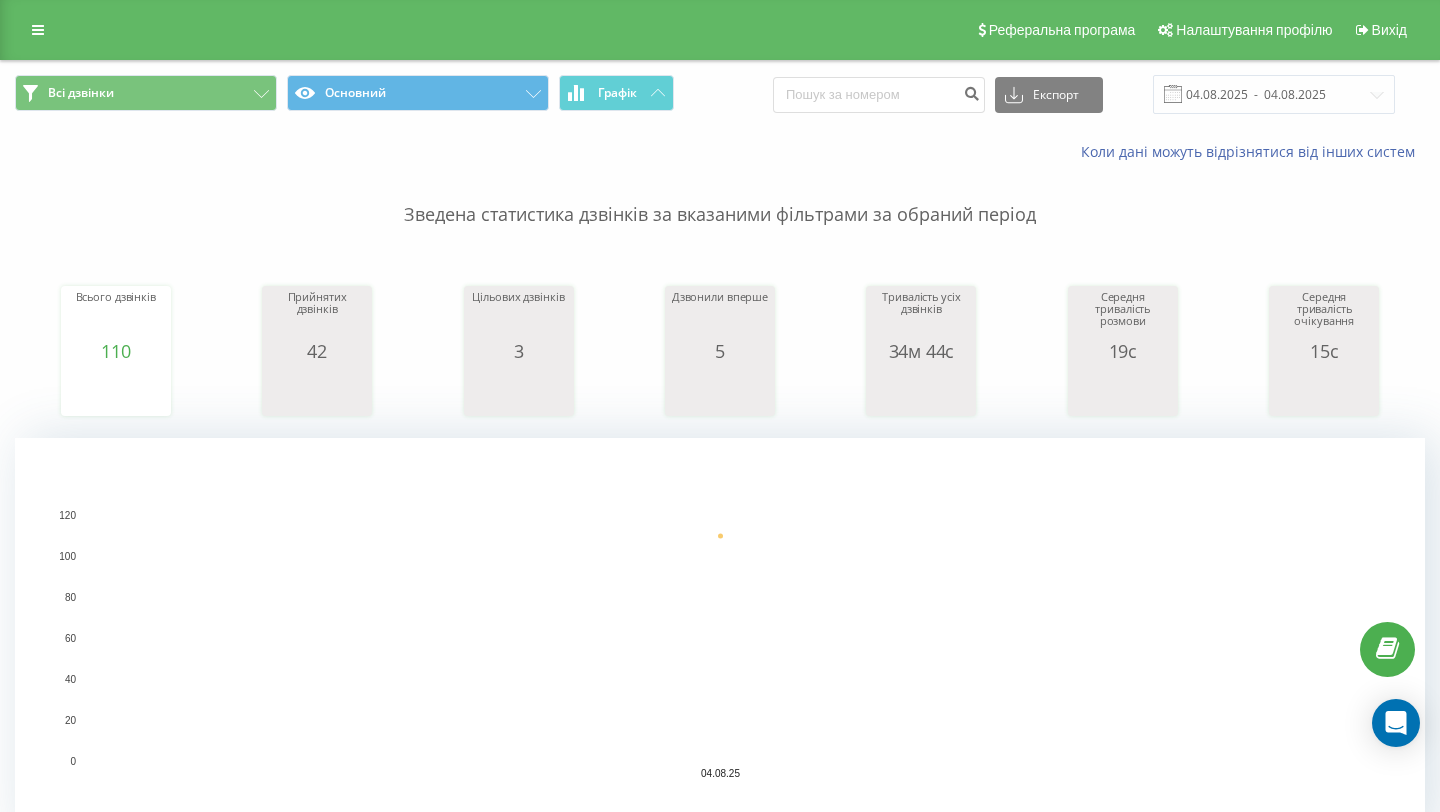 click on "Зведена статистика дзвінків за вказаними фільтрами за обраний період" at bounding box center [720, 195] 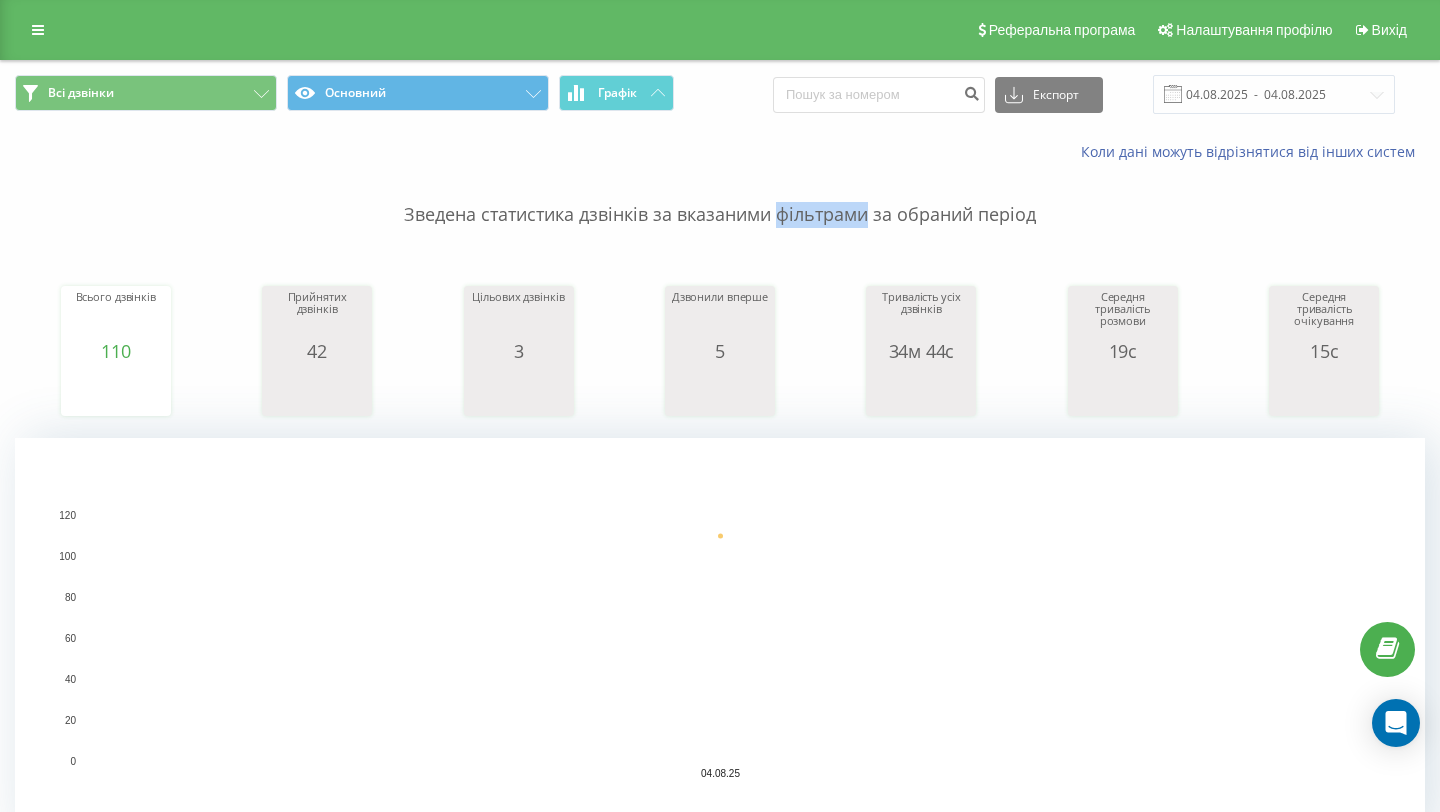 click on "Зведена статистика дзвінків за вказаними фільтрами за обраний період" at bounding box center [720, 195] 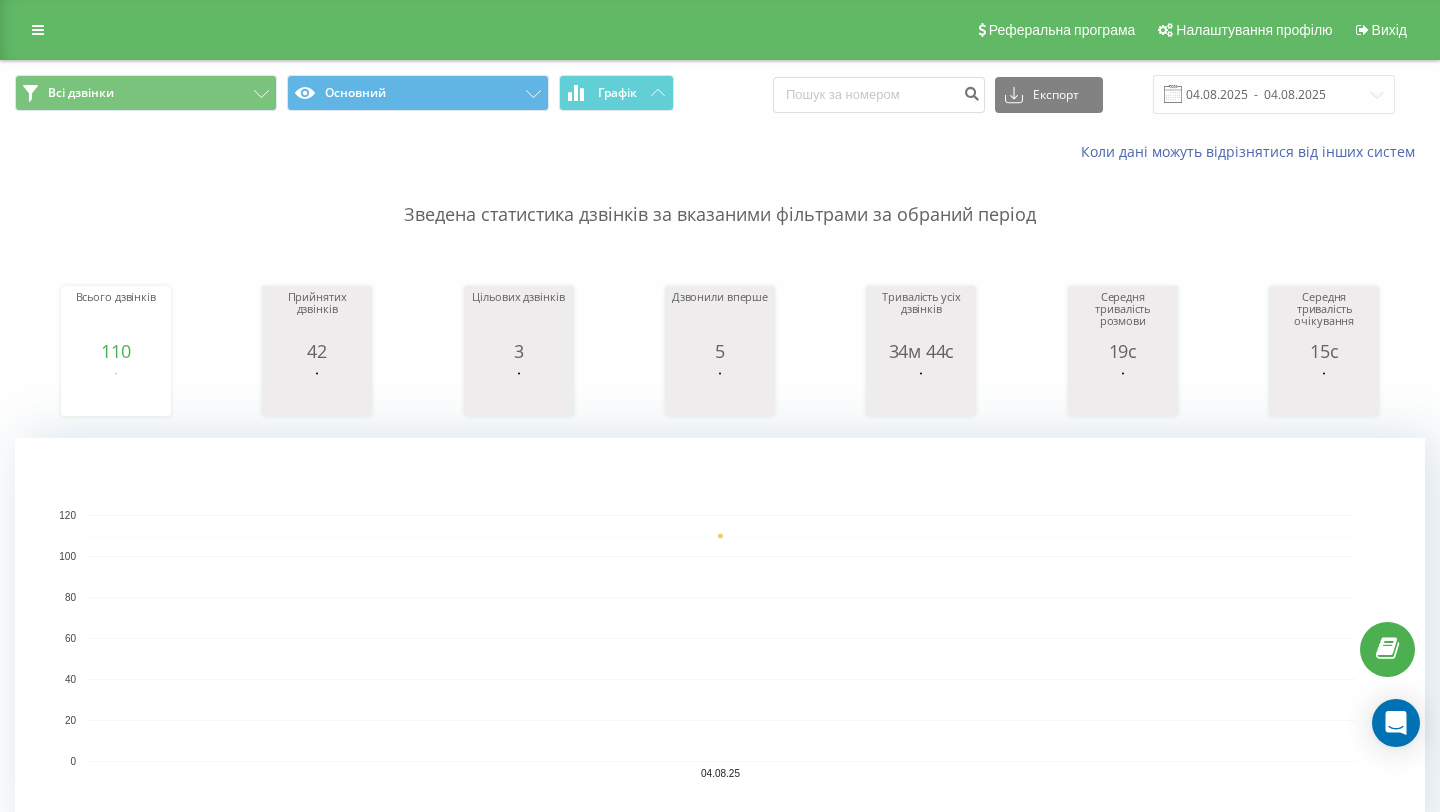 click on "Зведена статистика дзвінків за вказаними фільтрами за обраний період" at bounding box center [720, 195] 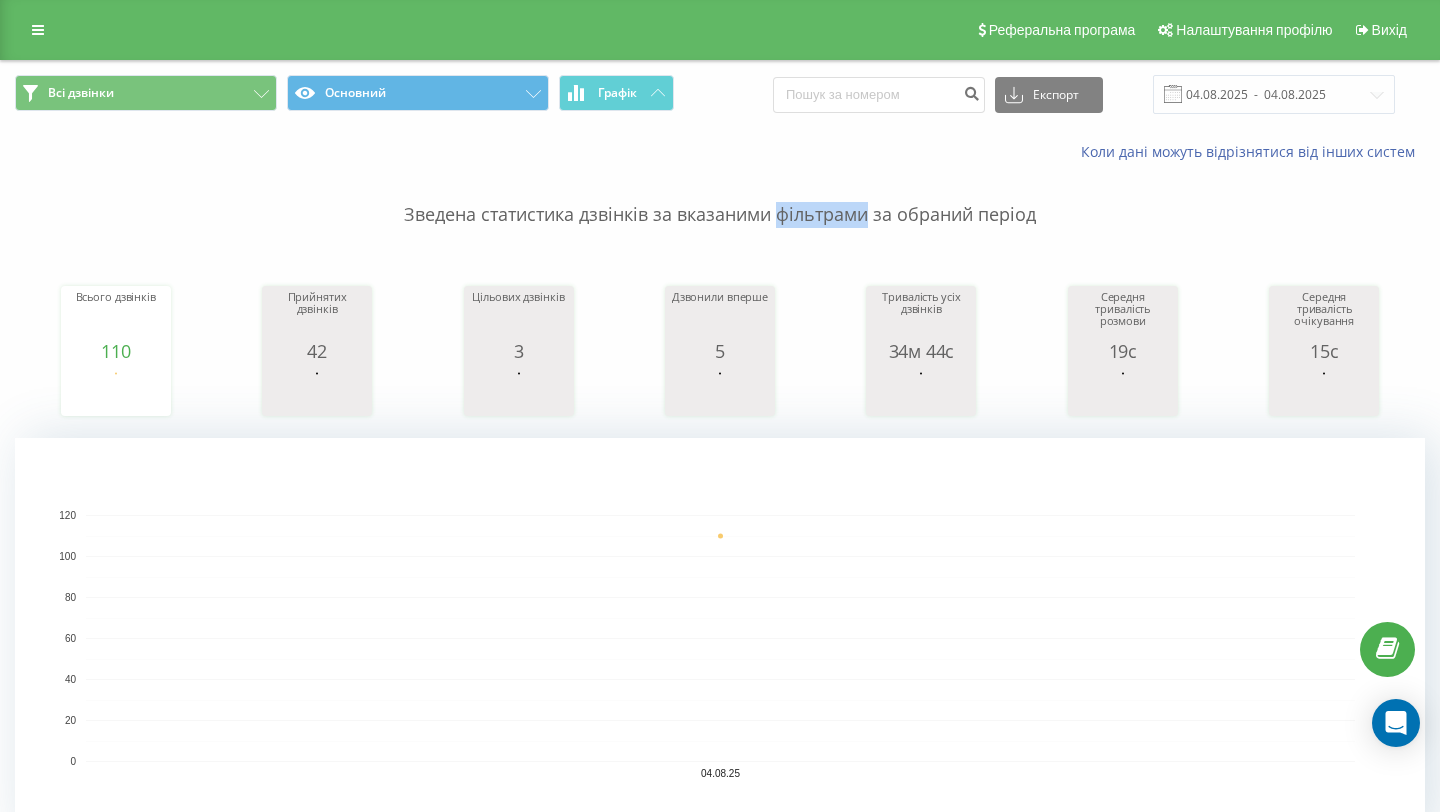 click on "Зведена статистика дзвінків за вказаними фільтрами за обраний період" at bounding box center (720, 195) 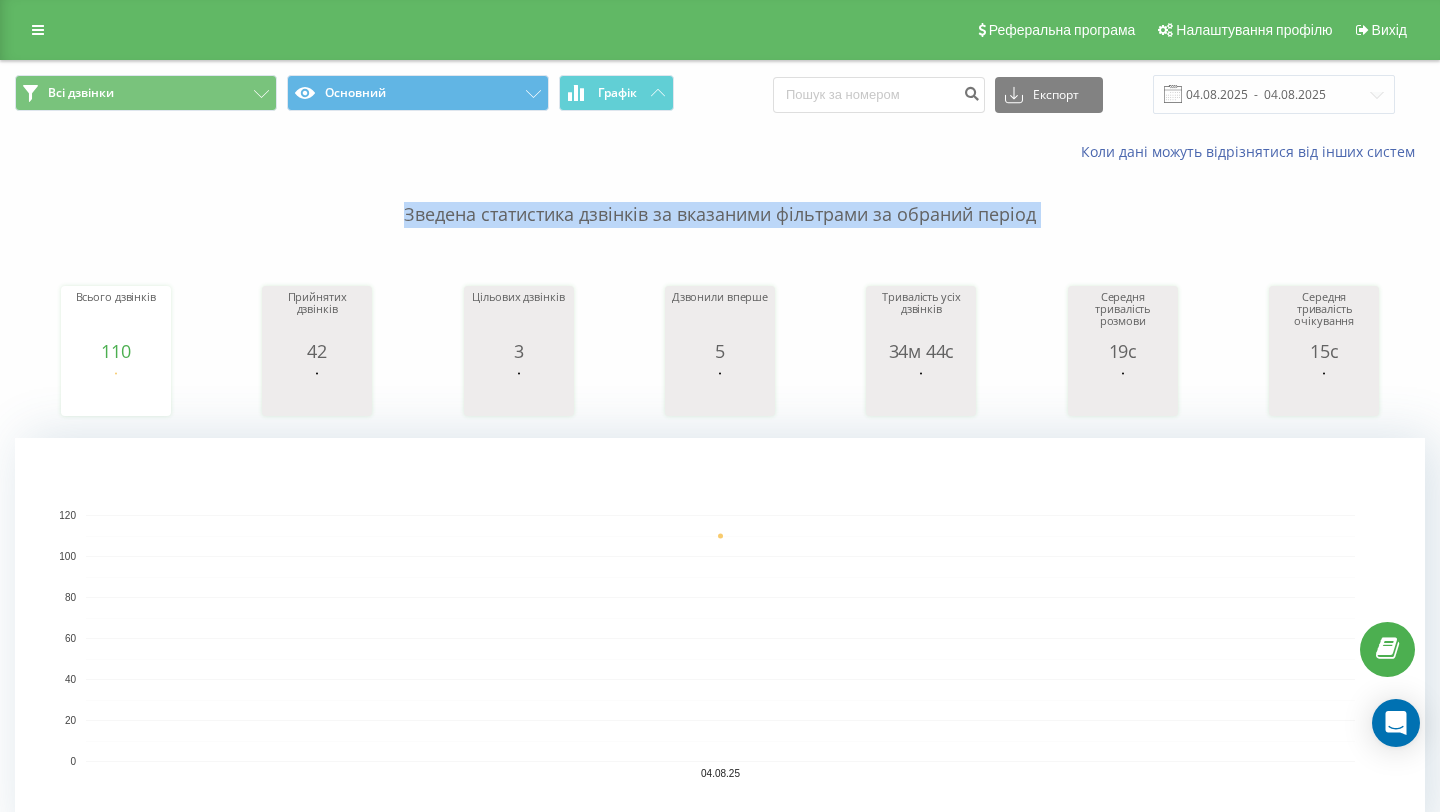 click on "Зведена статистика дзвінків за вказаними фільтрами за обраний період" at bounding box center (720, 195) 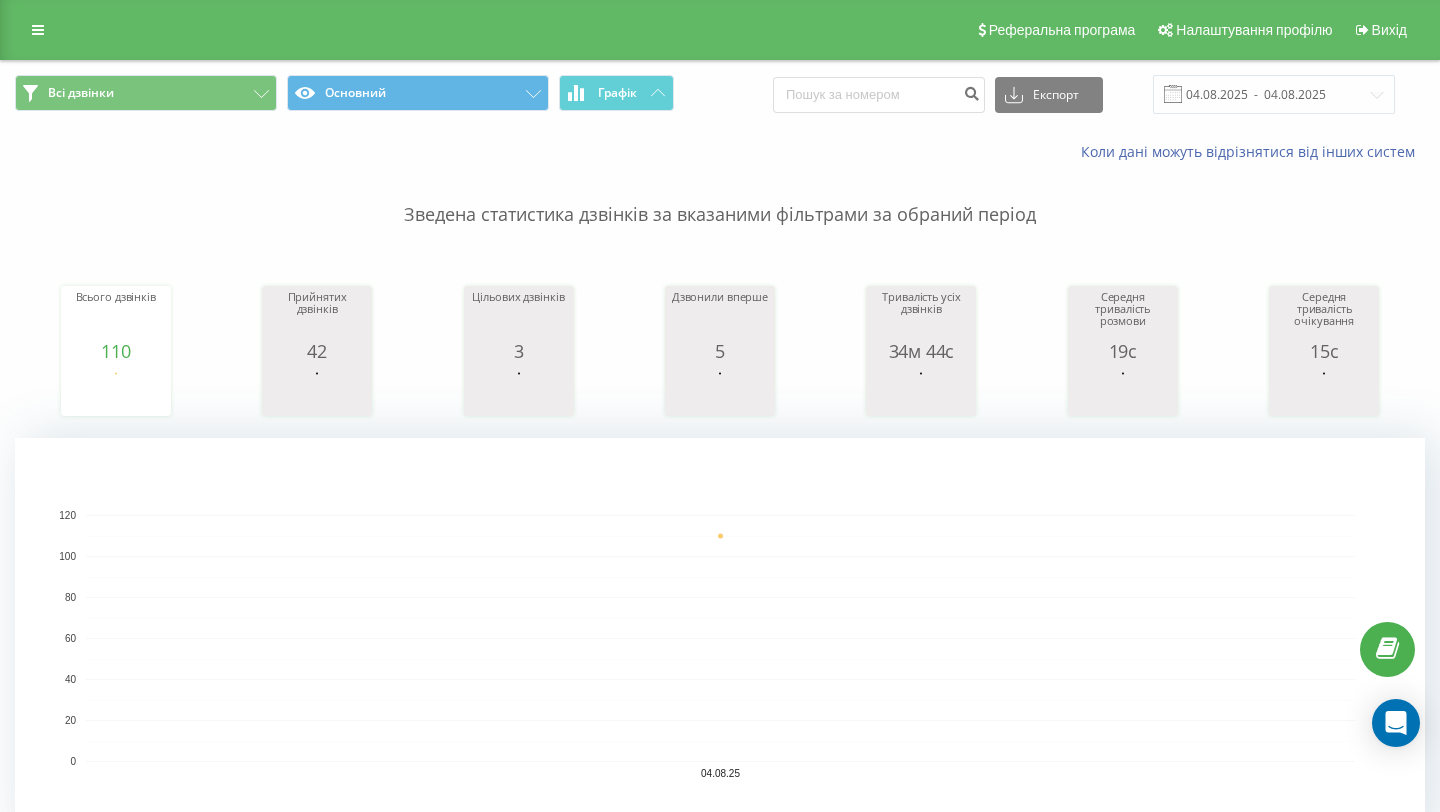 click on "Зведена статистика дзвінків за вказаними фільтрами за обраний період" at bounding box center (720, 195) 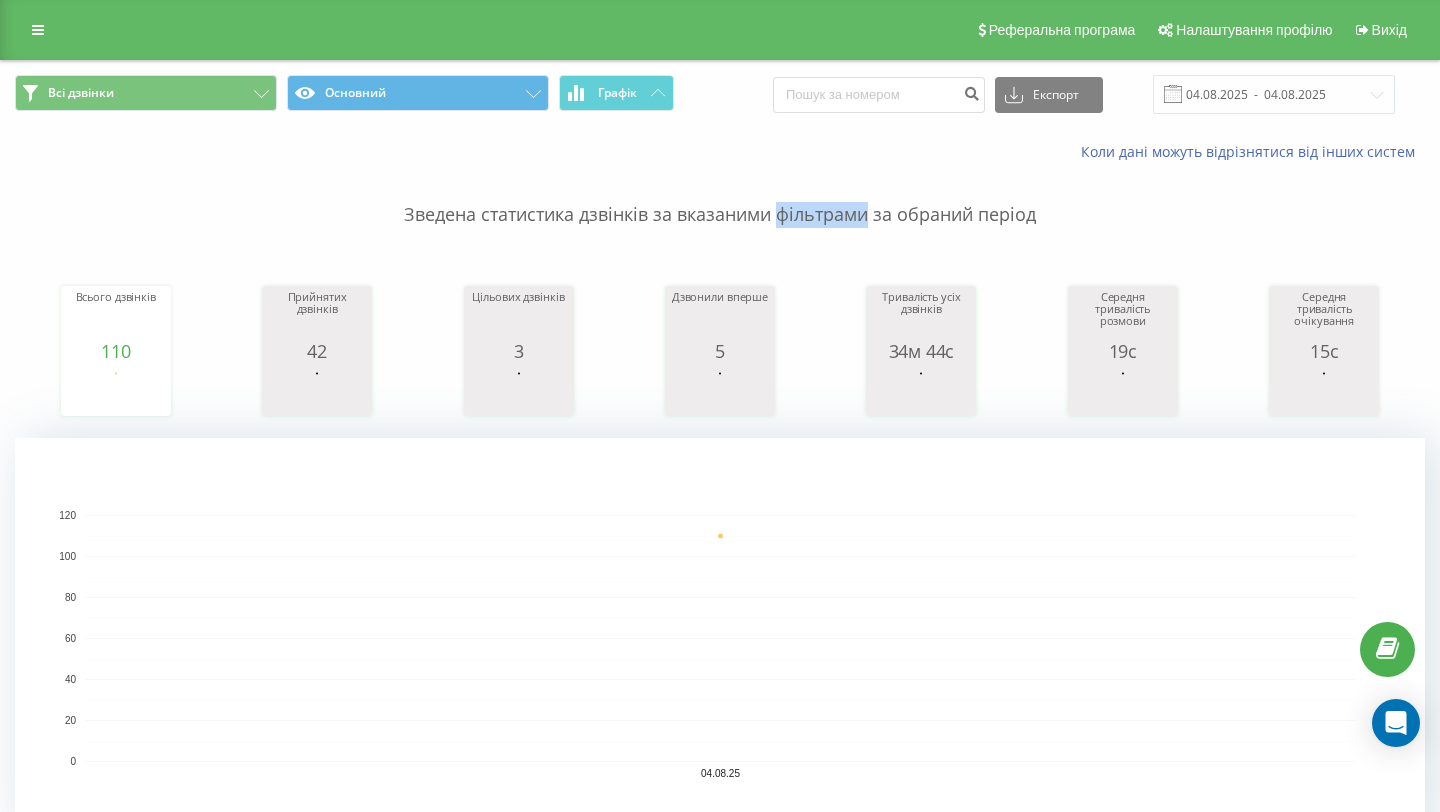 click on "Зведена статистика дзвінків за вказаними фільтрами за обраний період" at bounding box center [720, 195] 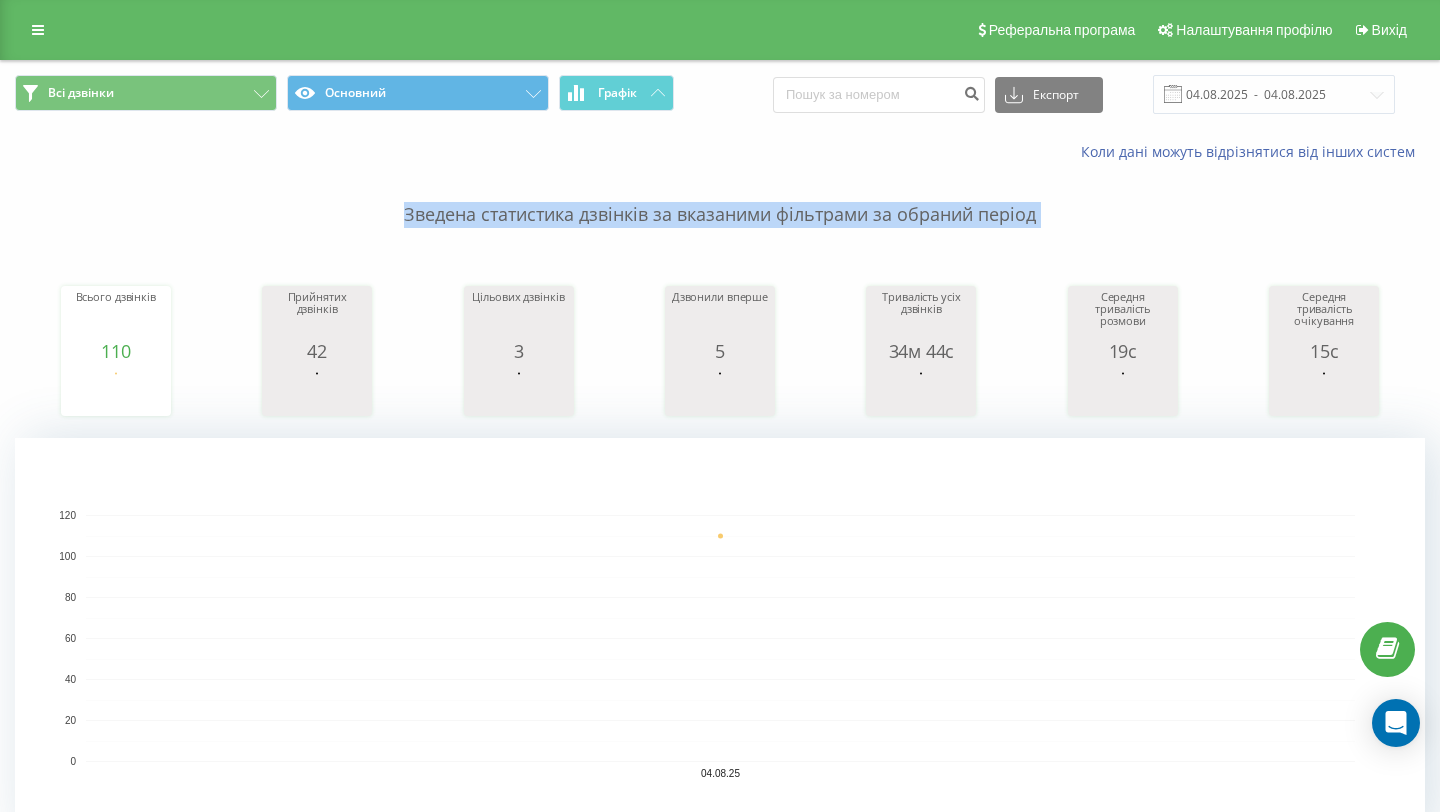 click on "Зведена статистика дзвінків за вказаними фільтрами за обраний період" at bounding box center [720, 195] 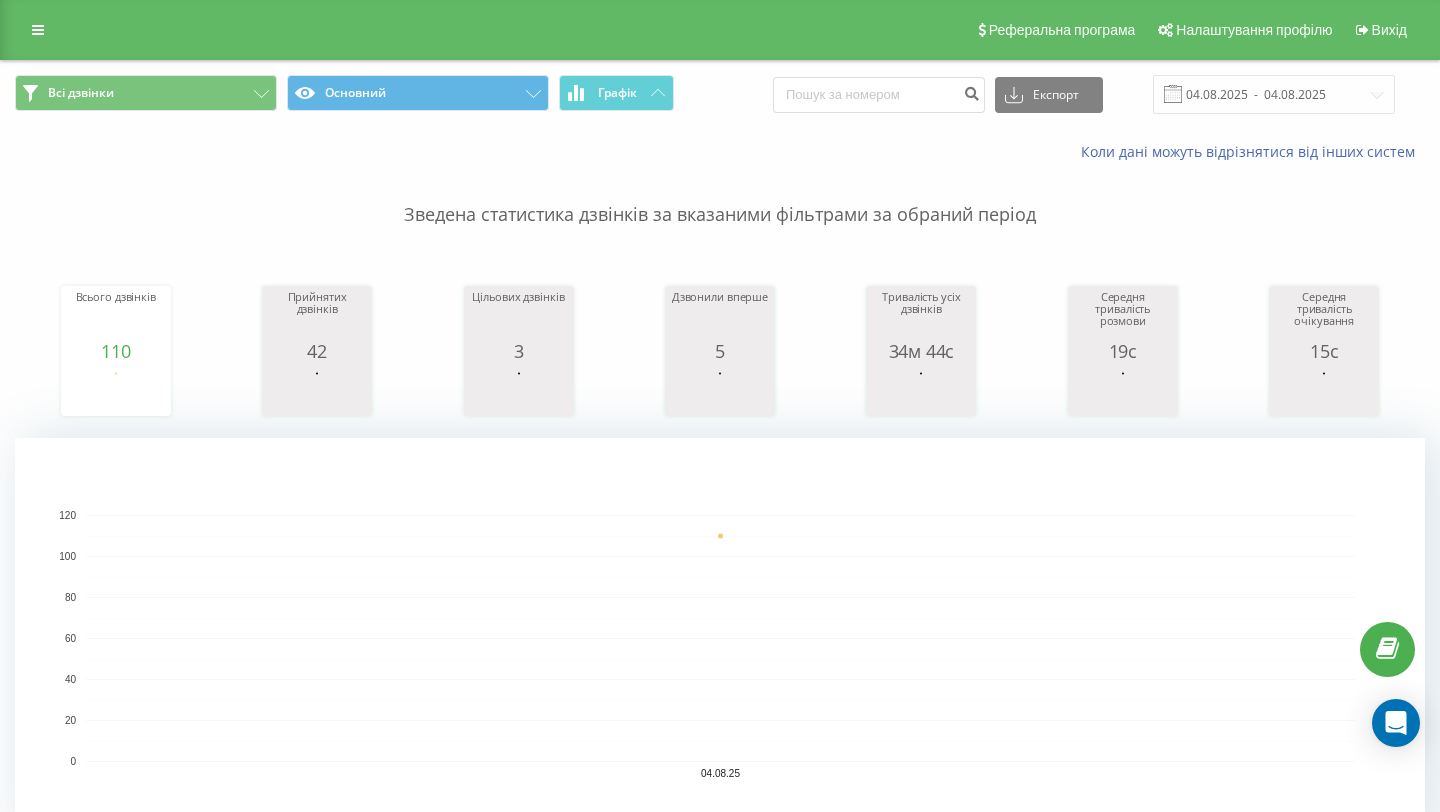 click on "Зведена статистика дзвінків за вказаними фільтрами за обраний період" at bounding box center [720, 195] 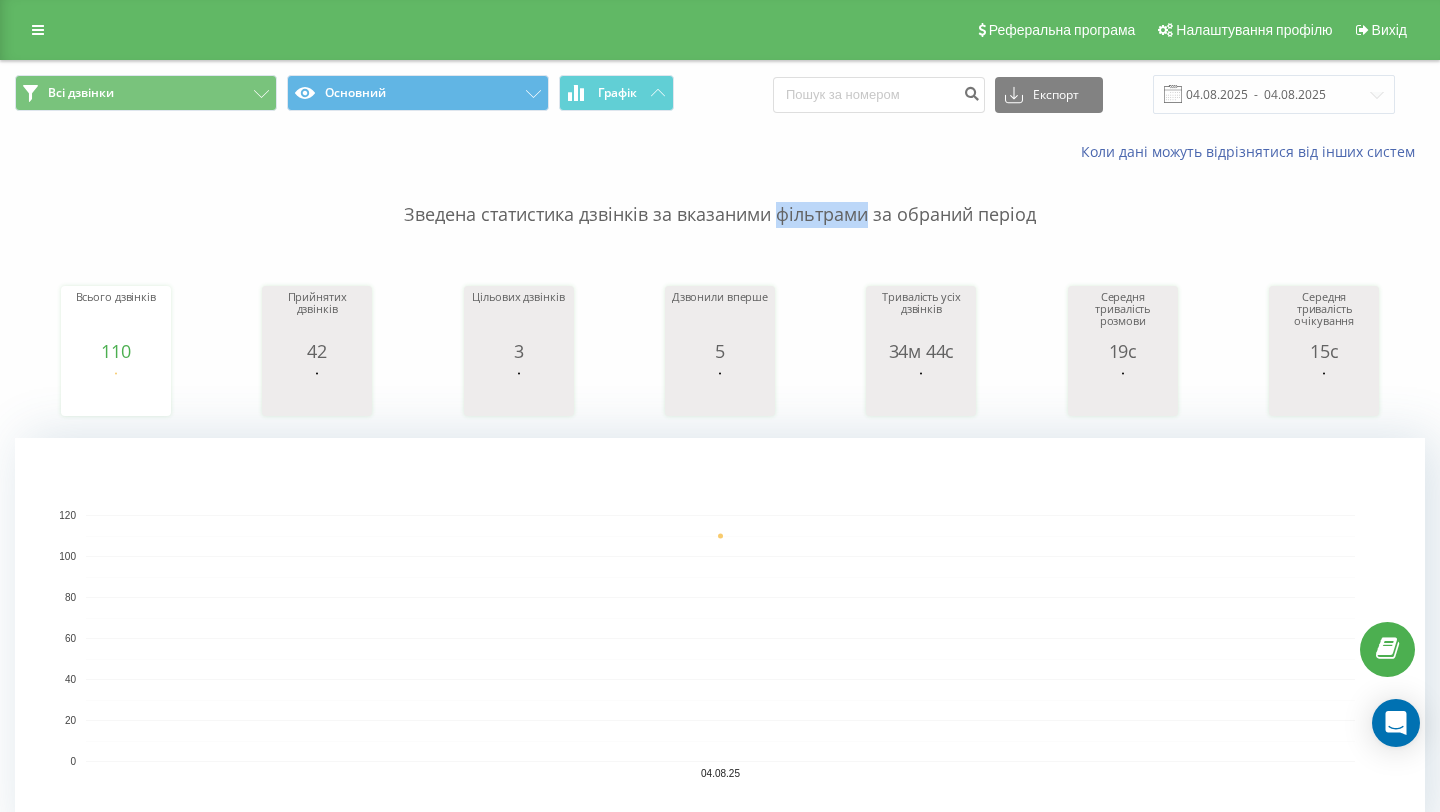 click on "Зведена статистика дзвінків за вказаними фільтрами за обраний період" at bounding box center (720, 195) 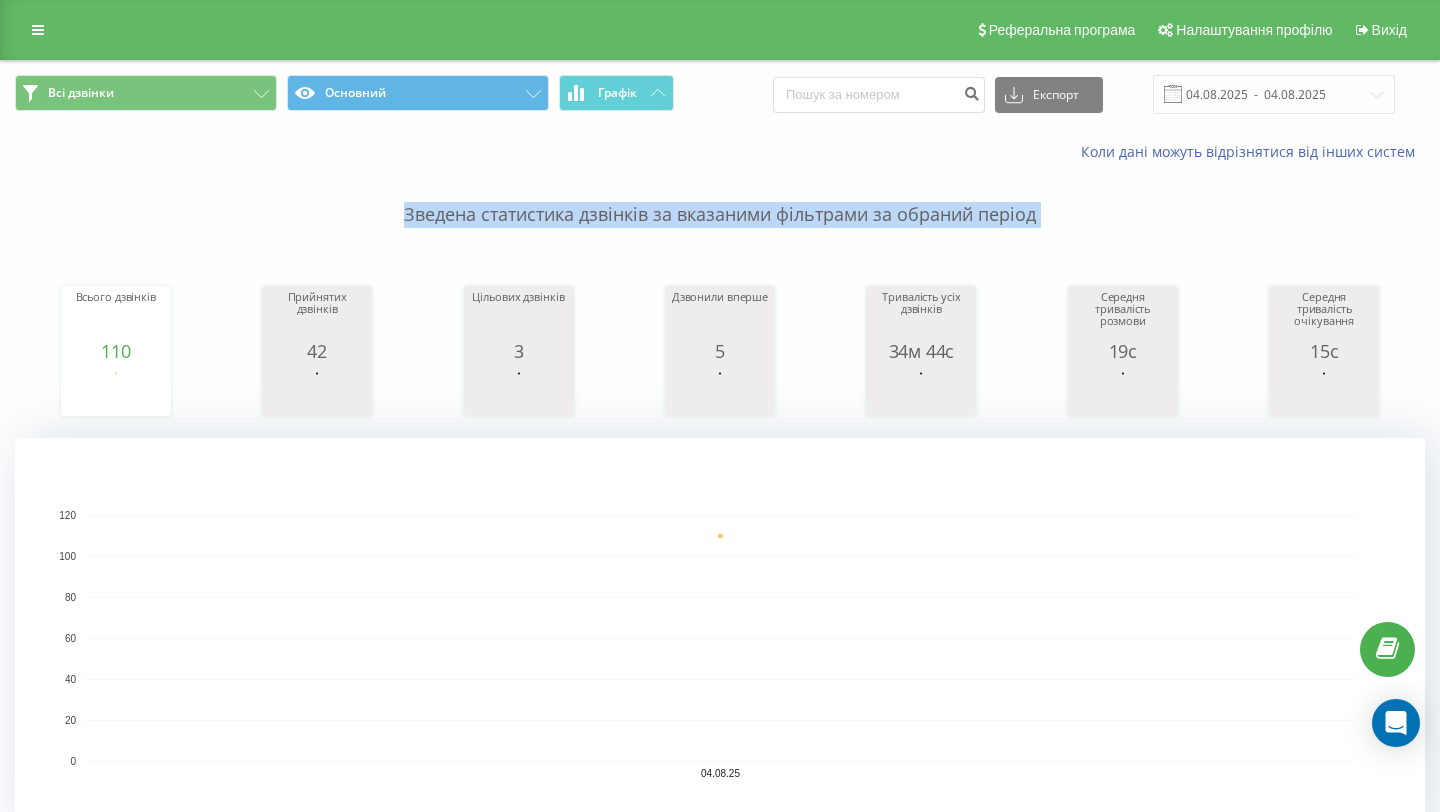 click on "Зведена статистика дзвінків за вказаними фільтрами за обраний період" at bounding box center (720, 195) 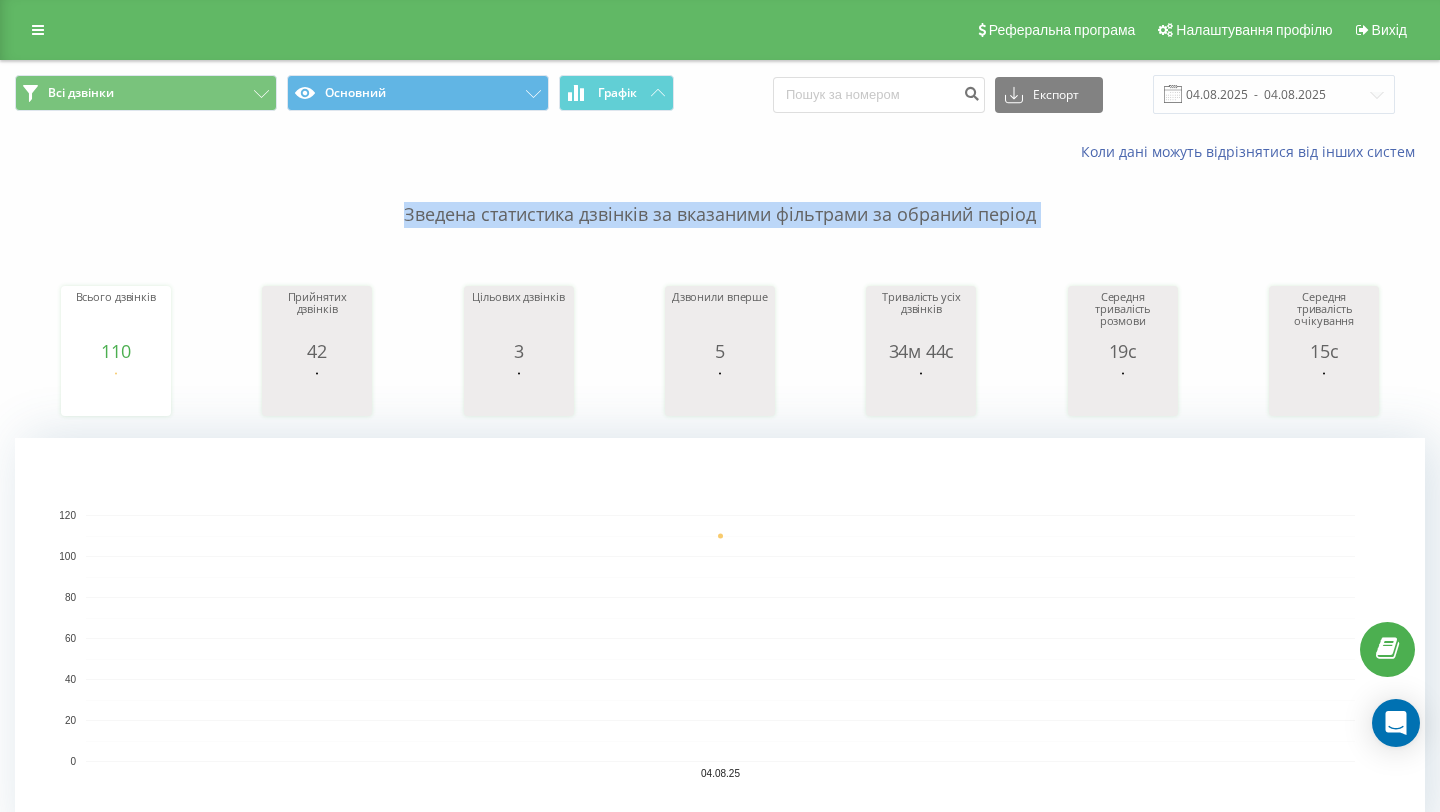 click on "Зведена статистика дзвінків за вказаними фільтрами за обраний період" at bounding box center (720, 195) 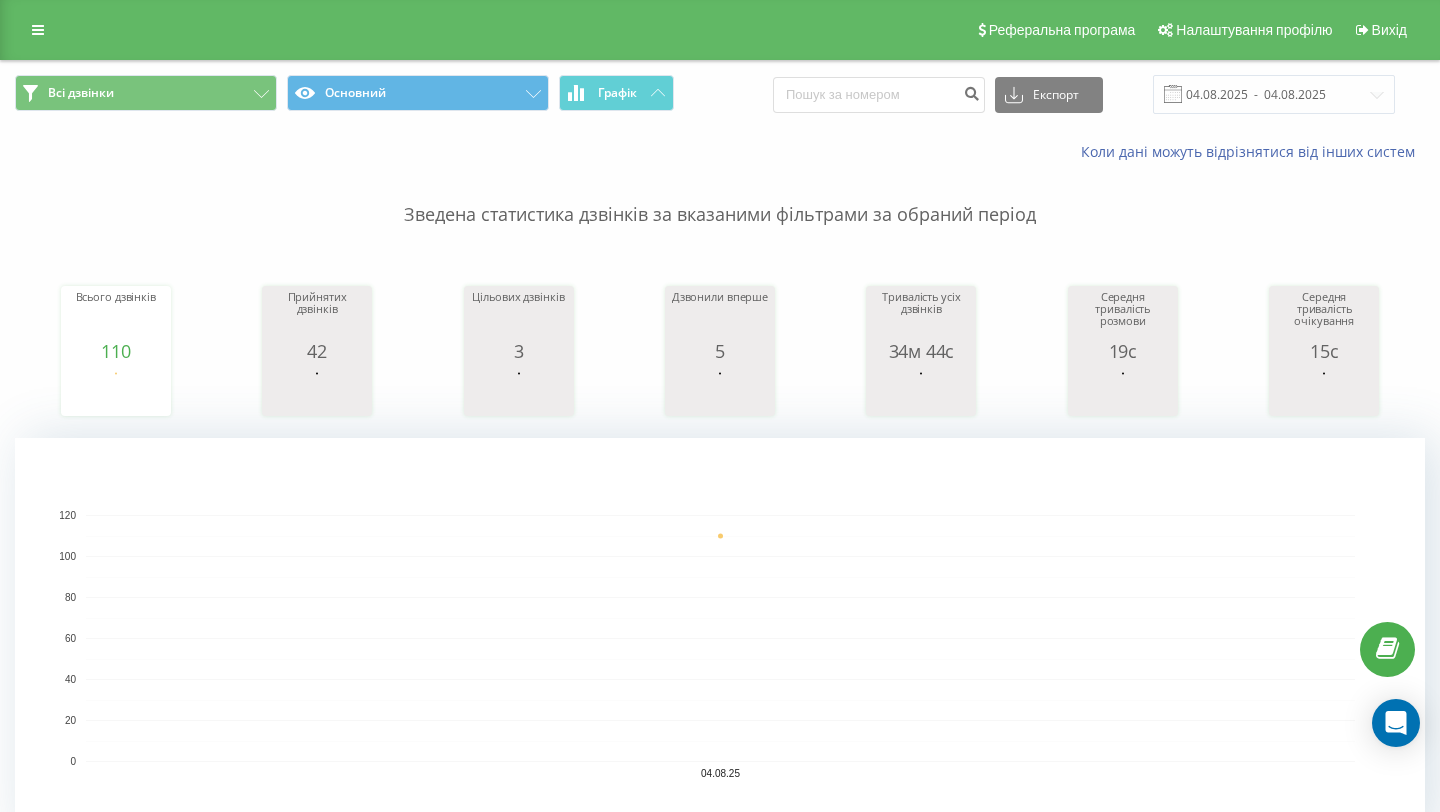 click on "Зведена статистика дзвінків за вказаними фільтрами за обраний період" at bounding box center (720, 195) 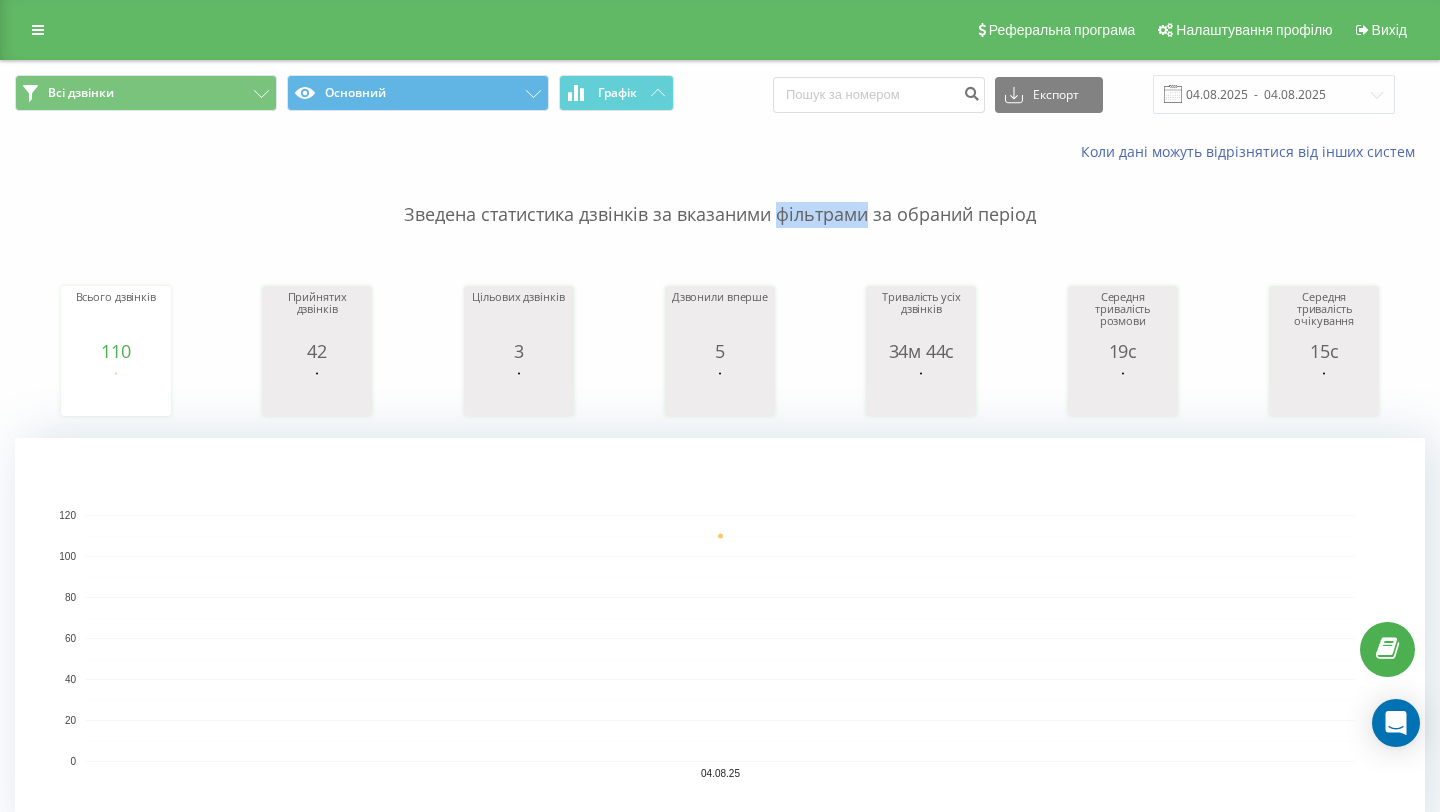click on "Зведена статистика дзвінків за вказаними фільтрами за обраний період" at bounding box center [720, 195] 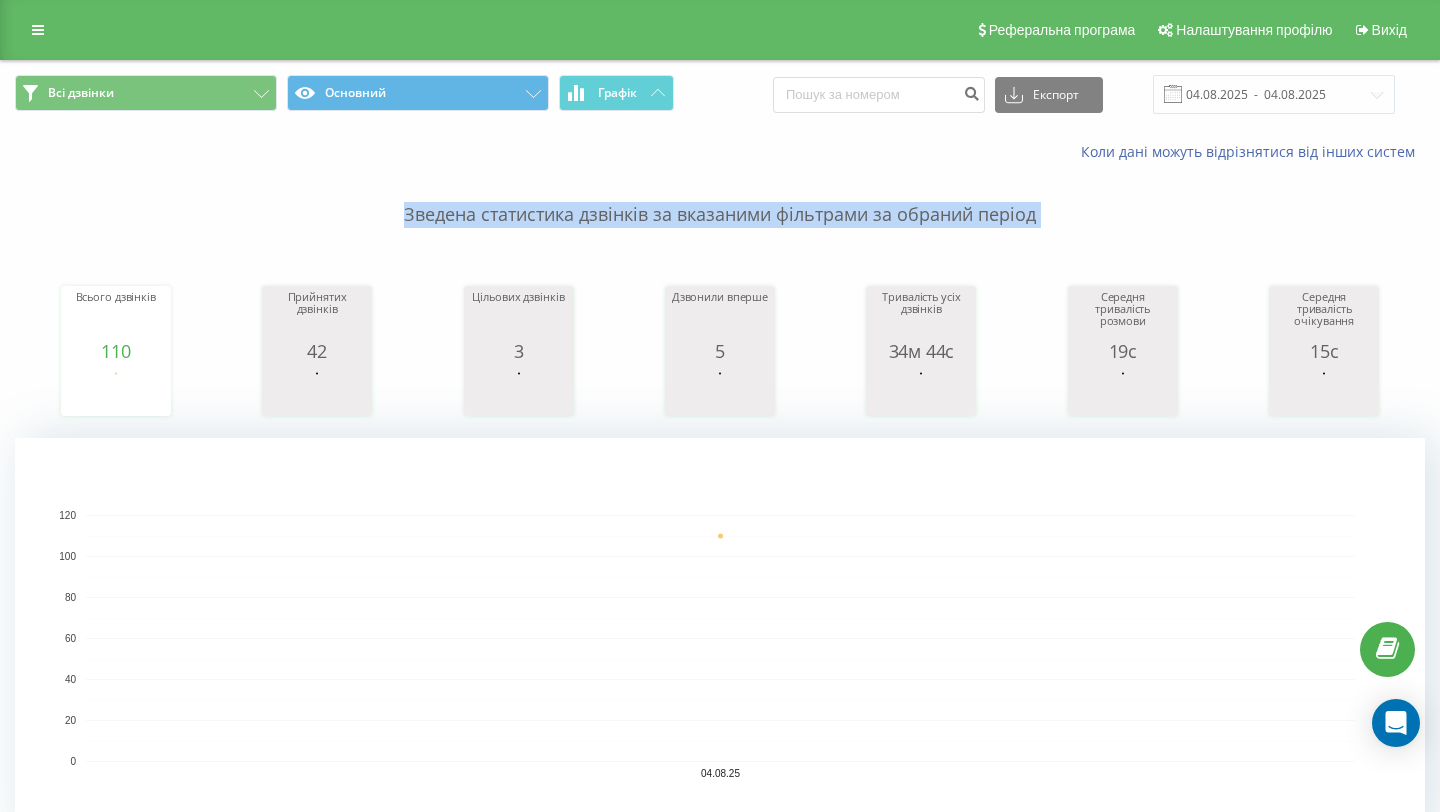 click on "Зведена статистика дзвінків за вказаними фільтрами за обраний період" at bounding box center (720, 195) 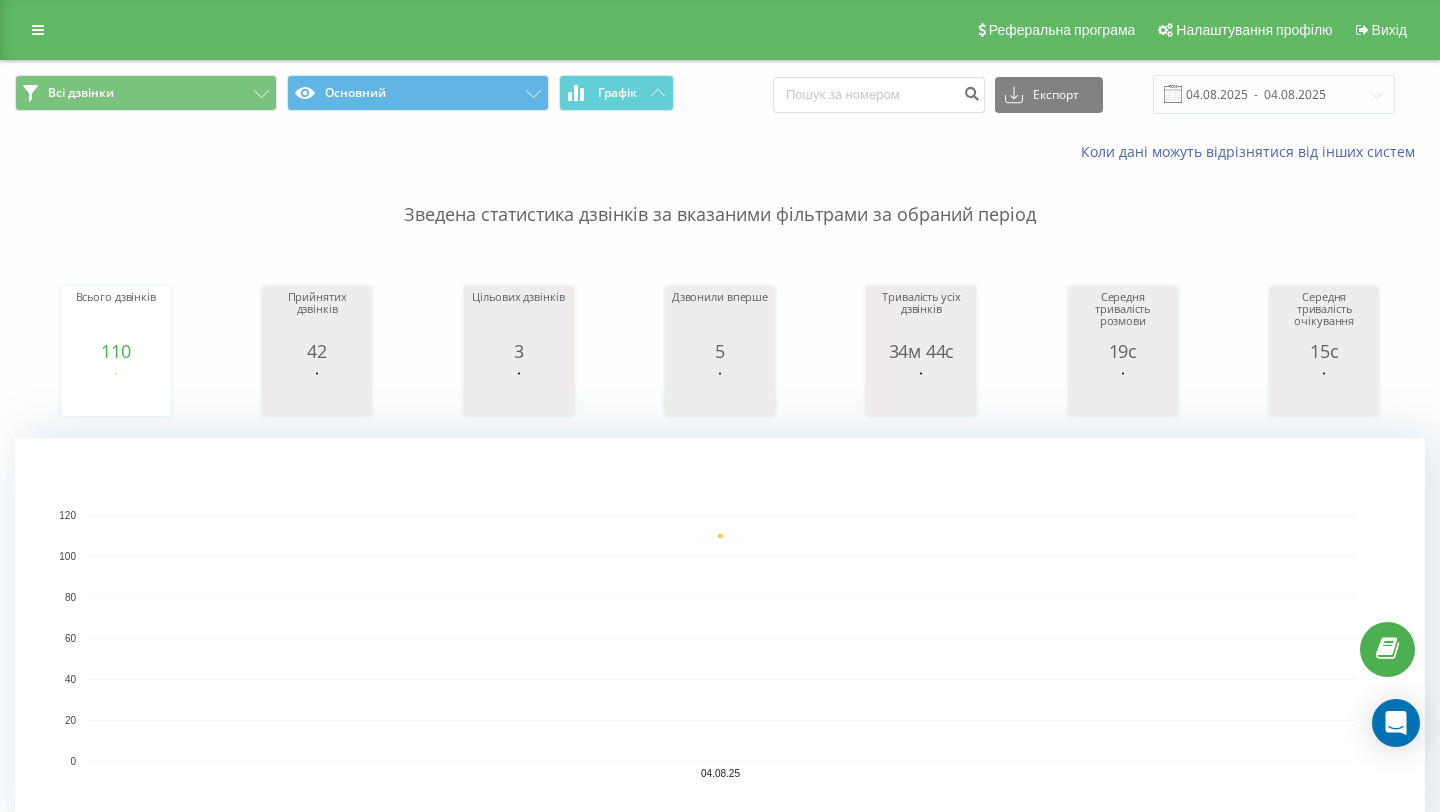 click on "Зведена статистика дзвінків за вказаними фільтрами за обраний період" at bounding box center (720, 195) 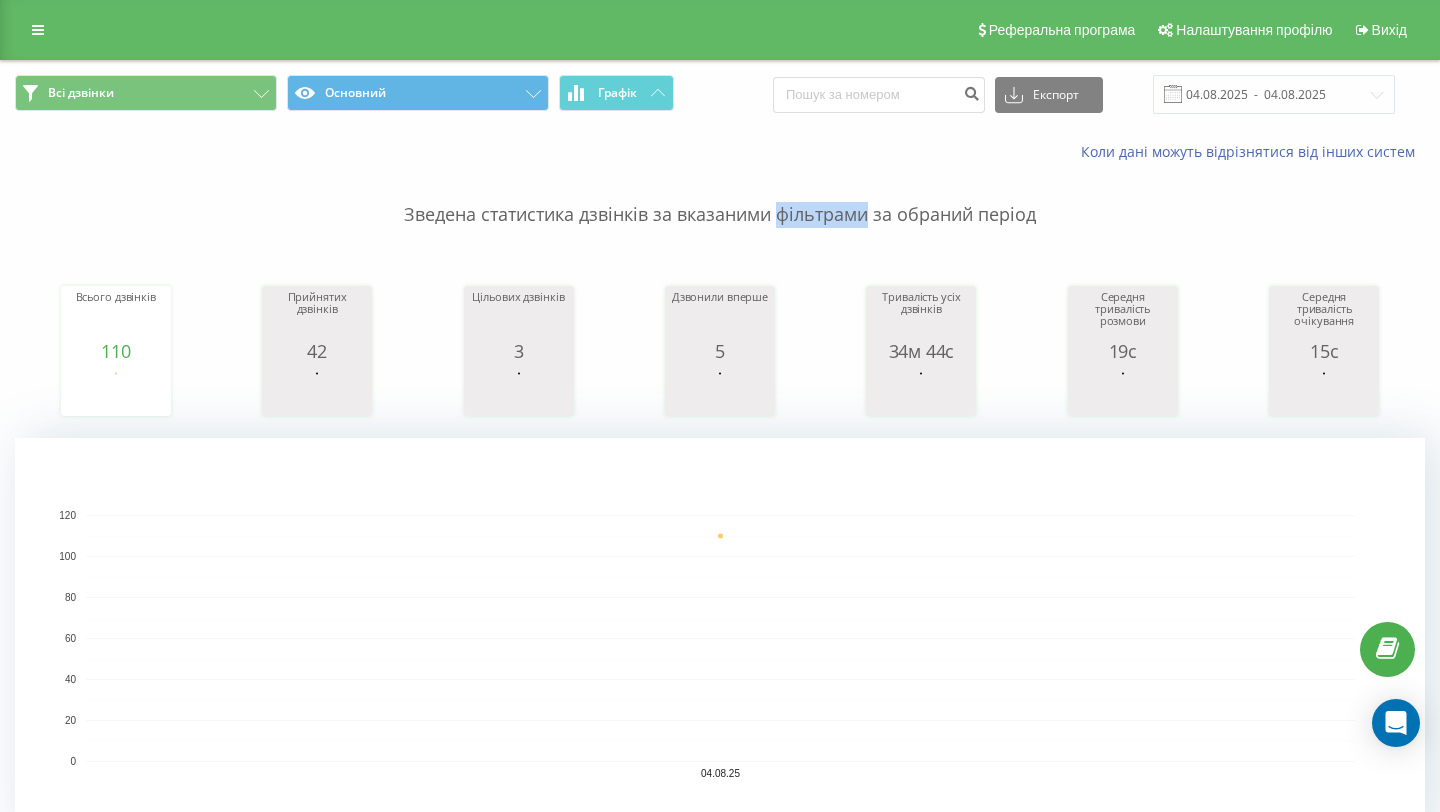 click on "Зведена статистика дзвінків за вказаними фільтрами за обраний період" at bounding box center [720, 195] 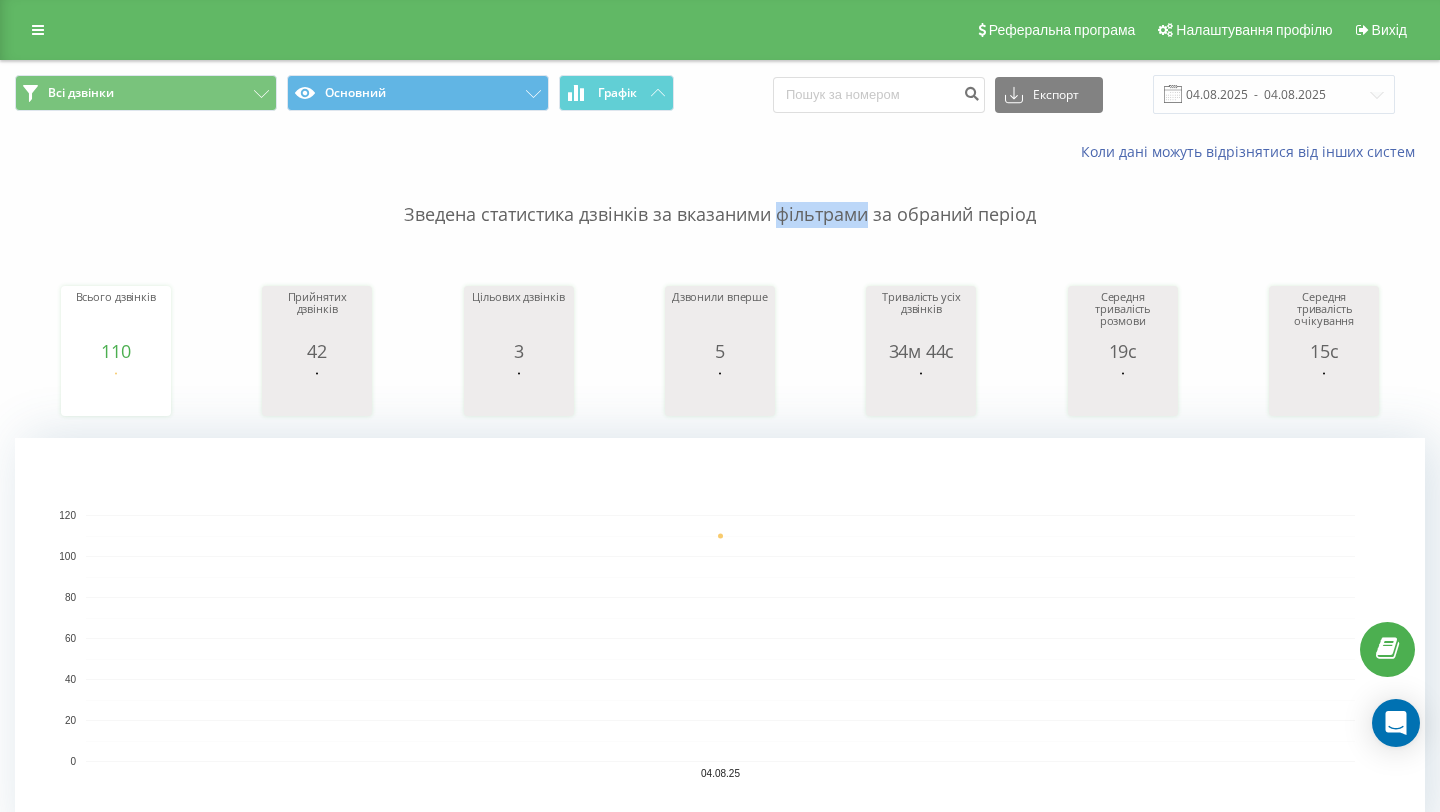click on "Зведена статистика дзвінків за вказаними фільтрами за обраний період" at bounding box center (720, 195) 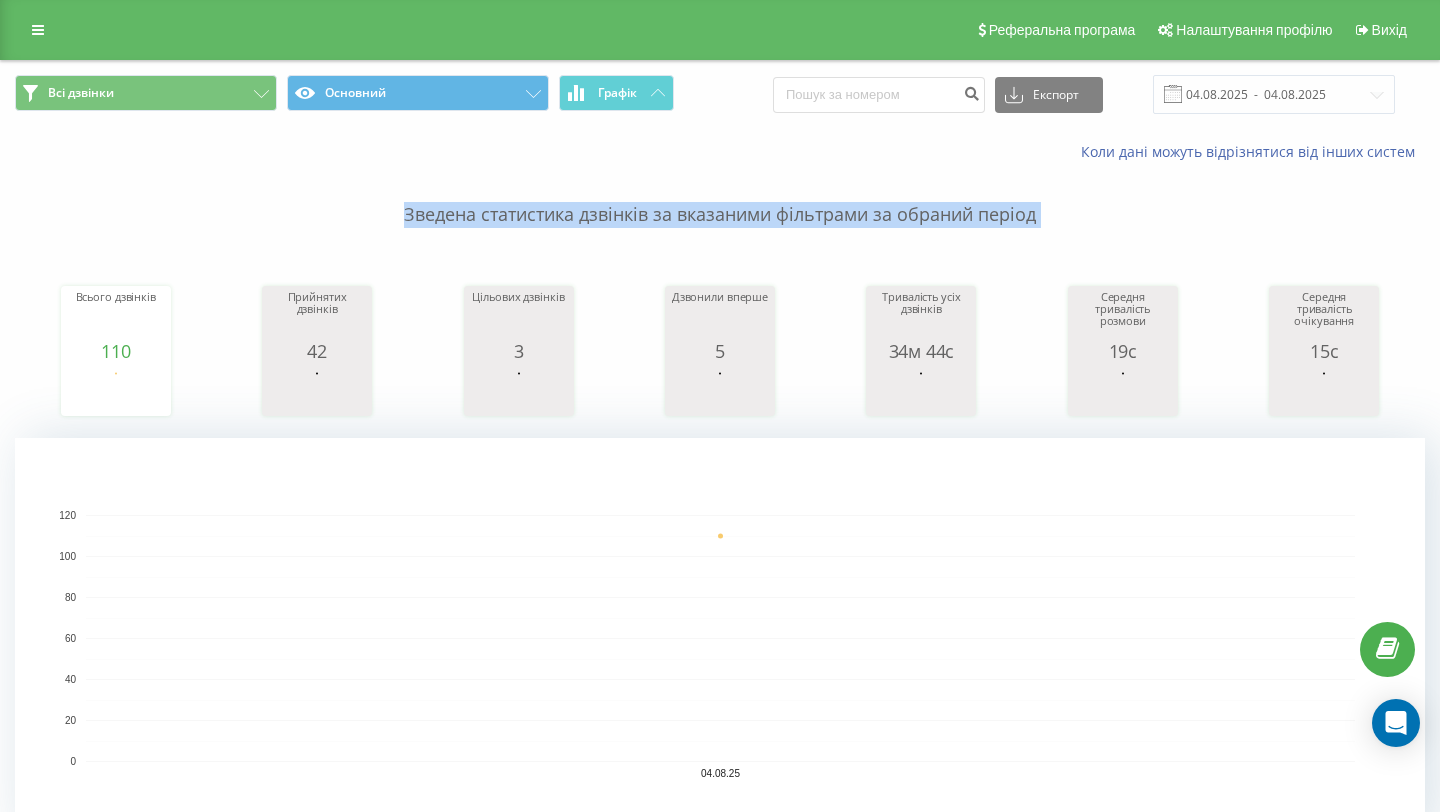 click on "Зведена статистика дзвінків за вказаними фільтрами за обраний період" at bounding box center (720, 195) 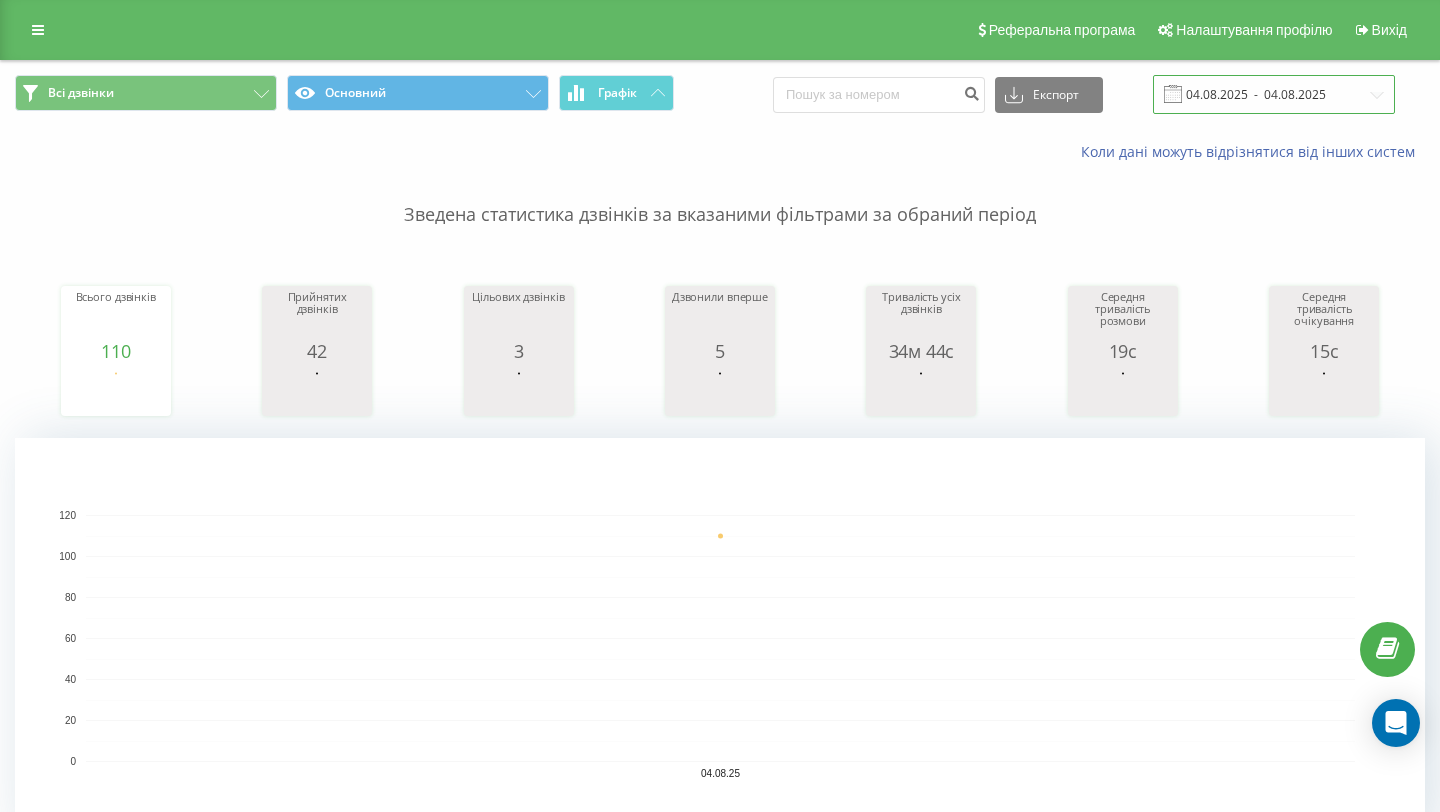 click on "04.08.2025  -  04.08.2025" at bounding box center [1274, 94] 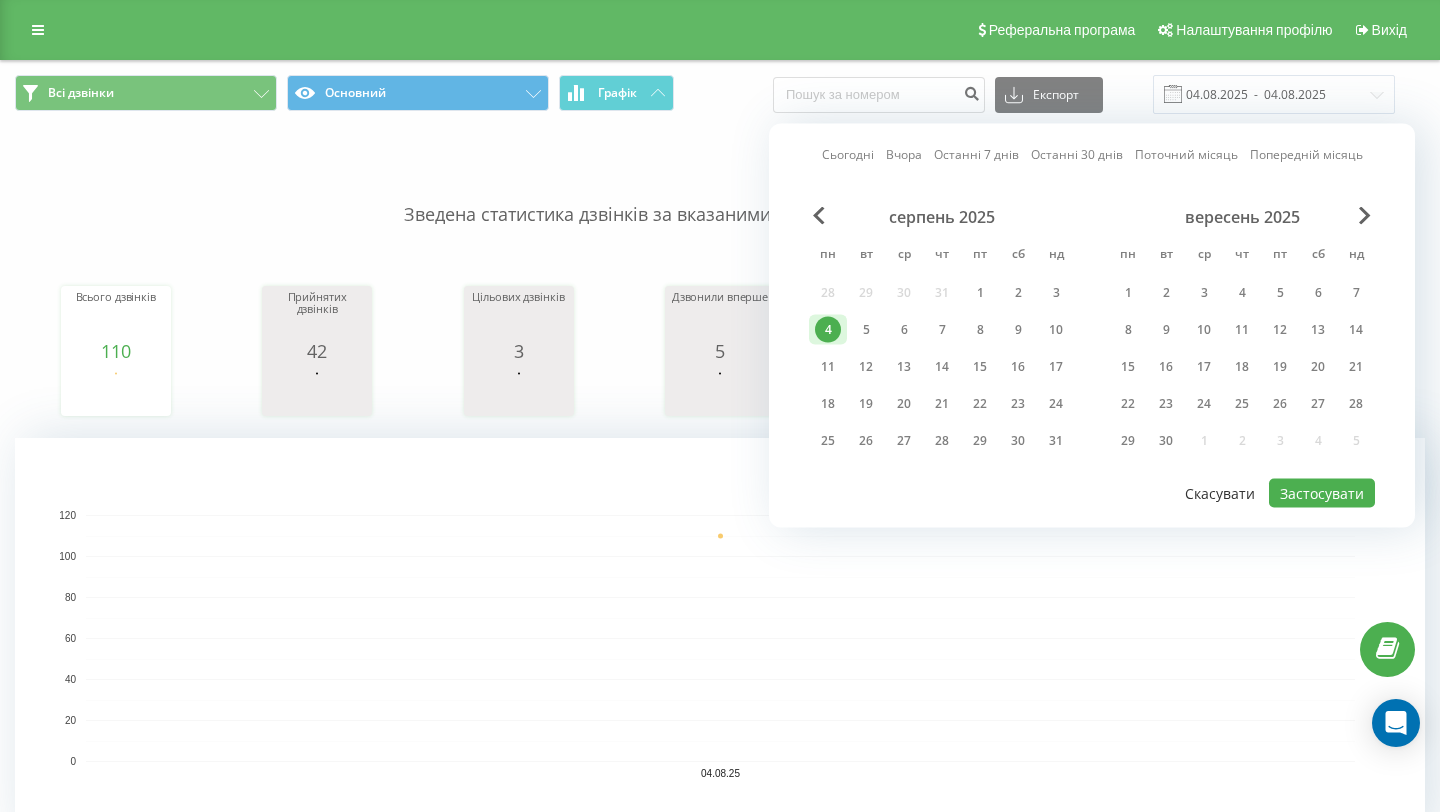 click on "Скасувати" at bounding box center [1220, 493] 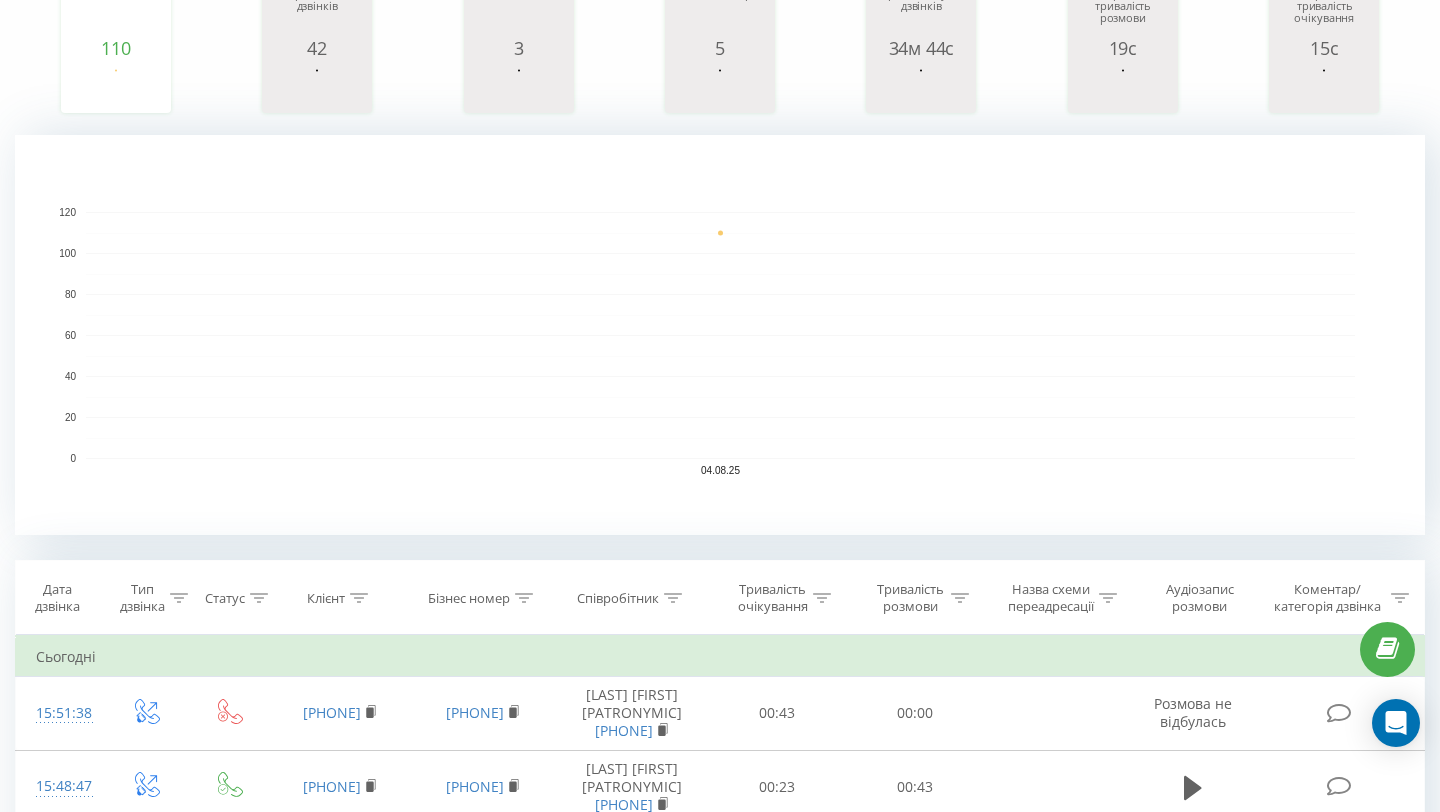 scroll, scrollTop: 0, scrollLeft: 0, axis: both 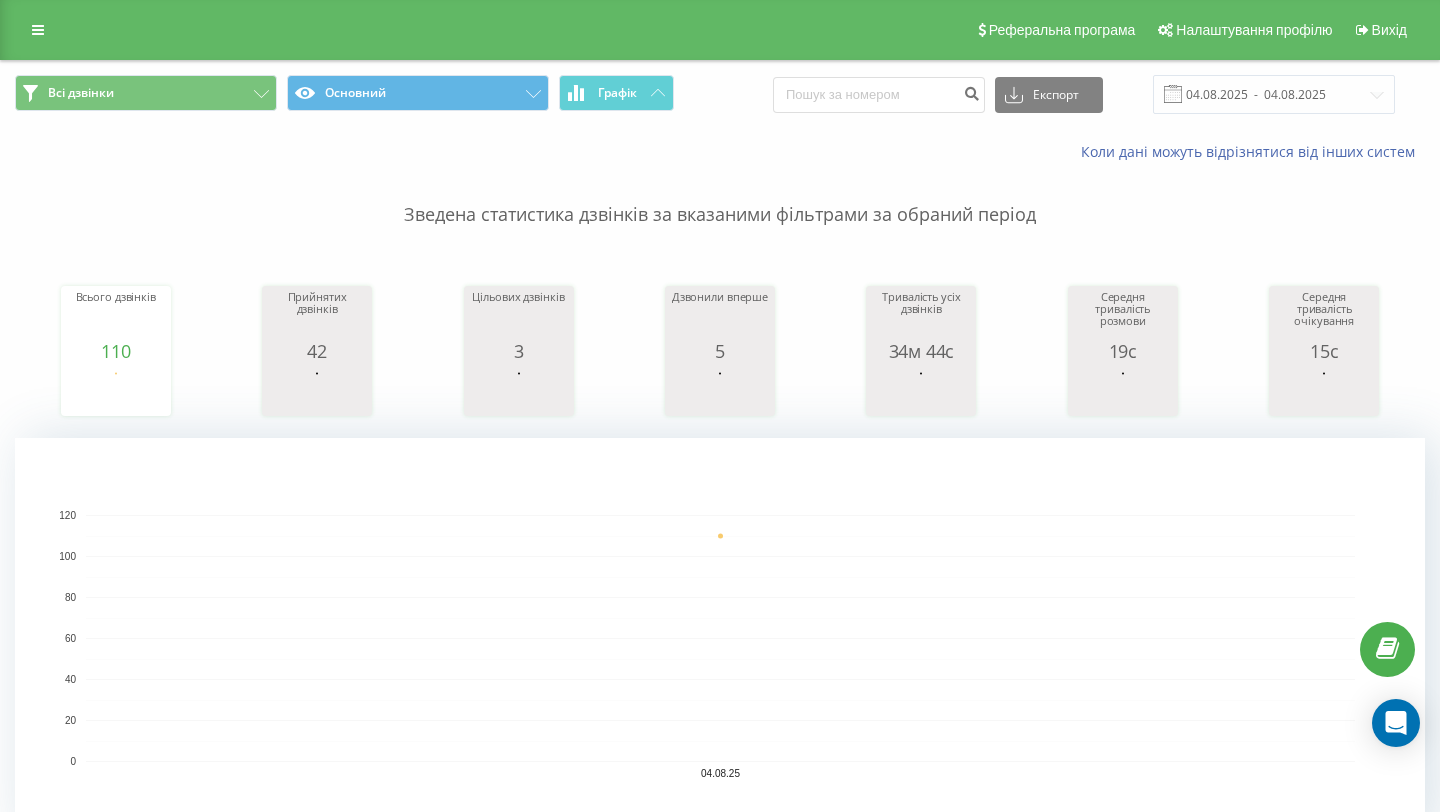click on "Зведена статистика дзвінків за вказаними фільтрами за обраний період" at bounding box center (720, 195) 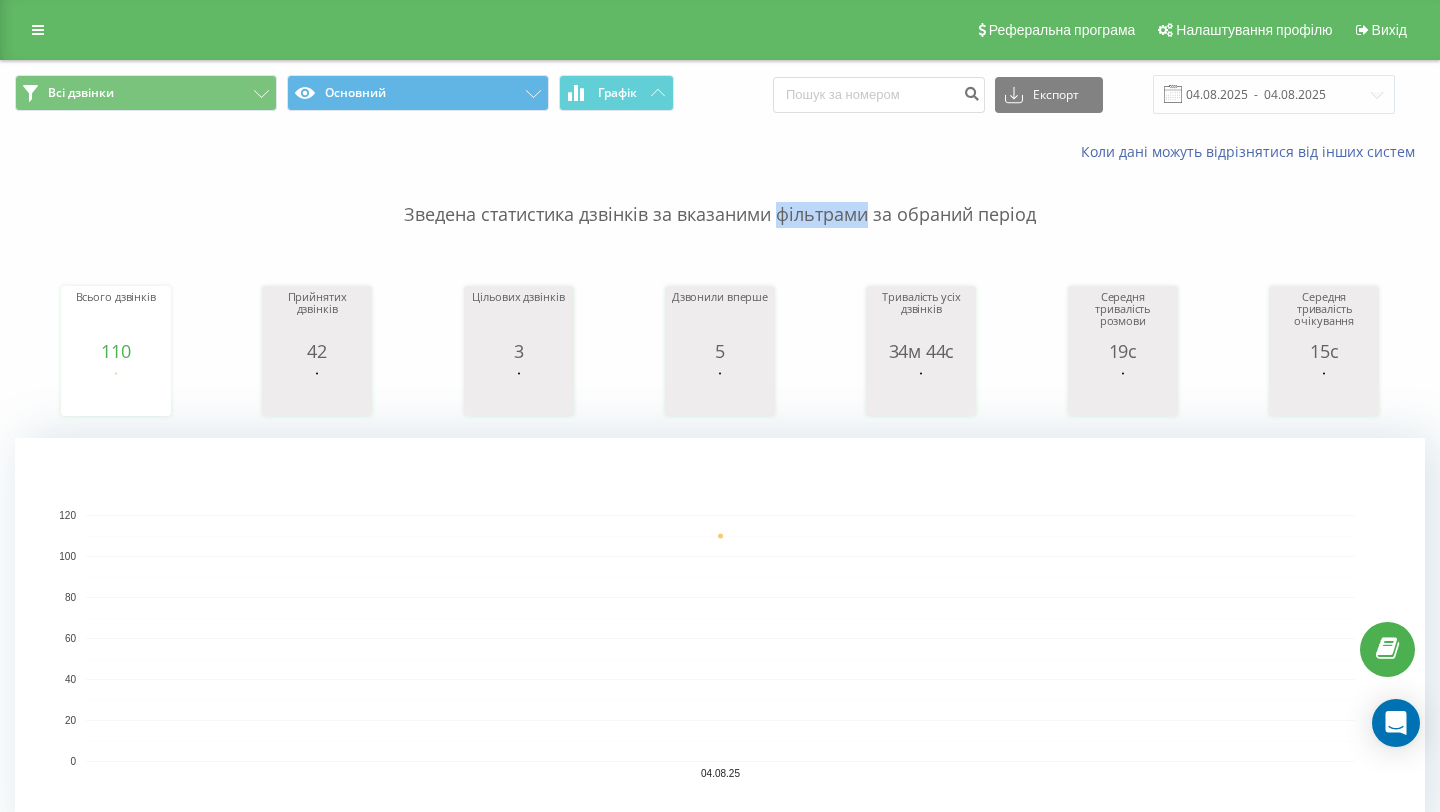 click on "Зведена статистика дзвінків за вказаними фільтрами за обраний період" at bounding box center (720, 195) 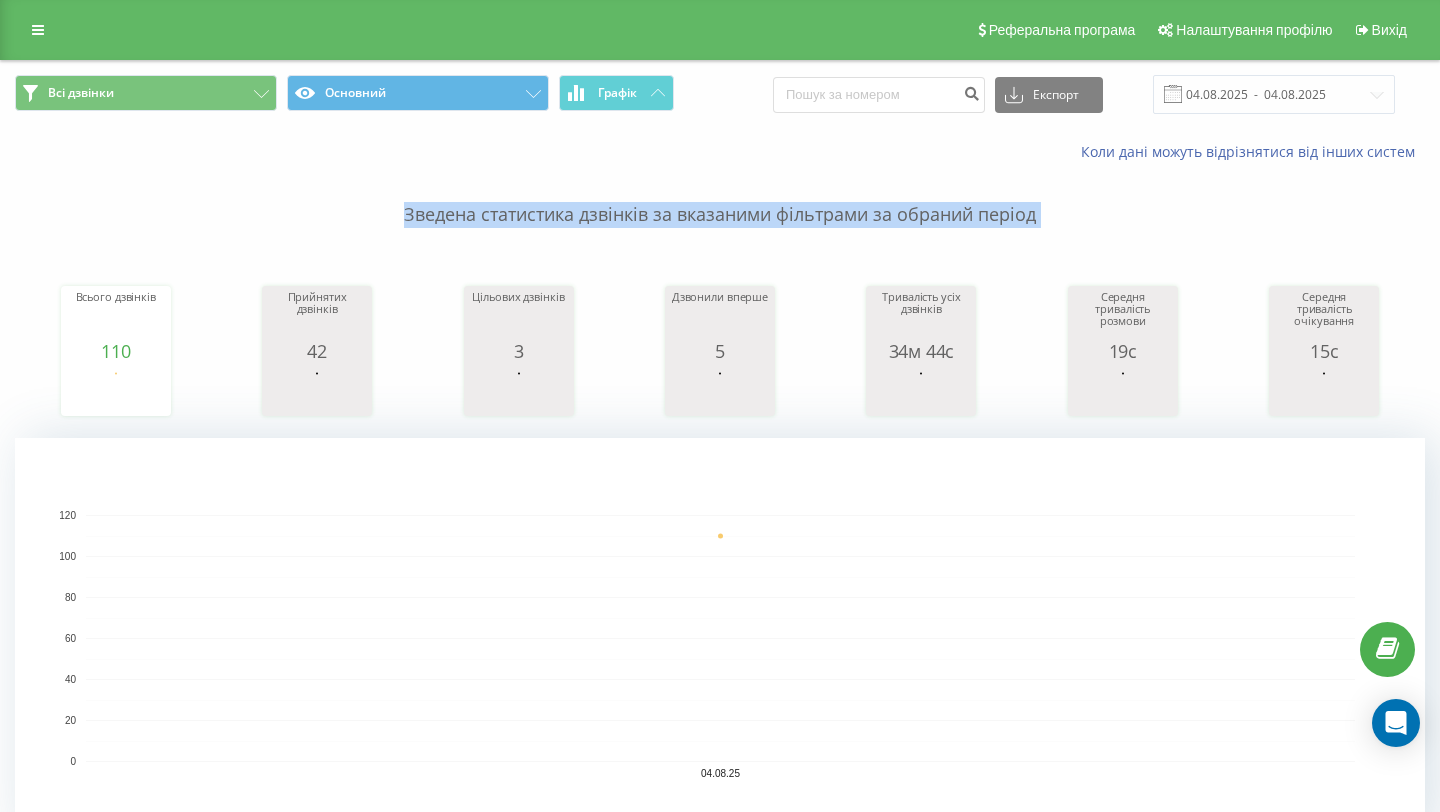 click on "Зведена статистика дзвінків за вказаними фільтрами за обраний період" at bounding box center [720, 195] 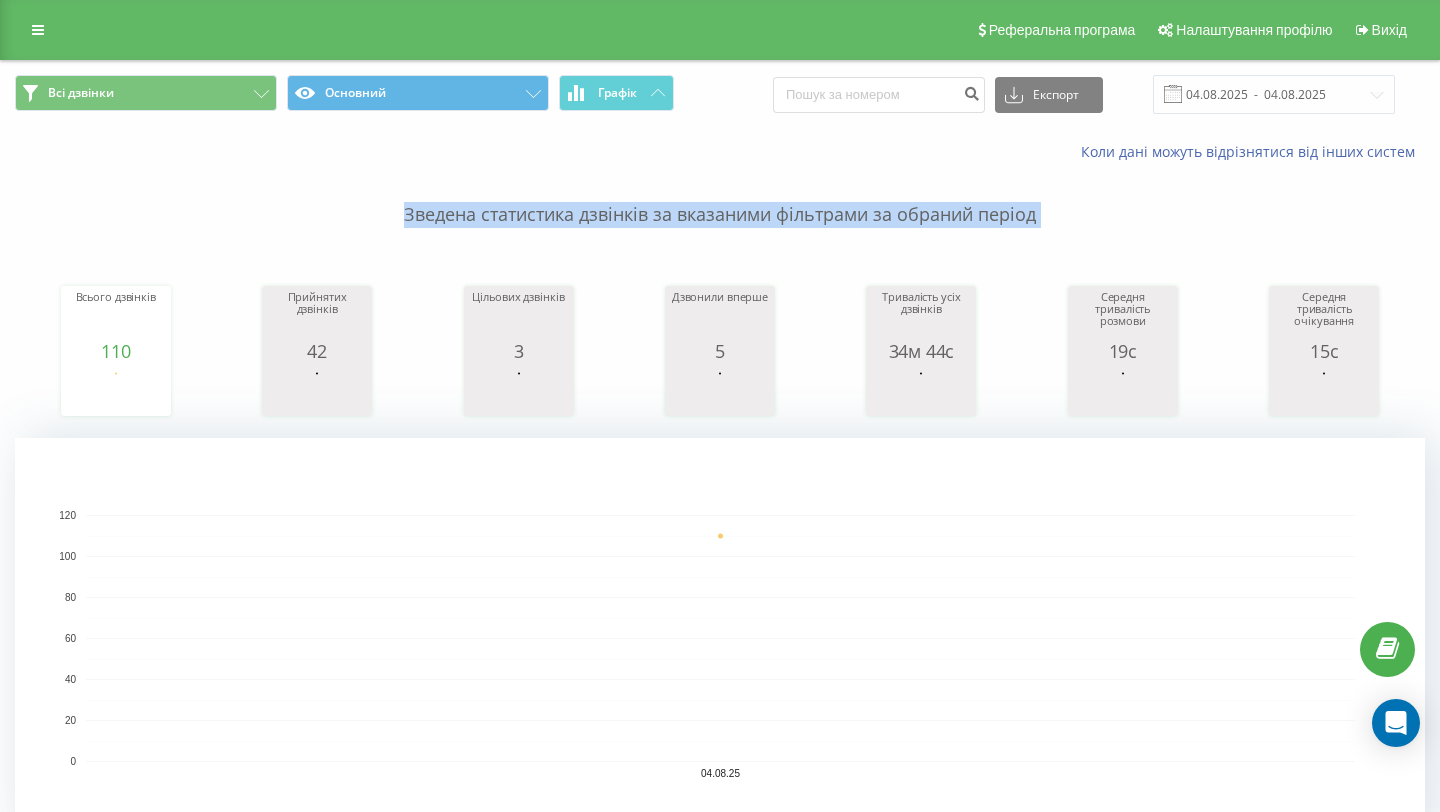 click on "Зведена статистика дзвінків за вказаними фільтрами за обраний період" at bounding box center [720, 195] 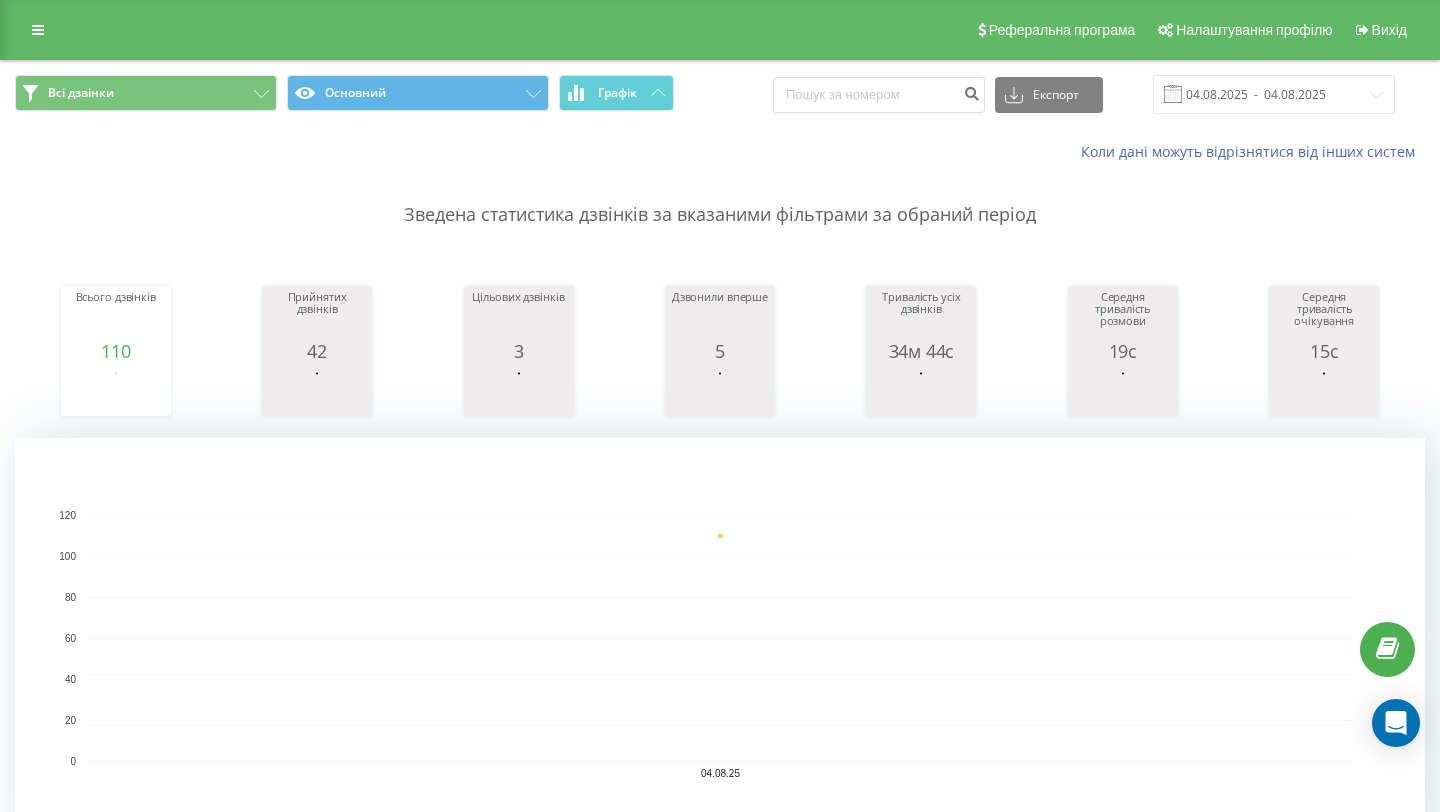 click on "Зведена статистика дзвінків за вказаними фільтрами за обраний період" at bounding box center (720, 195) 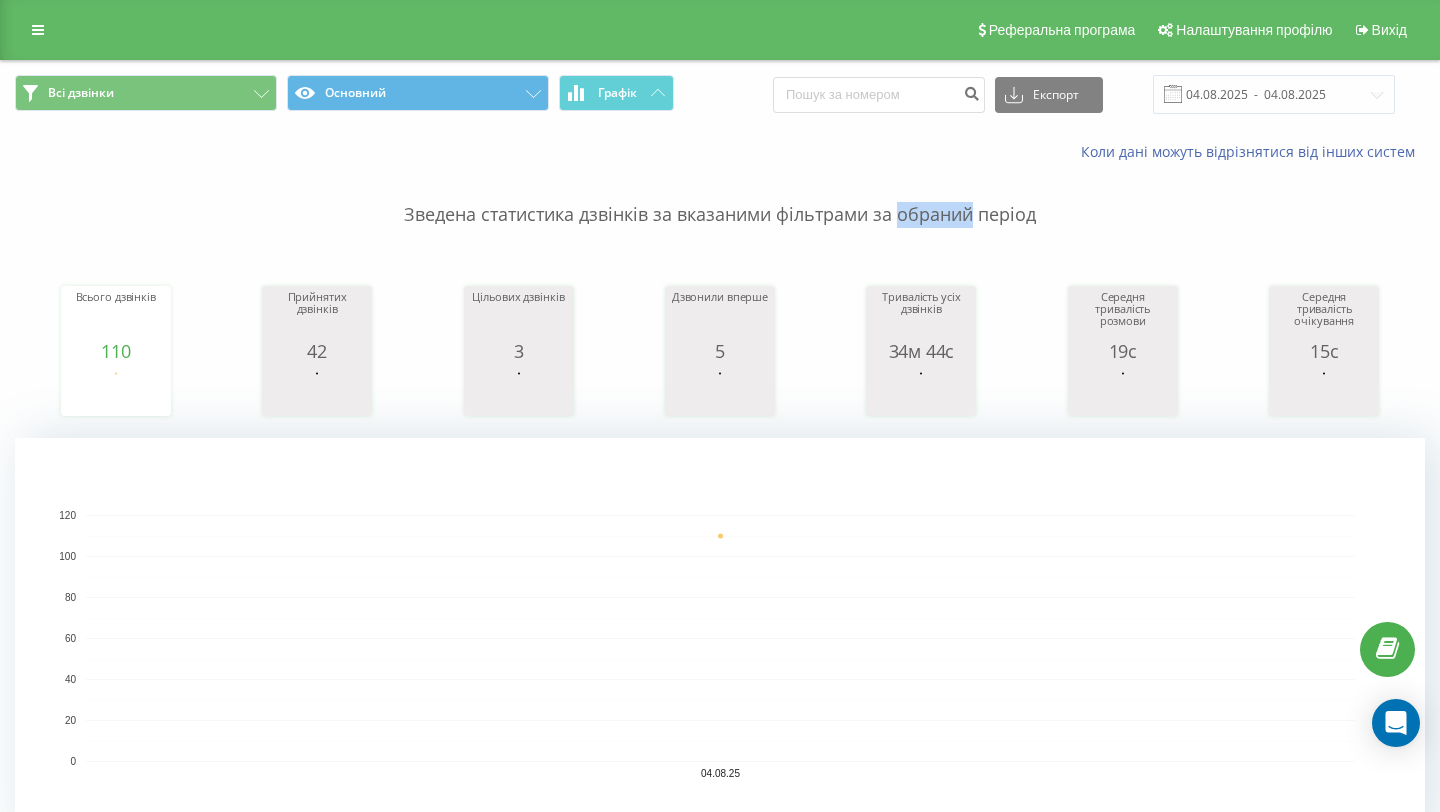click on "Зведена статистика дзвінків за вказаними фільтрами за обраний період" at bounding box center (720, 195) 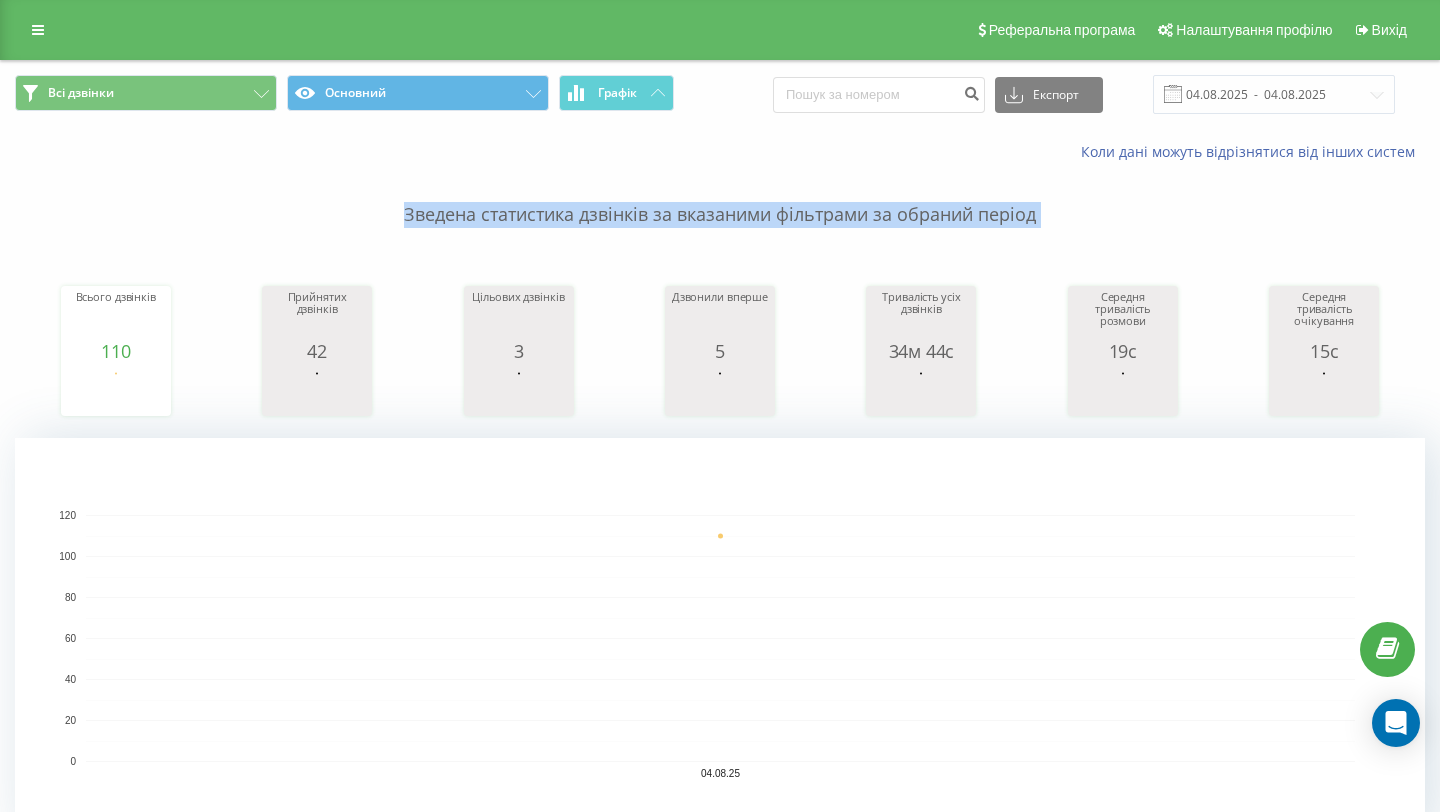 click on "Зведена статистика дзвінків за вказаними фільтрами за обраний період" at bounding box center (720, 195) 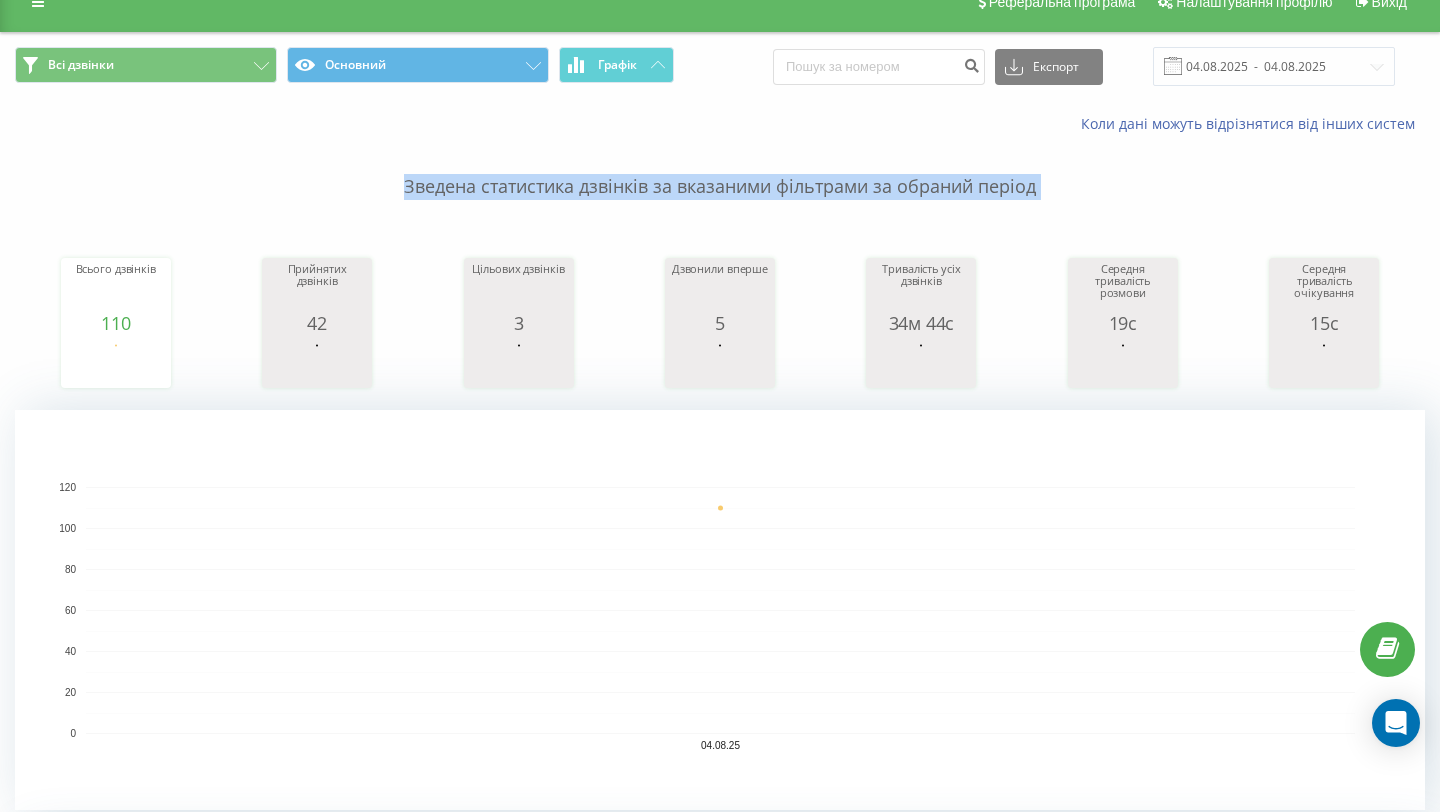 scroll, scrollTop: 31, scrollLeft: 0, axis: vertical 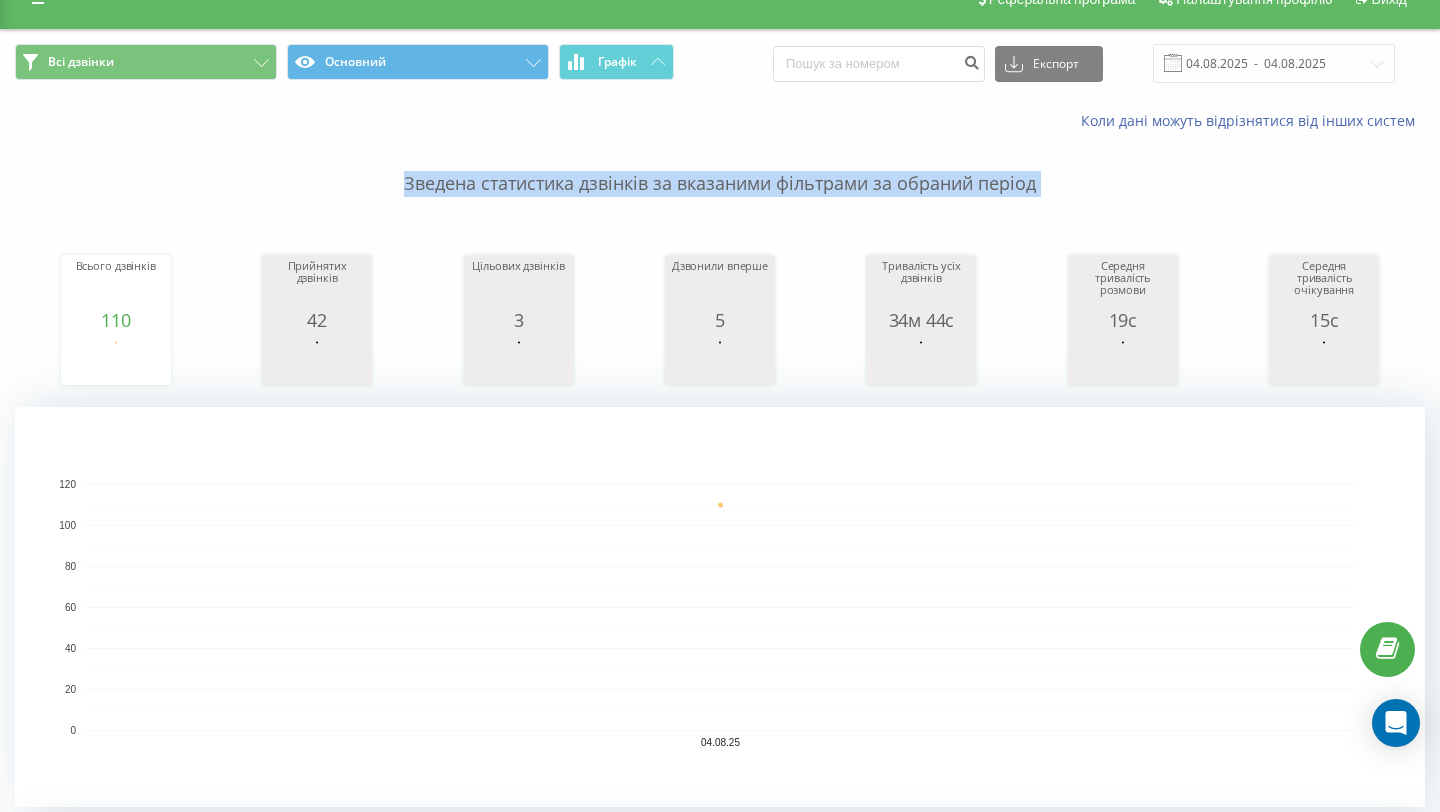 click on "Зведена статистика дзвінків за вказаними фільтрами за обраний період" at bounding box center [720, 164] 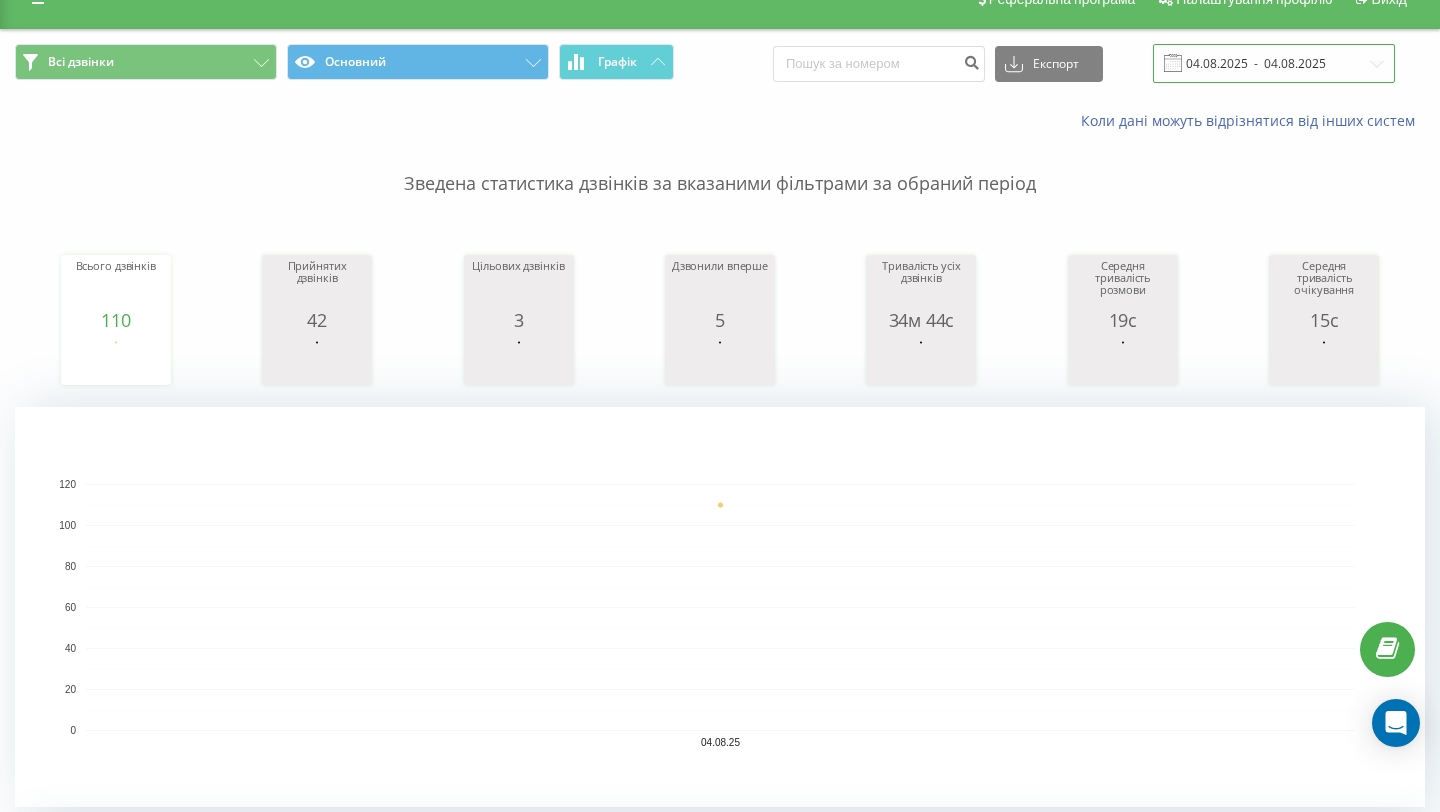 click on "04.08.2025  -  04.08.2025" at bounding box center [1274, 63] 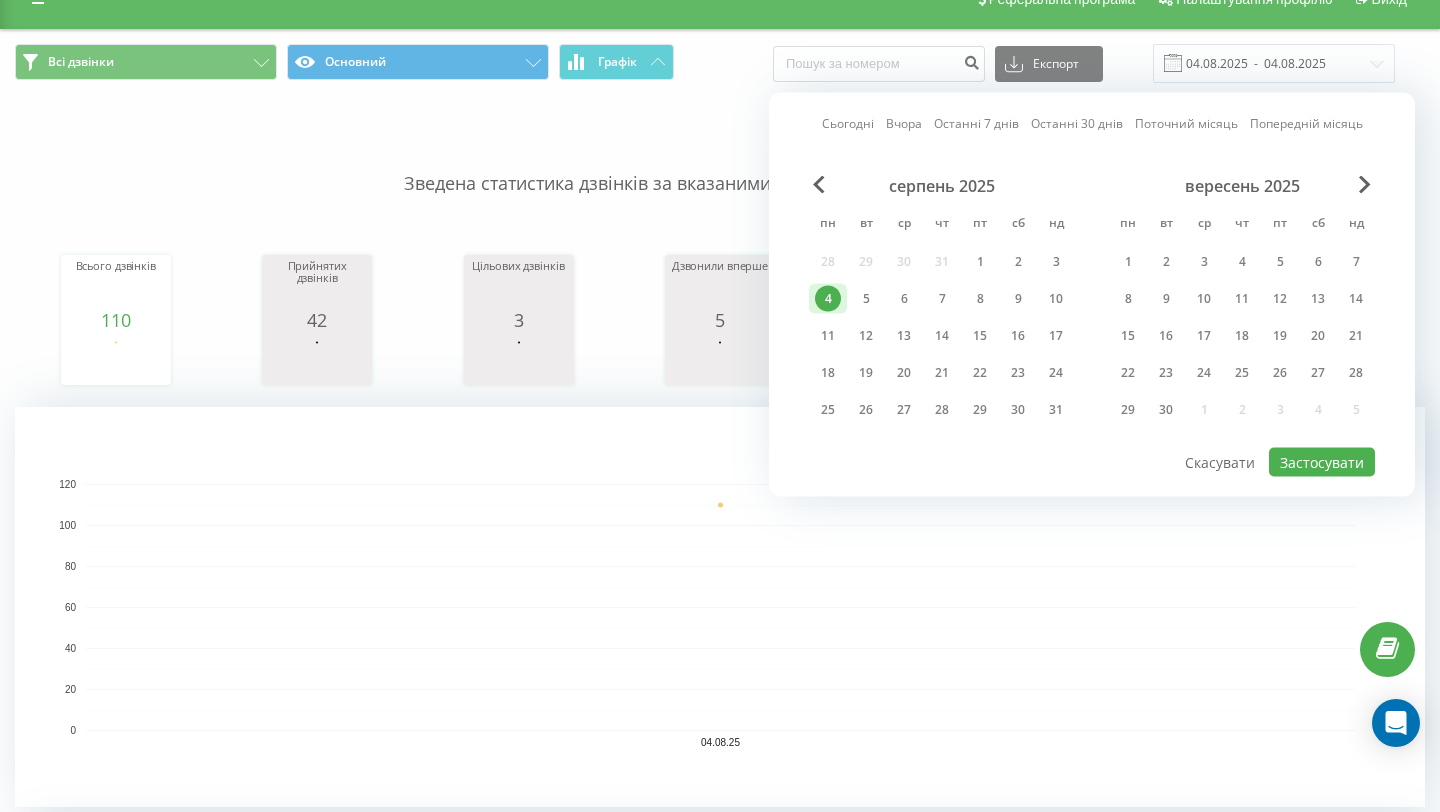 click on "4" at bounding box center [828, 299] 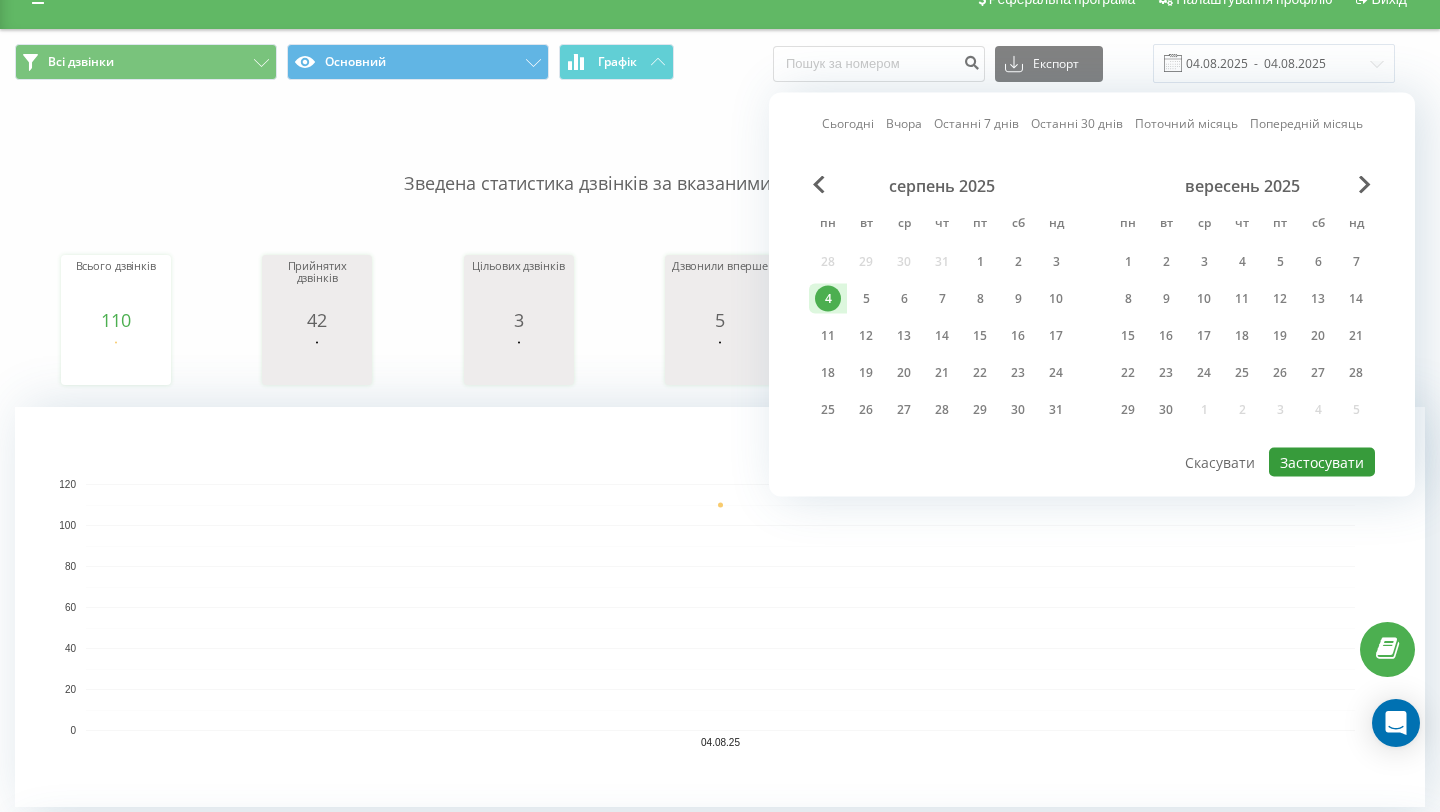 click on "Застосувати" at bounding box center (1322, 462) 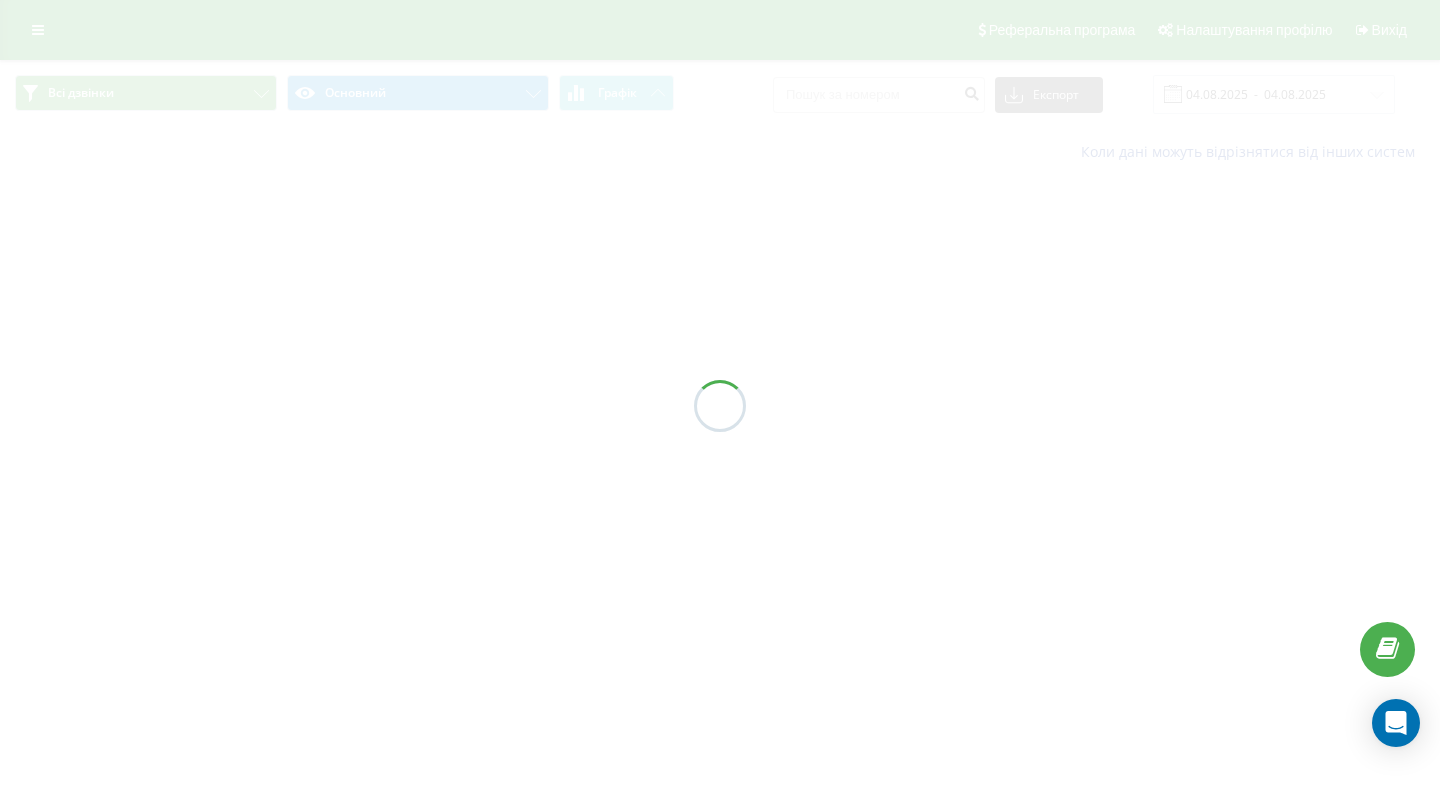 scroll, scrollTop: 0, scrollLeft: 0, axis: both 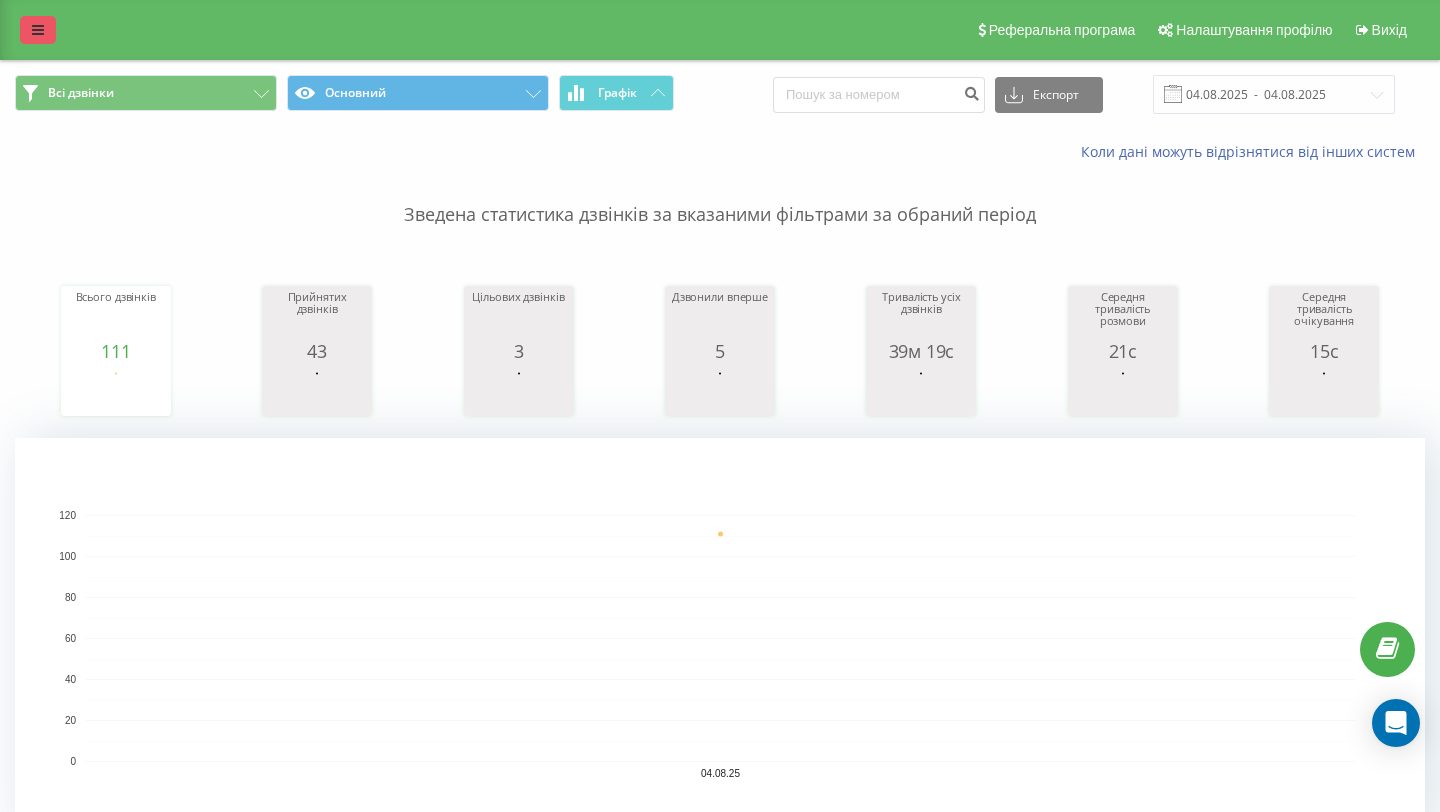 click at bounding box center [38, 30] 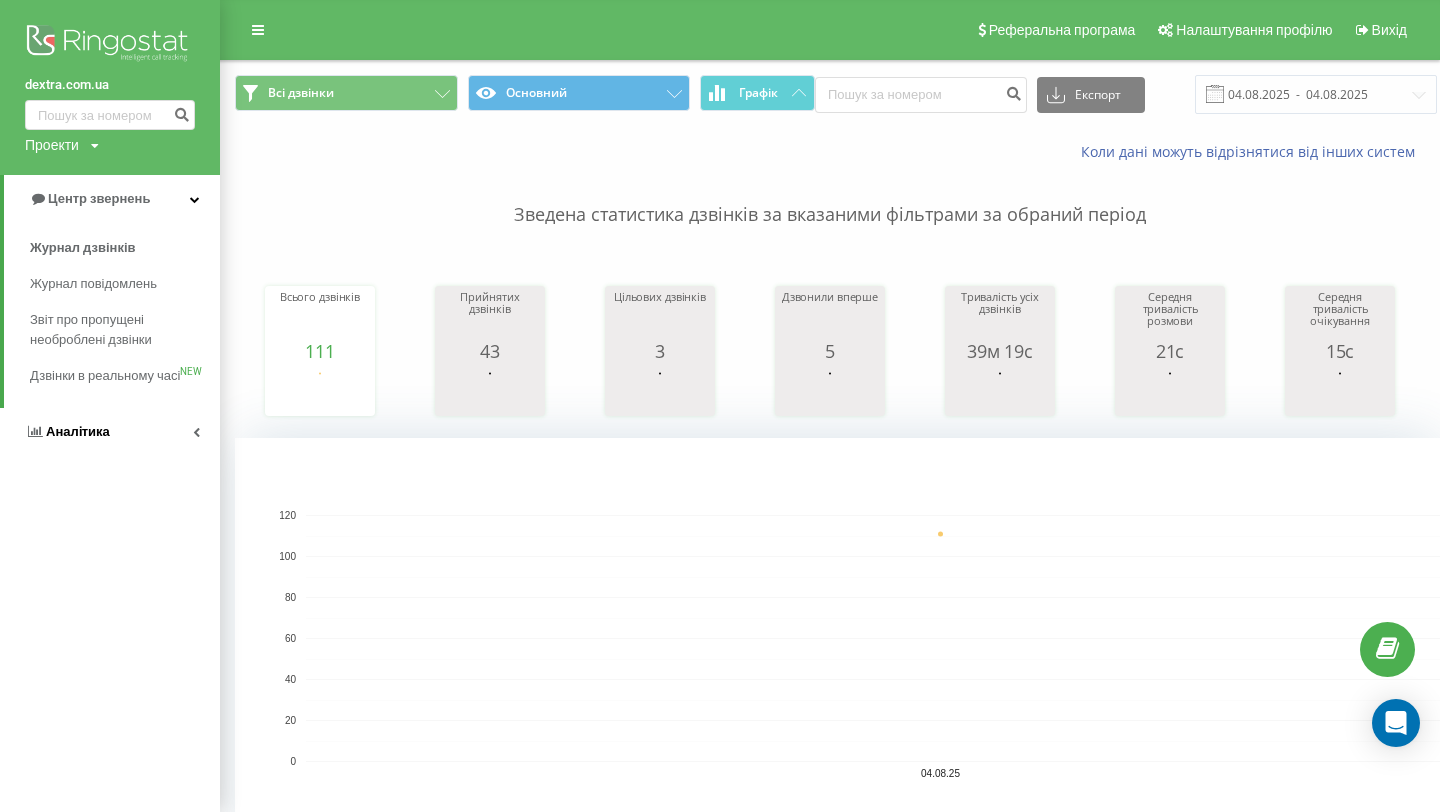 click on "Аналiтика" at bounding box center (78, 431) 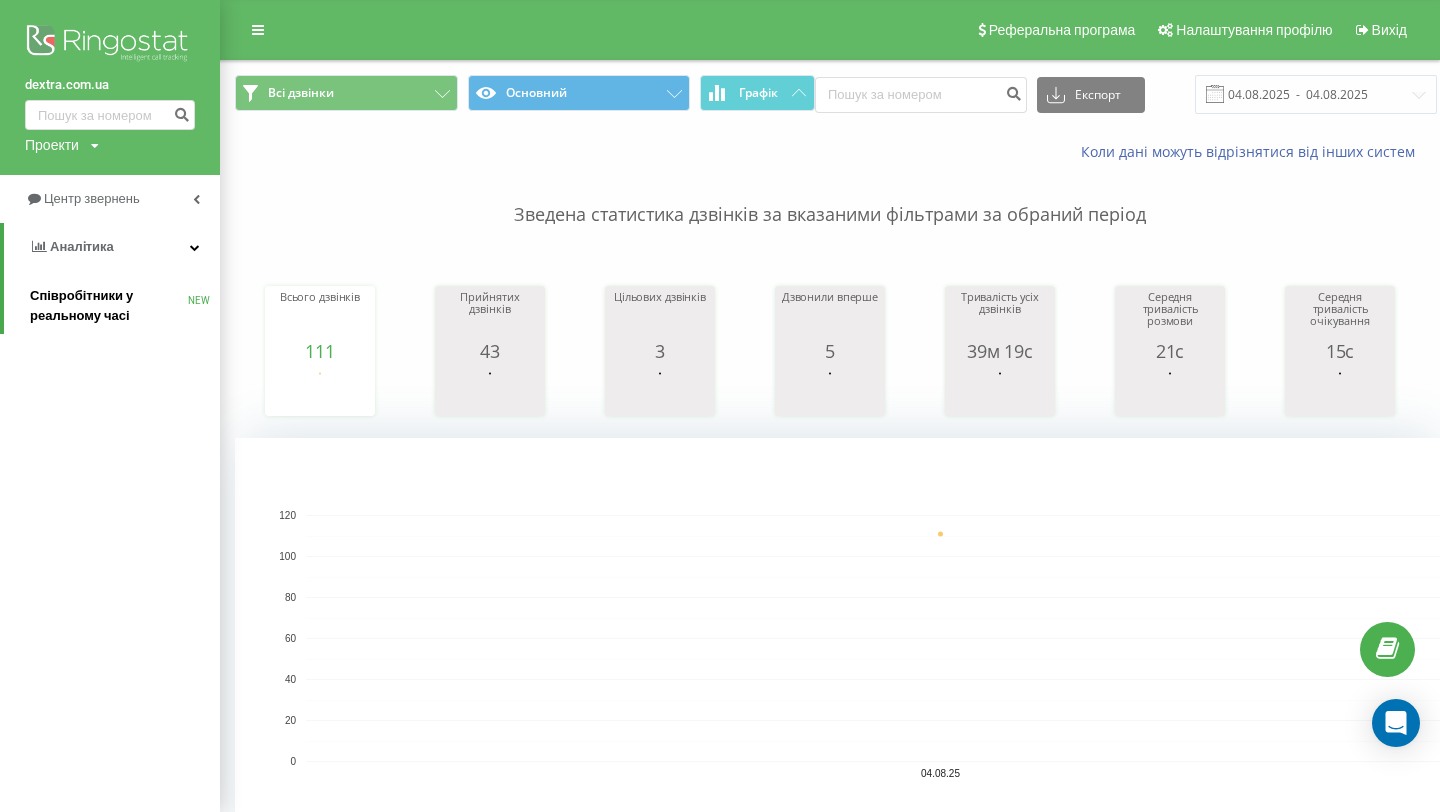 click on "Співробітники у реальному часі" at bounding box center (109, 306) 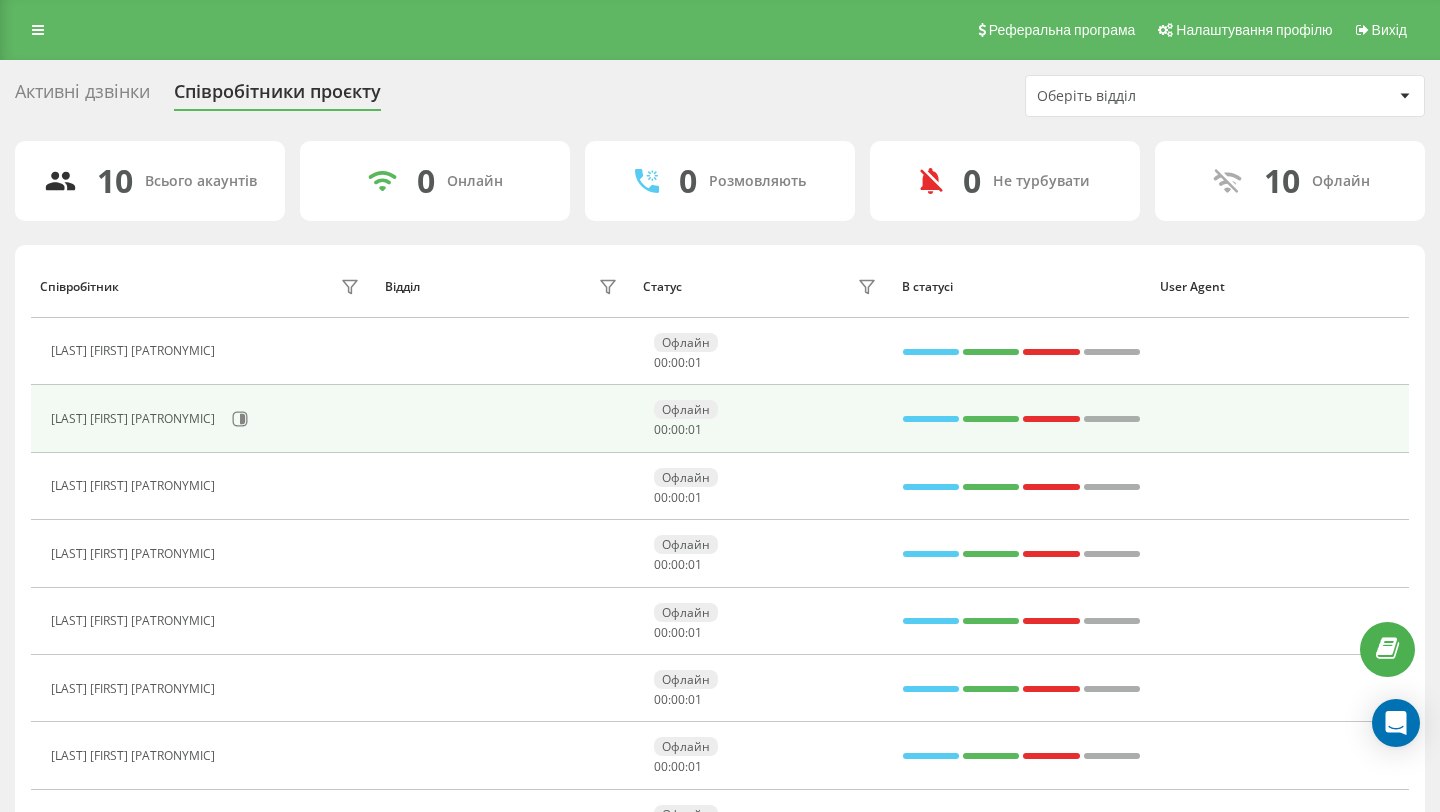 scroll, scrollTop: 0, scrollLeft: 0, axis: both 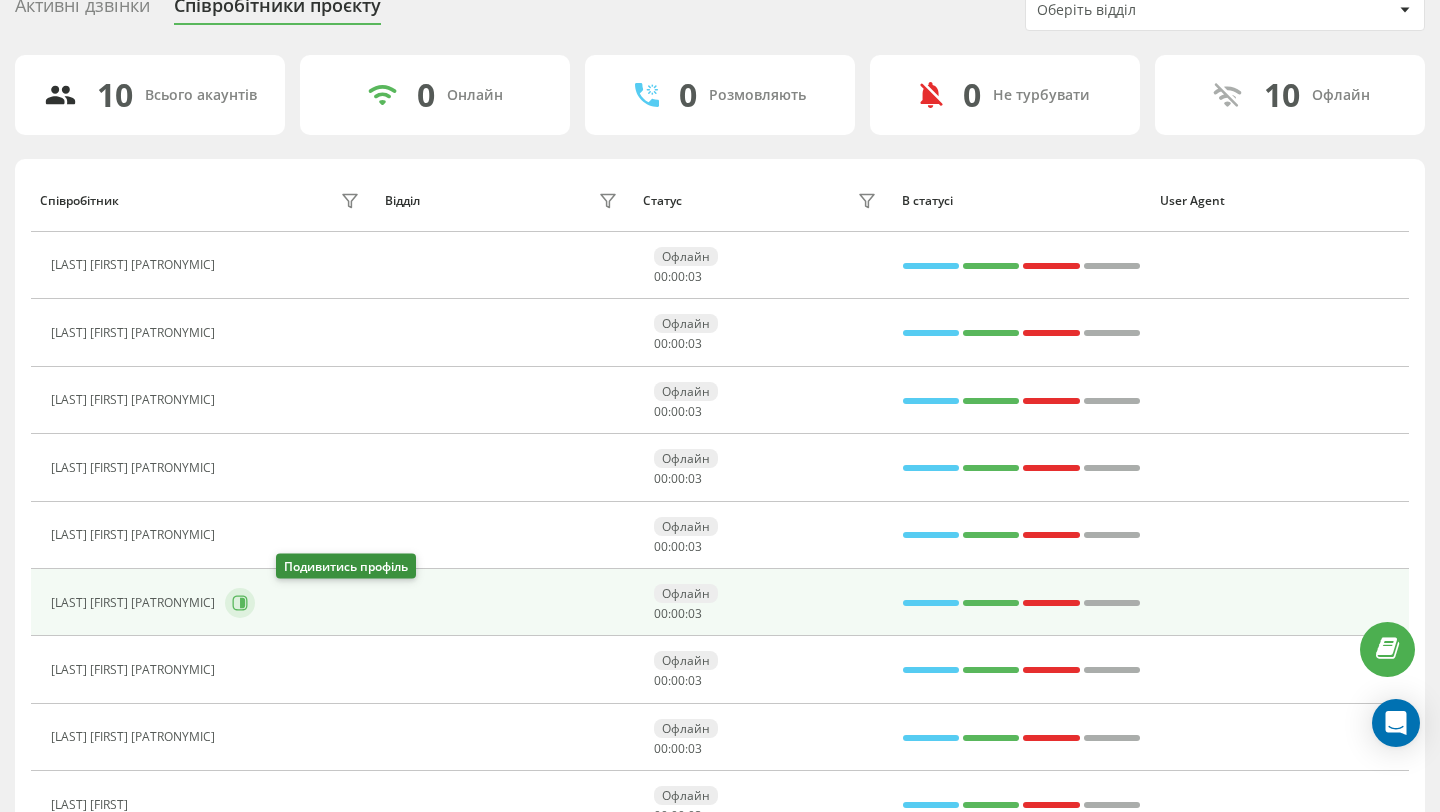 click at bounding box center [240, 603] 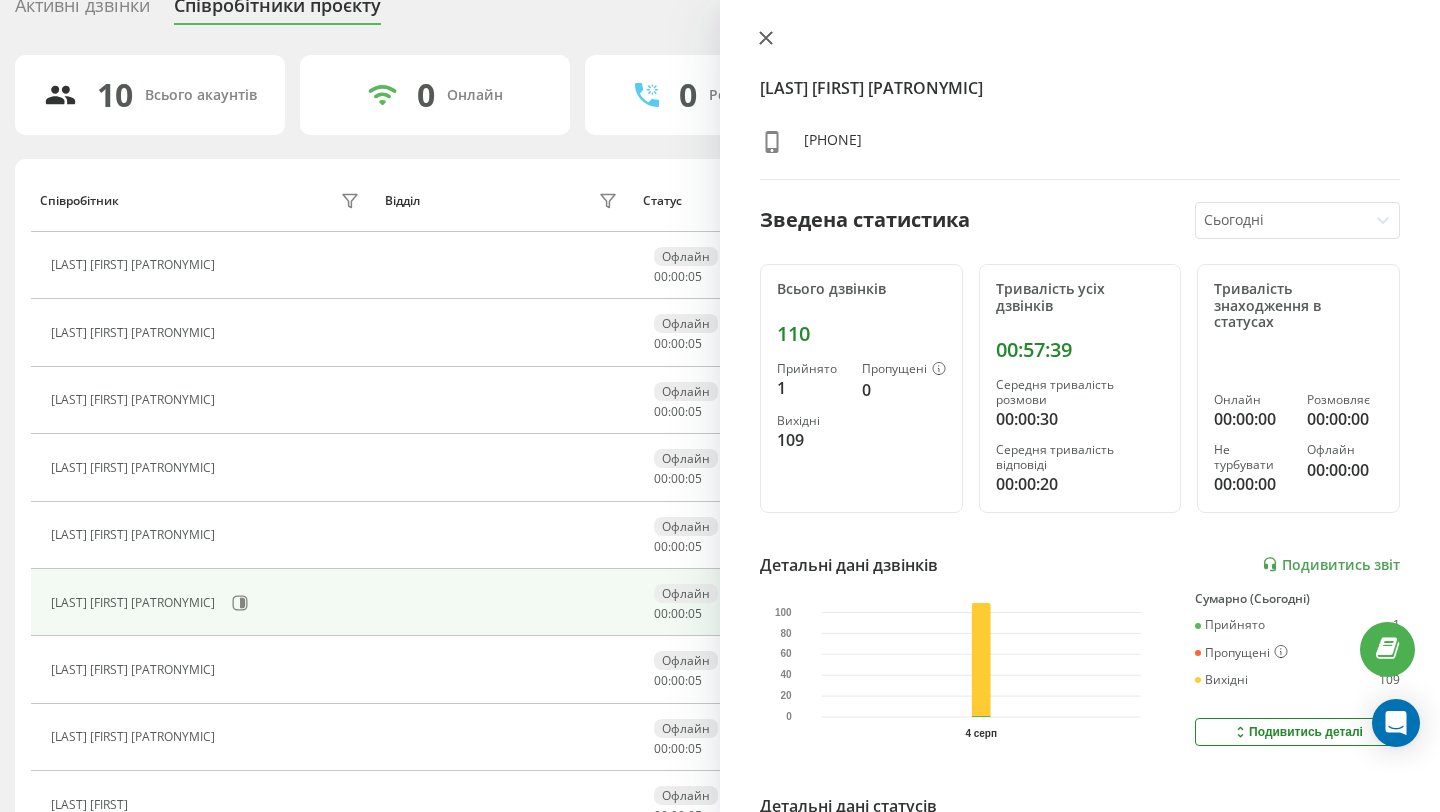 click 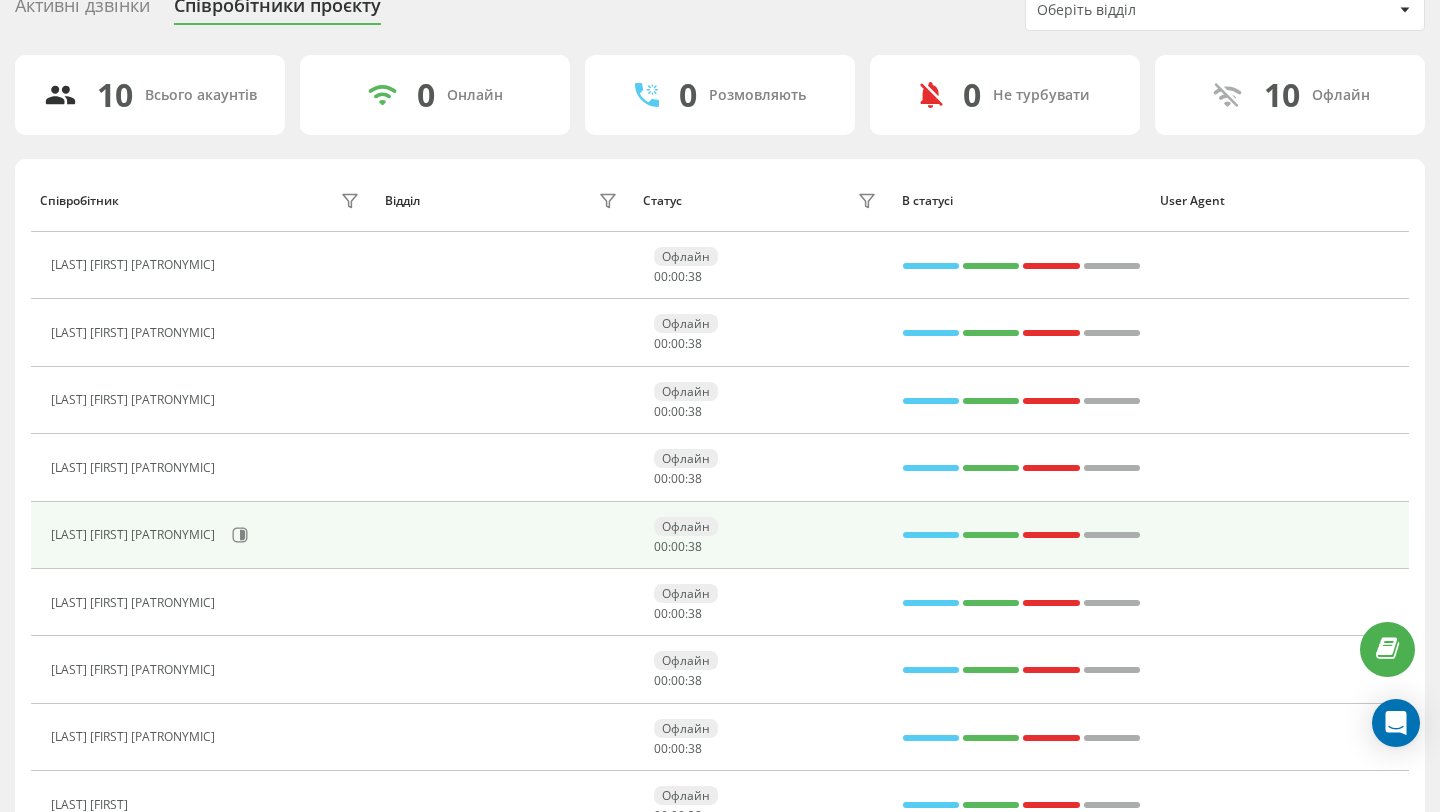 scroll, scrollTop: 255, scrollLeft: 0, axis: vertical 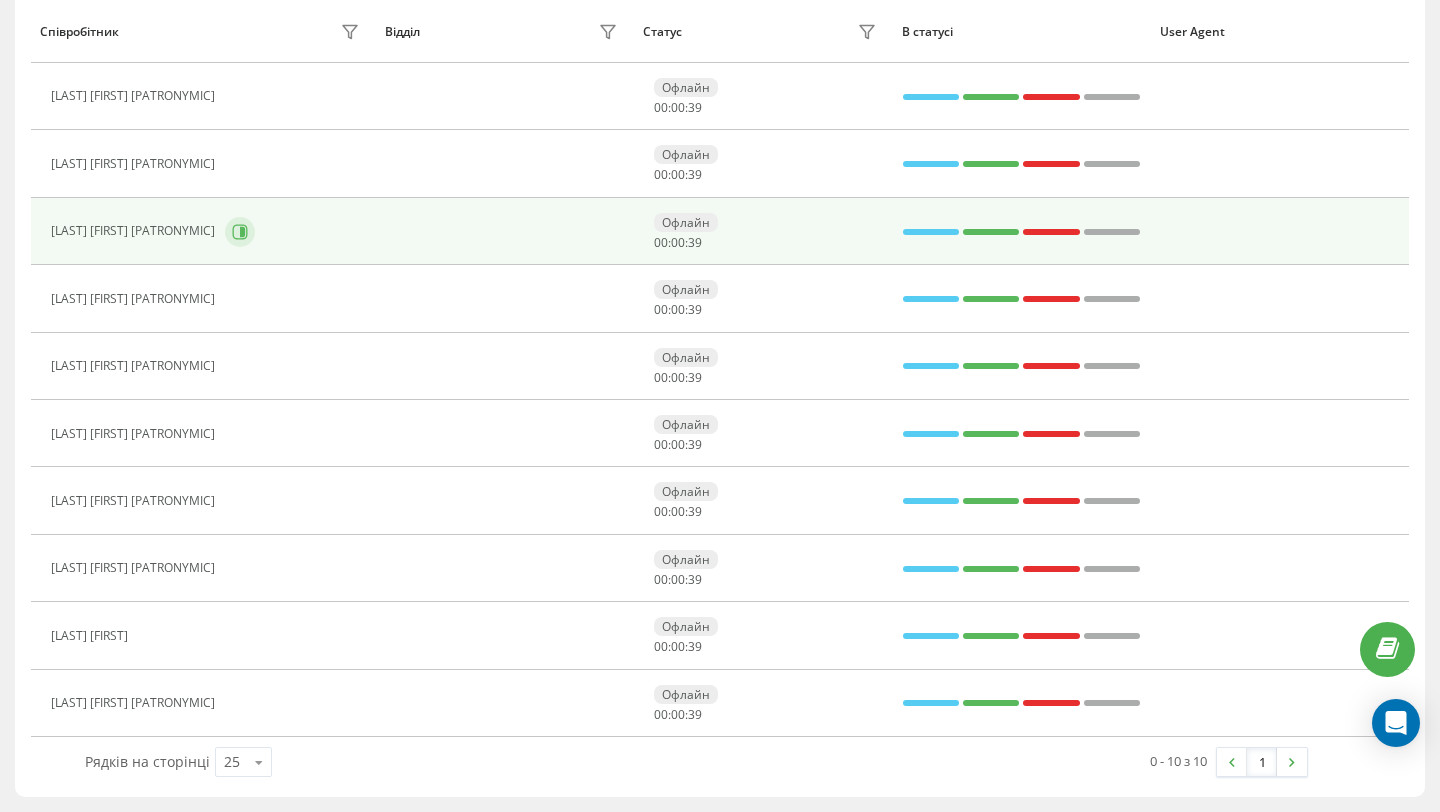 click at bounding box center [240, 232] 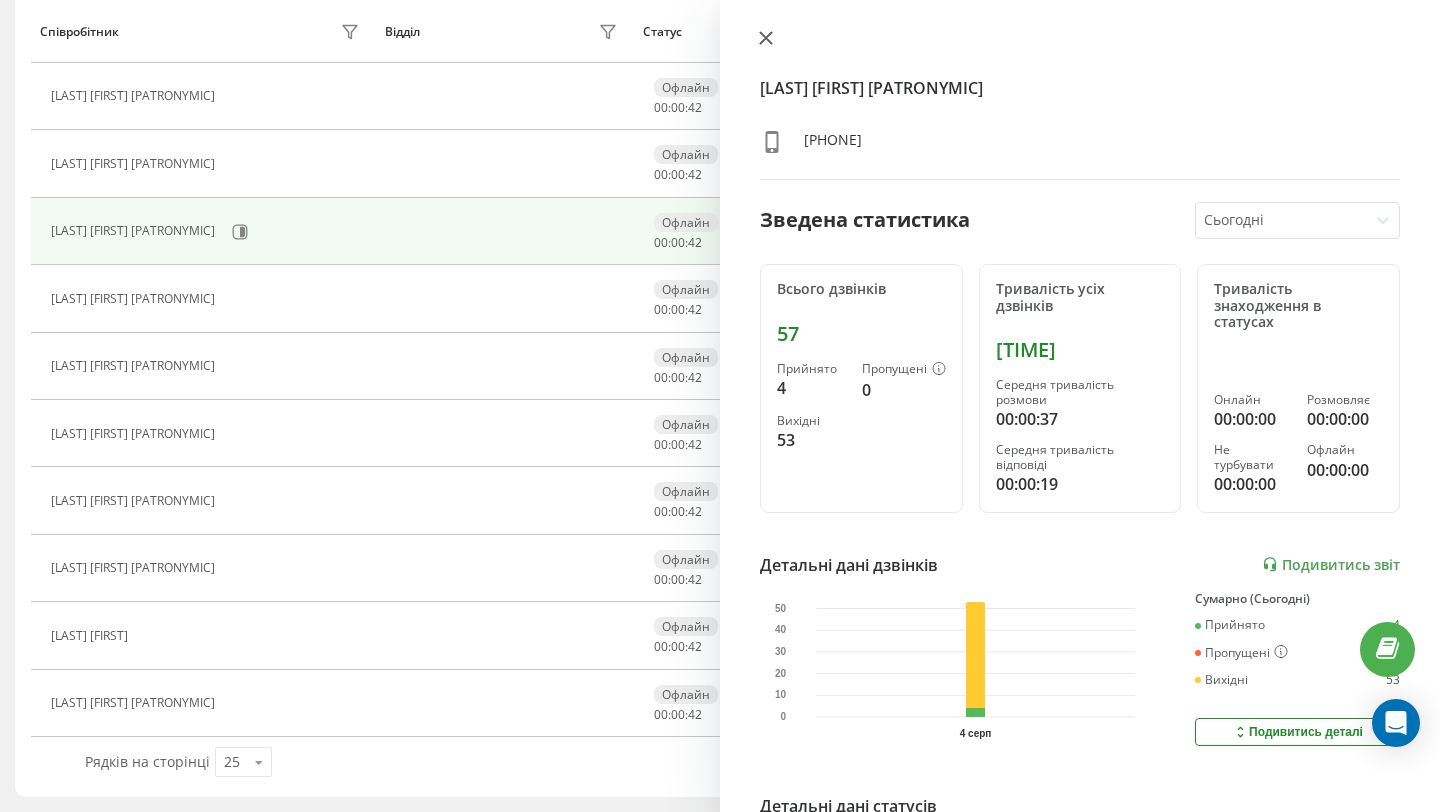 click 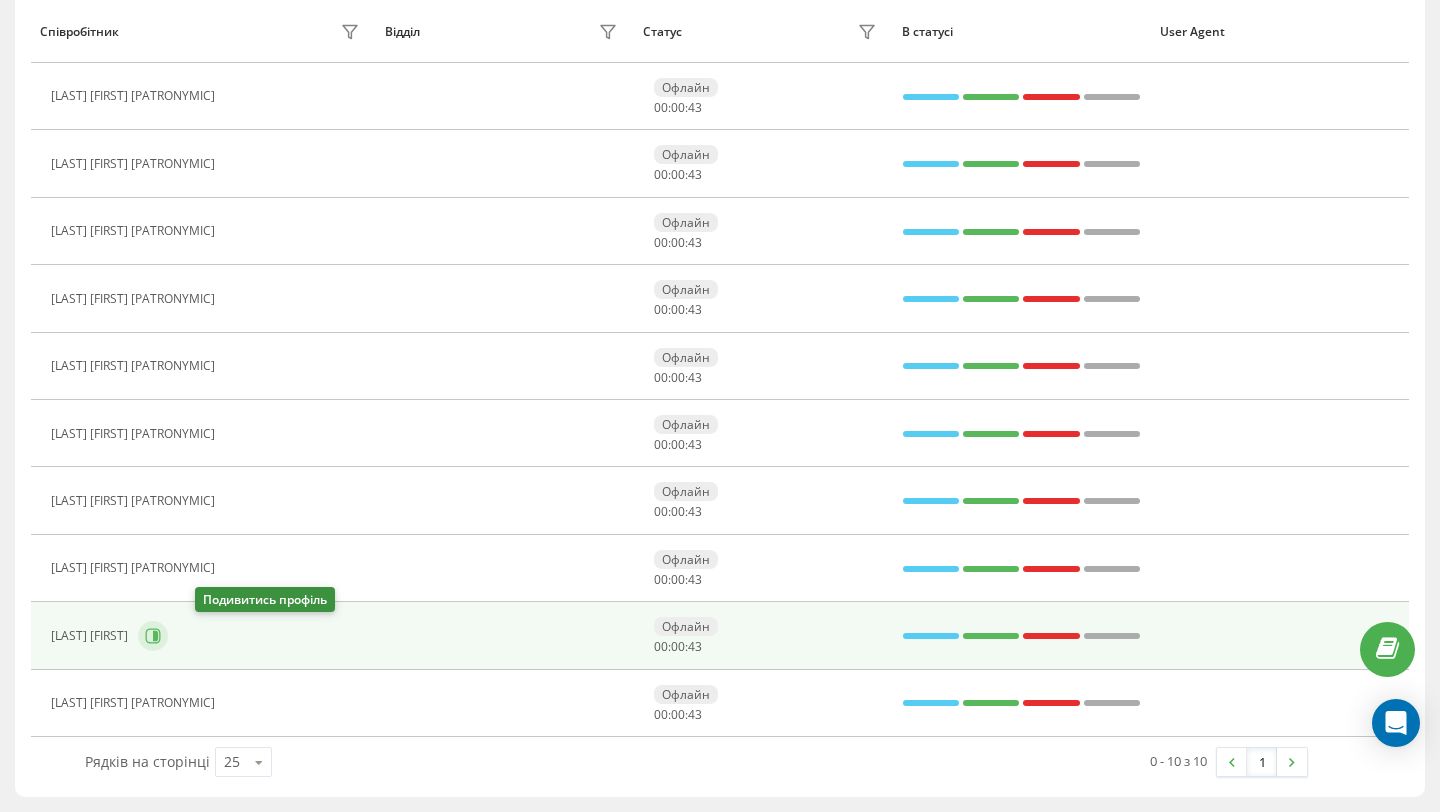 click 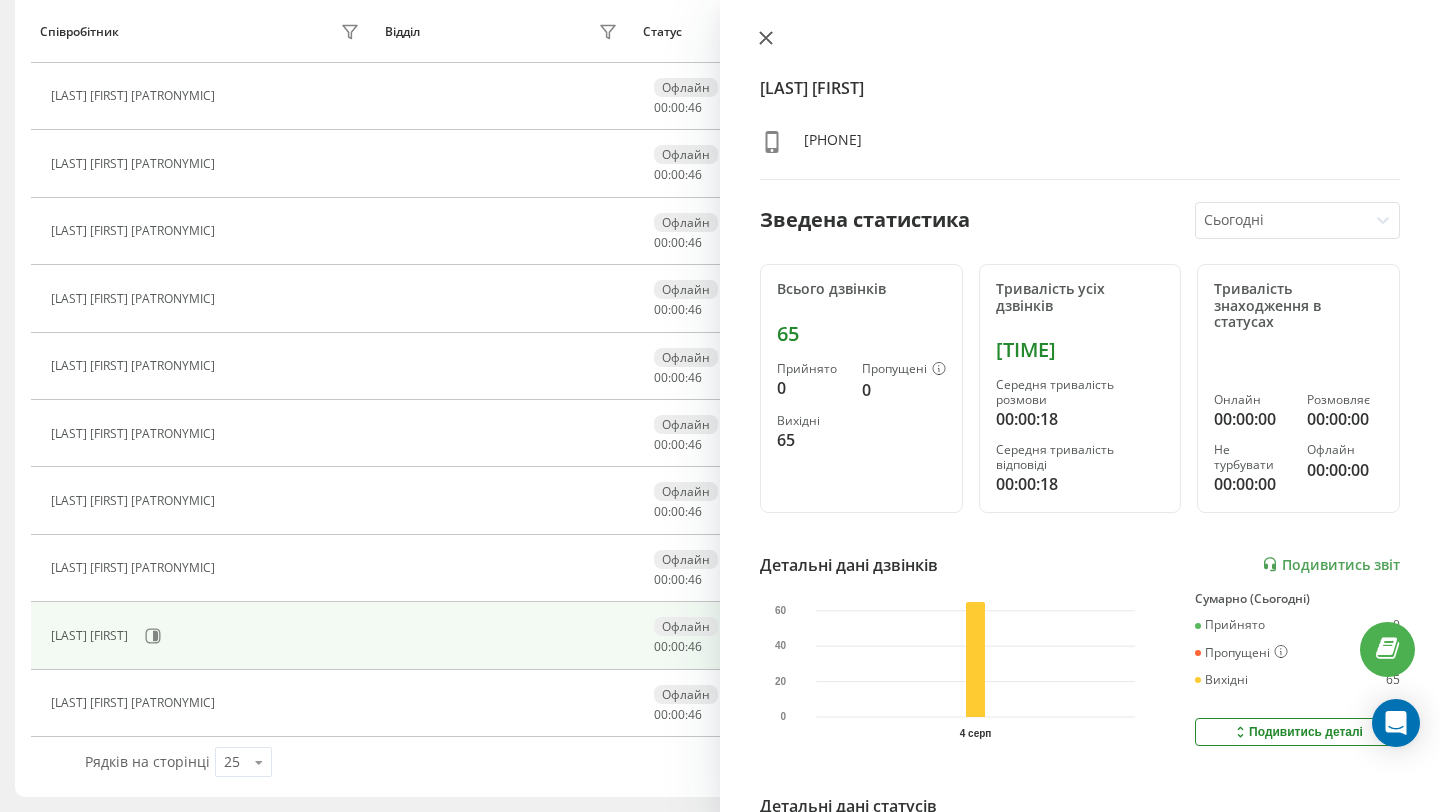 click at bounding box center (766, 39) 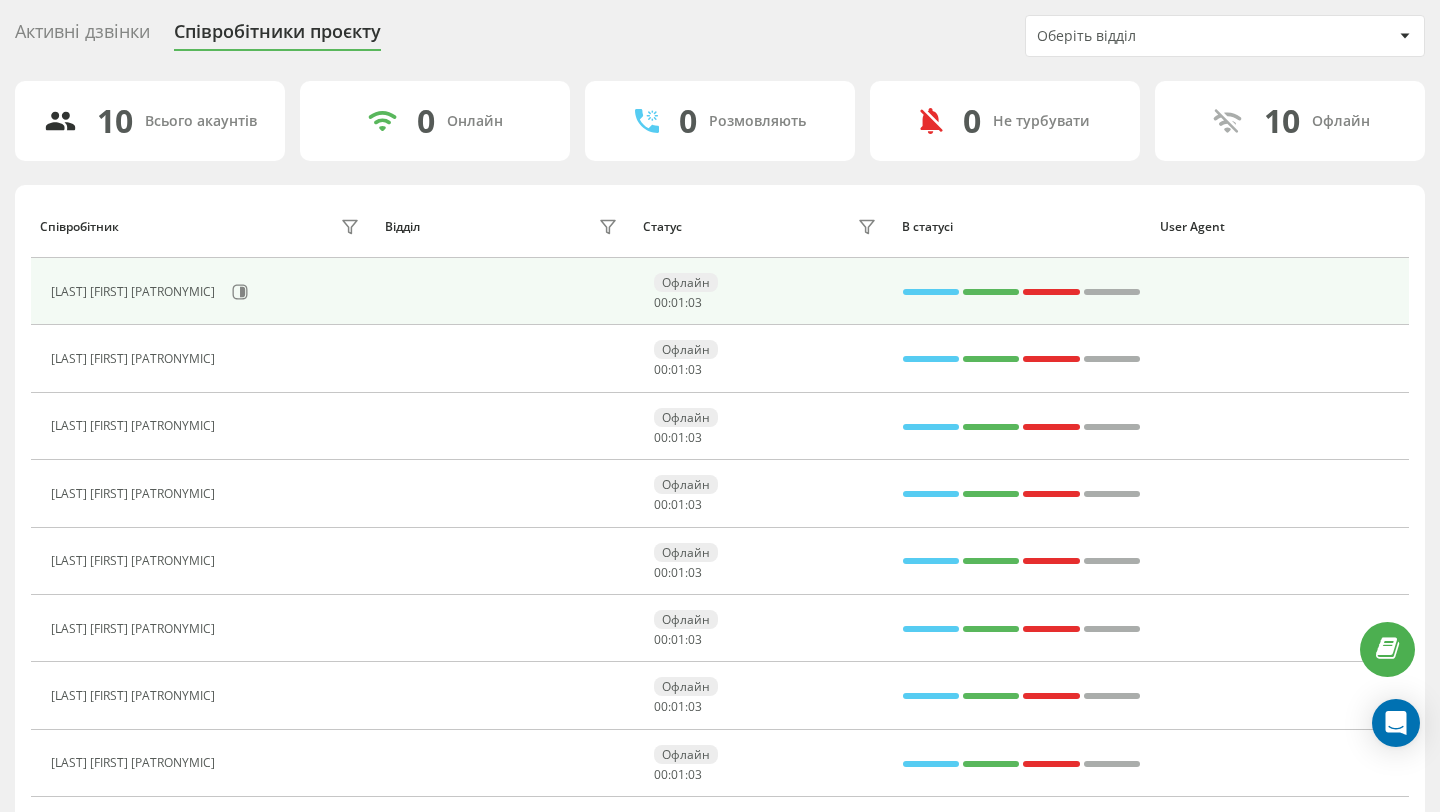 scroll, scrollTop: 0, scrollLeft: 0, axis: both 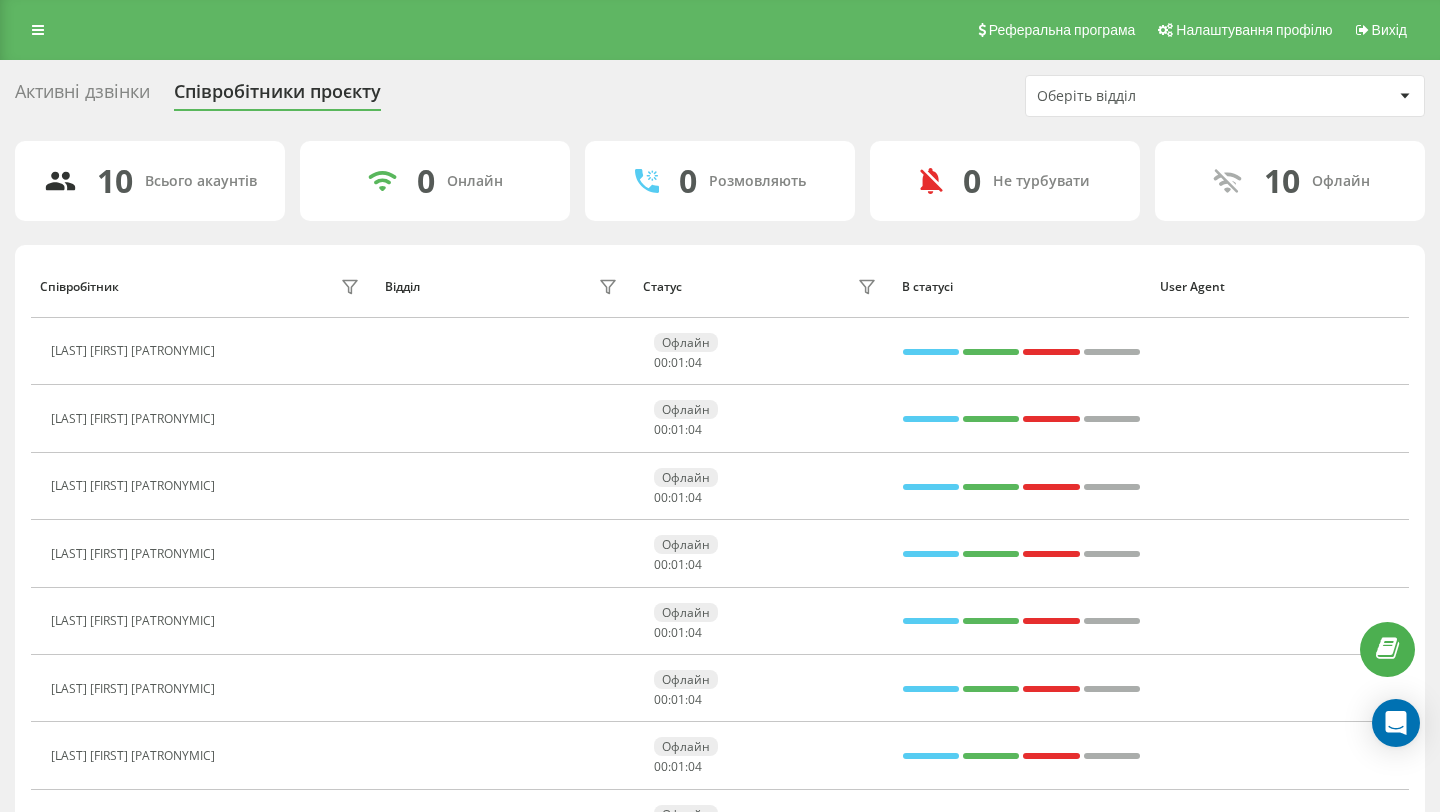 click on "Реферальна програма Налаштування профілю Вихід" at bounding box center [720, 30] 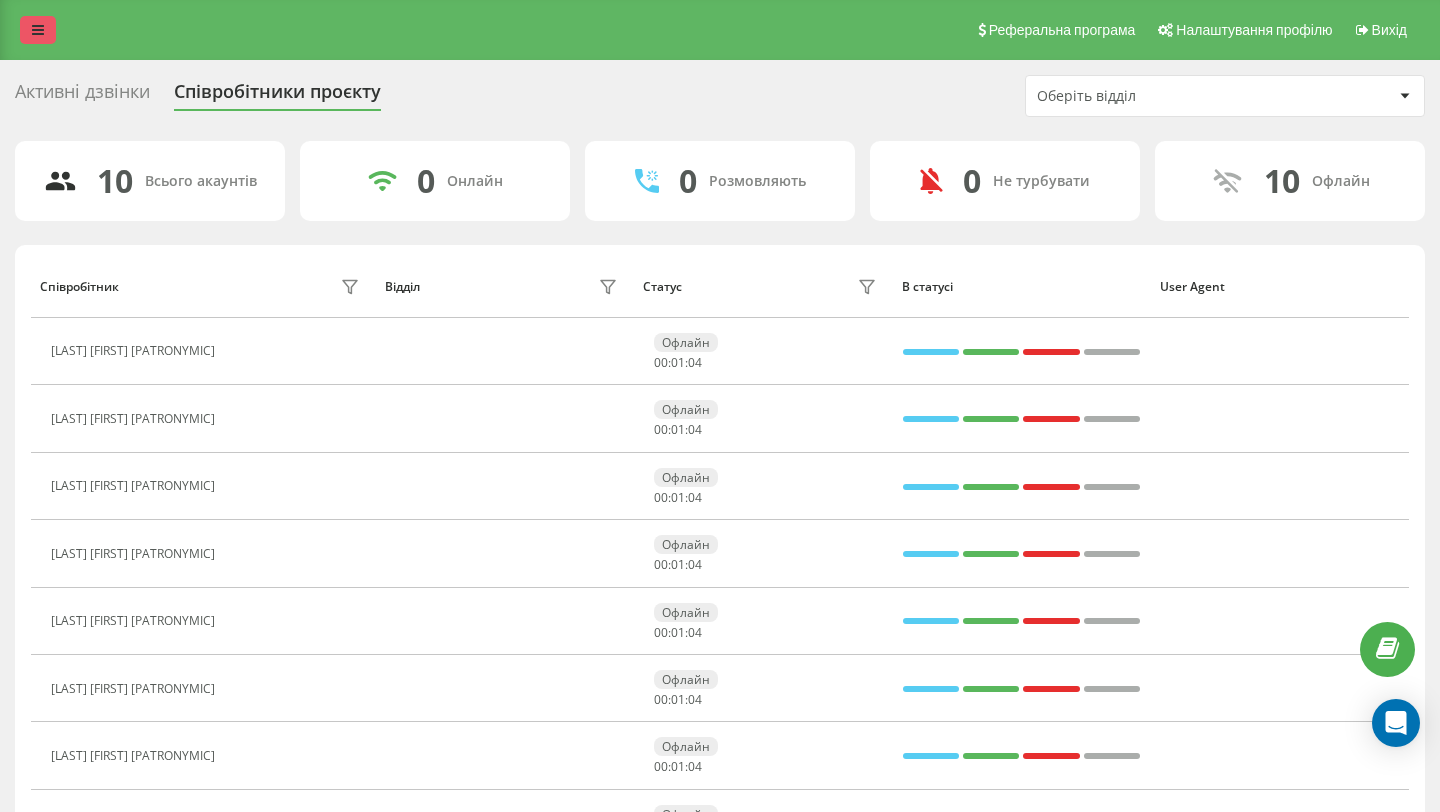 click at bounding box center (38, 30) 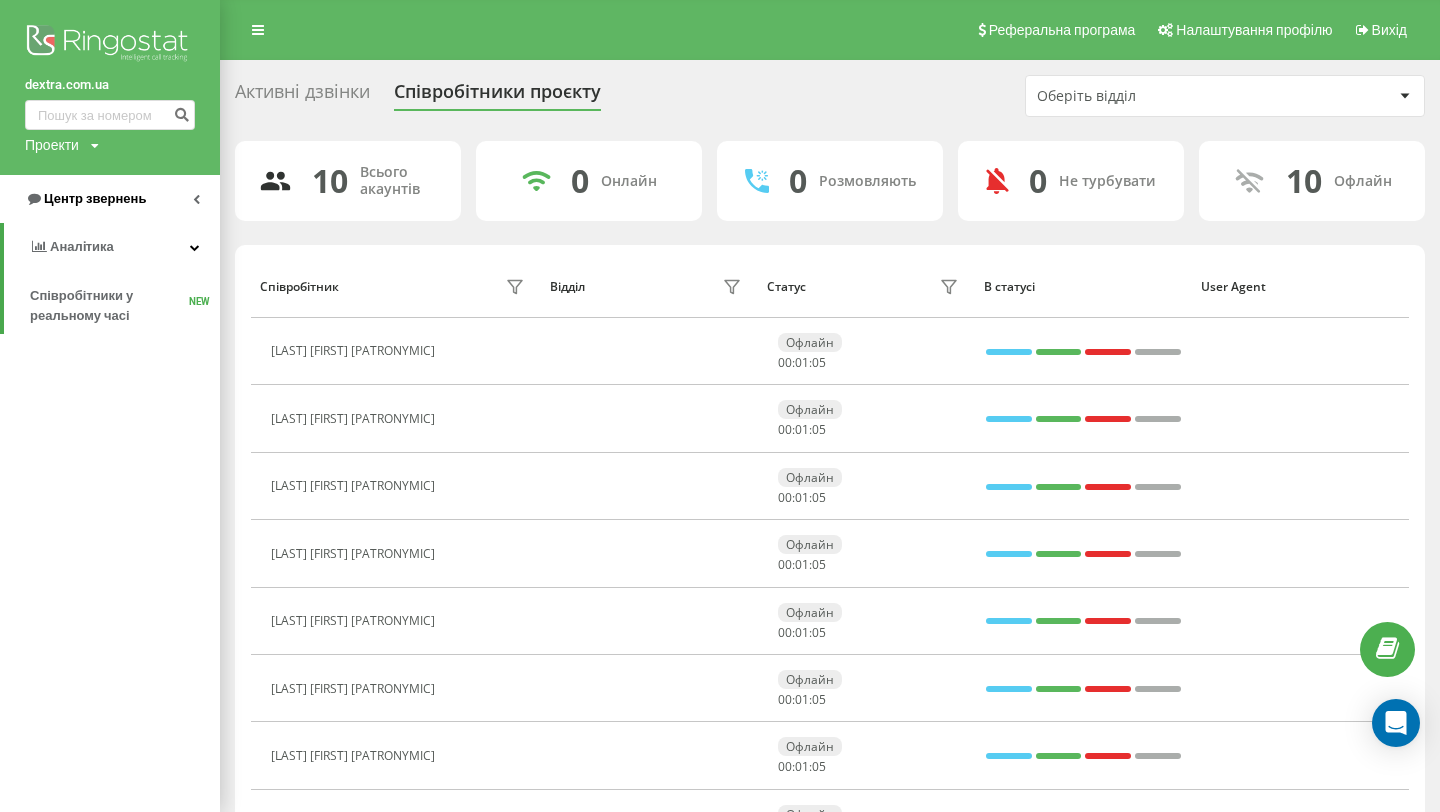 click on "Центр звернень" at bounding box center [95, 198] 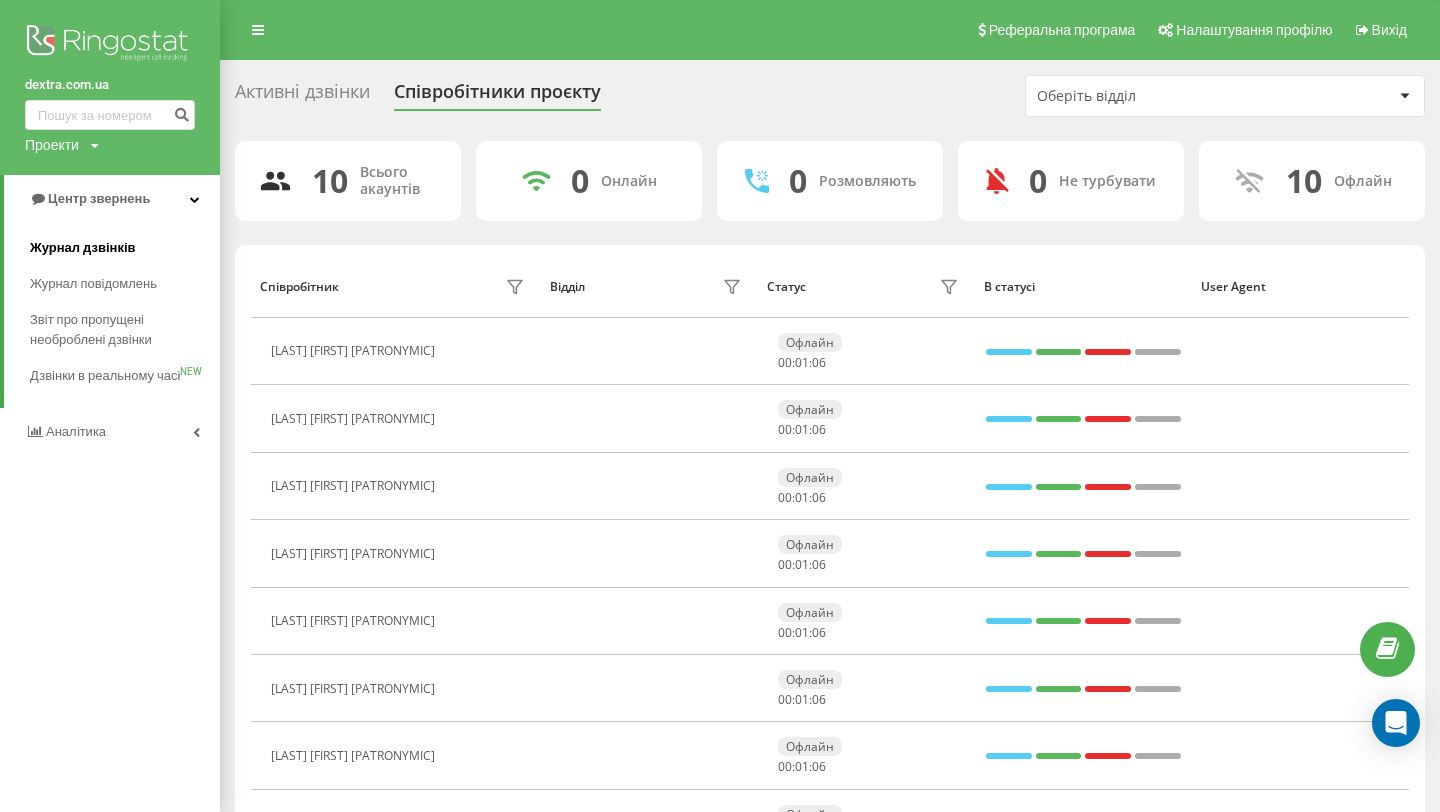 click on "Журнал дзвінків" at bounding box center (83, 248) 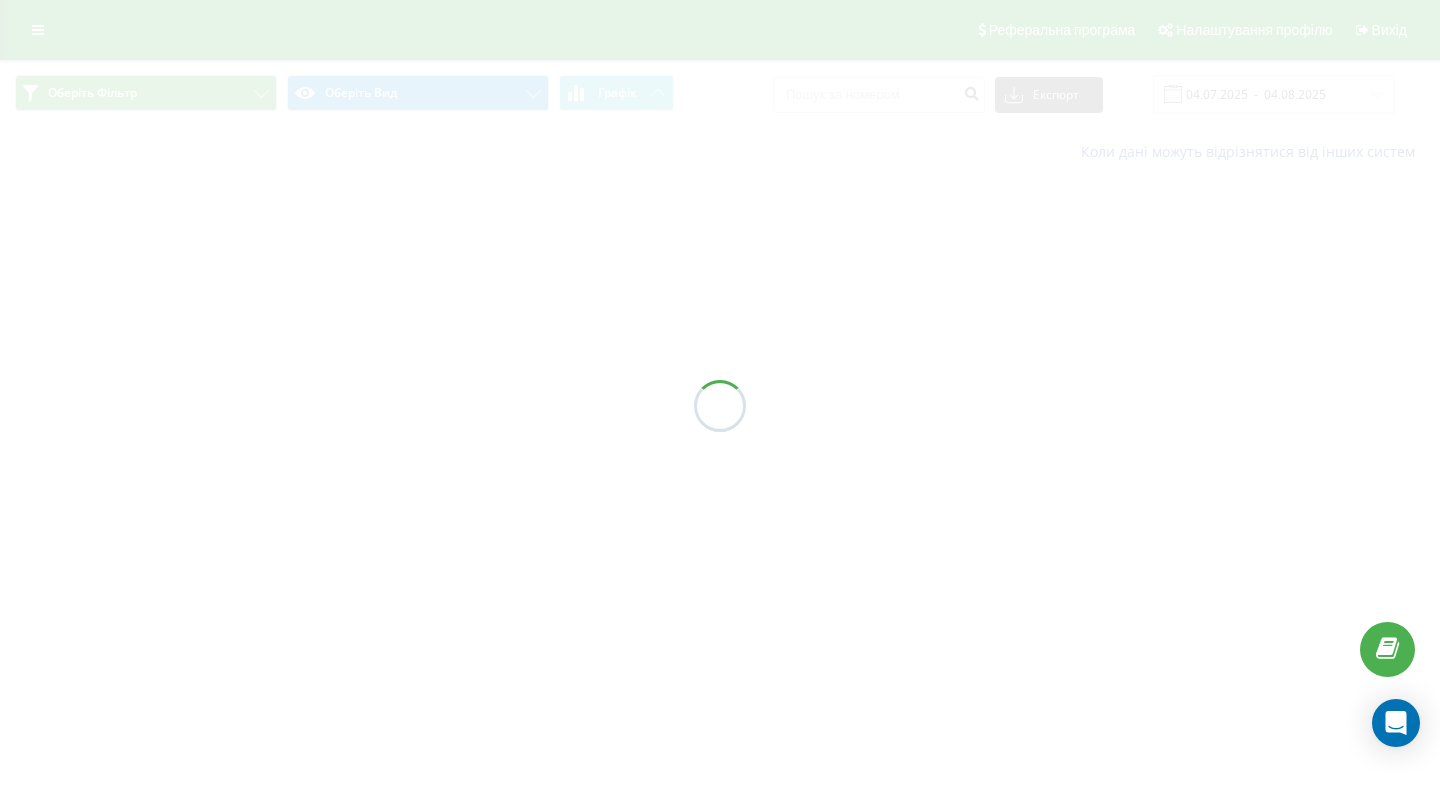 scroll, scrollTop: 0, scrollLeft: 0, axis: both 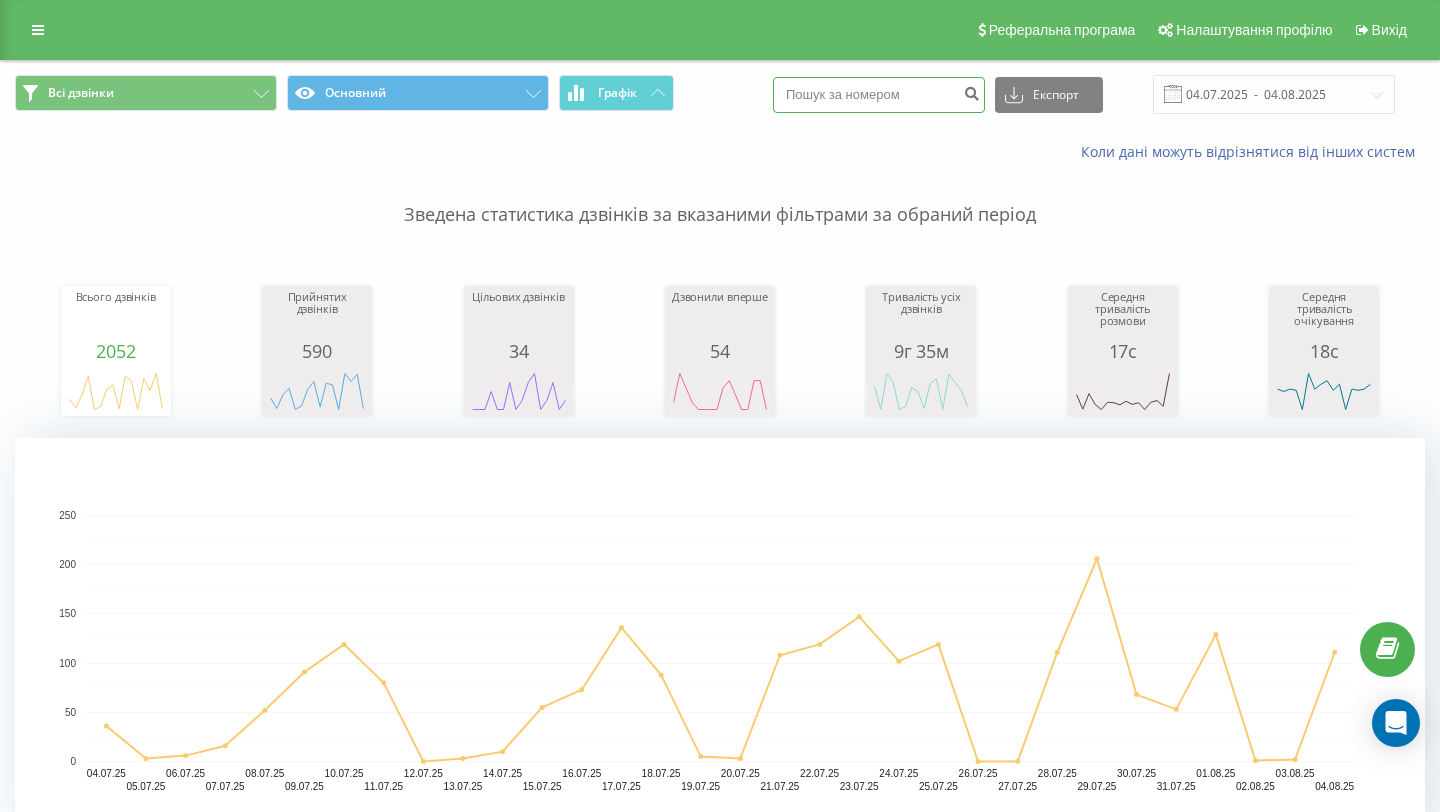 click at bounding box center [879, 95] 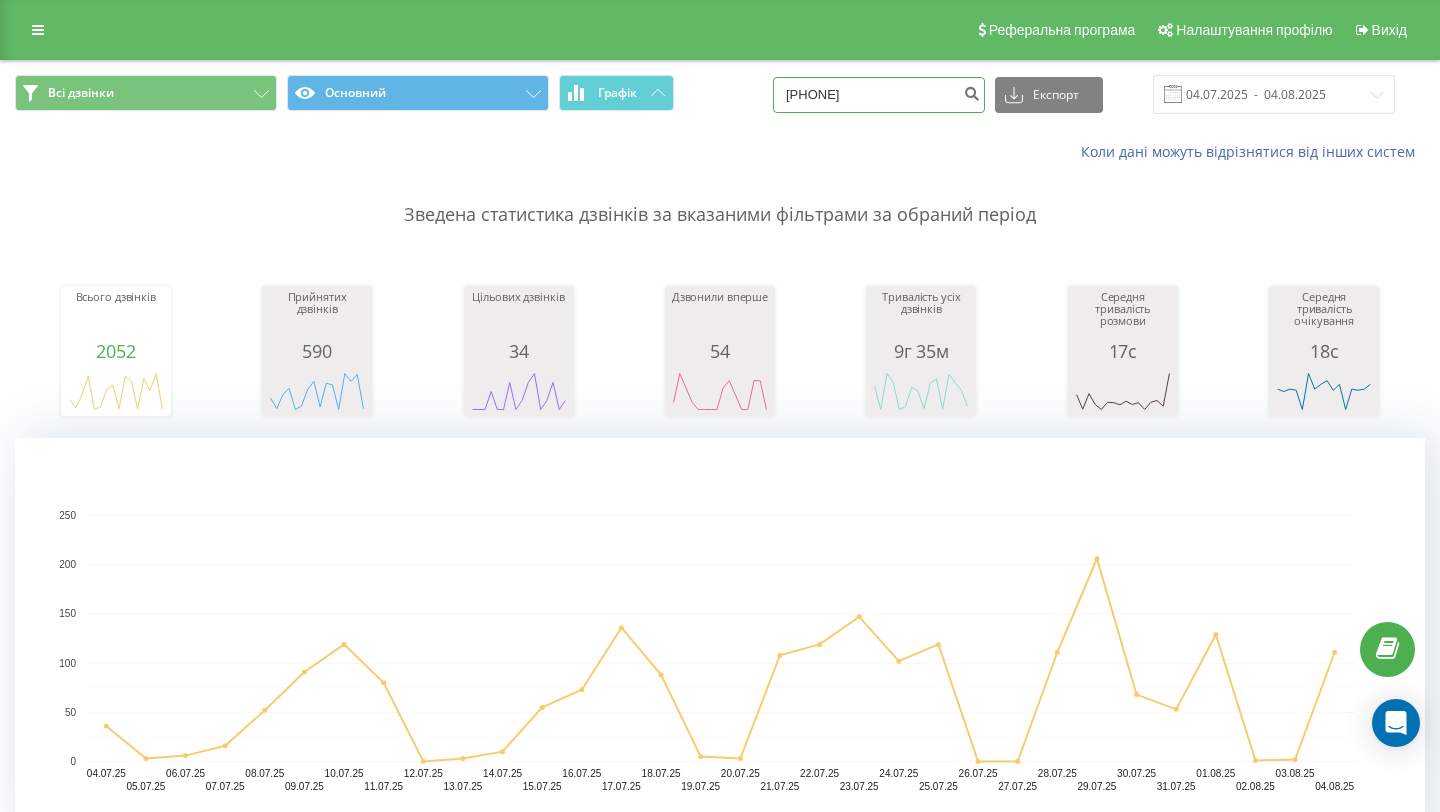 type on "[PHONE]" 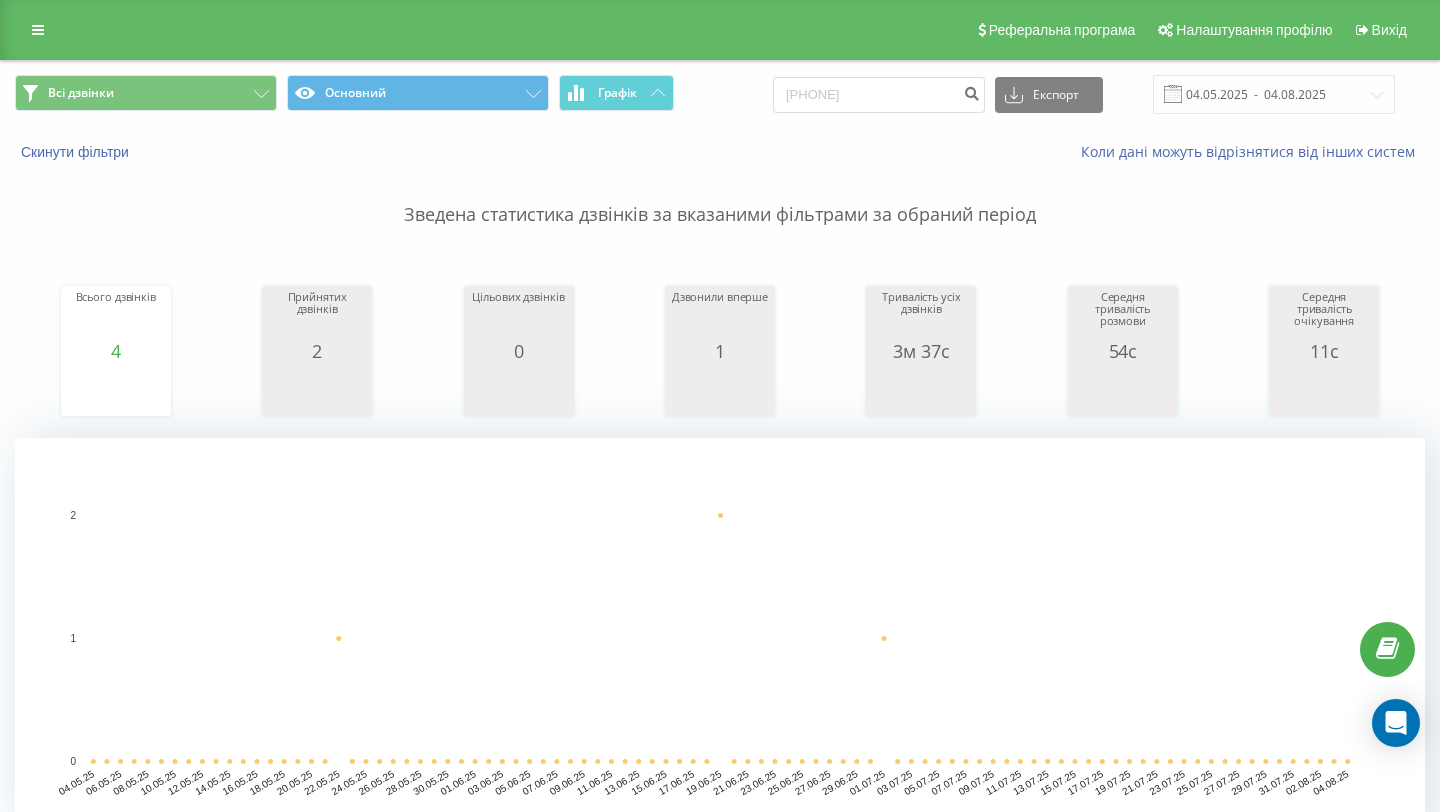 scroll, scrollTop: 0, scrollLeft: 0, axis: both 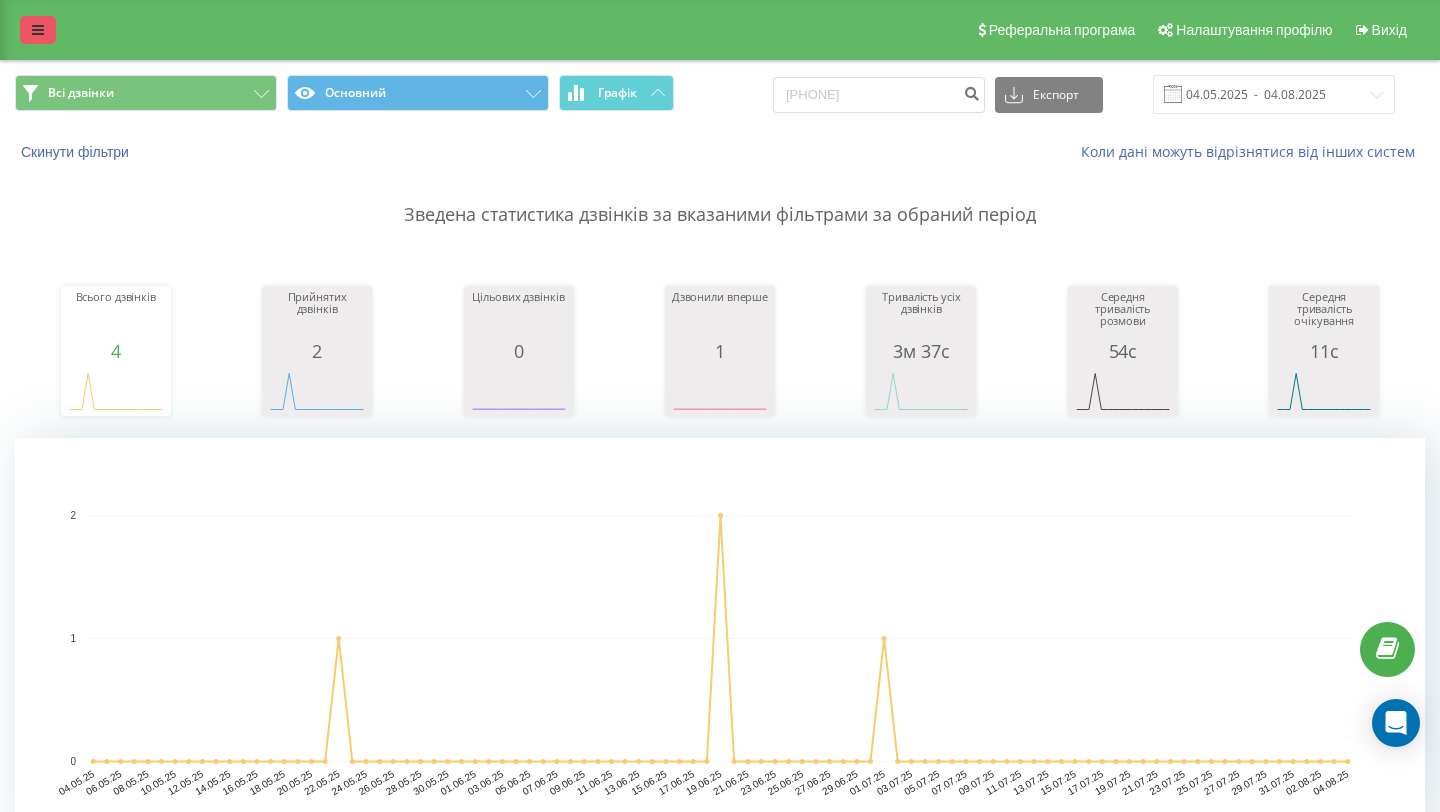 click at bounding box center (38, 30) 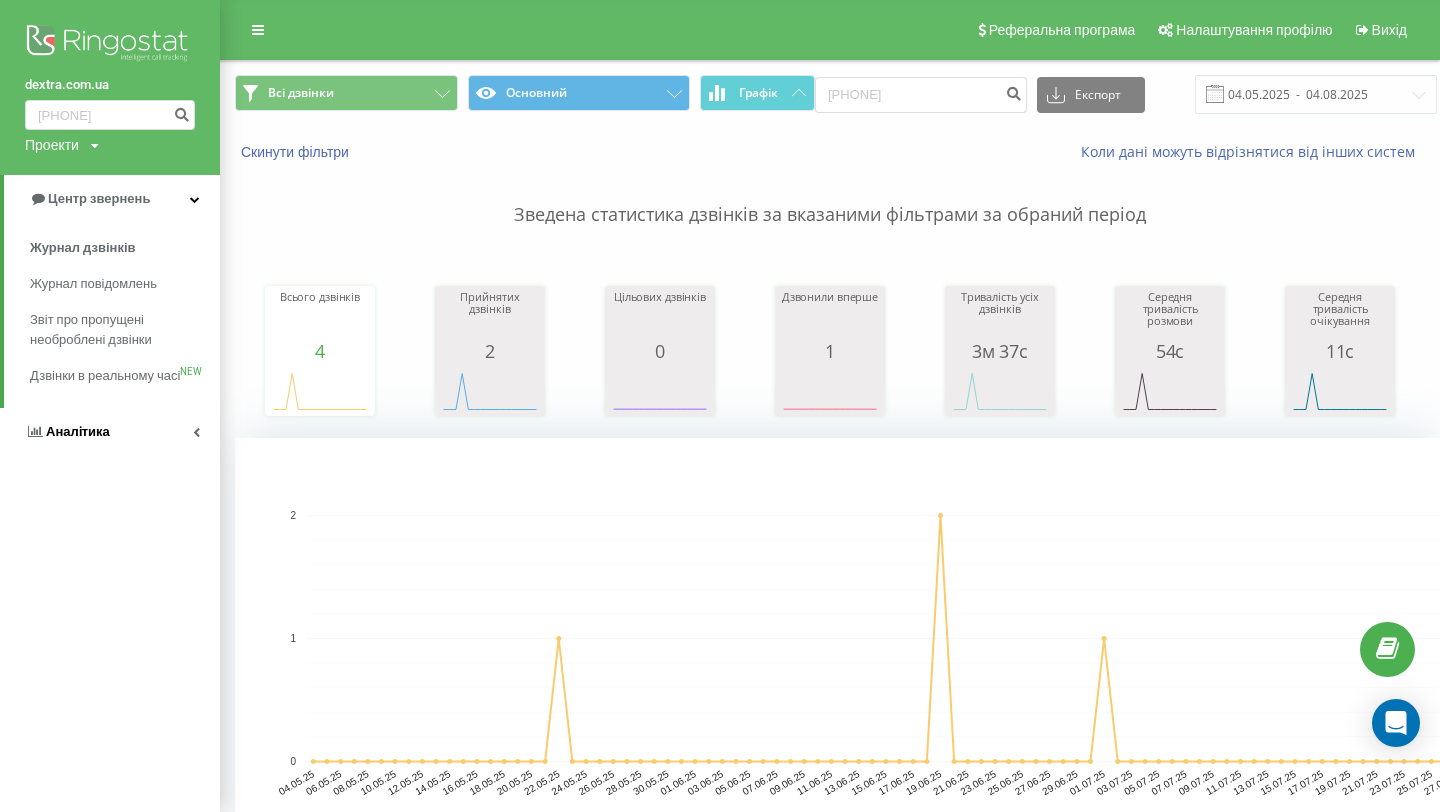click on "Аналiтика" at bounding box center (78, 431) 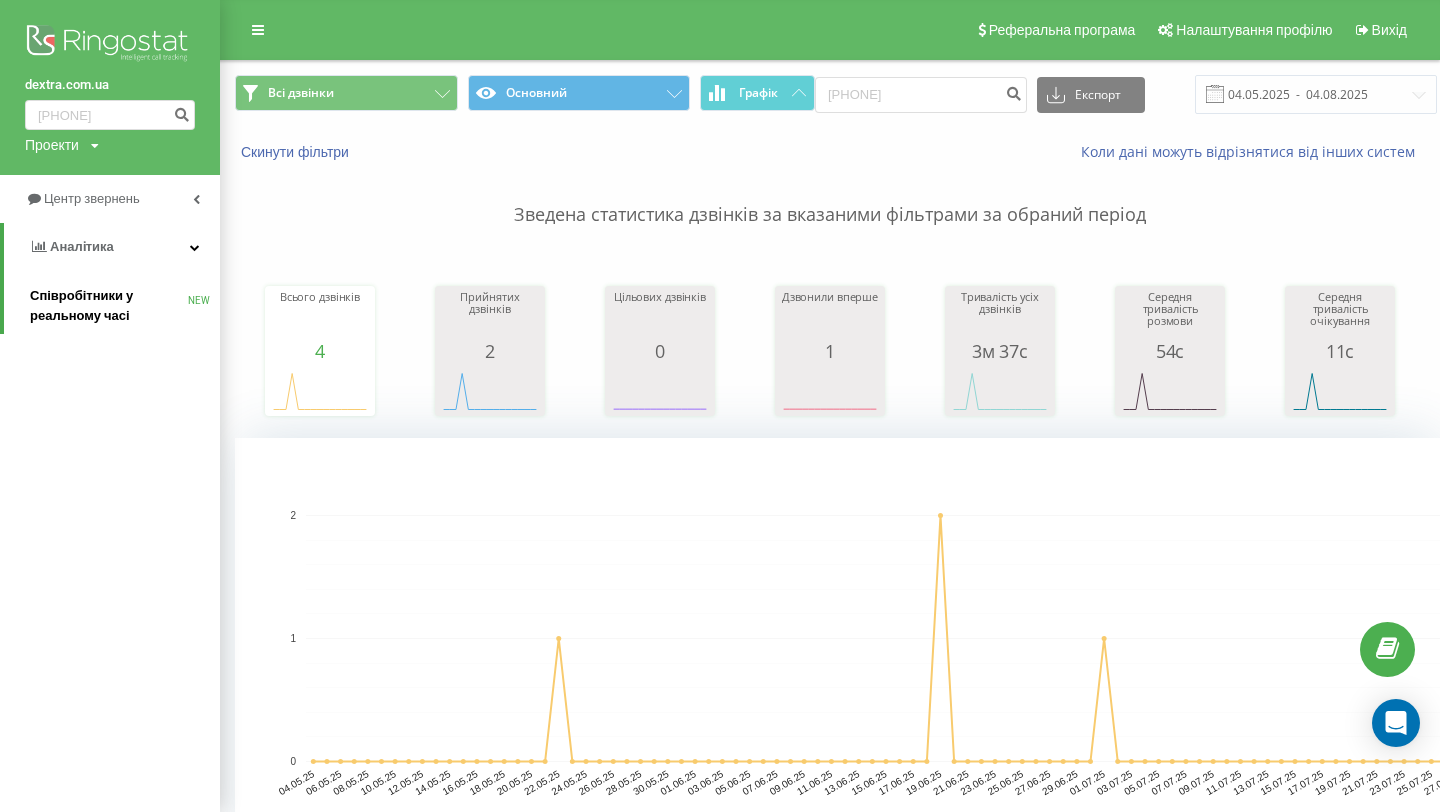 click on "Співробітники у реальному часі" at bounding box center (109, 306) 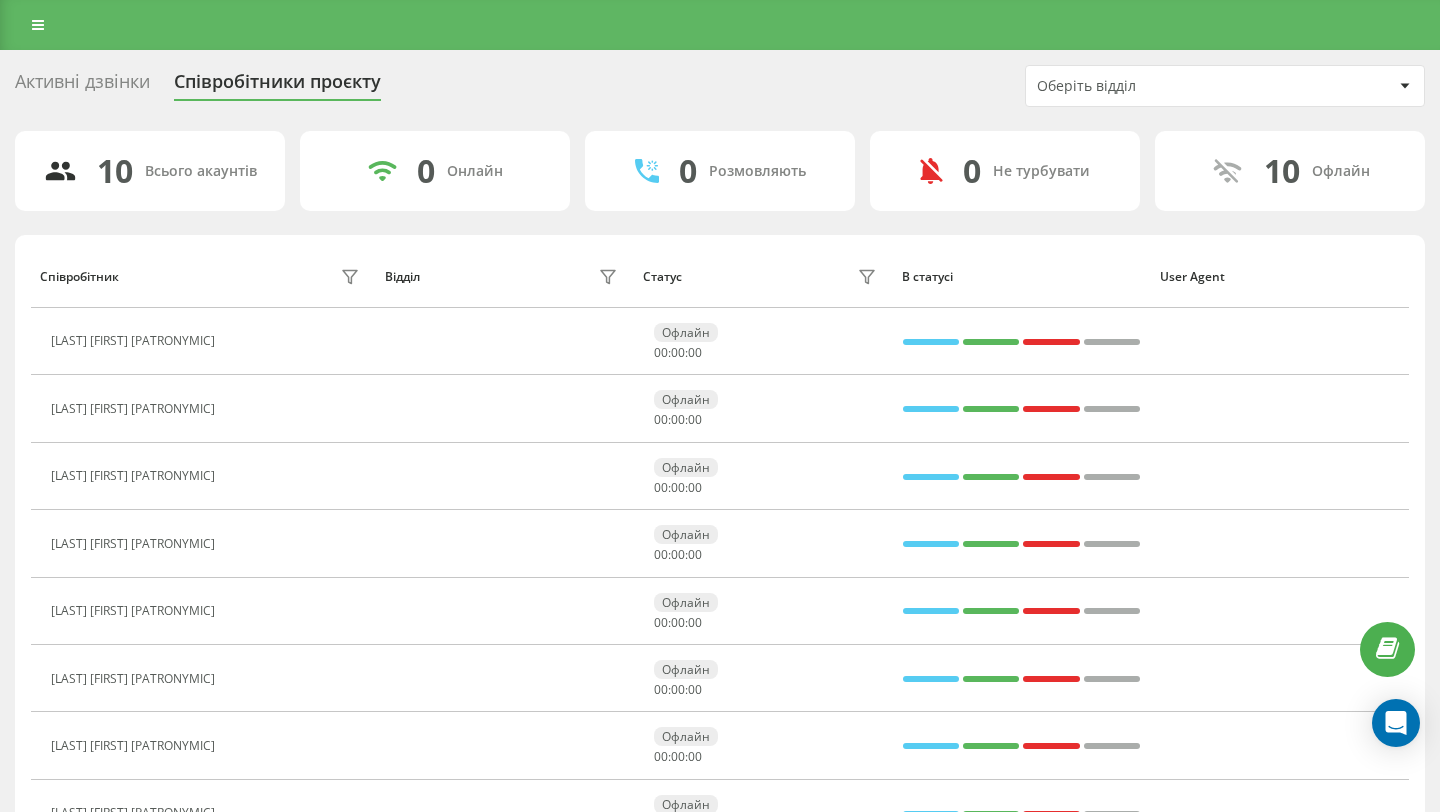scroll, scrollTop: 0, scrollLeft: 0, axis: both 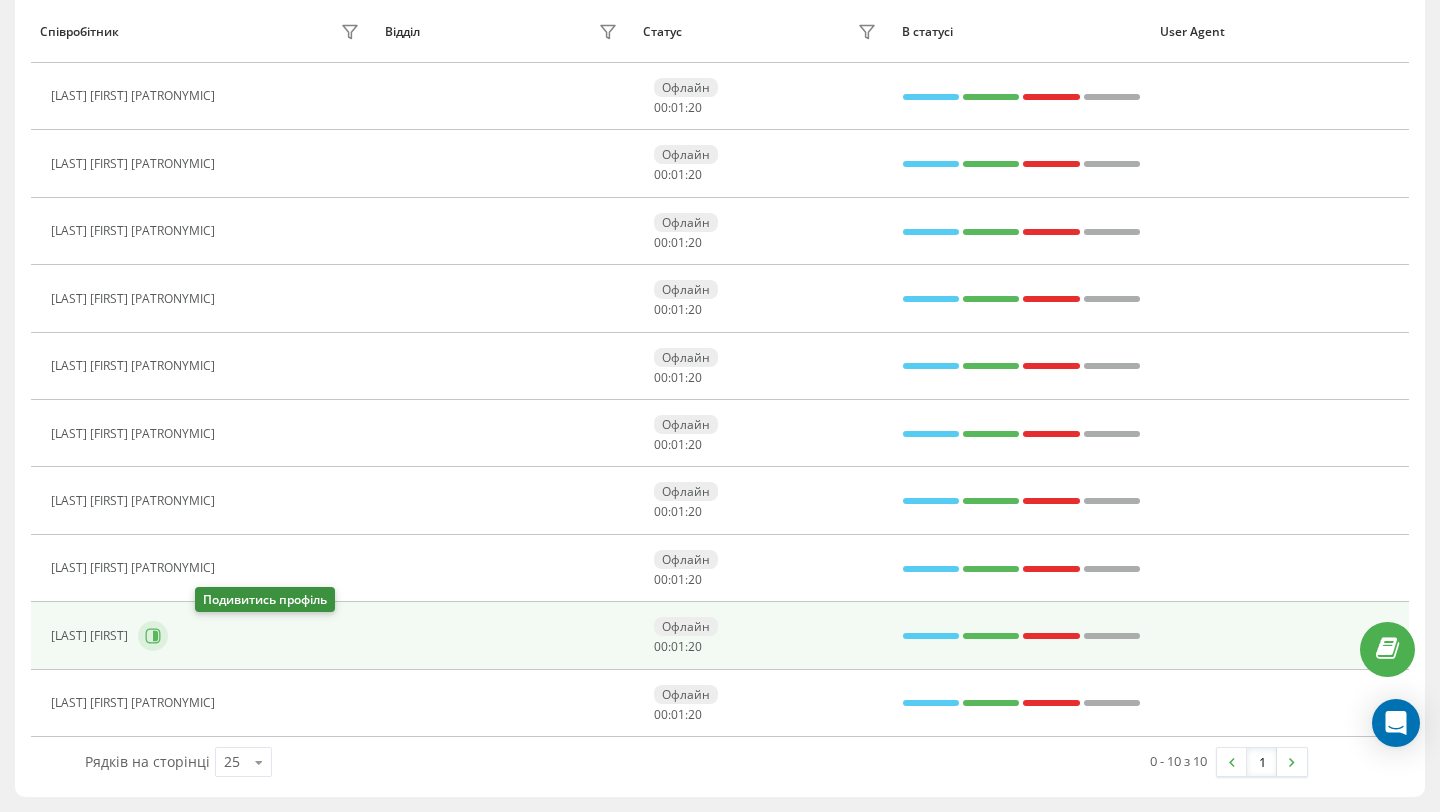 click 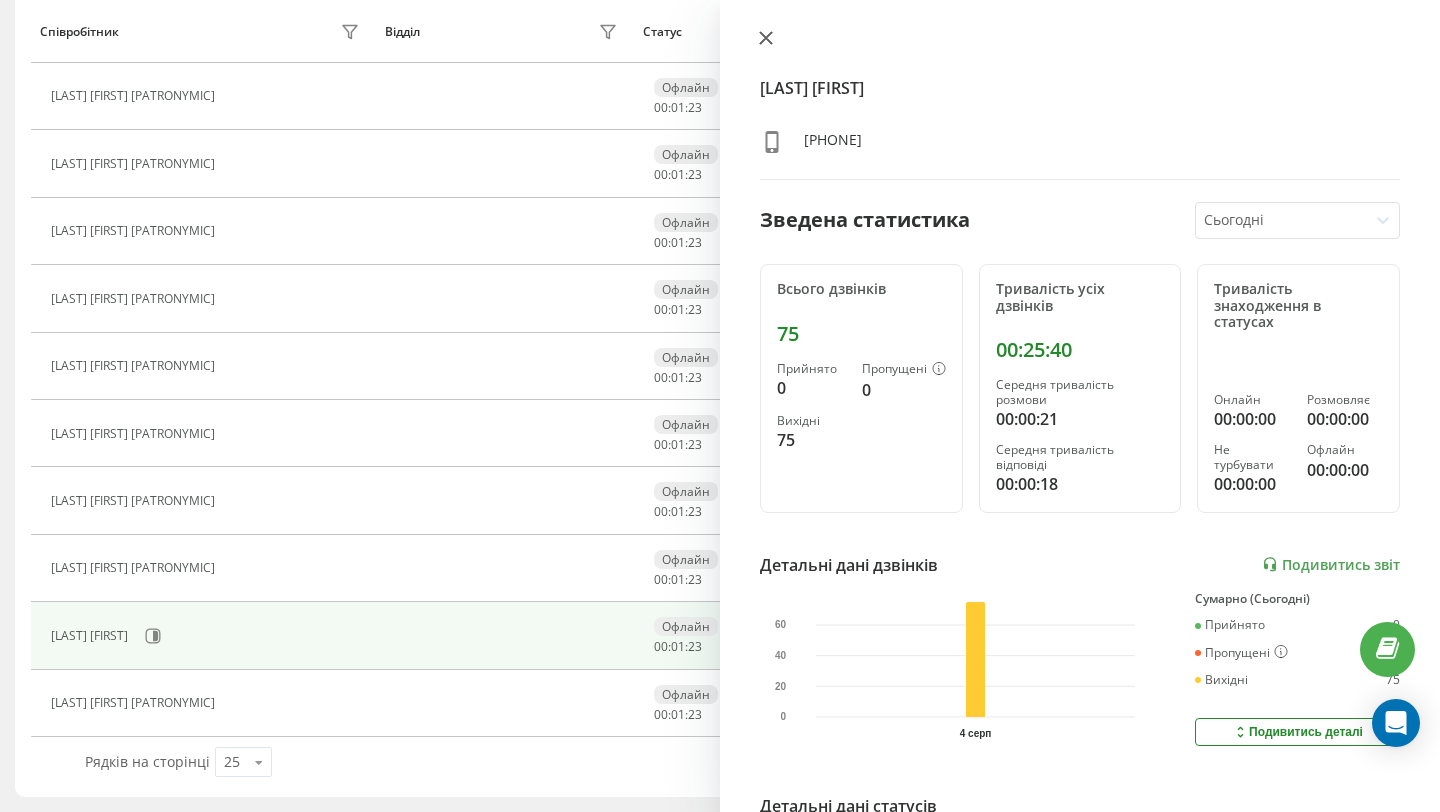 click 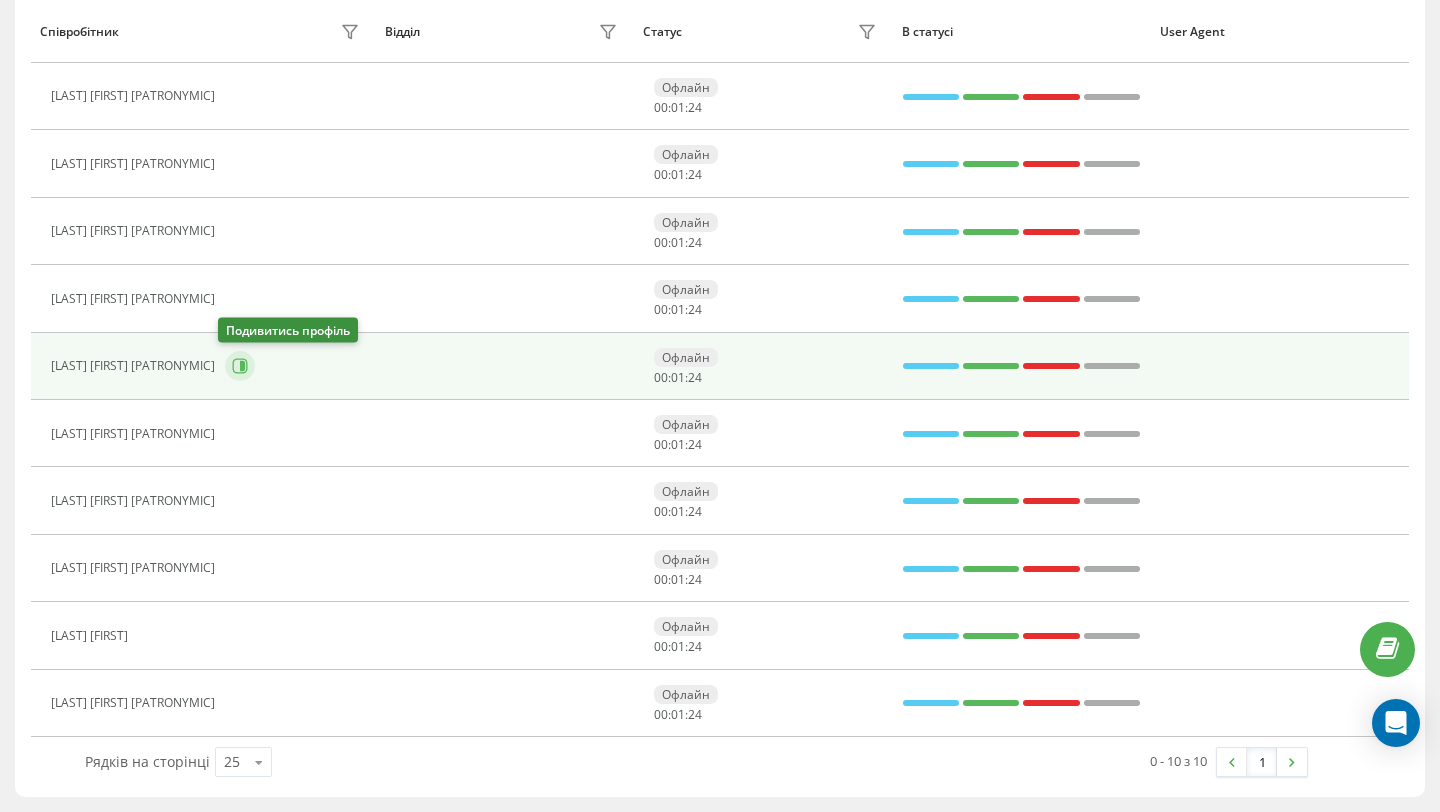 click 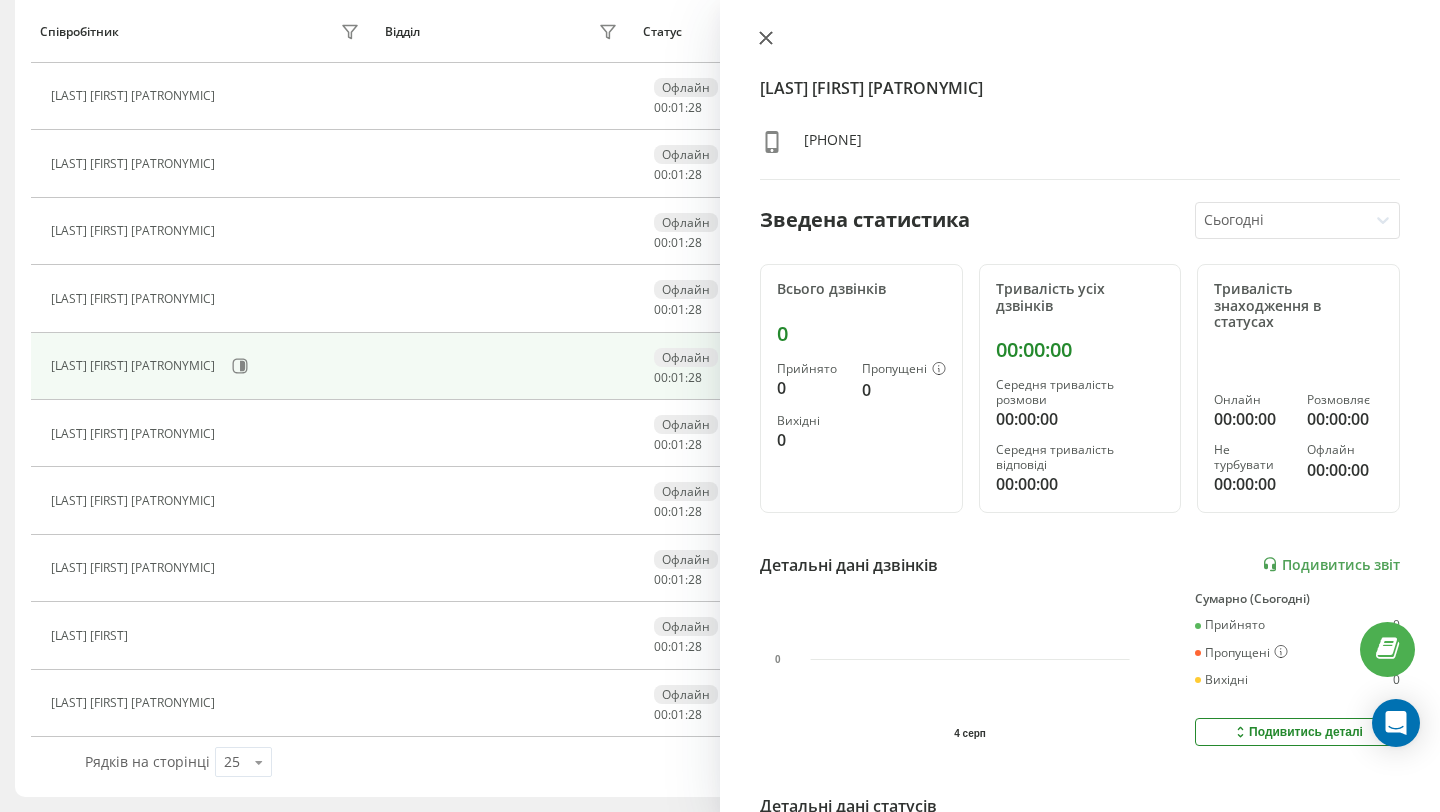 click 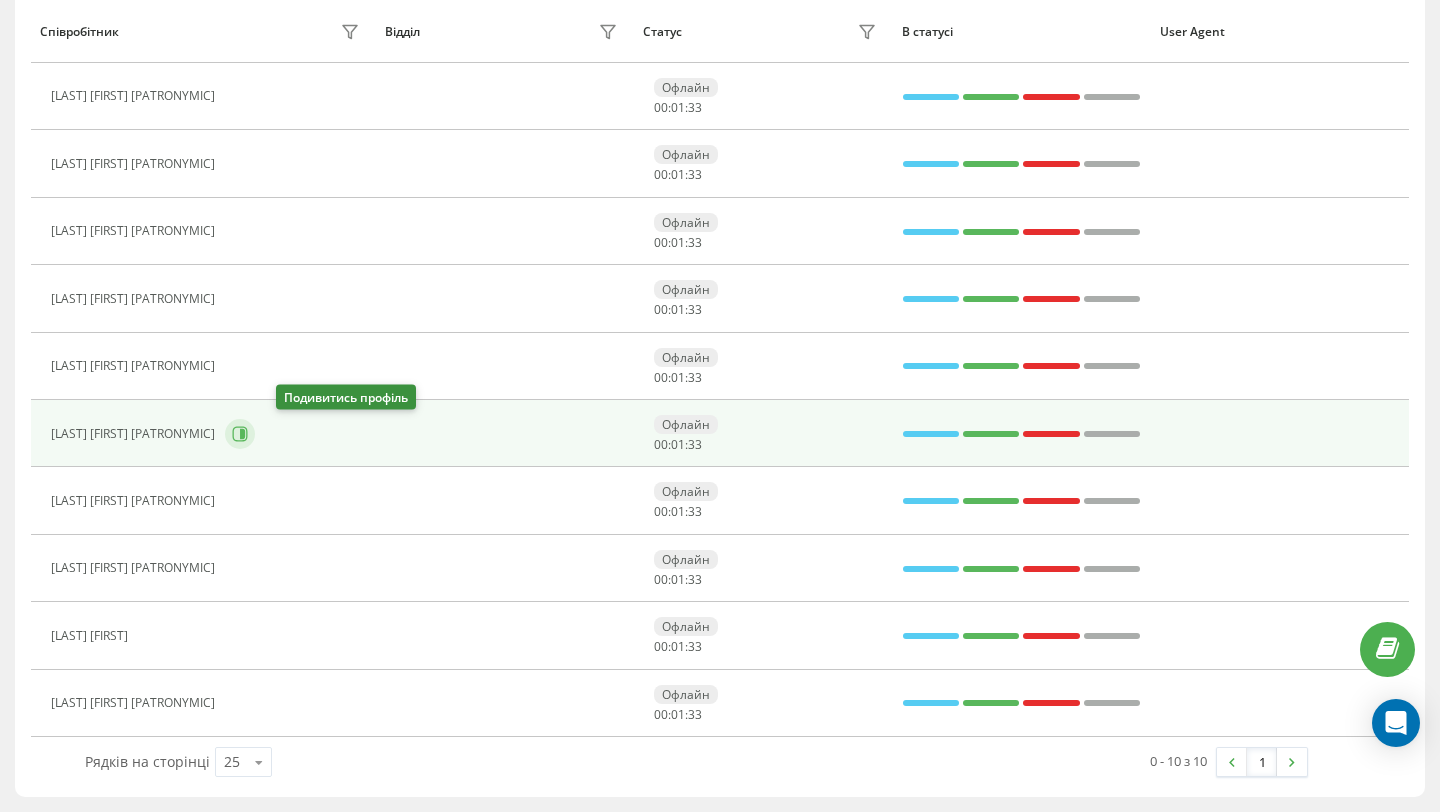 click 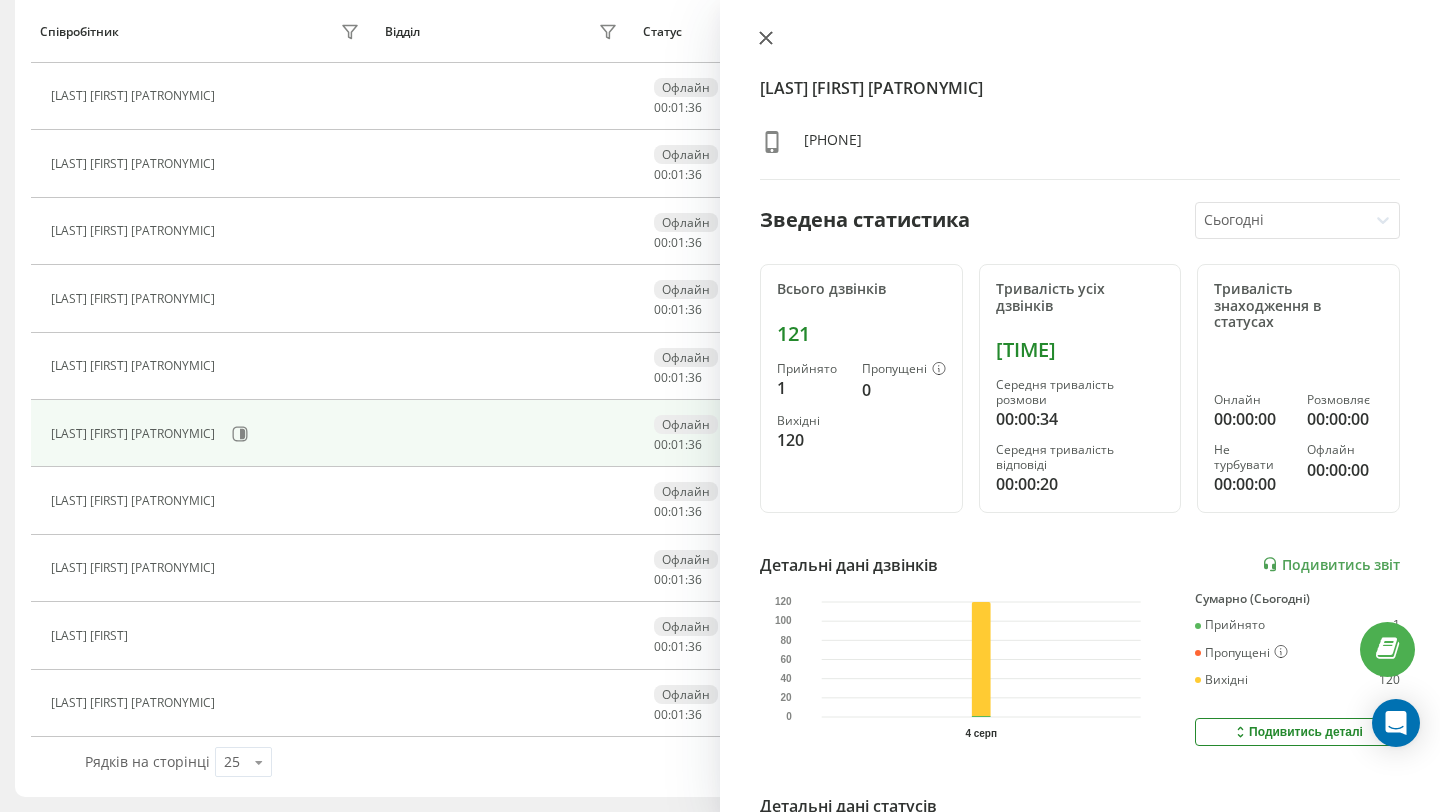 click at bounding box center [766, 39] 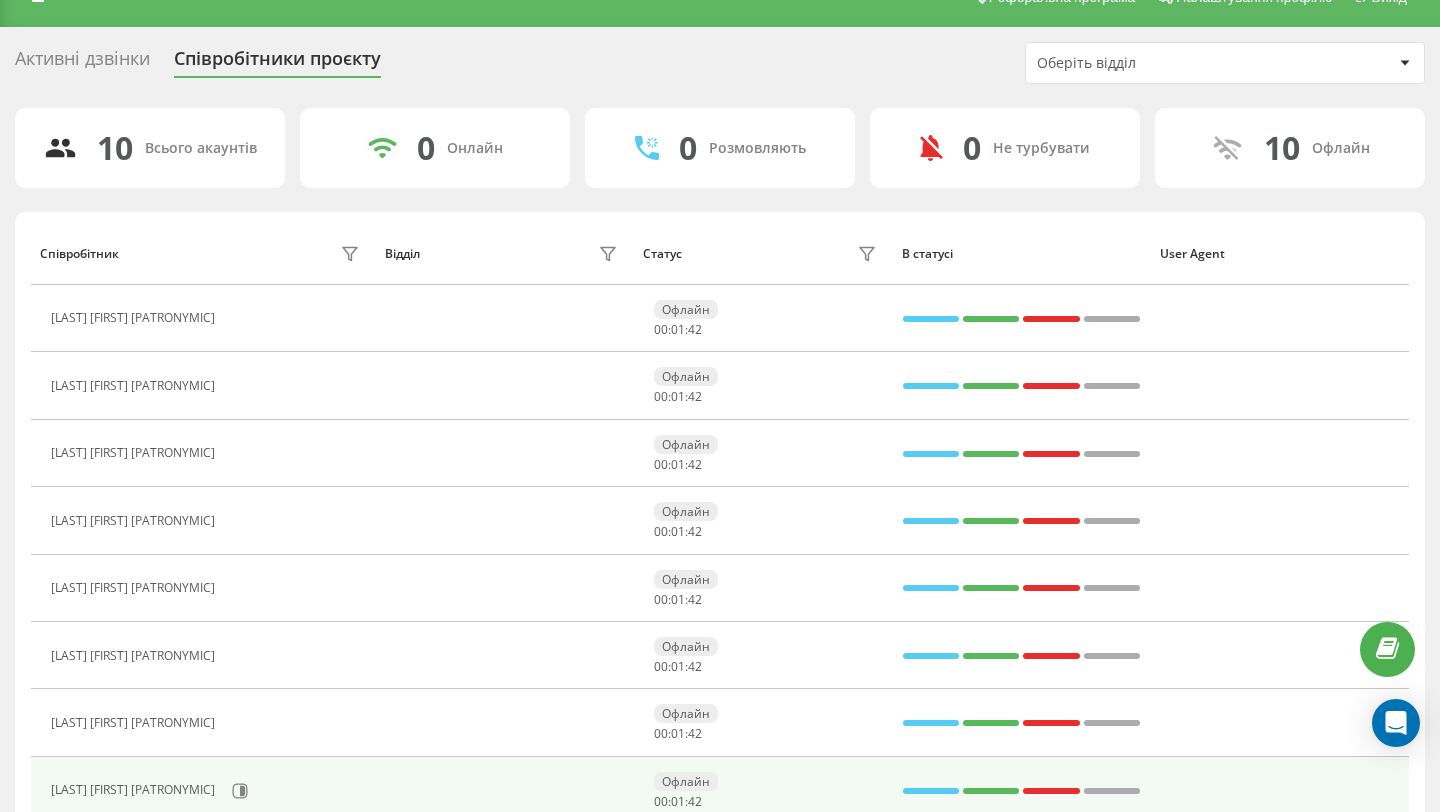 scroll, scrollTop: 0, scrollLeft: 0, axis: both 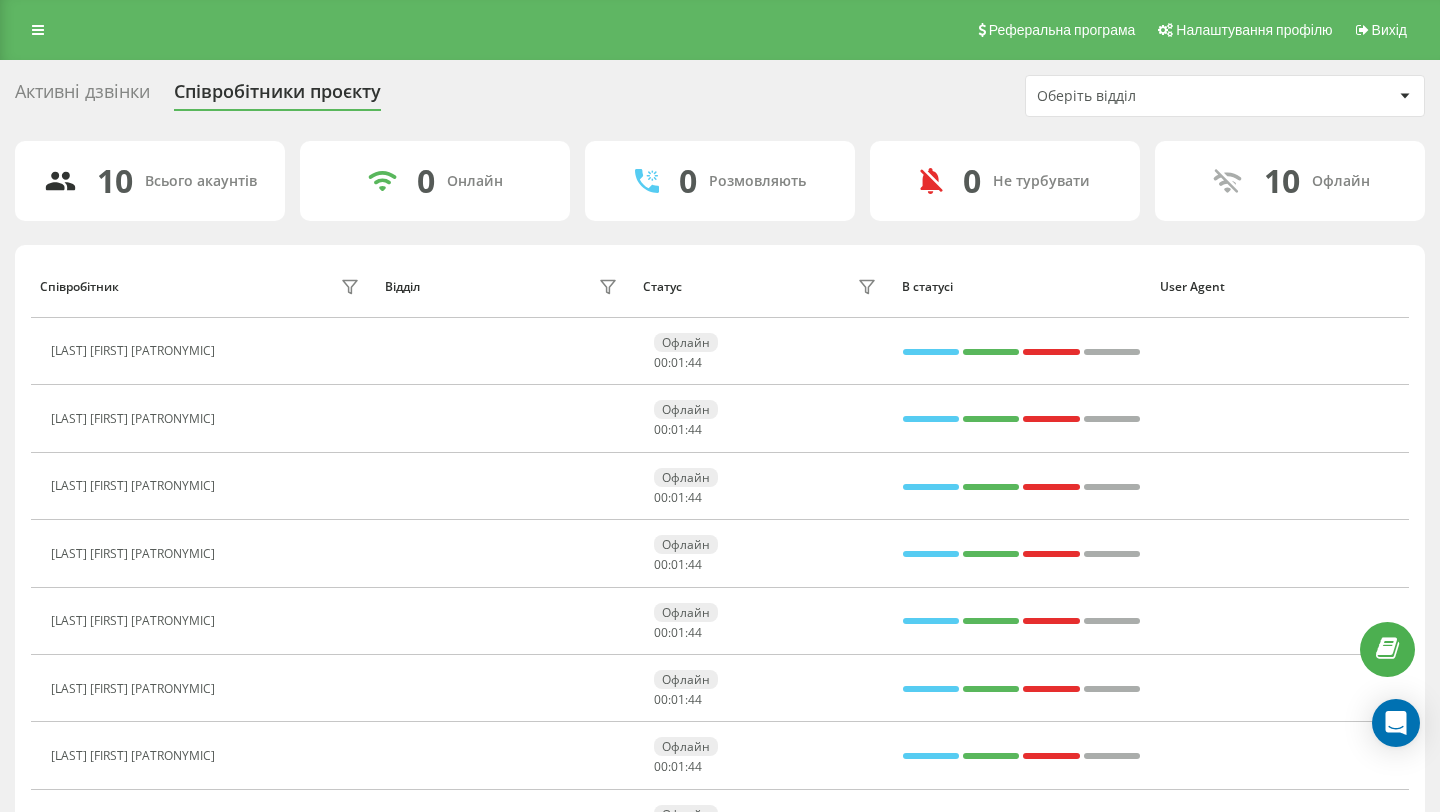 click on "Всього акаунтів" at bounding box center [201, 181] 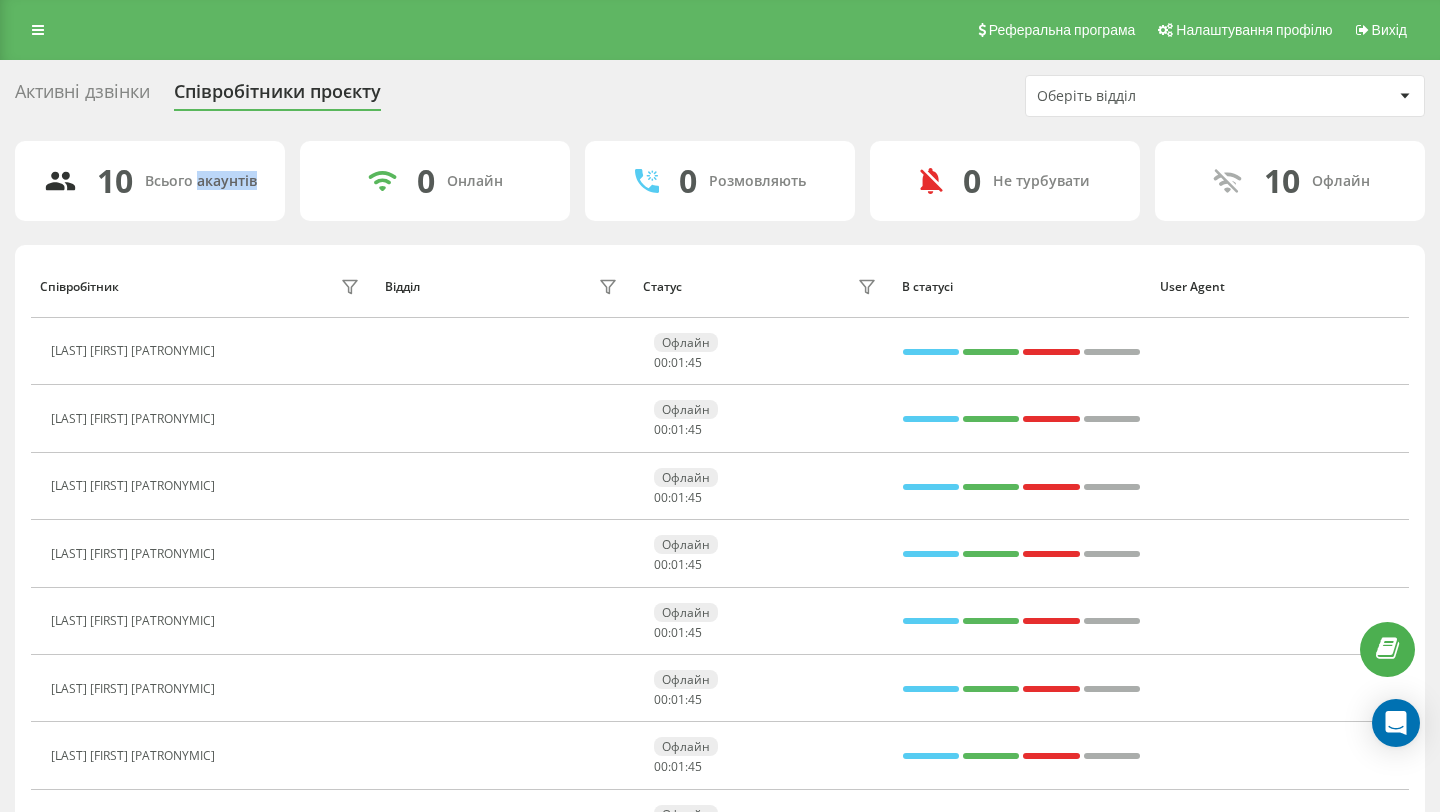 click on "Всього акаунтів" at bounding box center [201, 181] 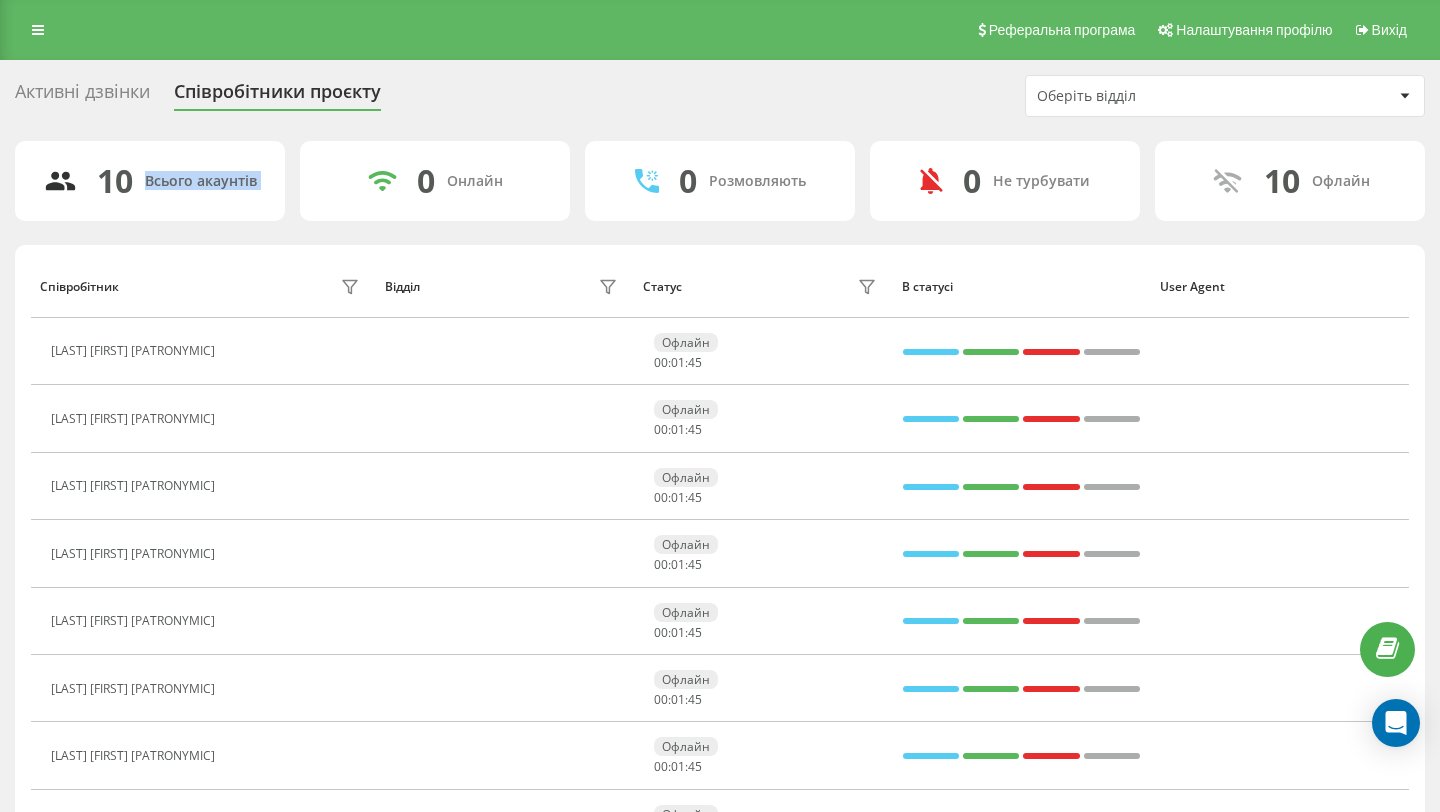 click on "Всього акаунтів" at bounding box center (201, 181) 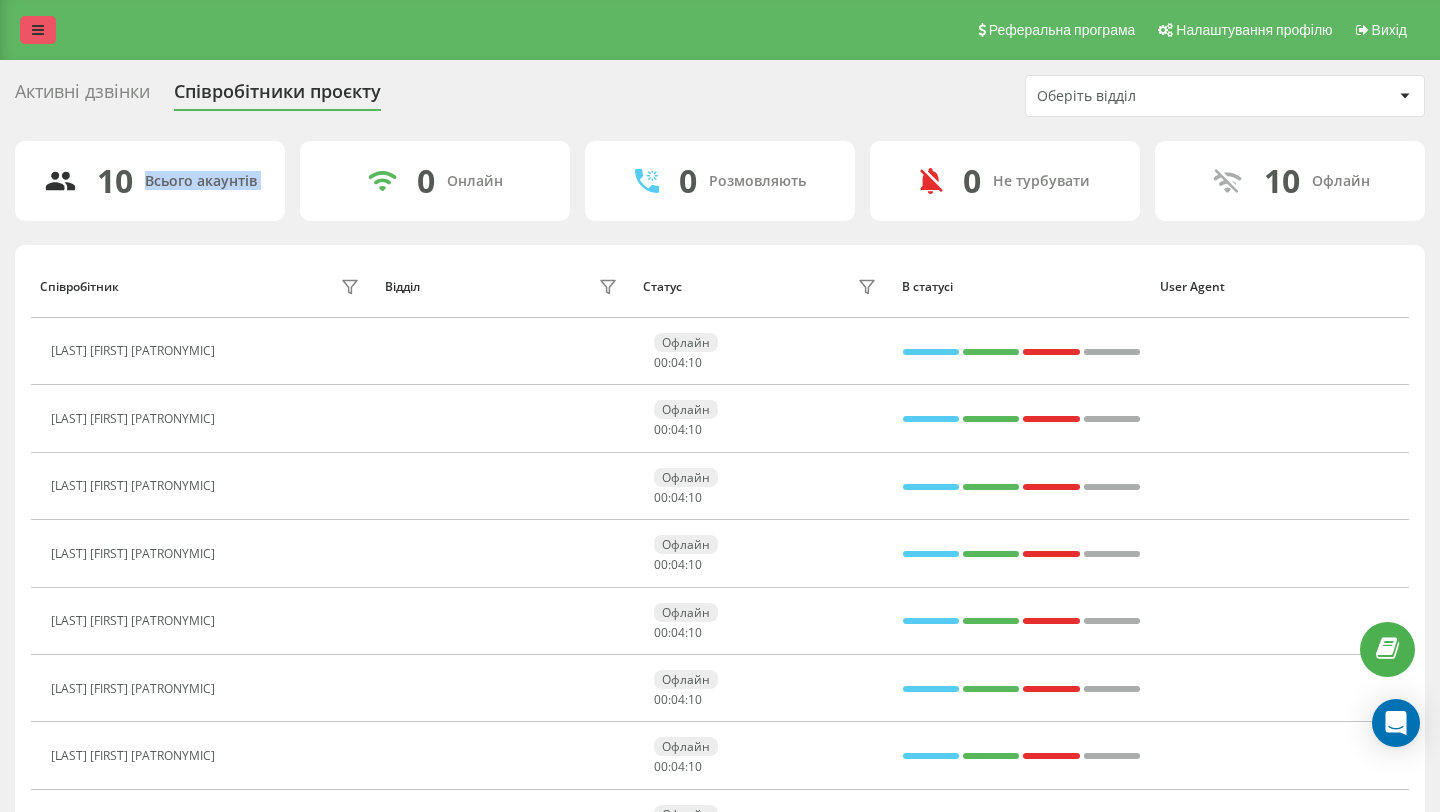 click at bounding box center [38, 30] 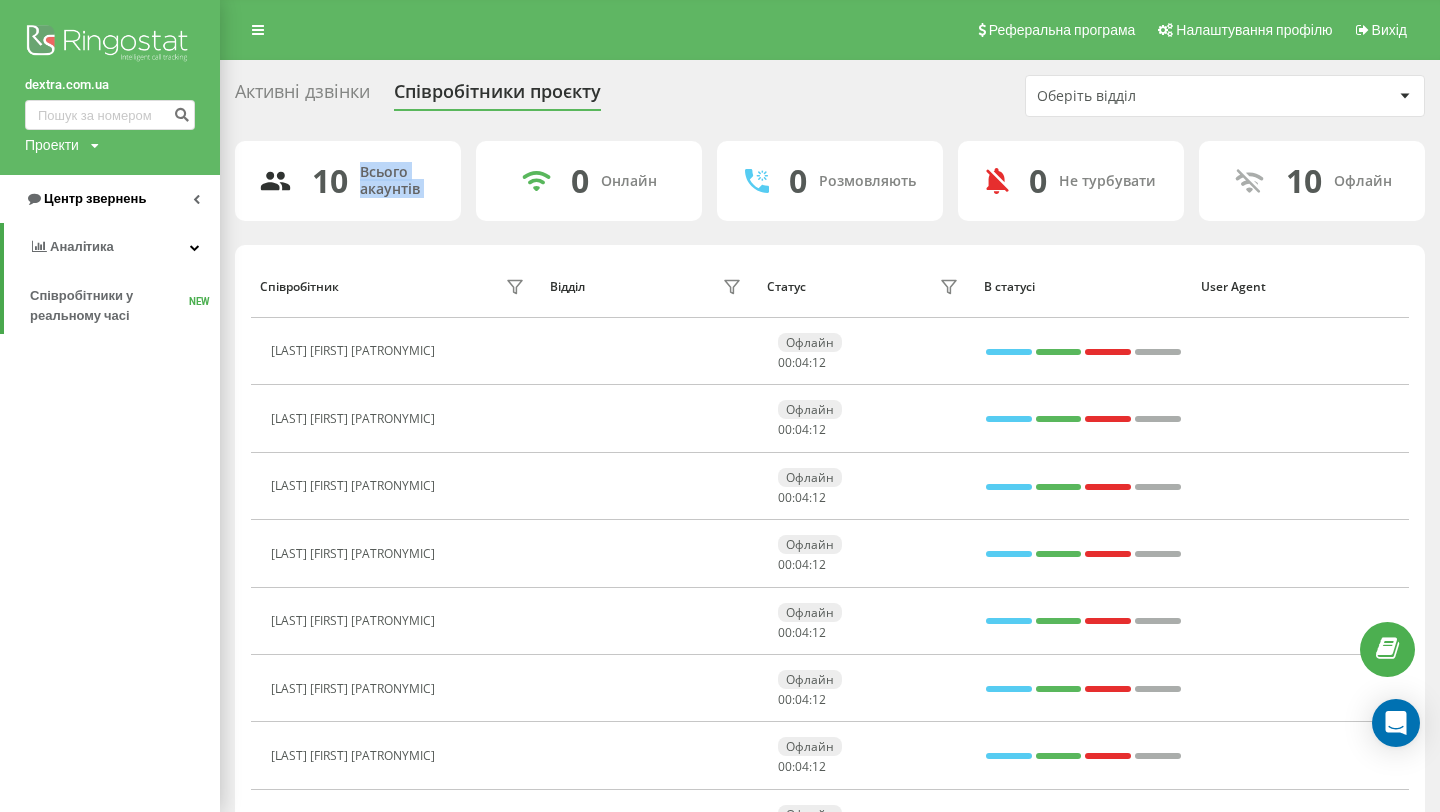 click on "Центр звернень" at bounding box center (110, 199) 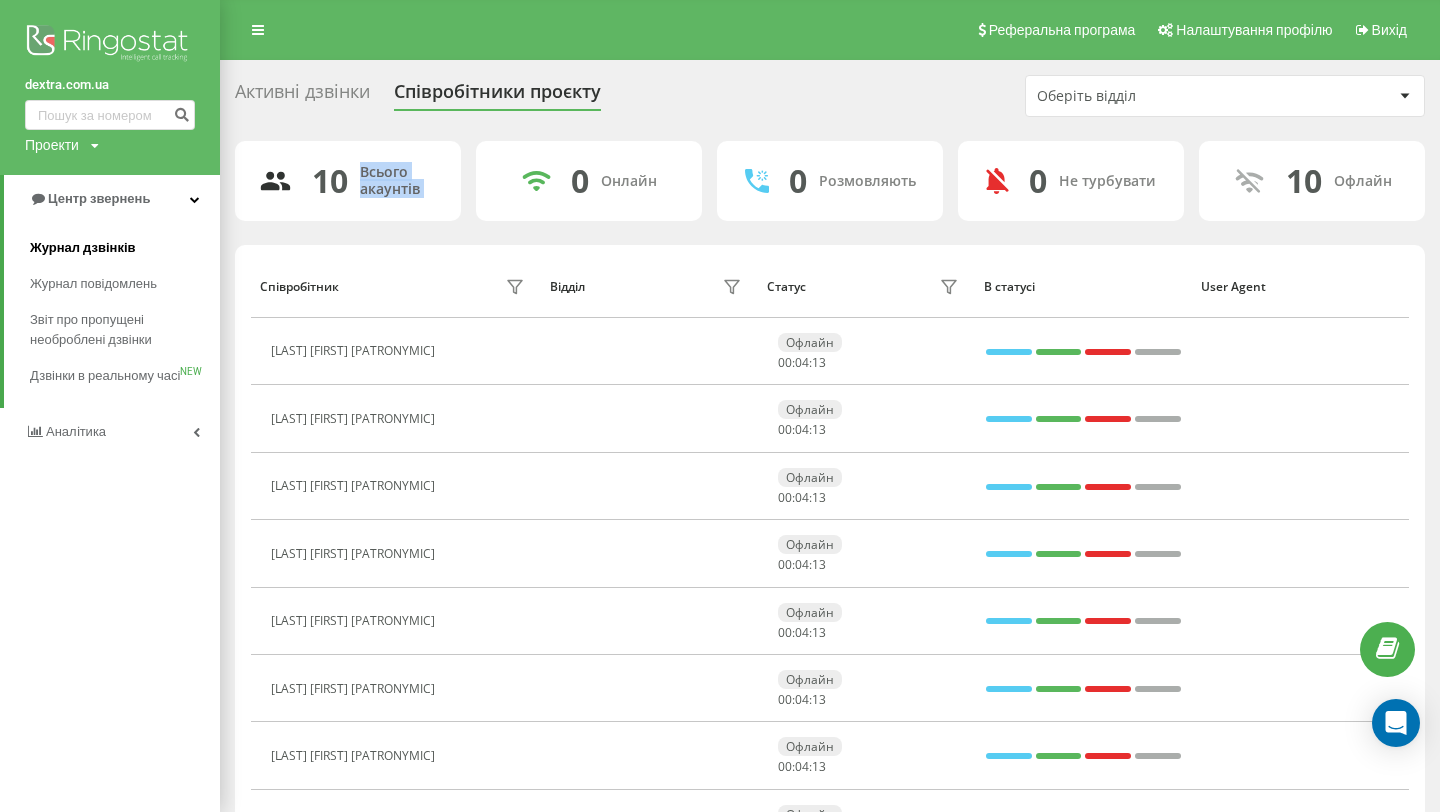 click on "Журнал дзвінків" at bounding box center (125, 248) 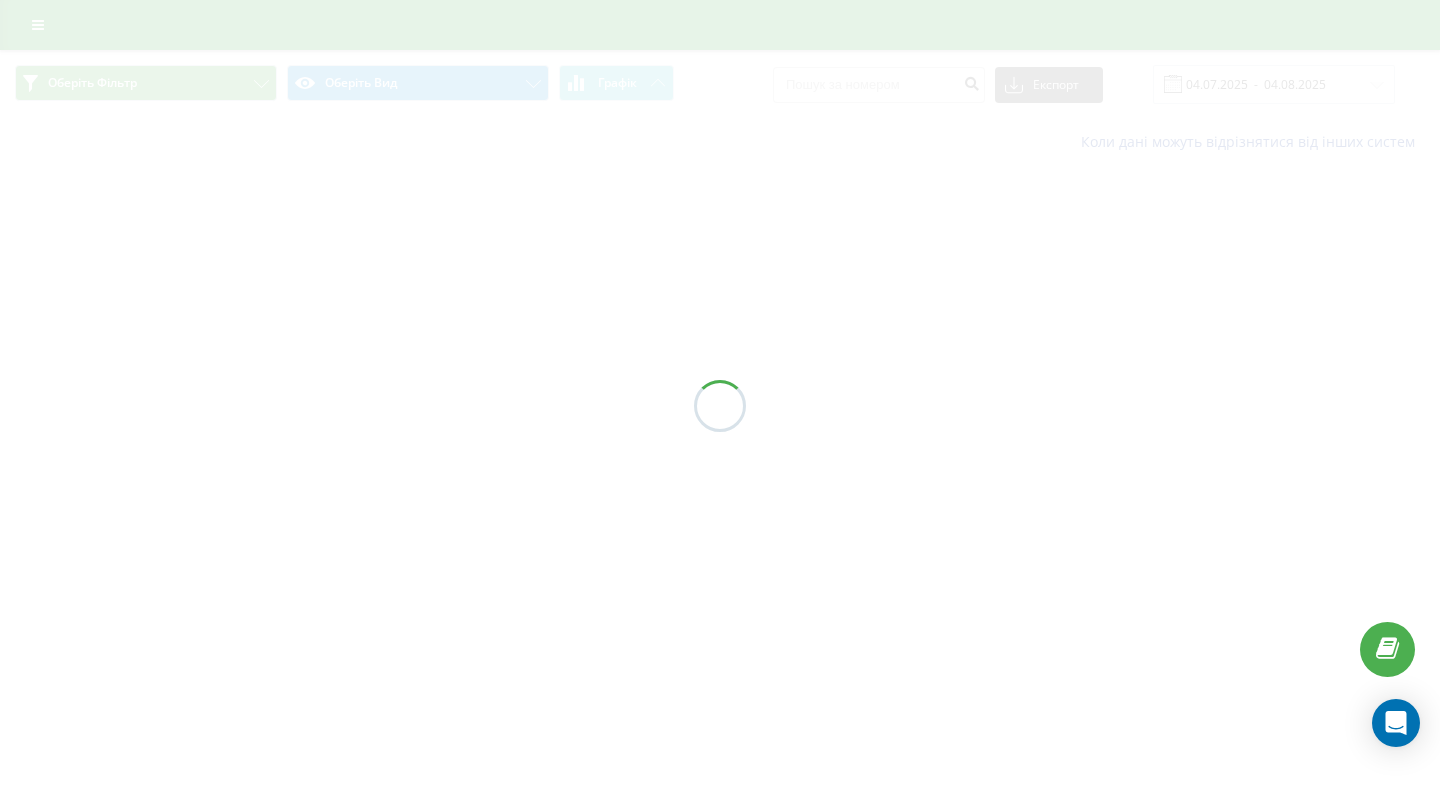 scroll, scrollTop: 0, scrollLeft: 0, axis: both 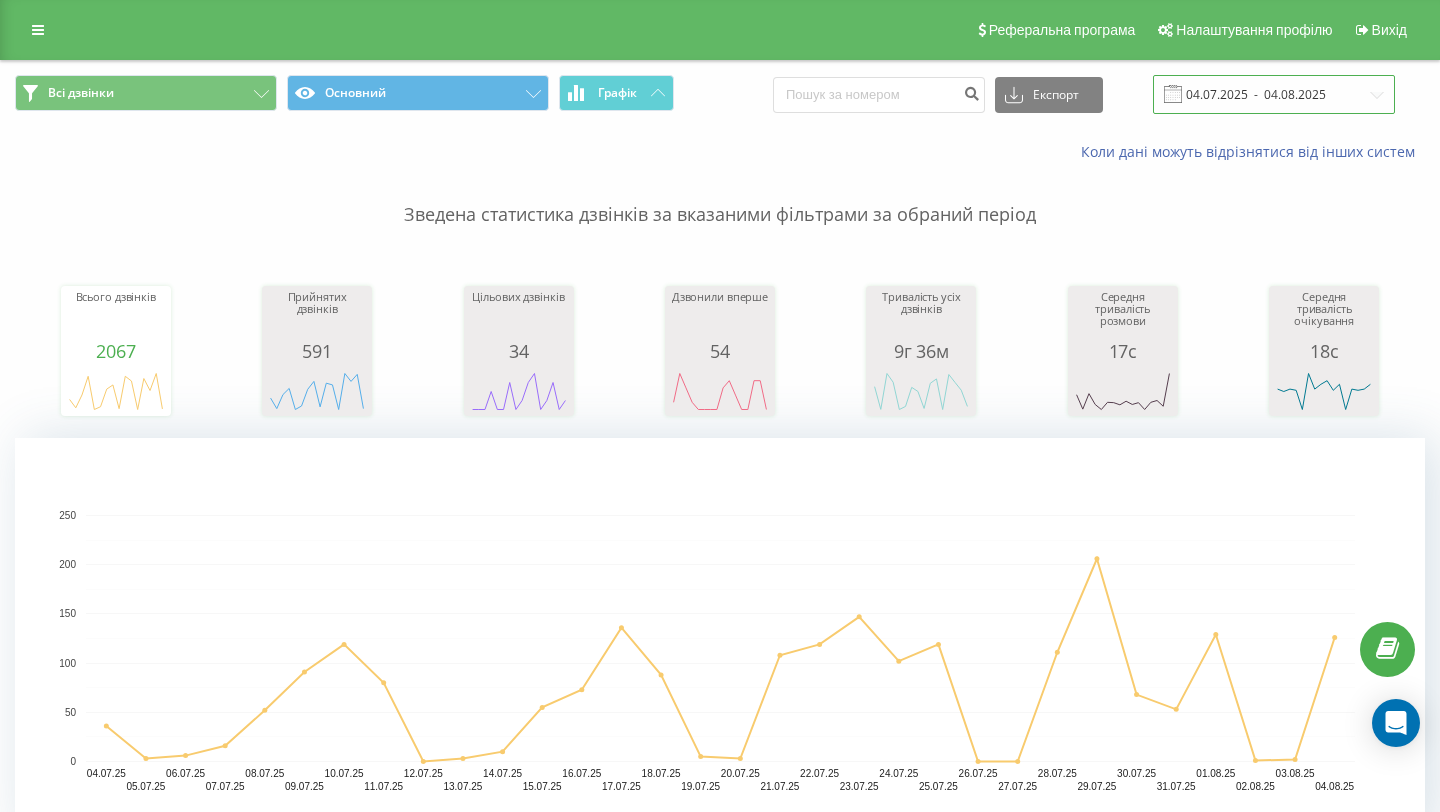 click on "04.07.2025  -  04.08.2025" at bounding box center (1274, 94) 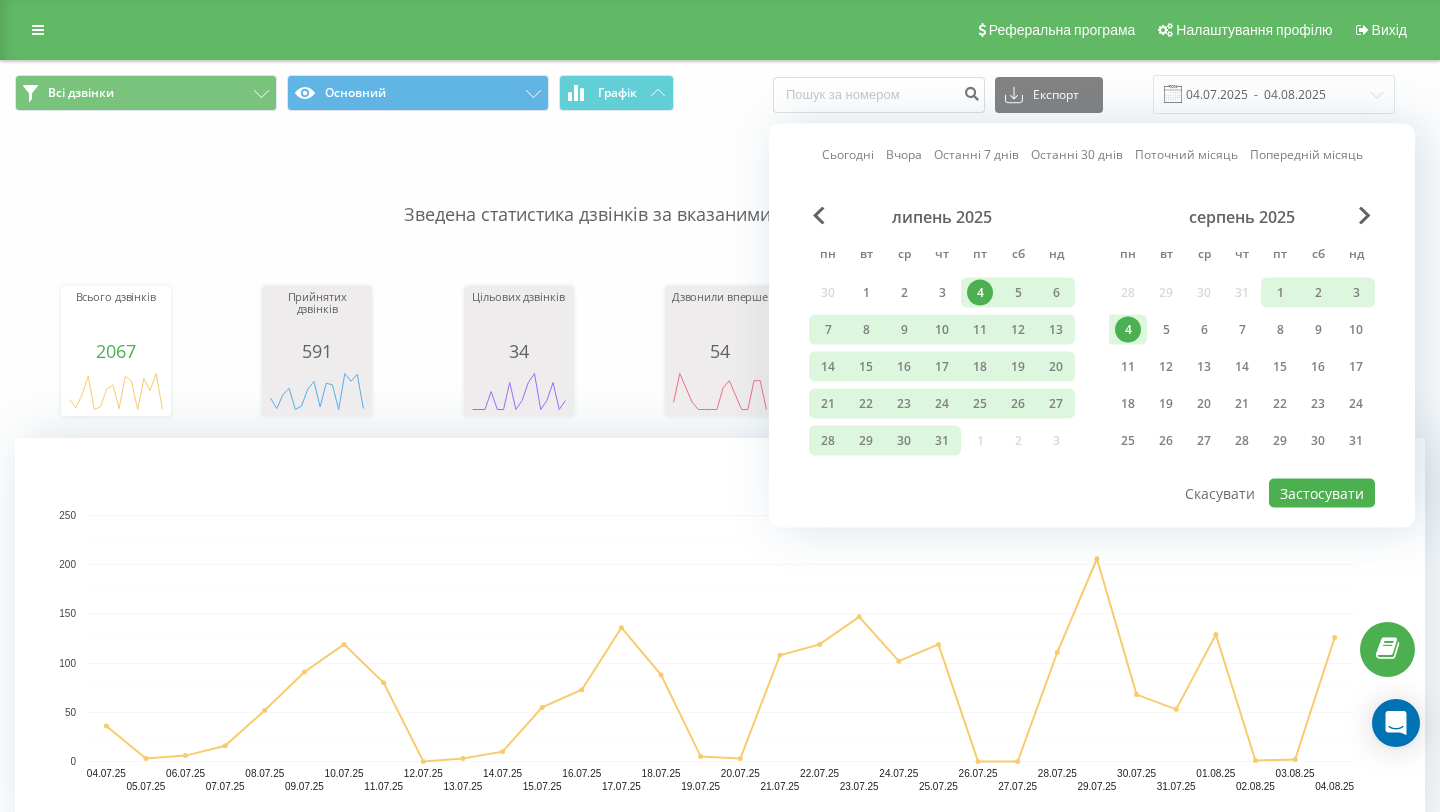 click on "4" at bounding box center (1128, 330) 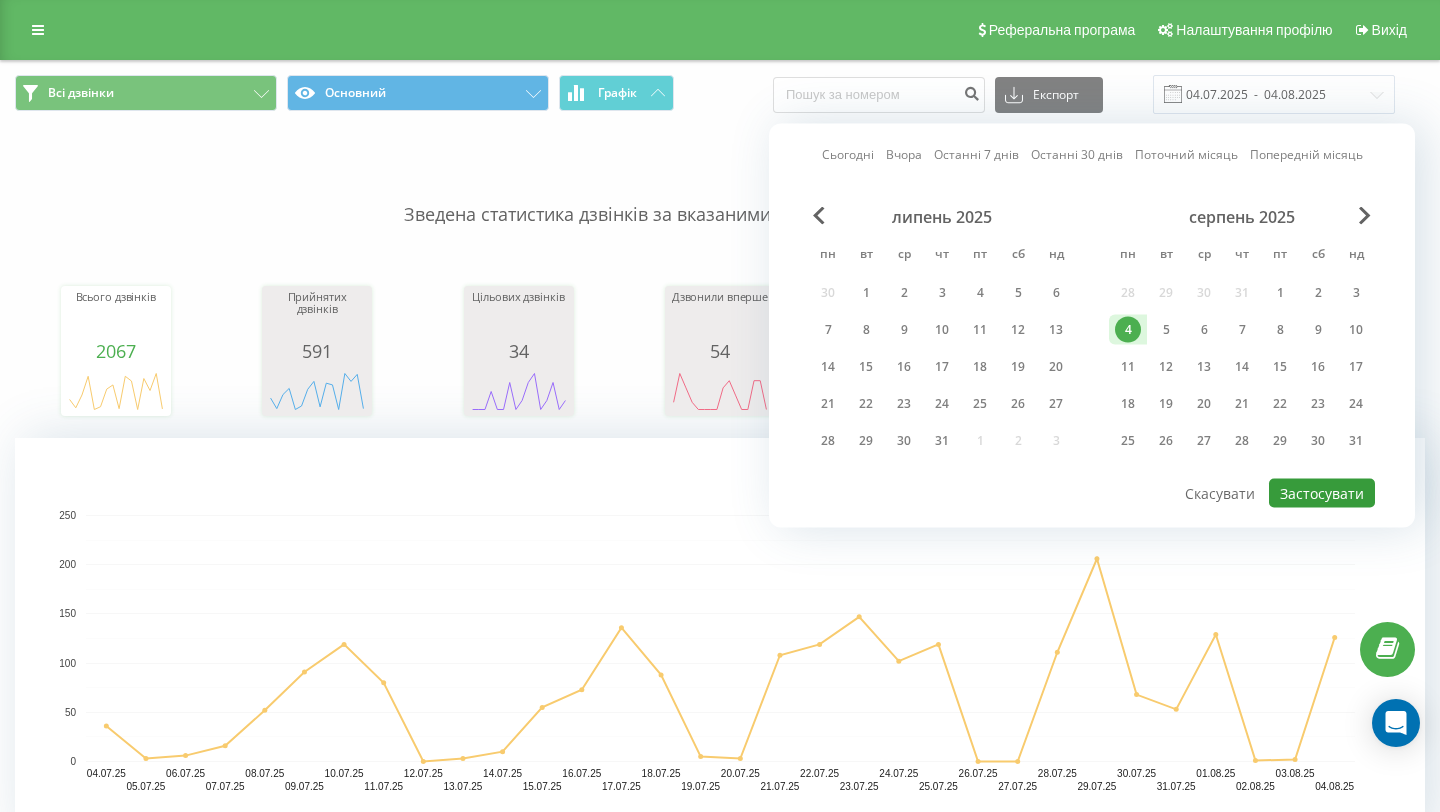 click on "Застосувати" at bounding box center [1322, 493] 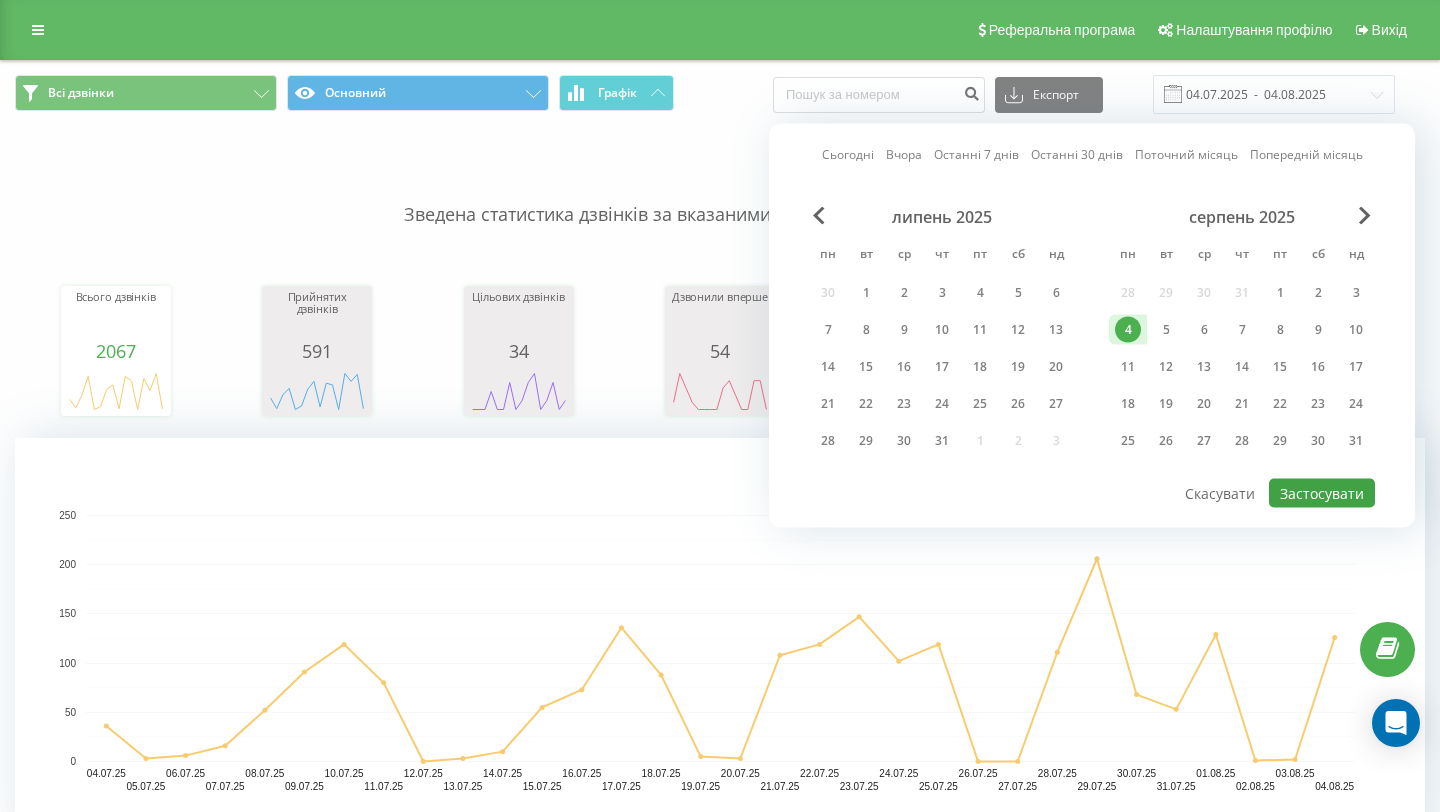 type on "04.08.2025  -  04.08.2025" 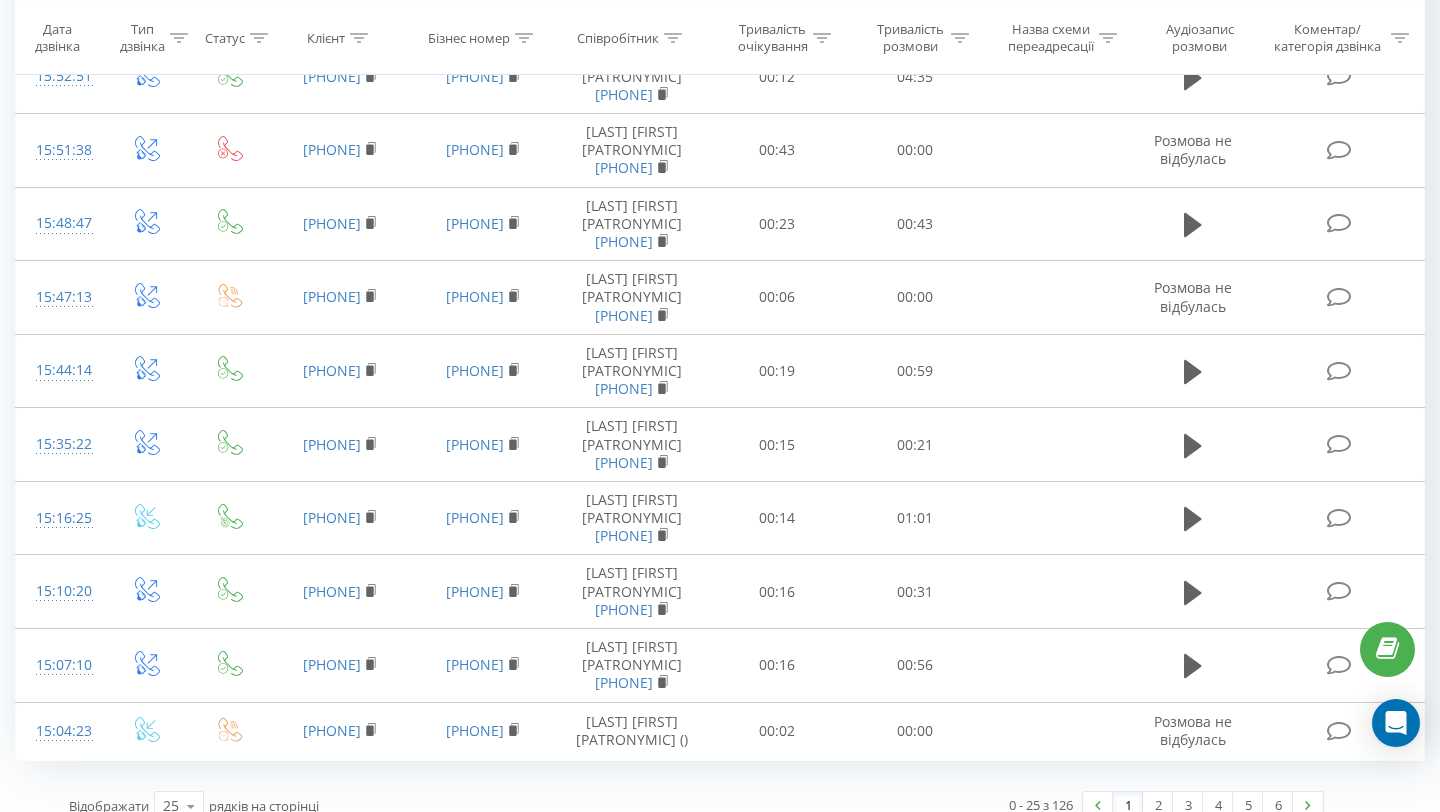 scroll, scrollTop: 2067, scrollLeft: 0, axis: vertical 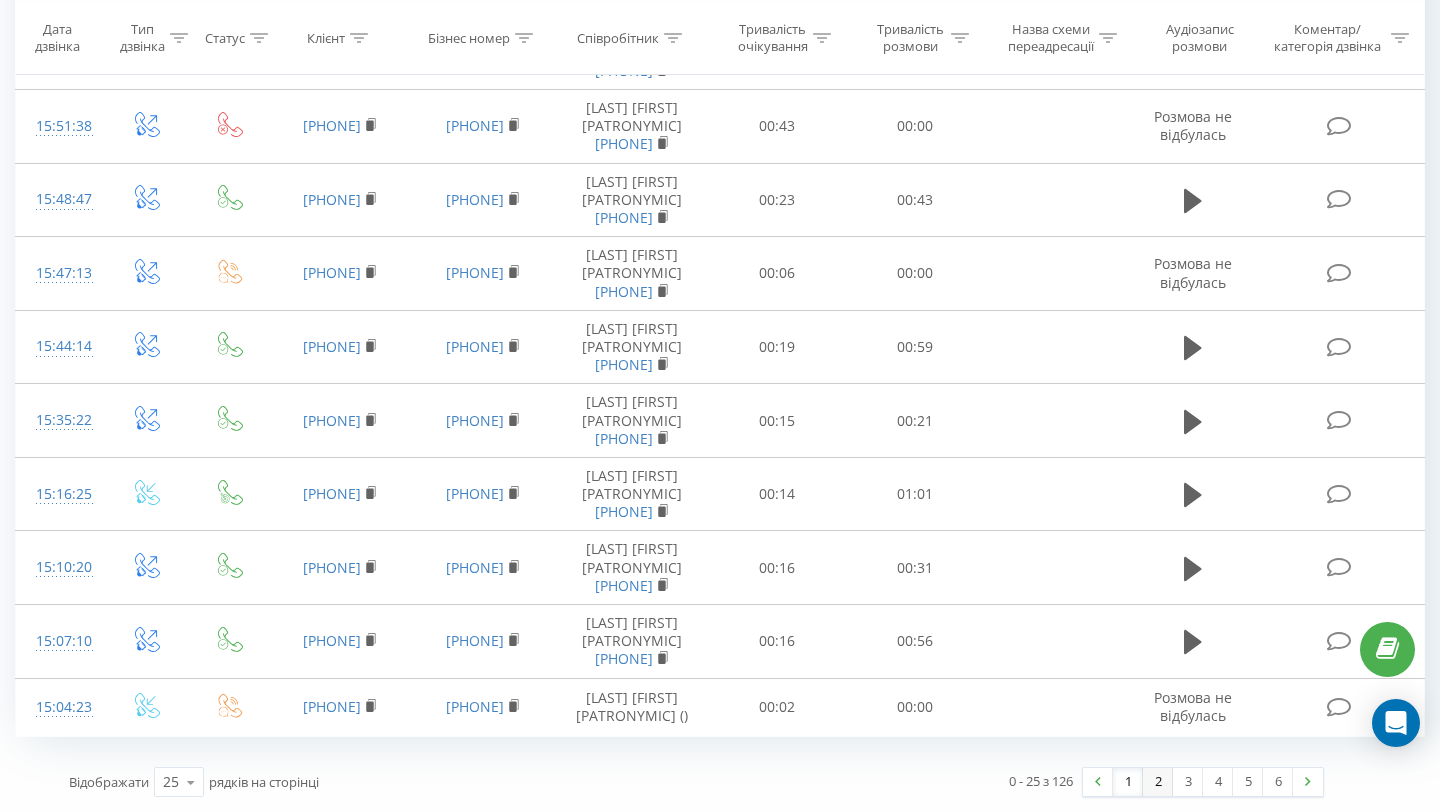 click on "2" at bounding box center (1158, 782) 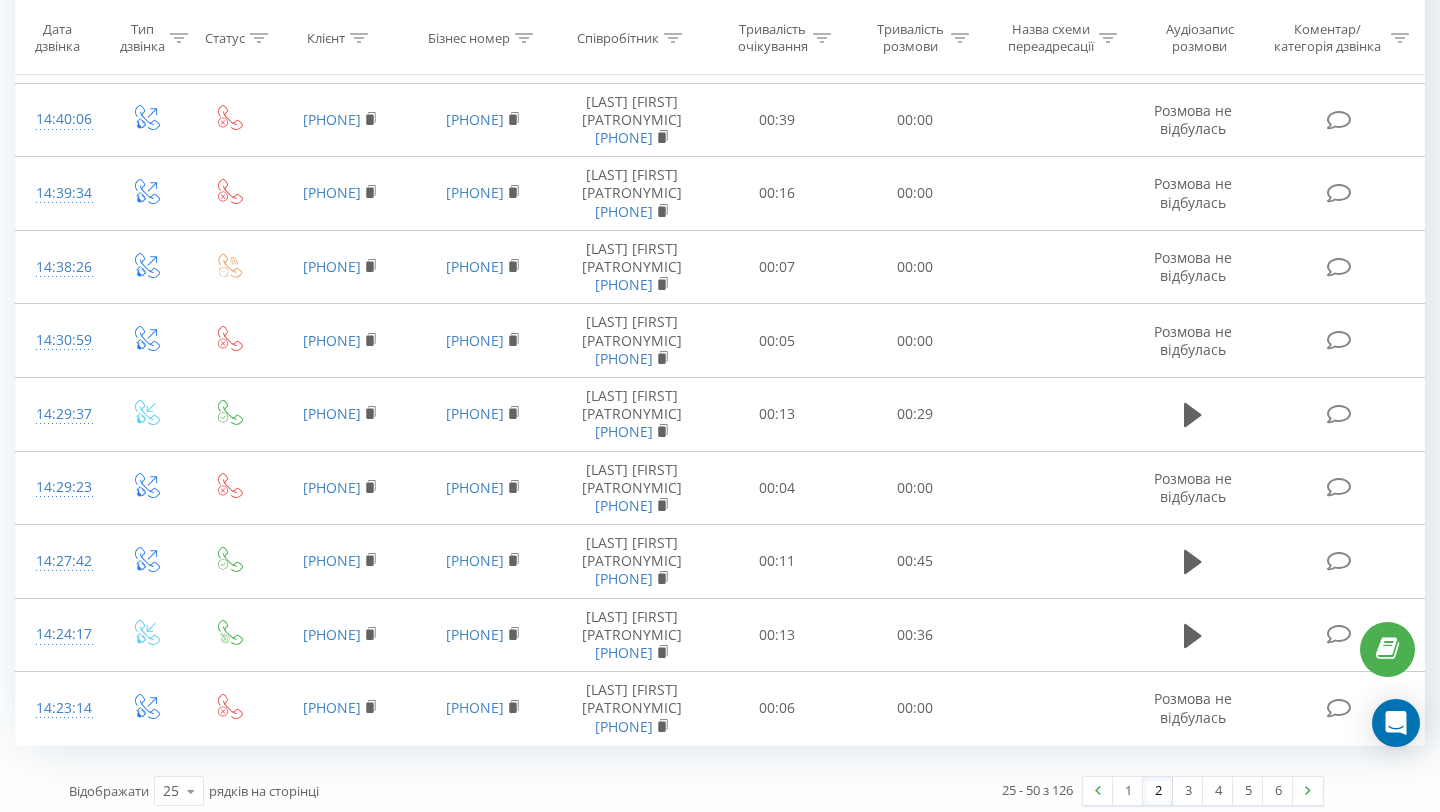 scroll, scrollTop: 2067, scrollLeft: 0, axis: vertical 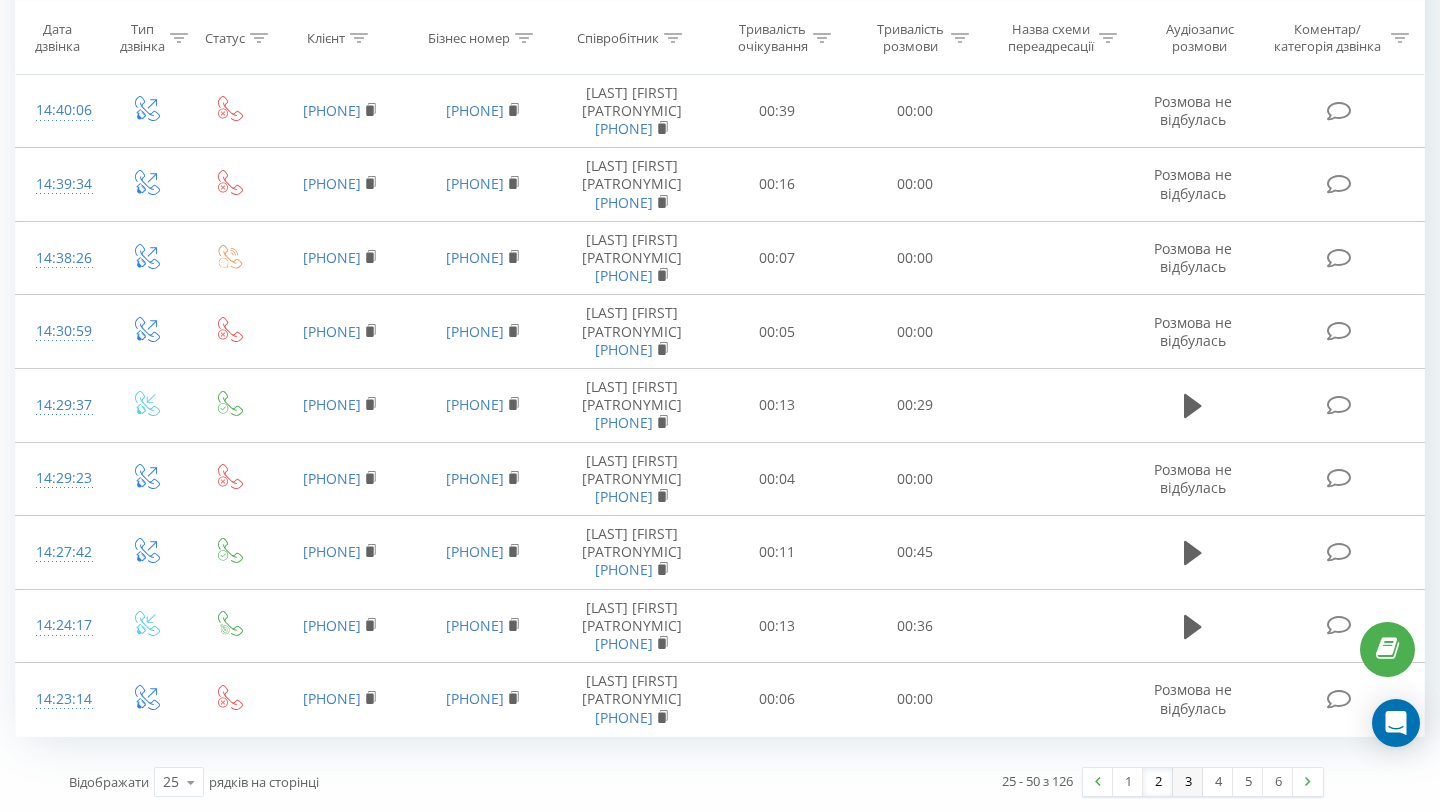 click on "3" at bounding box center (1188, 782) 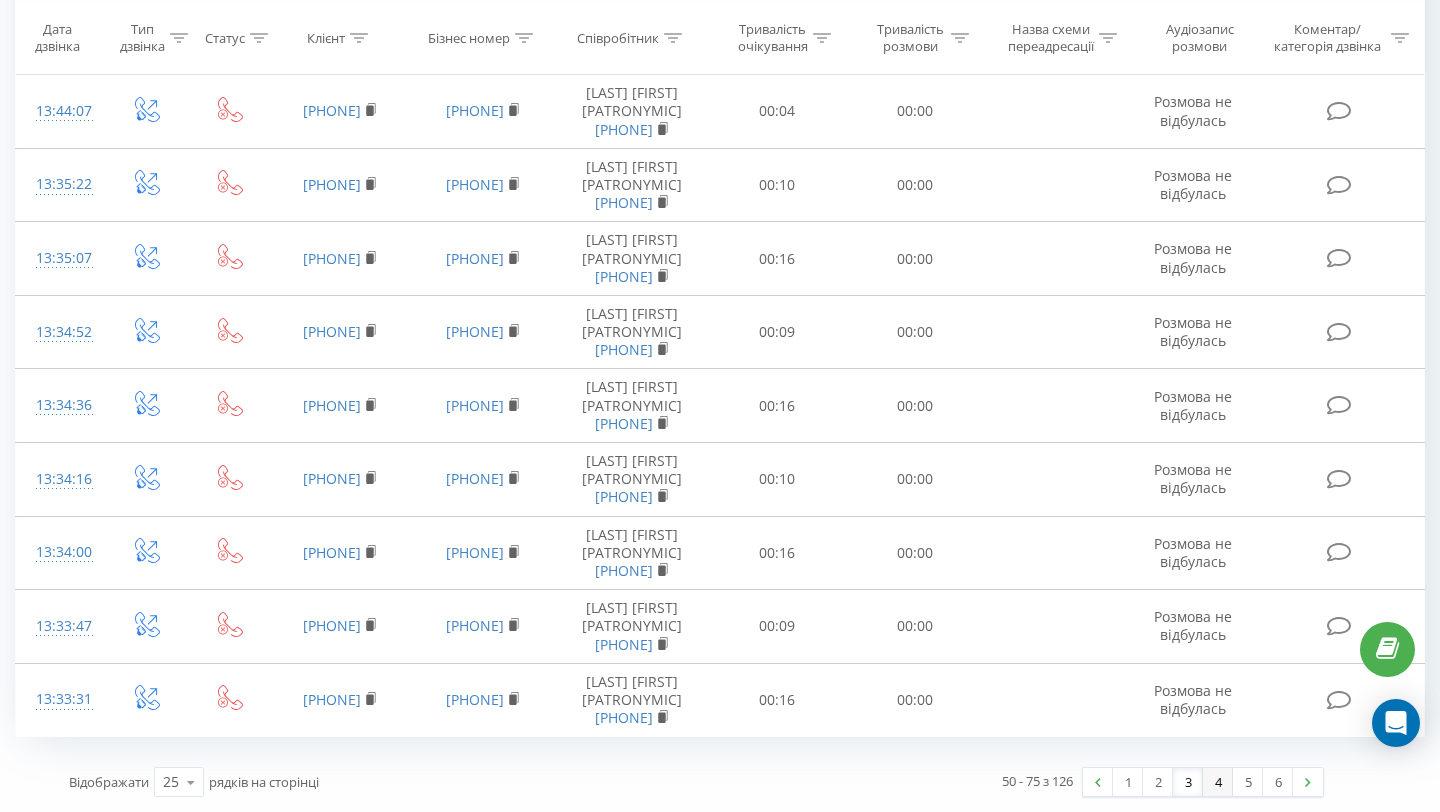 click on "4" at bounding box center [1218, 782] 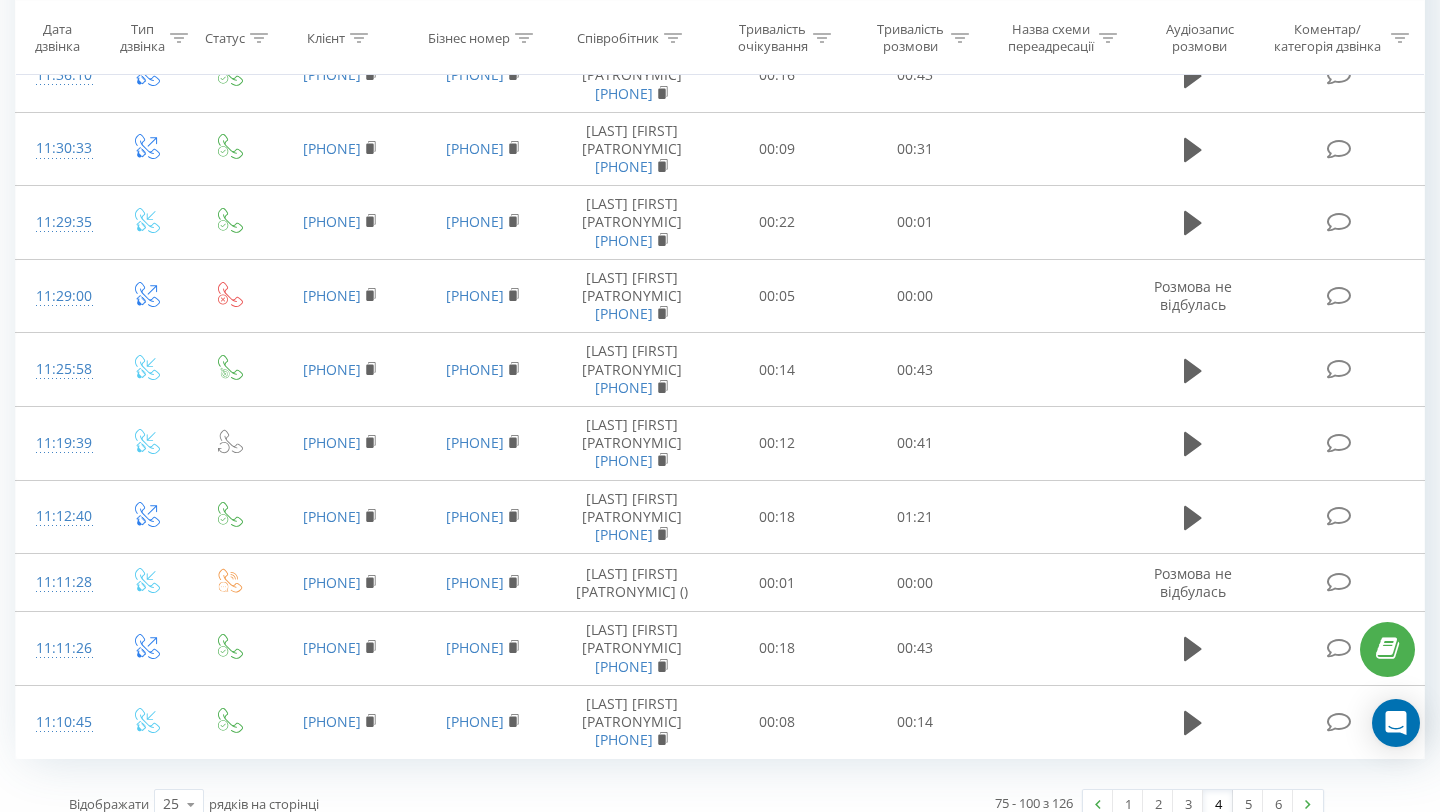 scroll, scrollTop: 2052, scrollLeft: 0, axis: vertical 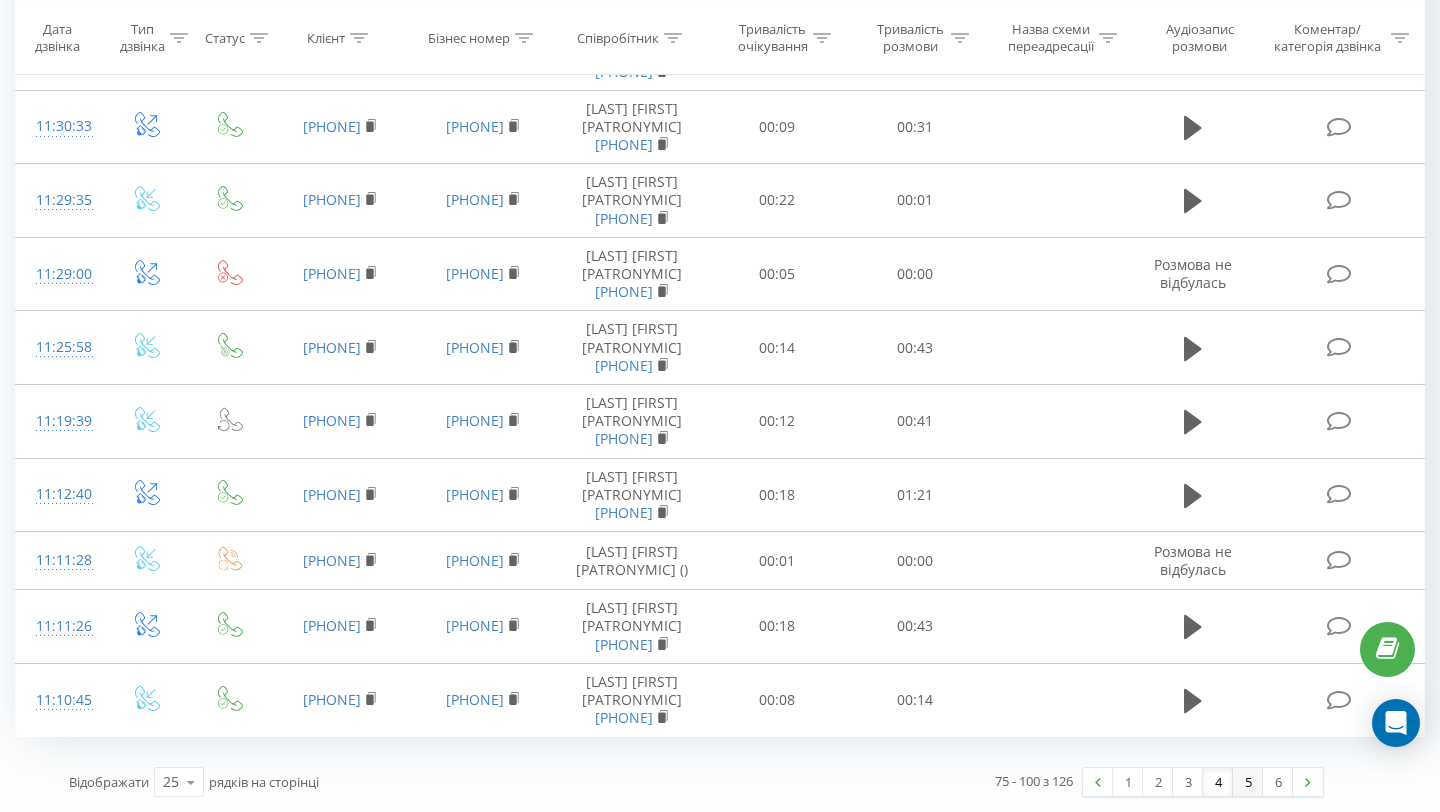 click on "5" at bounding box center (1248, 782) 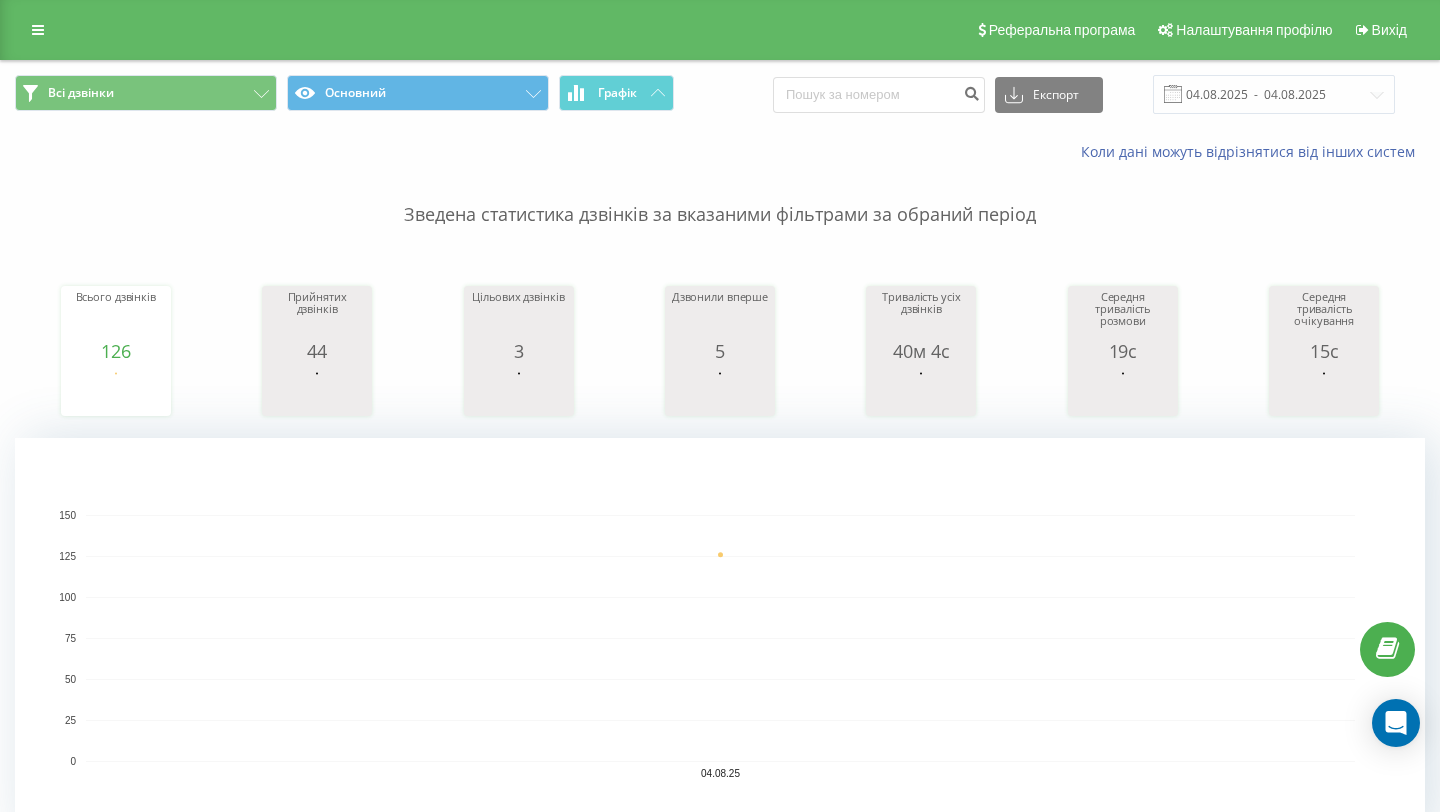 scroll, scrollTop: 698, scrollLeft: 0, axis: vertical 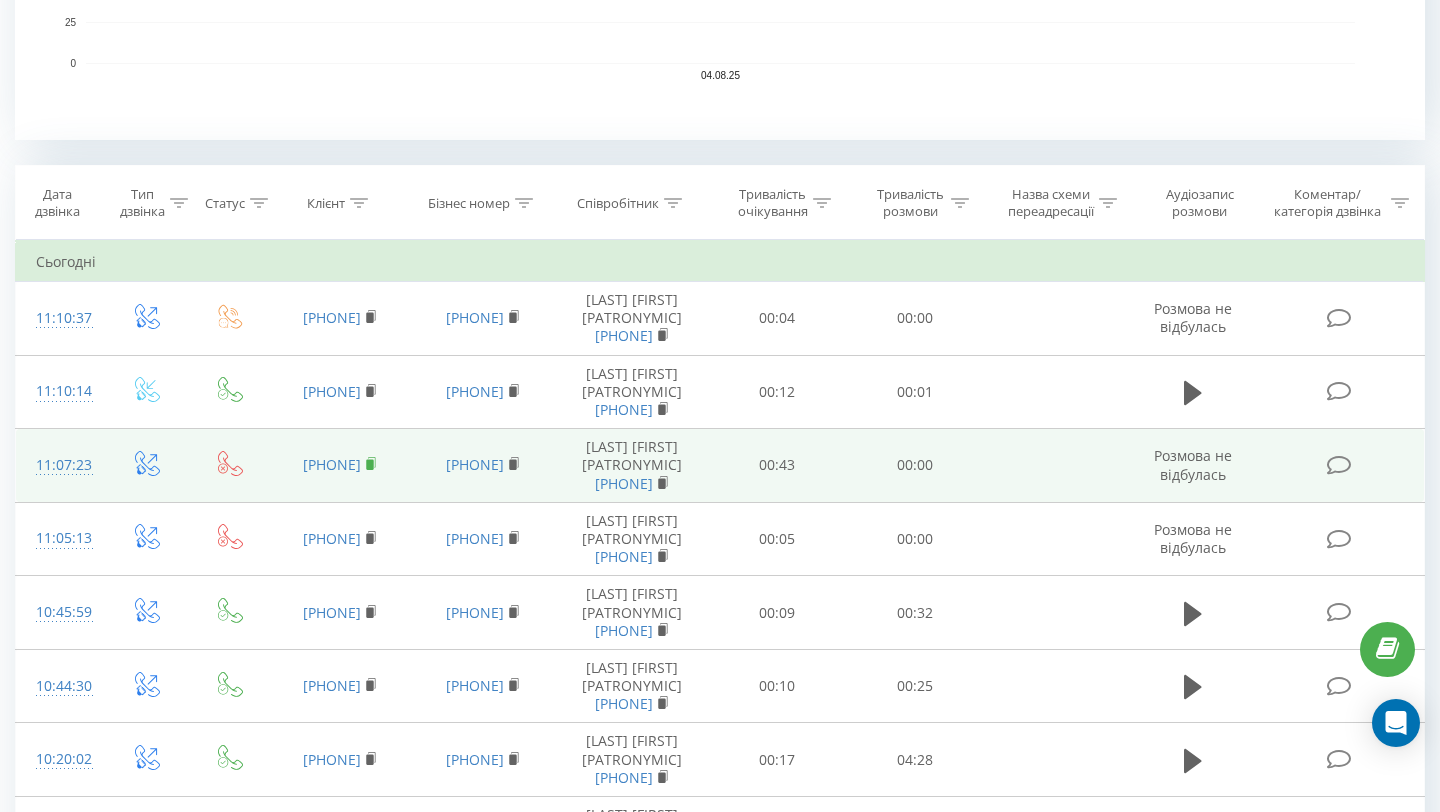 click 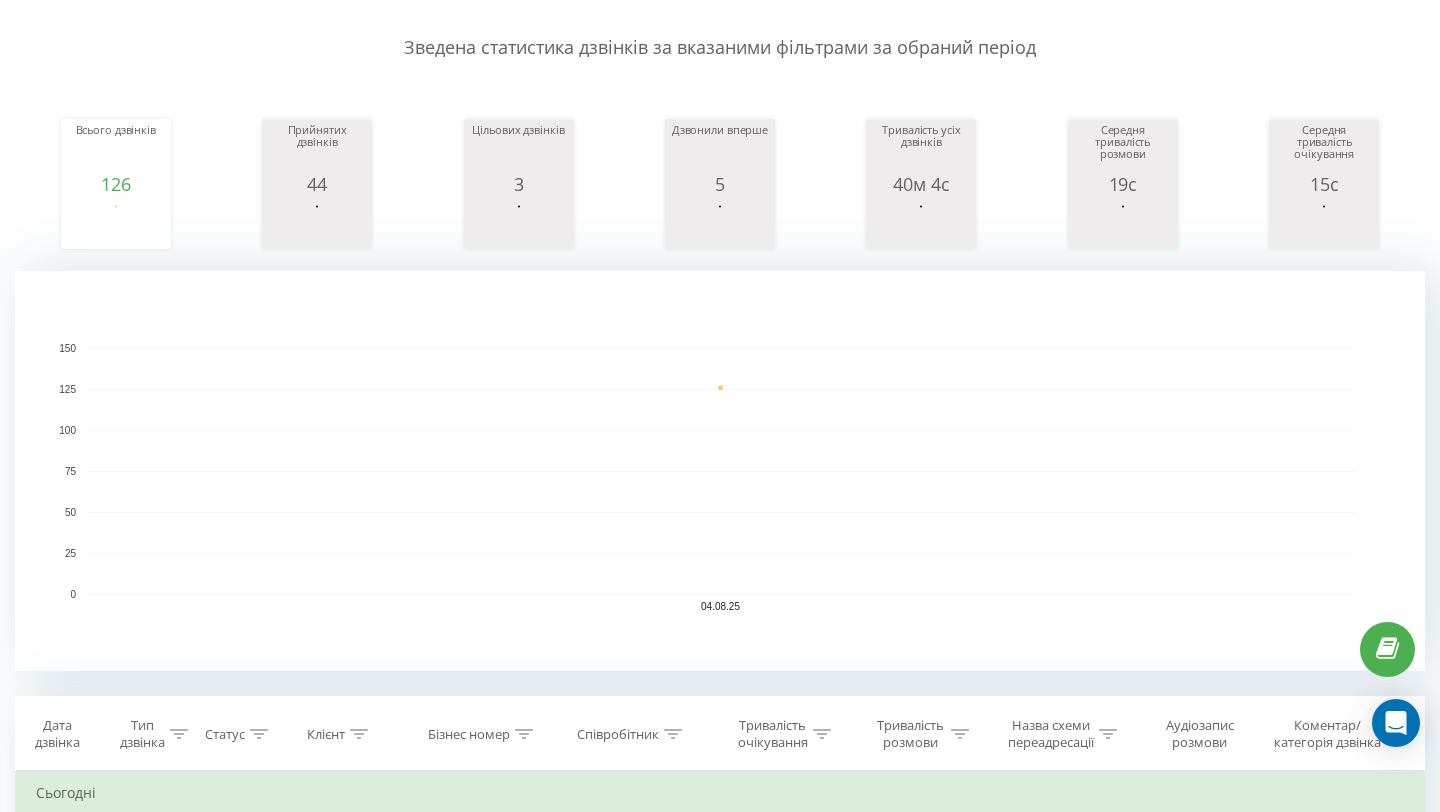 scroll, scrollTop: 0, scrollLeft: 0, axis: both 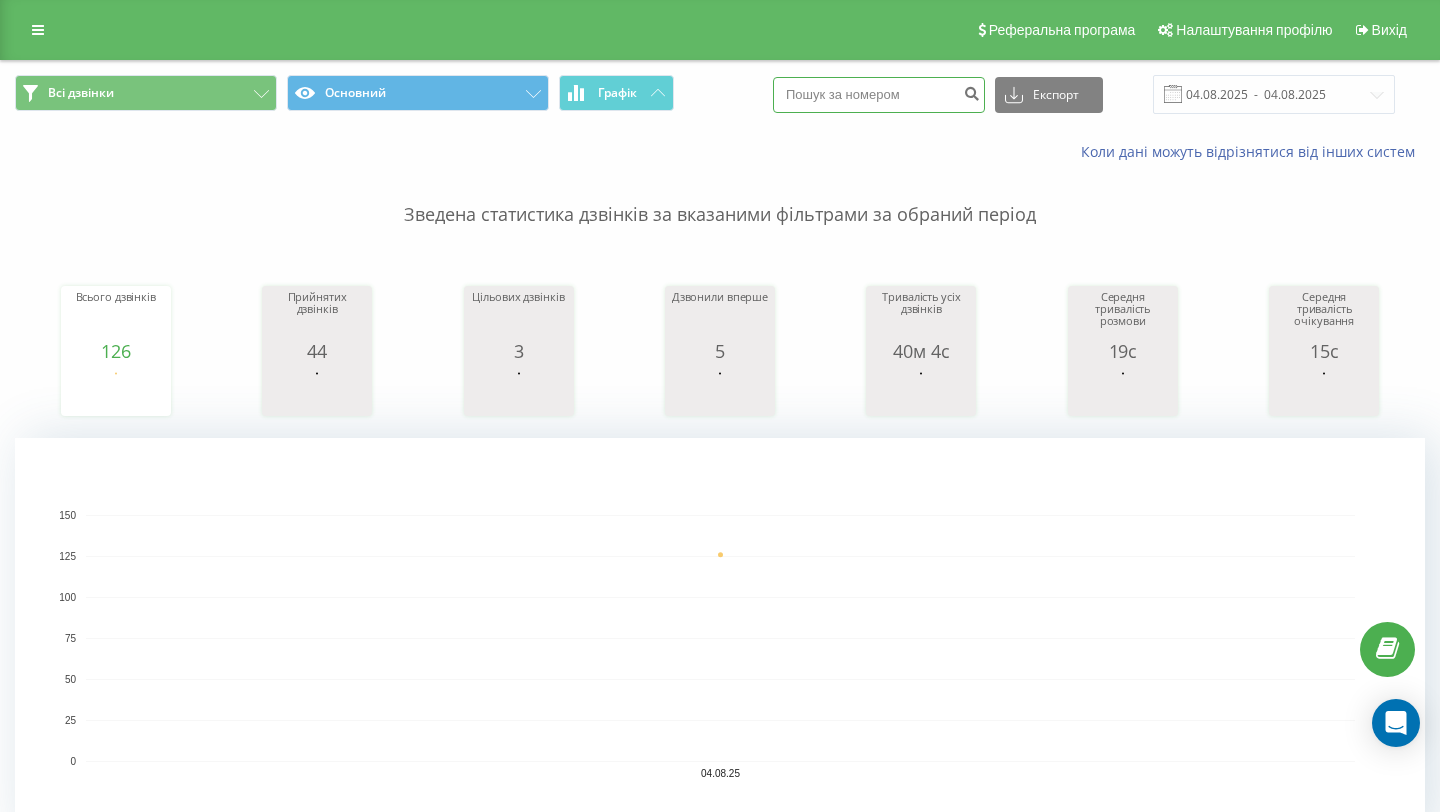 click at bounding box center (879, 95) 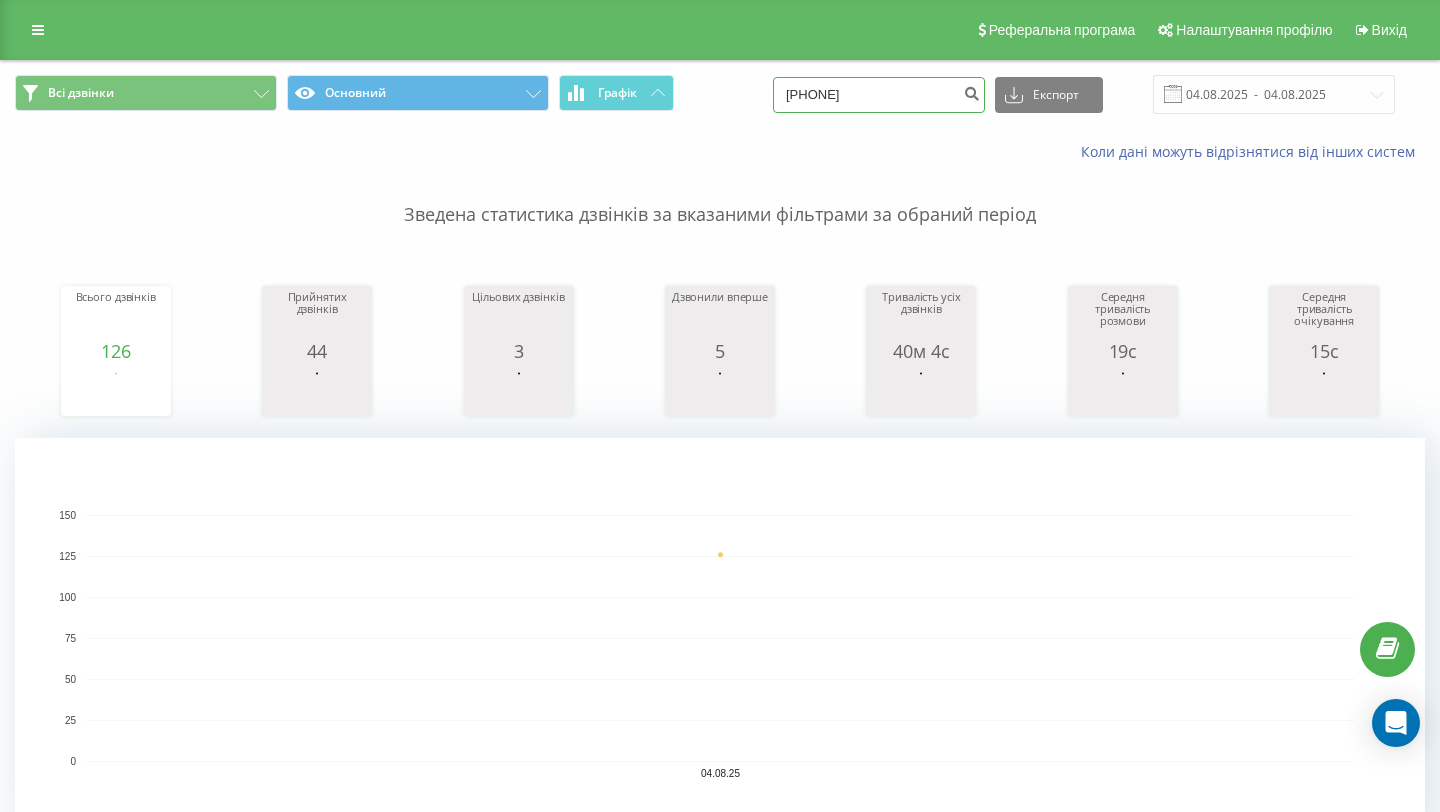 type on "380673431088" 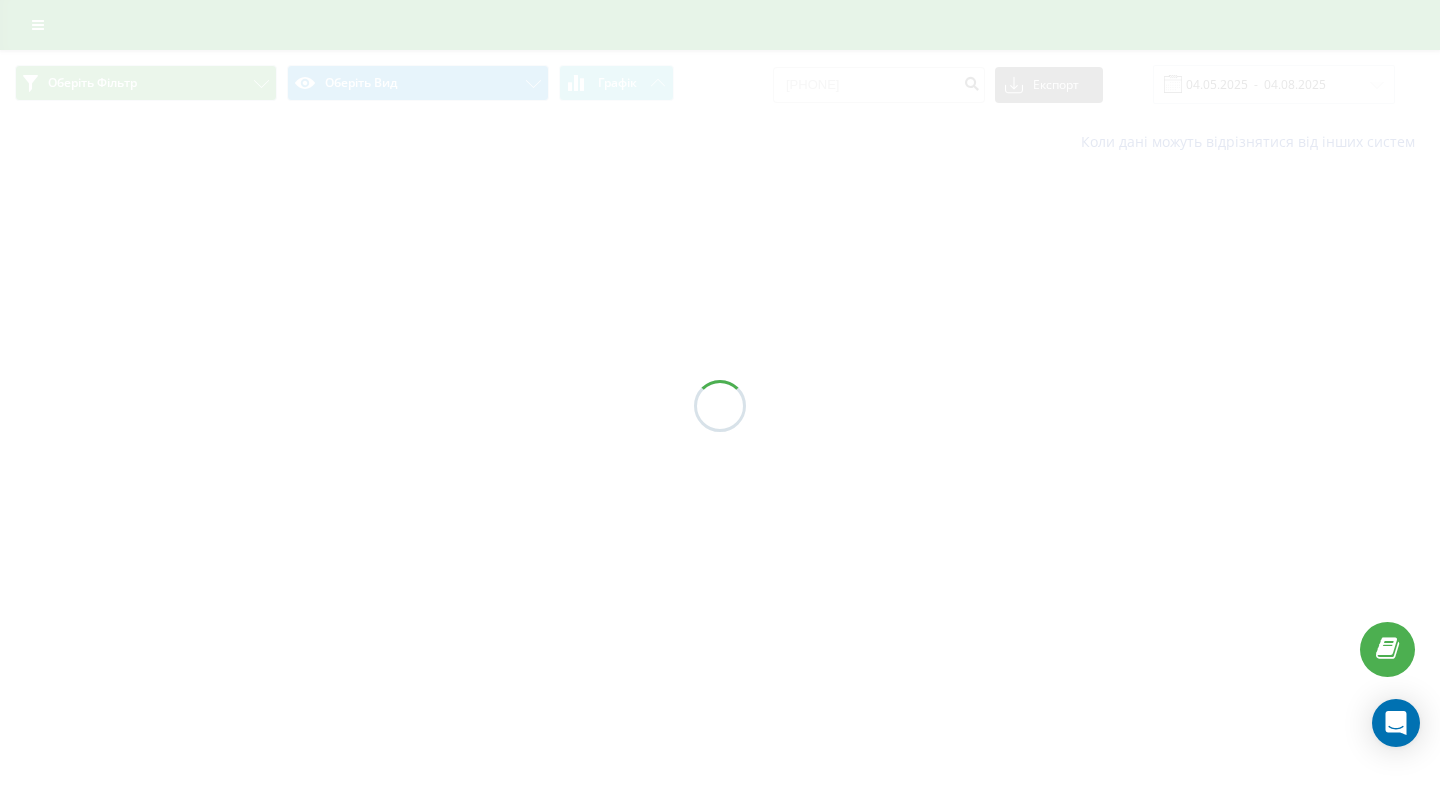 scroll, scrollTop: 0, scrollLeft: 0, axis: both 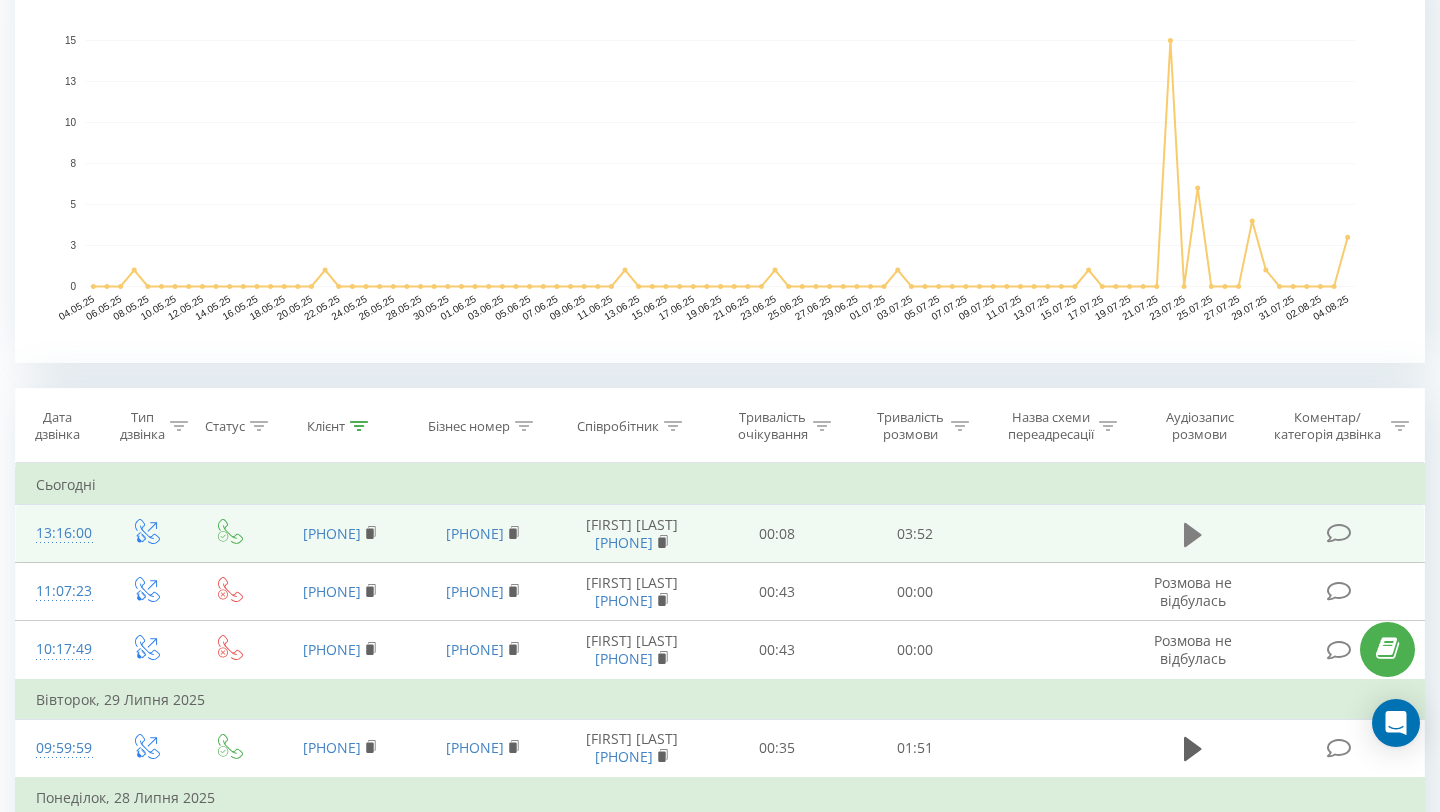 click 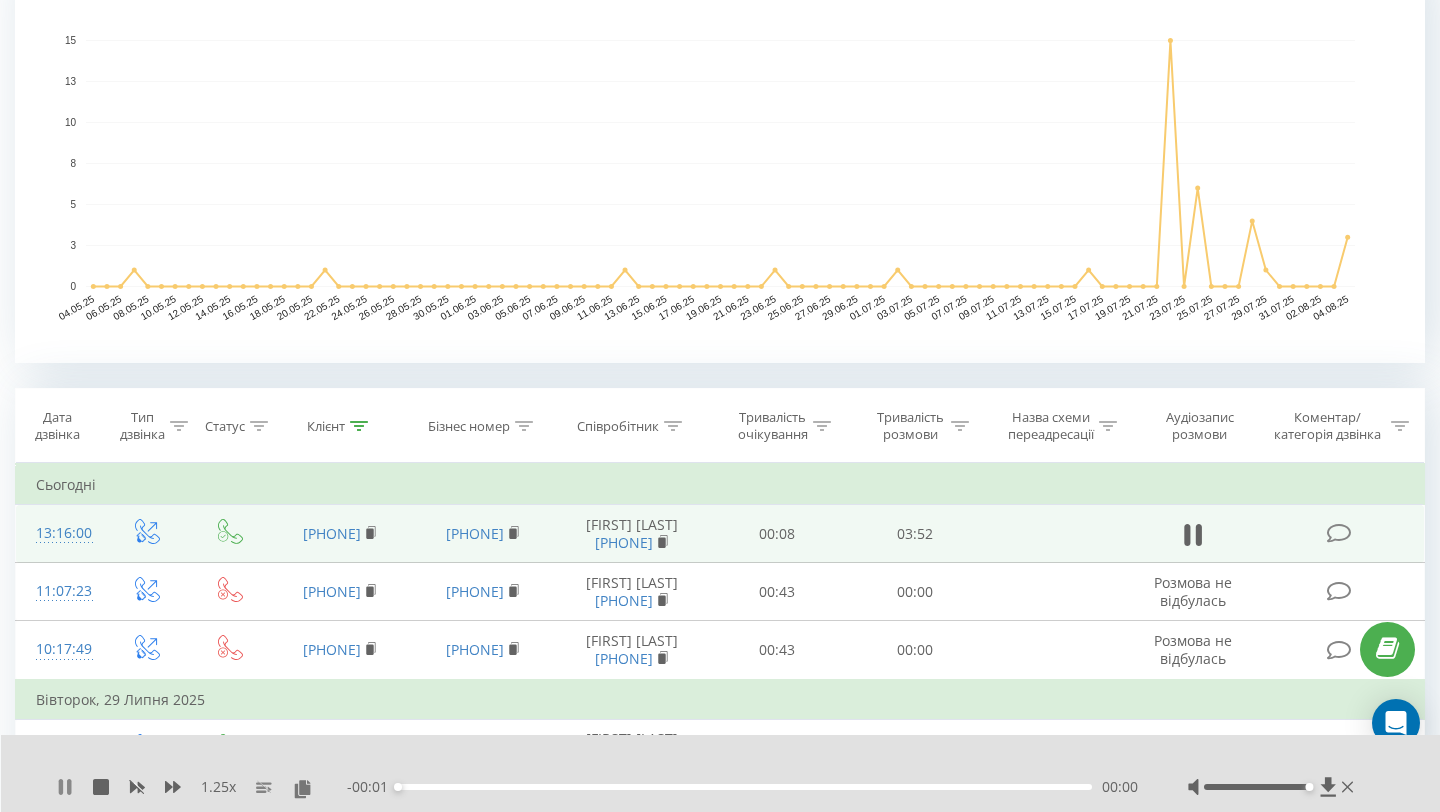 click 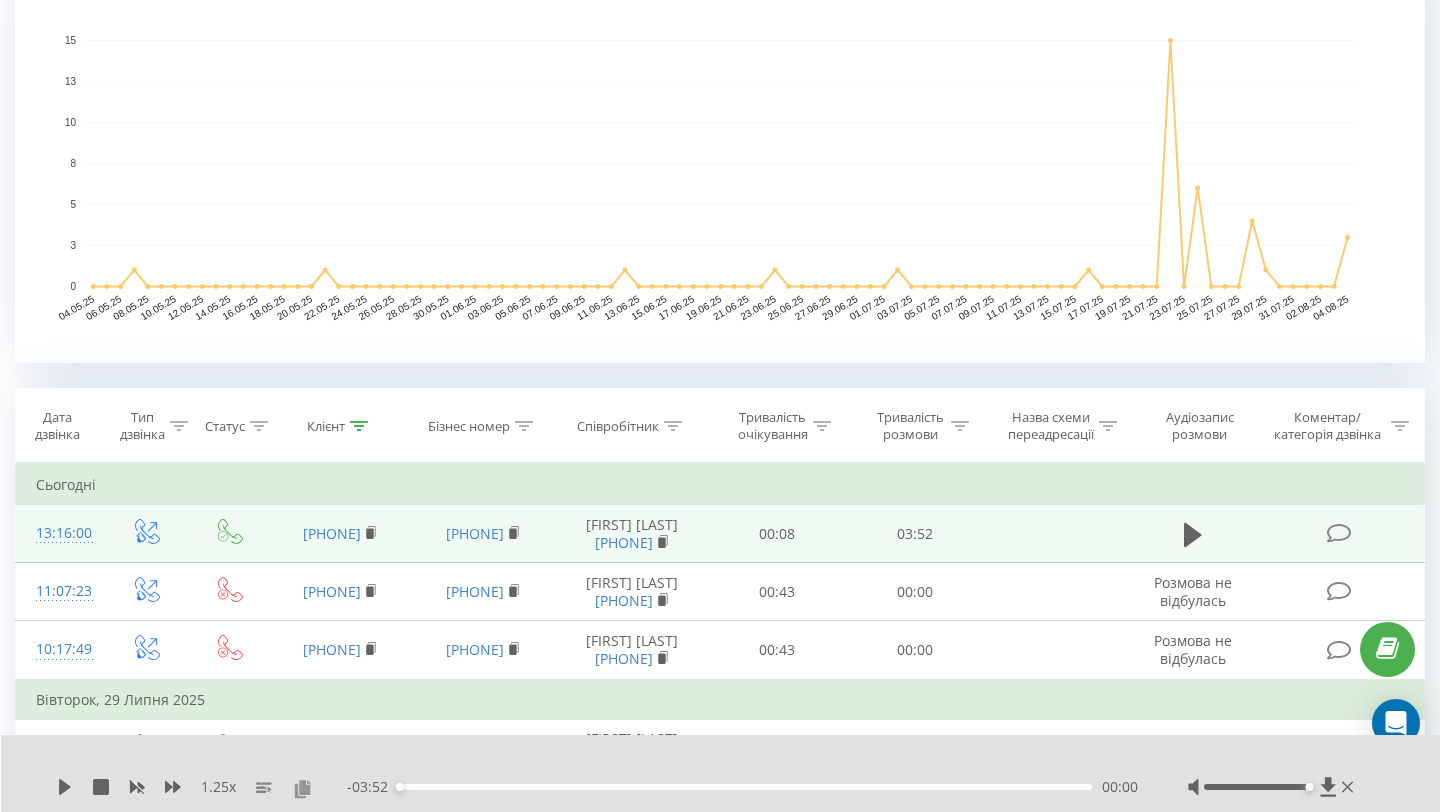 click at bounding box center (302, 788) 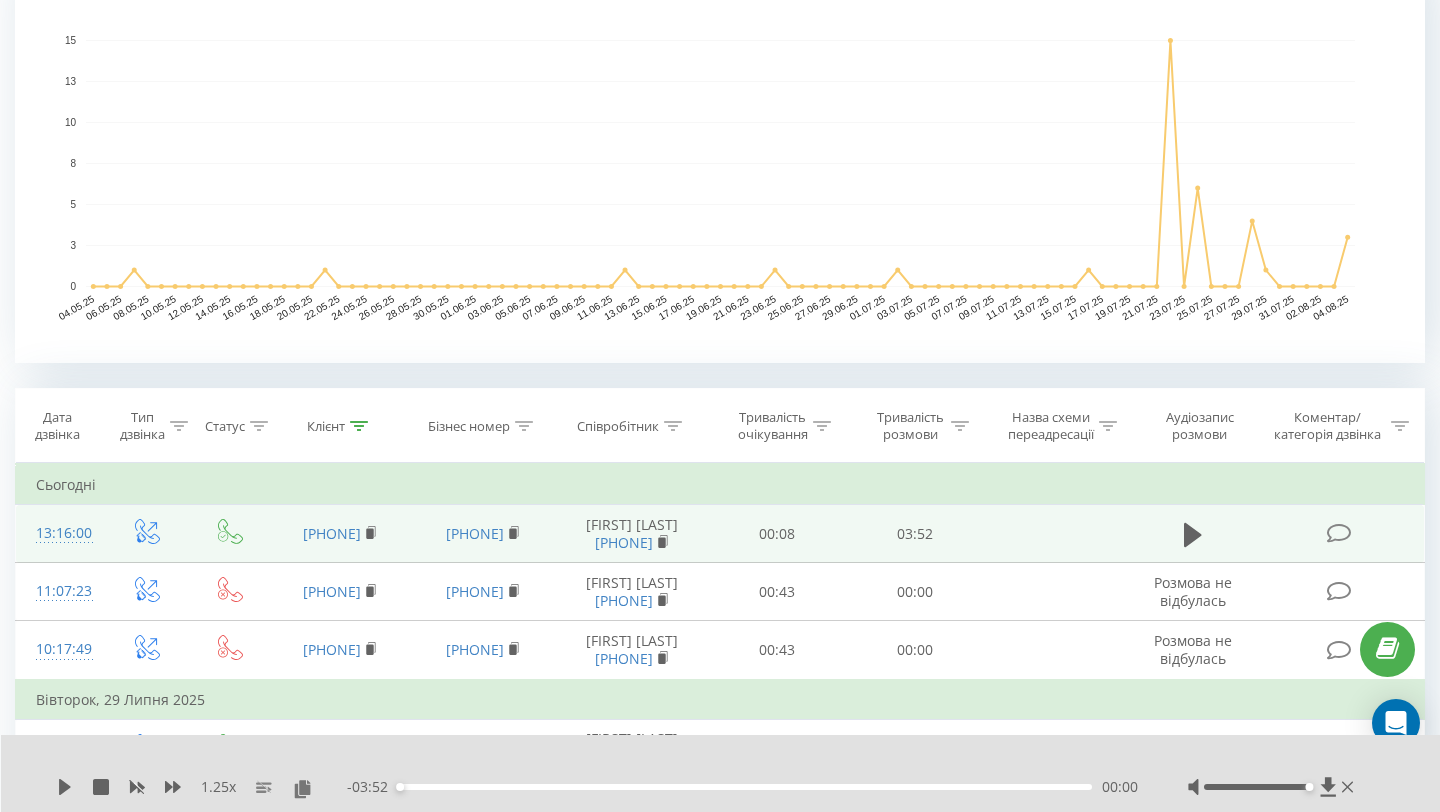 scroll, scrollTop: 0, scrollLeft: 0, axis: both 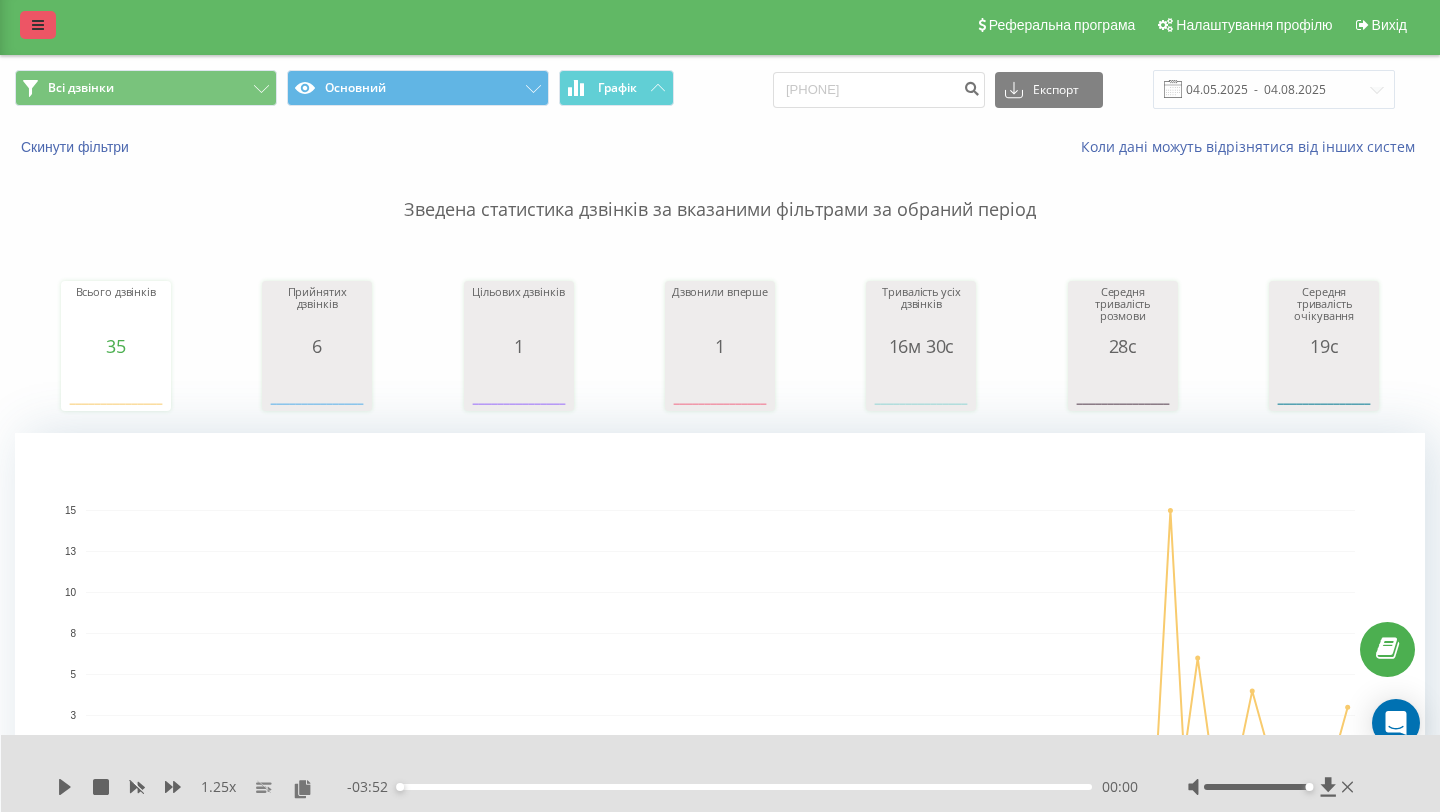 click at bounding box center (38, 25) 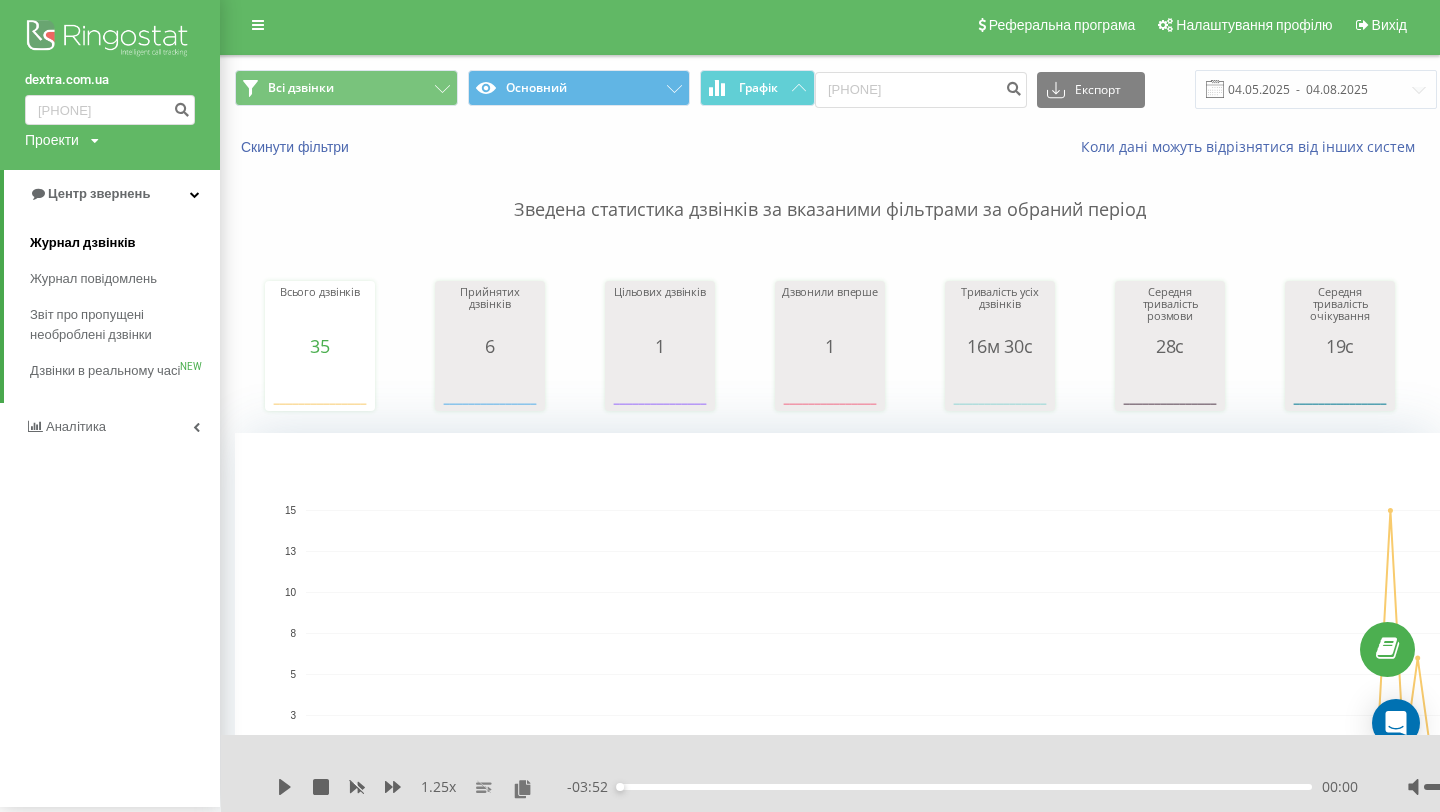 click on "Журнал дзвінків" at bounding box center (125, 243) 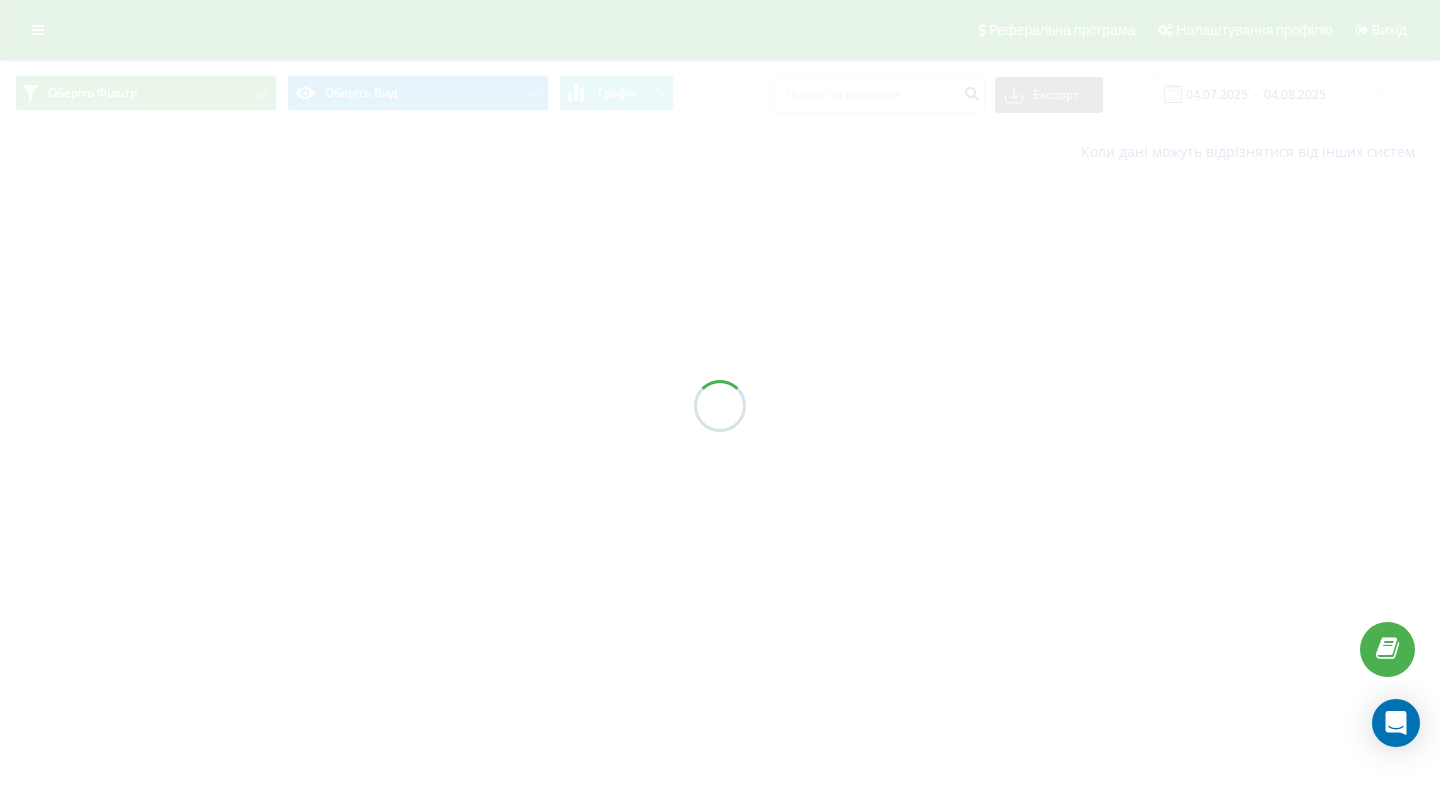 scroll, scrollTop: 0, scrollLeft: 0, axis: both 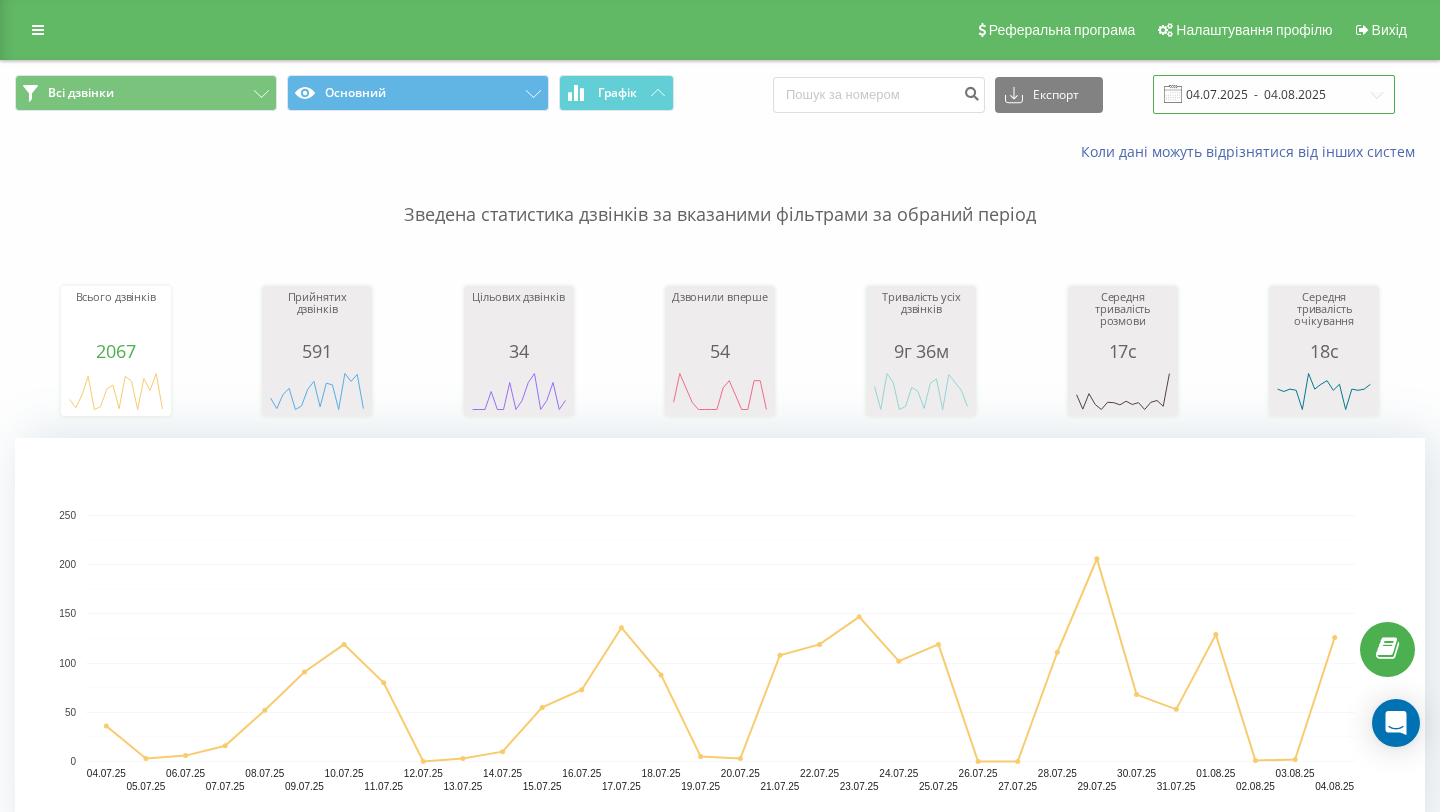 click on "04.07.2025  -  04.08.2025" at bounding box center (1274, 94) 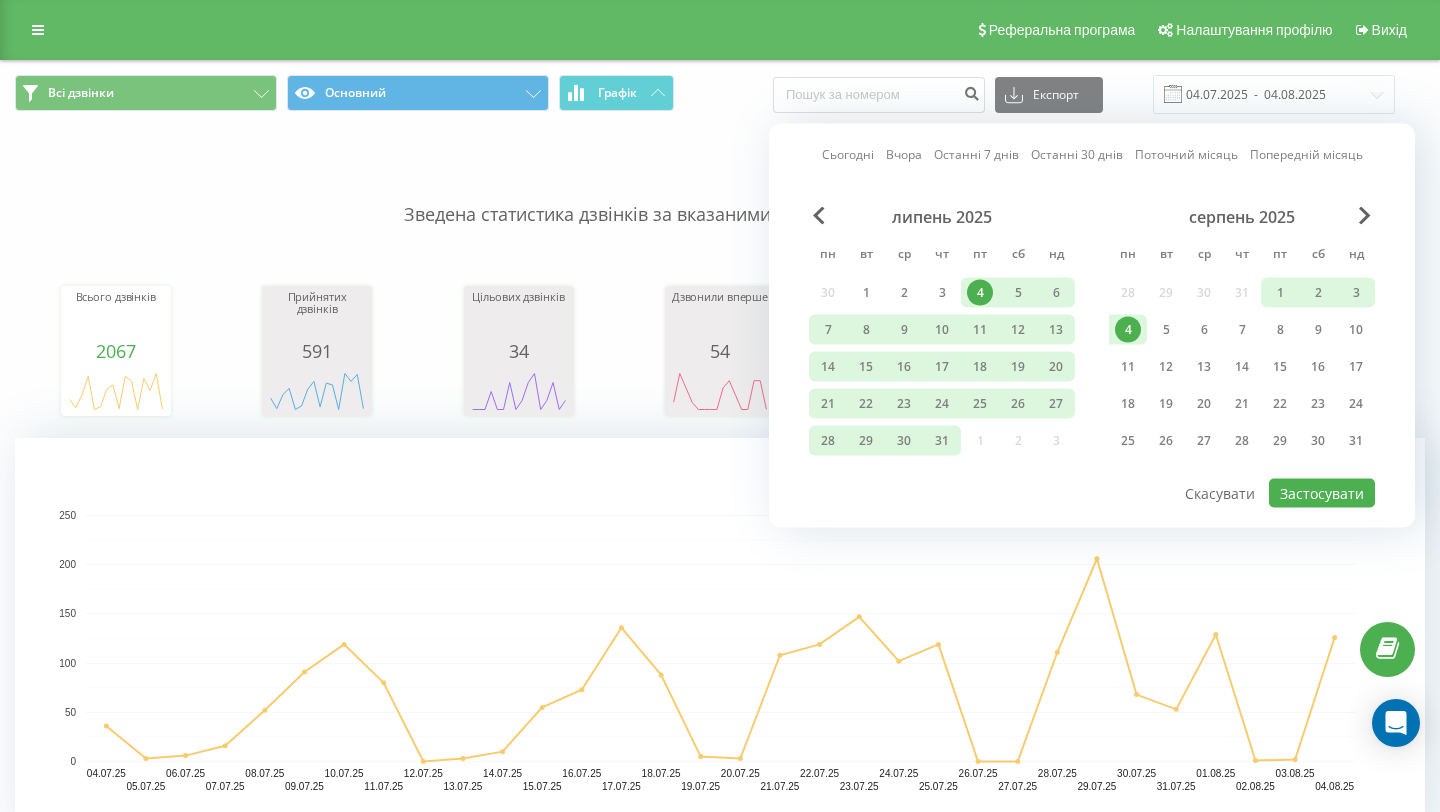 click on "4" at bounding box center [1128, 330] 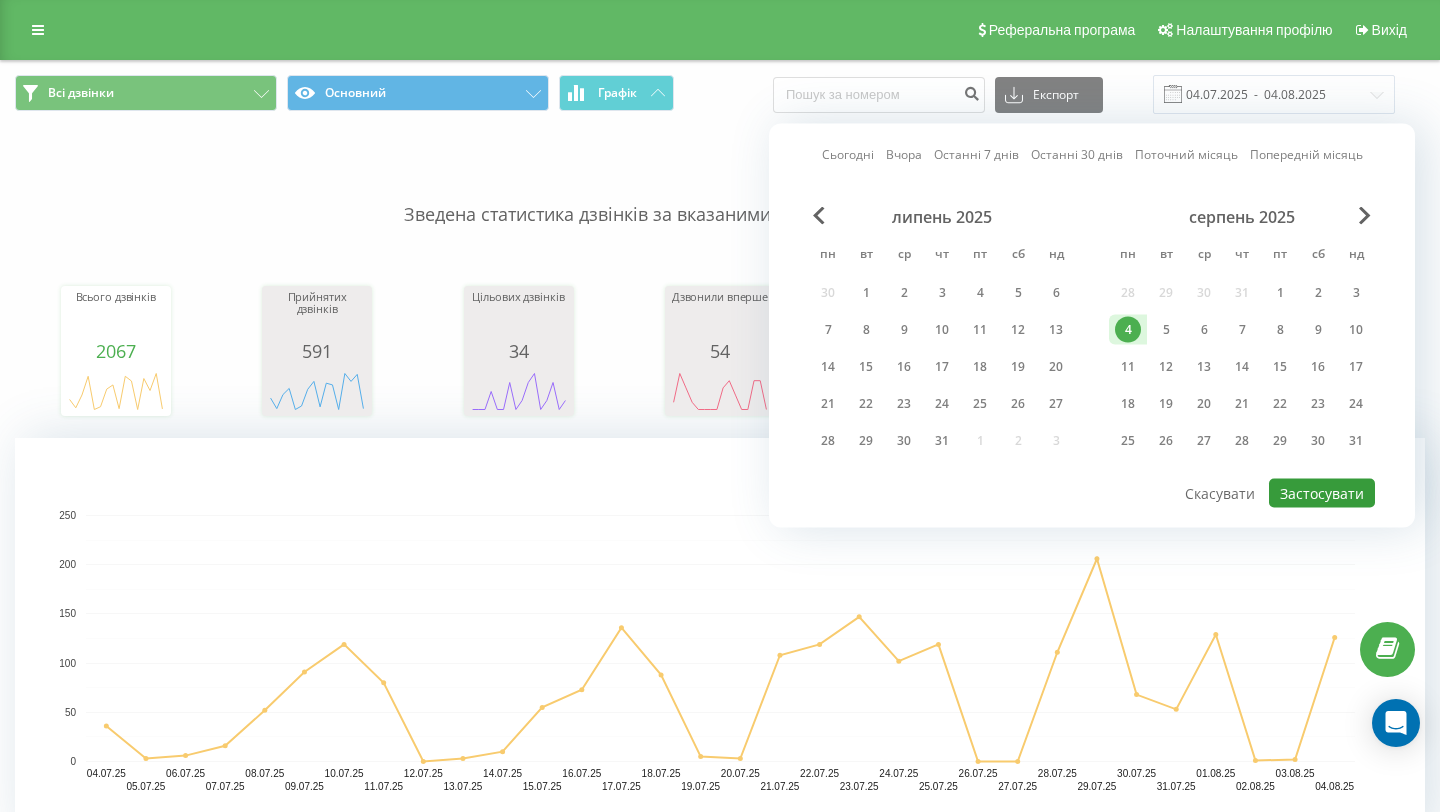 click on "Застосувати" at bounding box center (1322, 493) 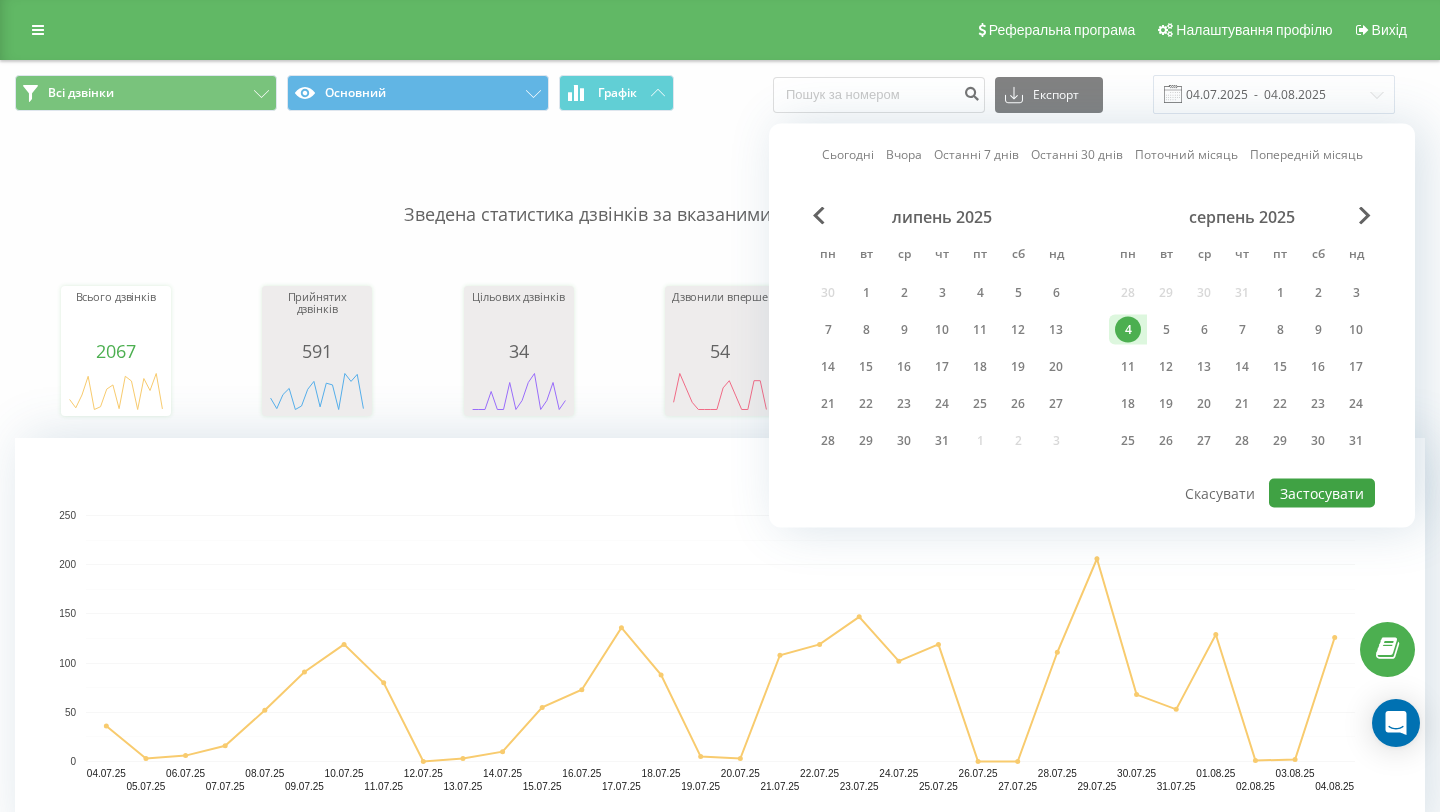 type on "04.08.2025  -  04.08.2025" 